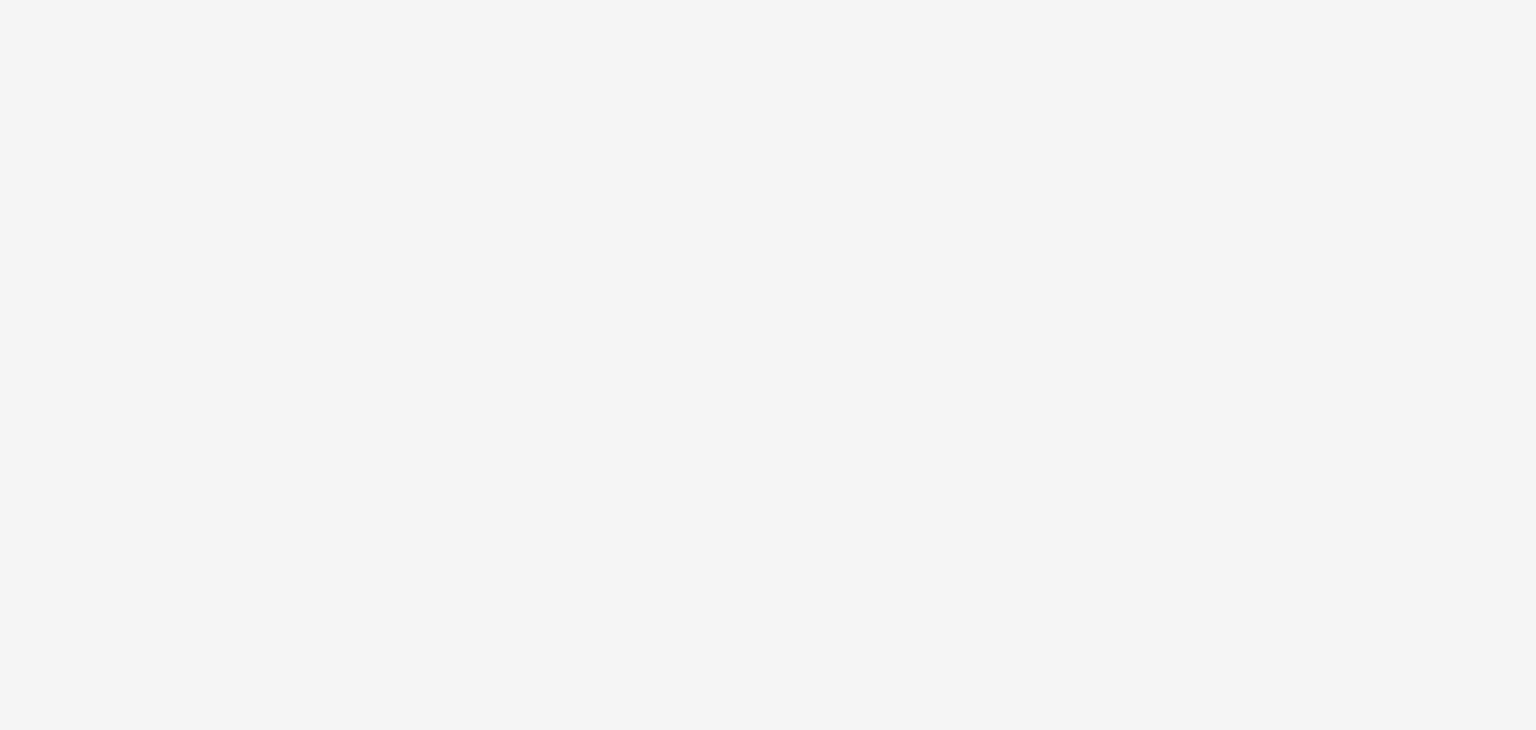 scroll, scrollTop: 0, scrollLeft: 0, axis: both 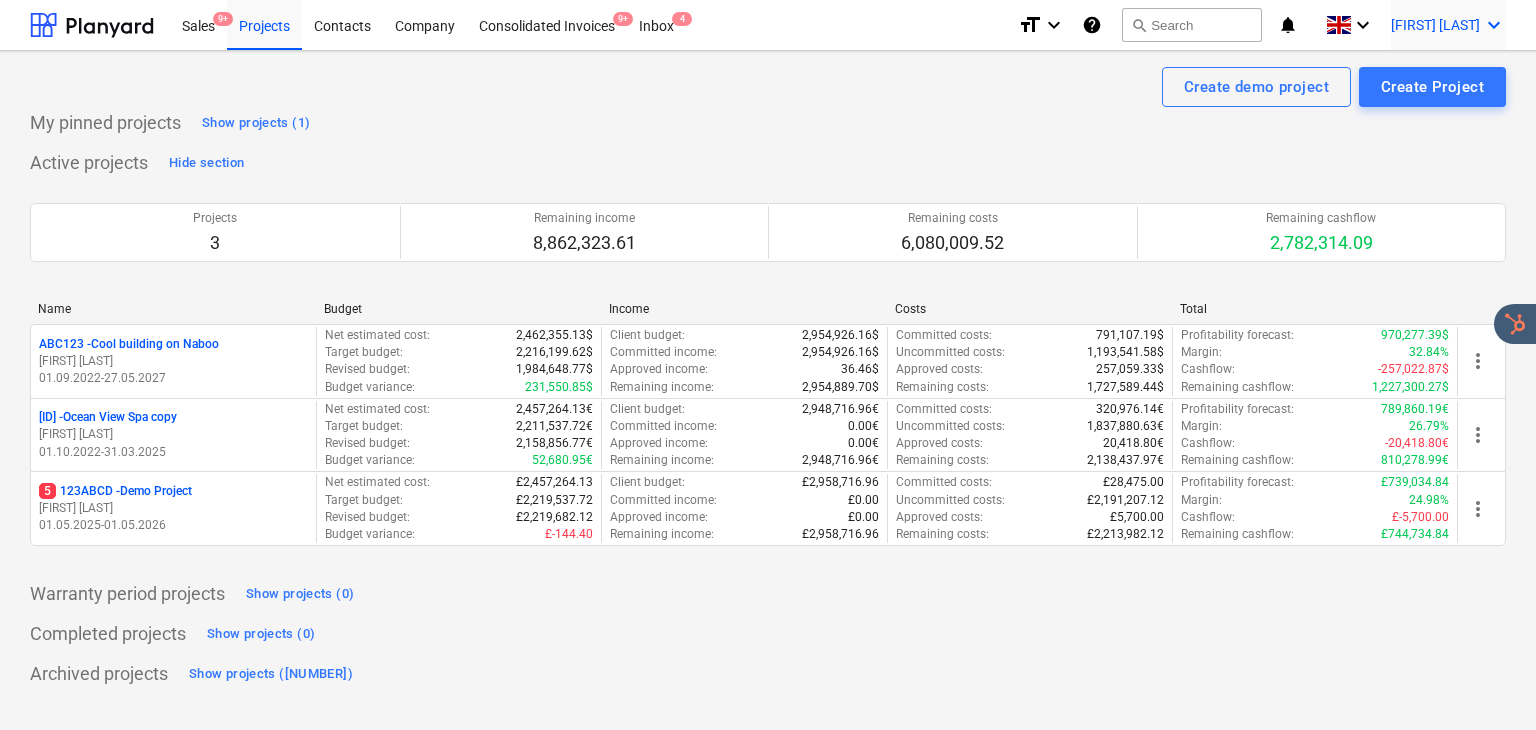 click on "[FIRST] [LAST]" at bounding box center (1435, 25) 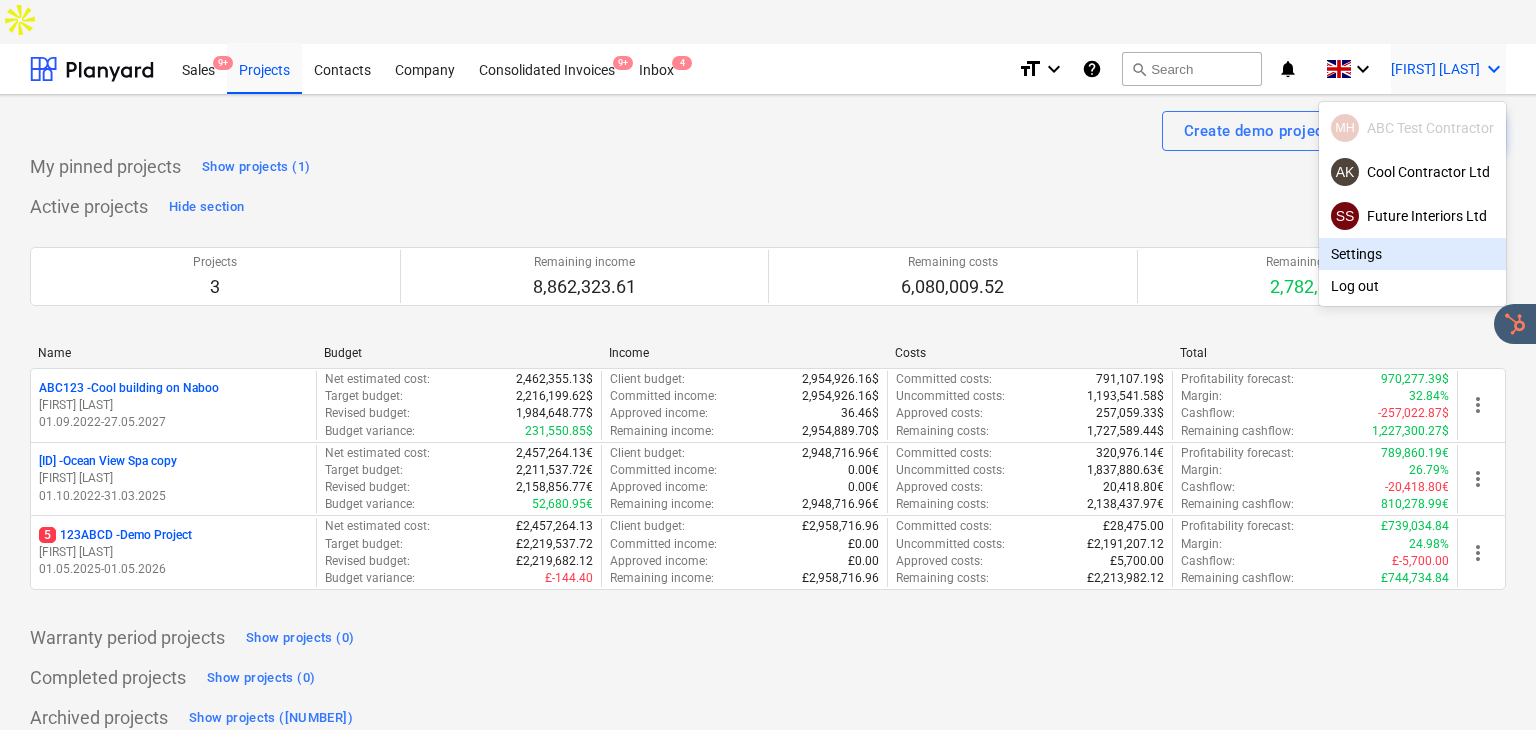 click on "Settings" at bounding box center (1412, 254) 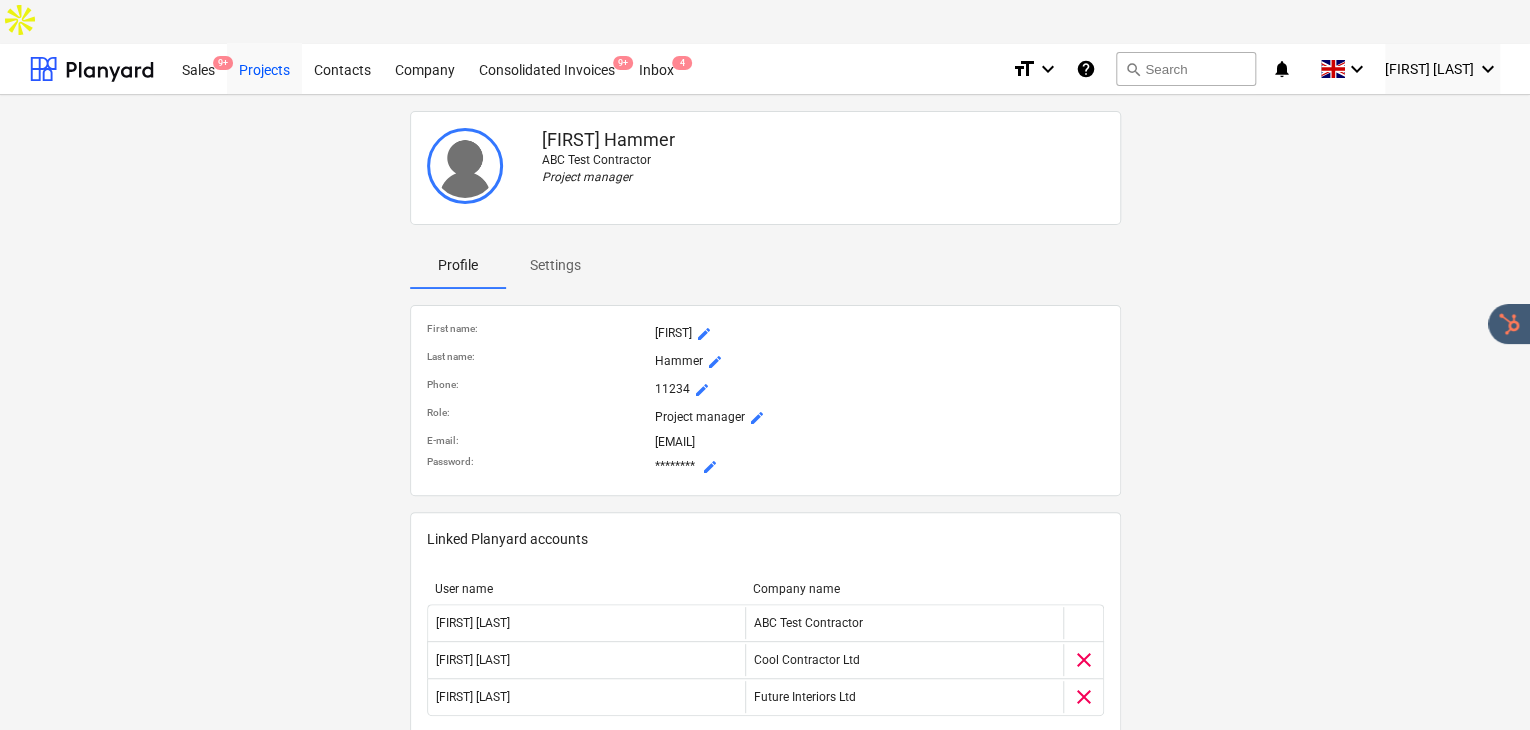 click on "Projects" at bounding box center (264, 68) 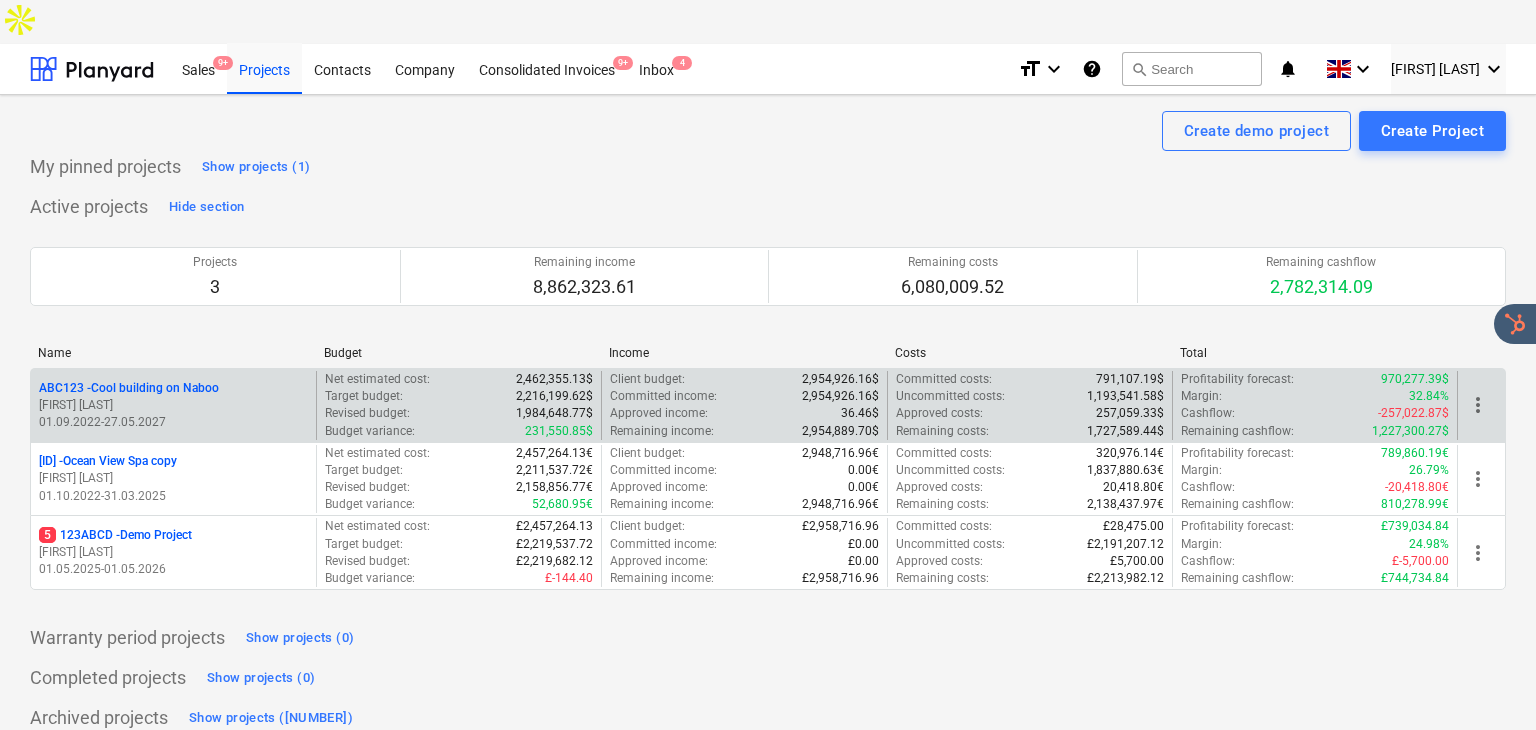 click on "01.09.2022  -  27.05.2027" at bounding box center (173, 422) 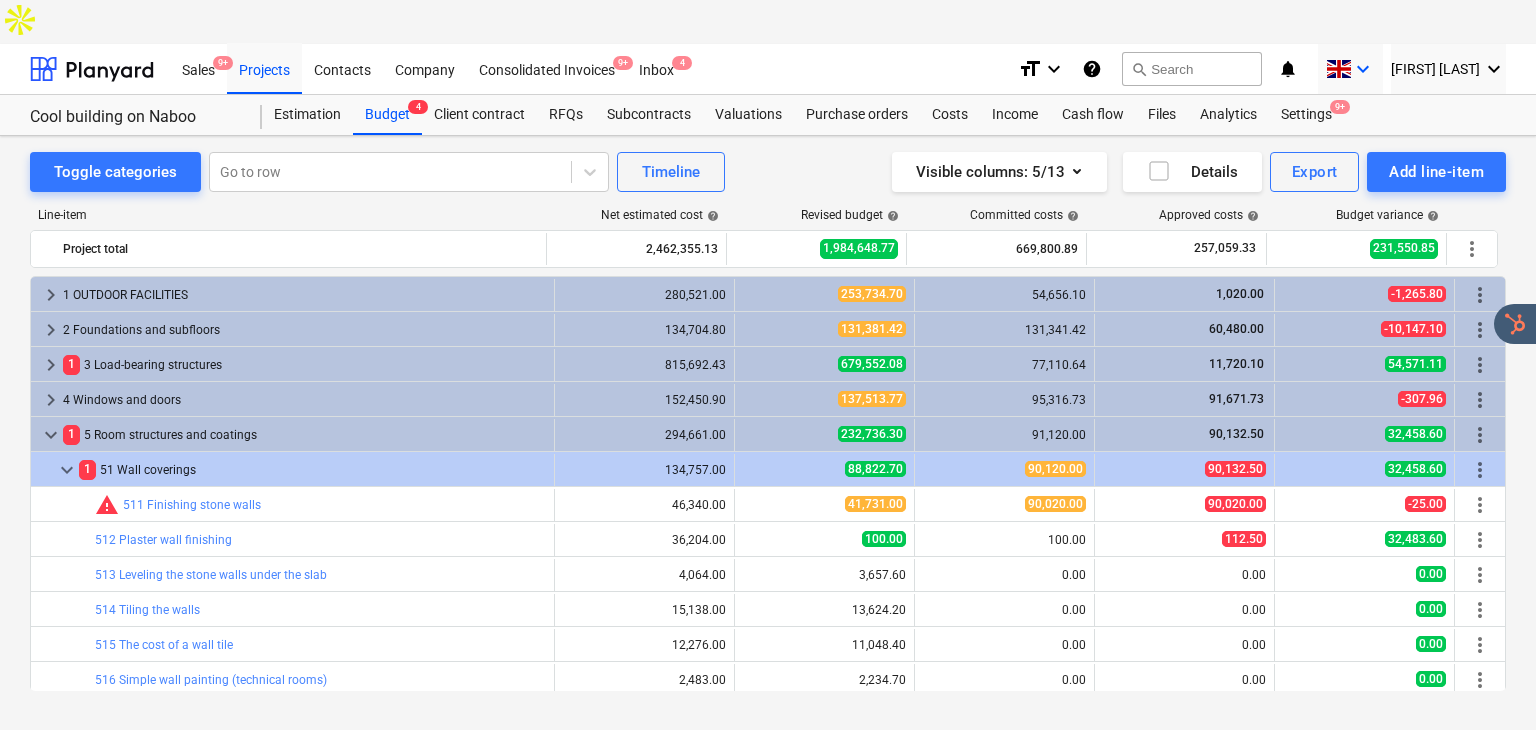 click at bounding box center (1338, 69) 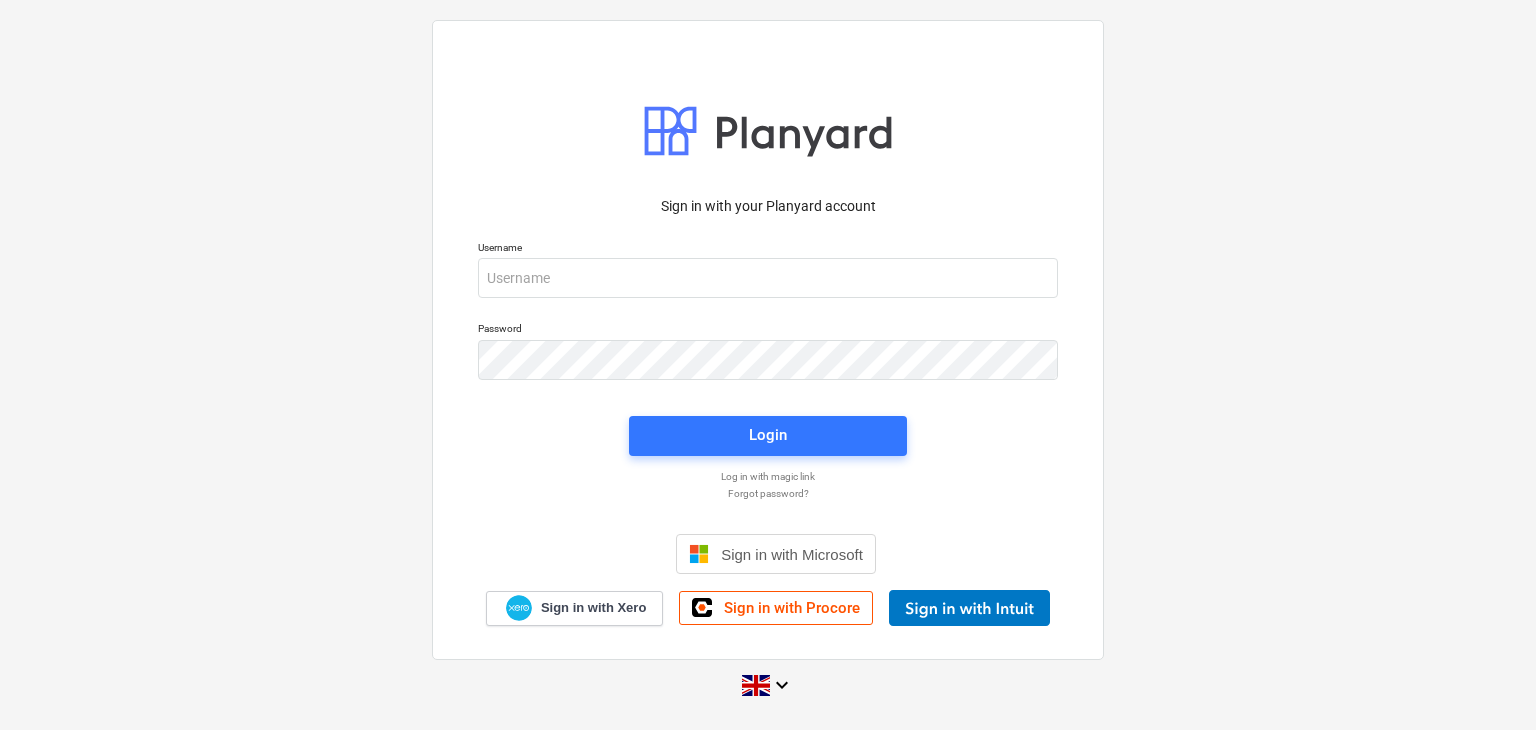 scroll, scrollTop: 0, scrollLeft: 0, axis: both 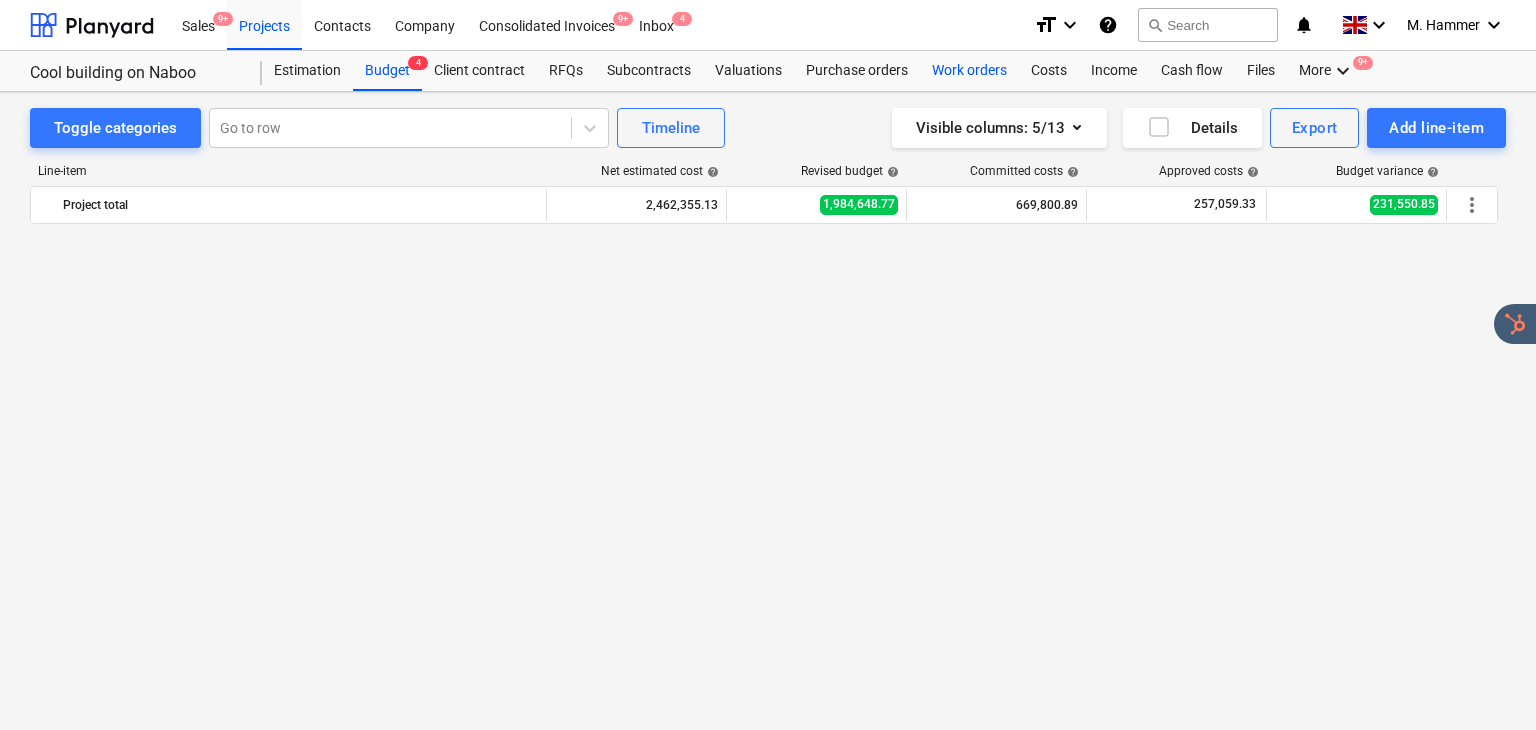 click on "Work orders" at bounding box center [969, 71] 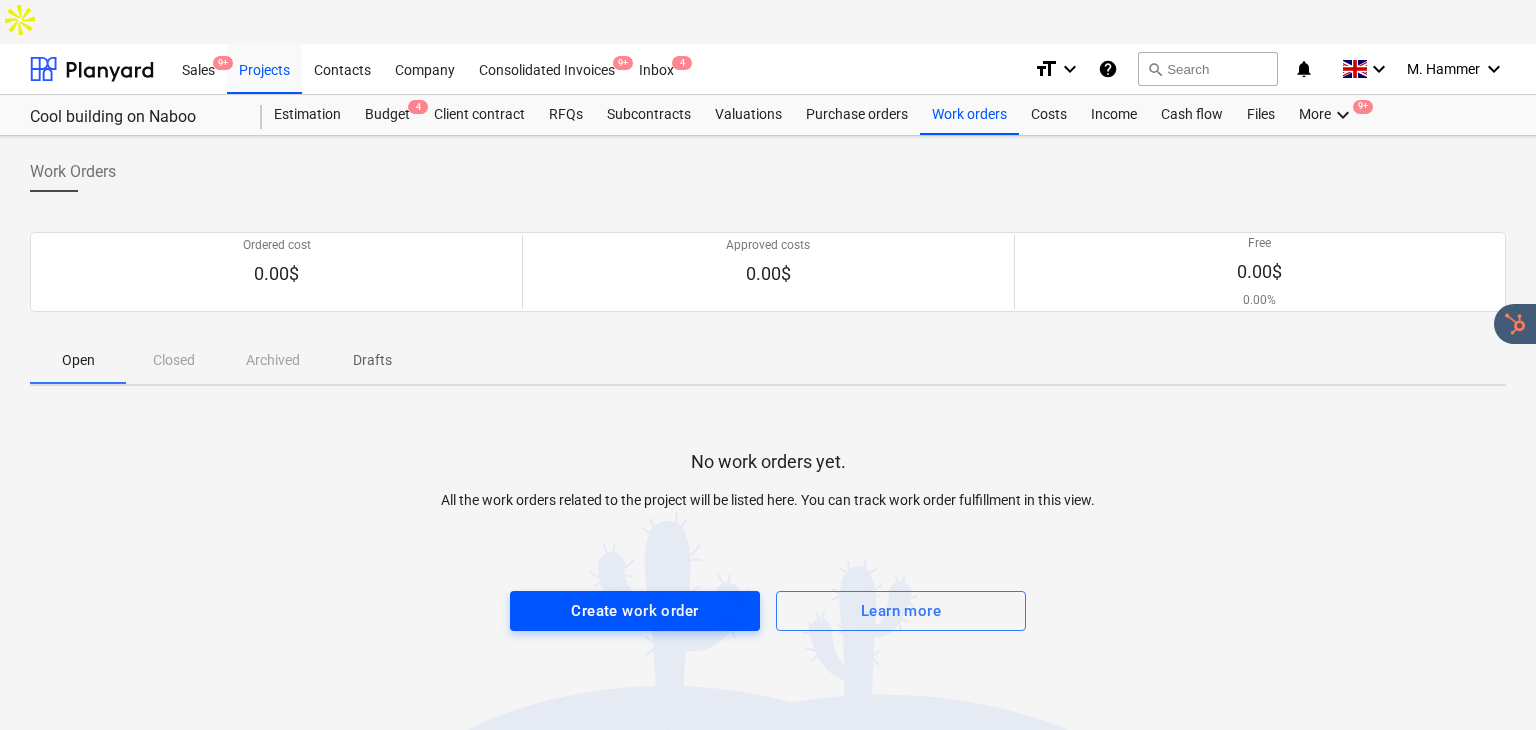click on "Create work order" at bounding box center (634, 611) 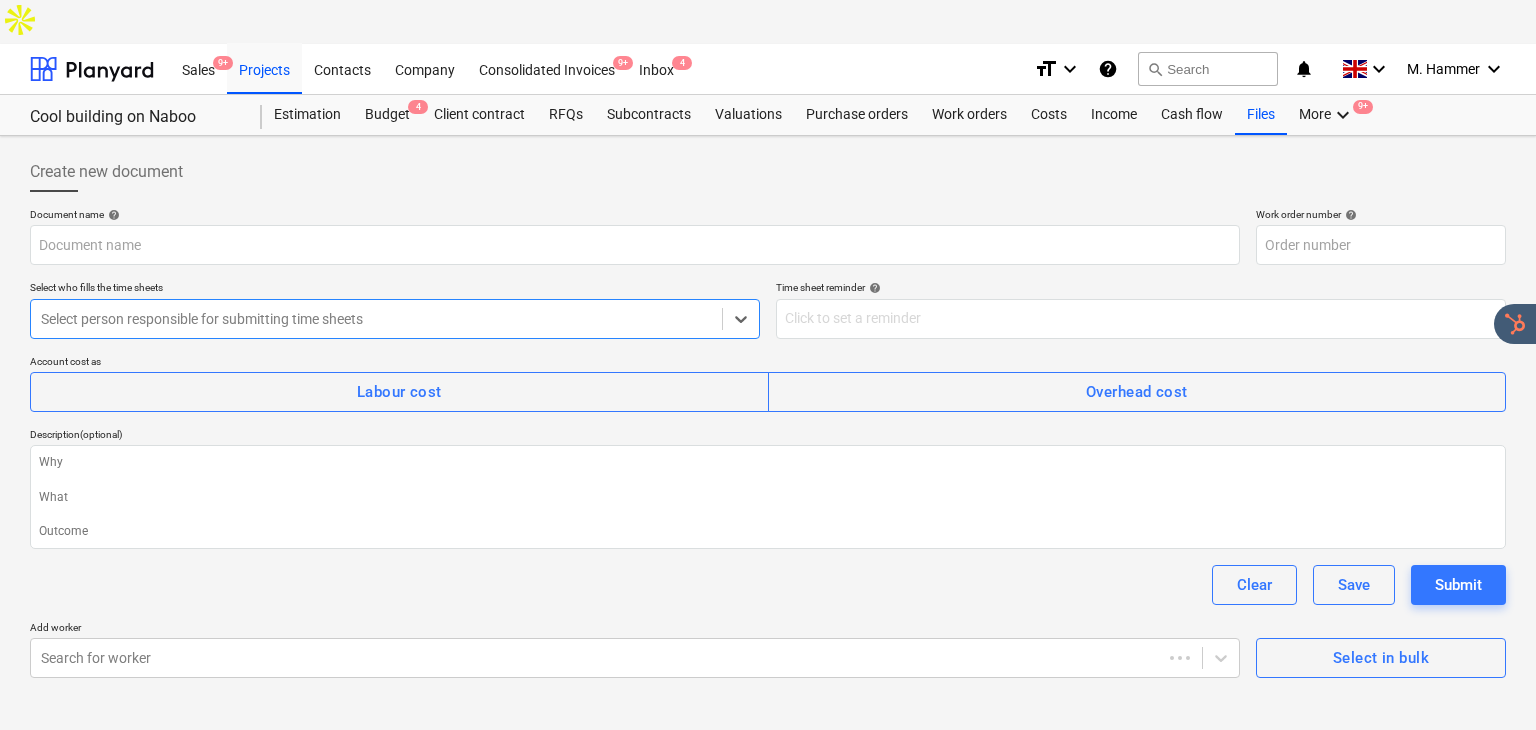 type on "x" 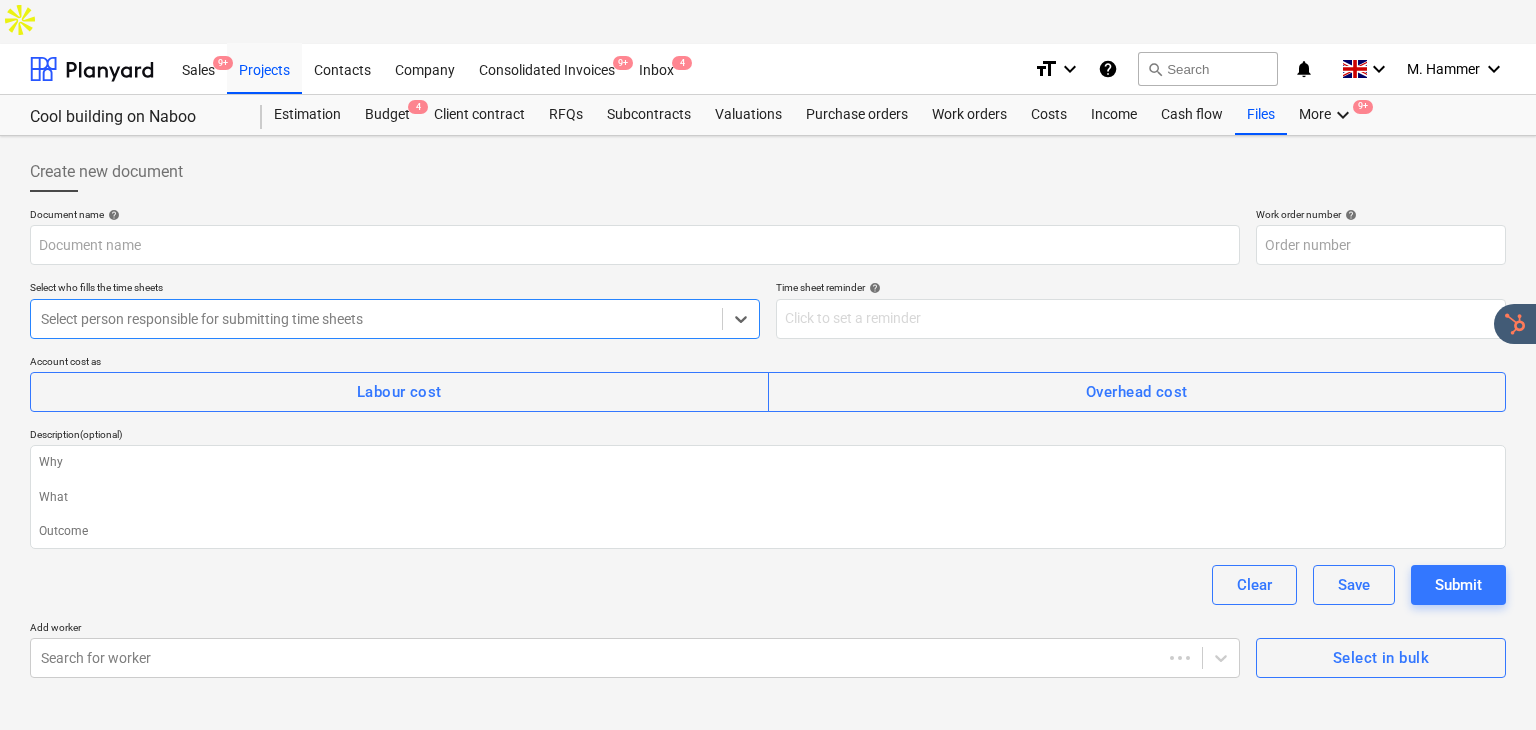 type on "ABC123-WO-001" 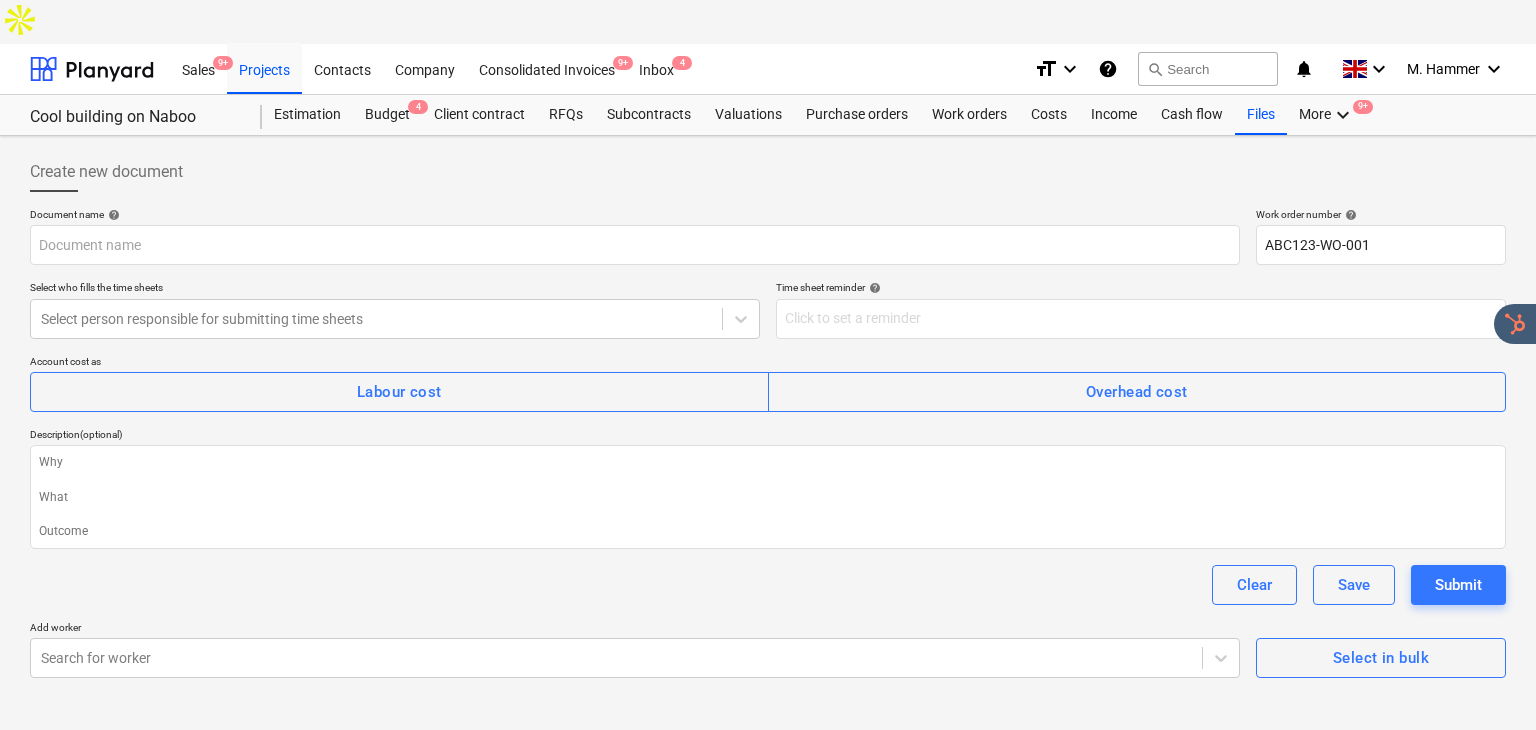 click on "Document name help Work order number help ABC123-WO-001 Select who fills the time sheets Select person responsible for submitting time sheets Time sheet reminder help Account cost as Labour cost Overhead cost Description  (optional) Clear Save Submit Add worker Search for worker Select in bulk" at bounding box center [768, 443] 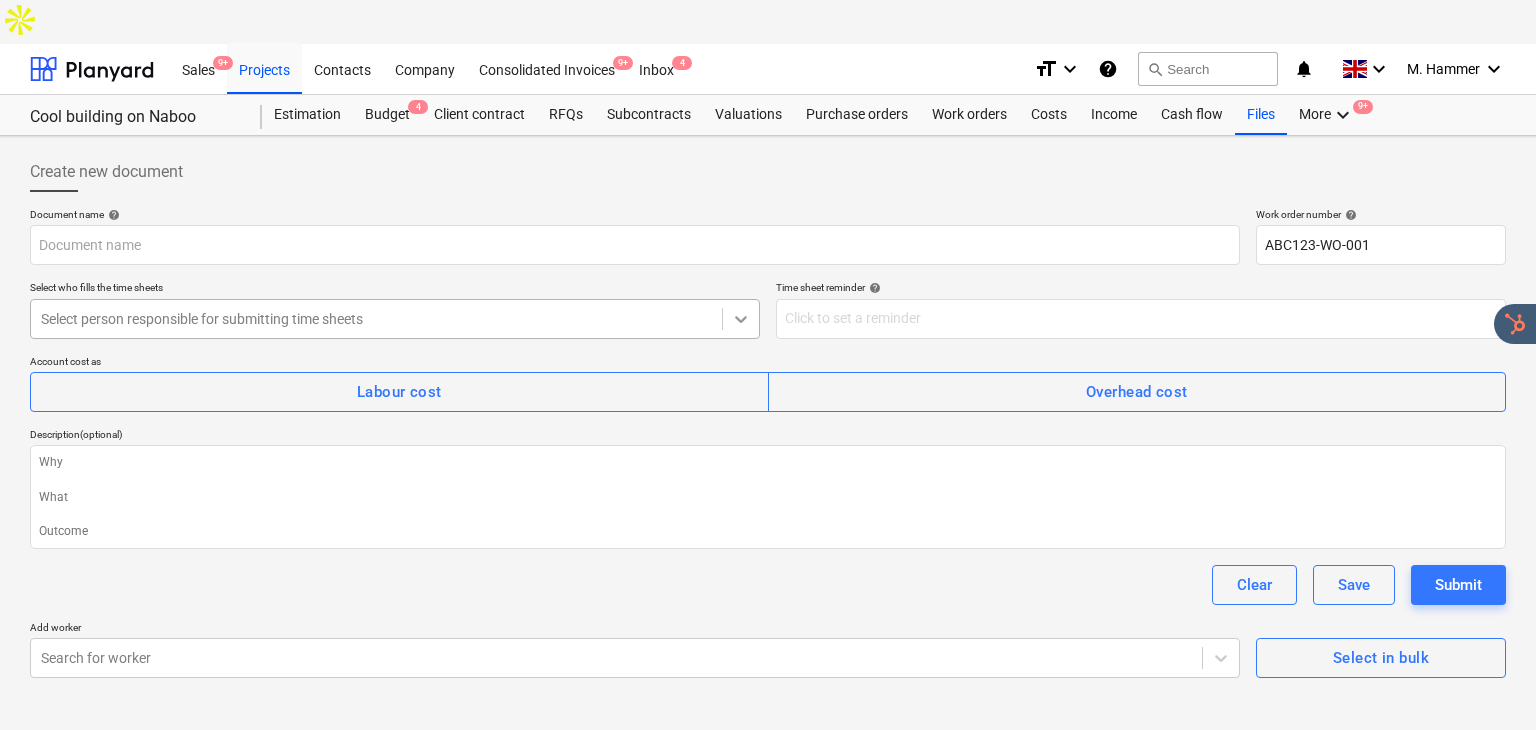 click 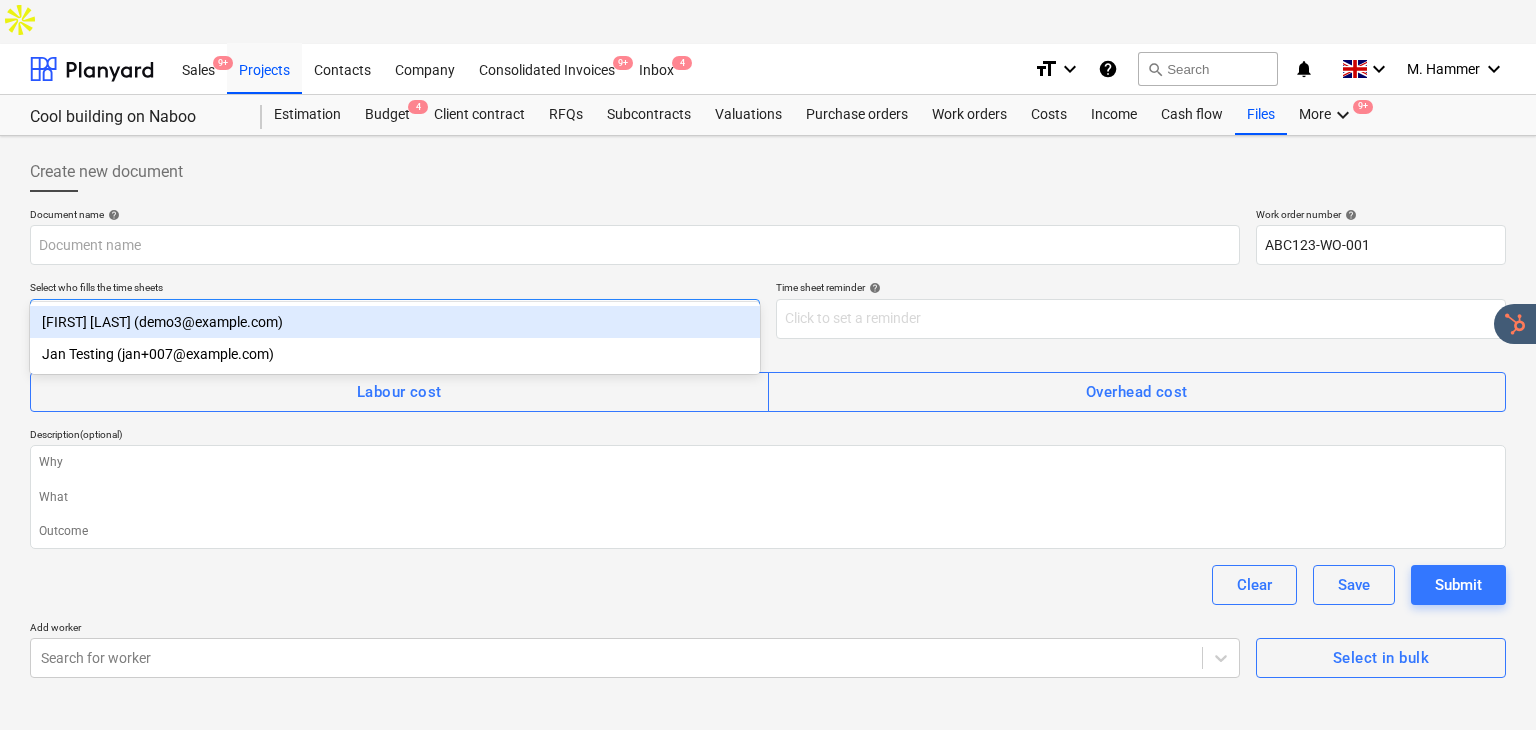 click on "Mike Hammer (demo3@anku.33mail.com)" at bounding box center [395, 322] 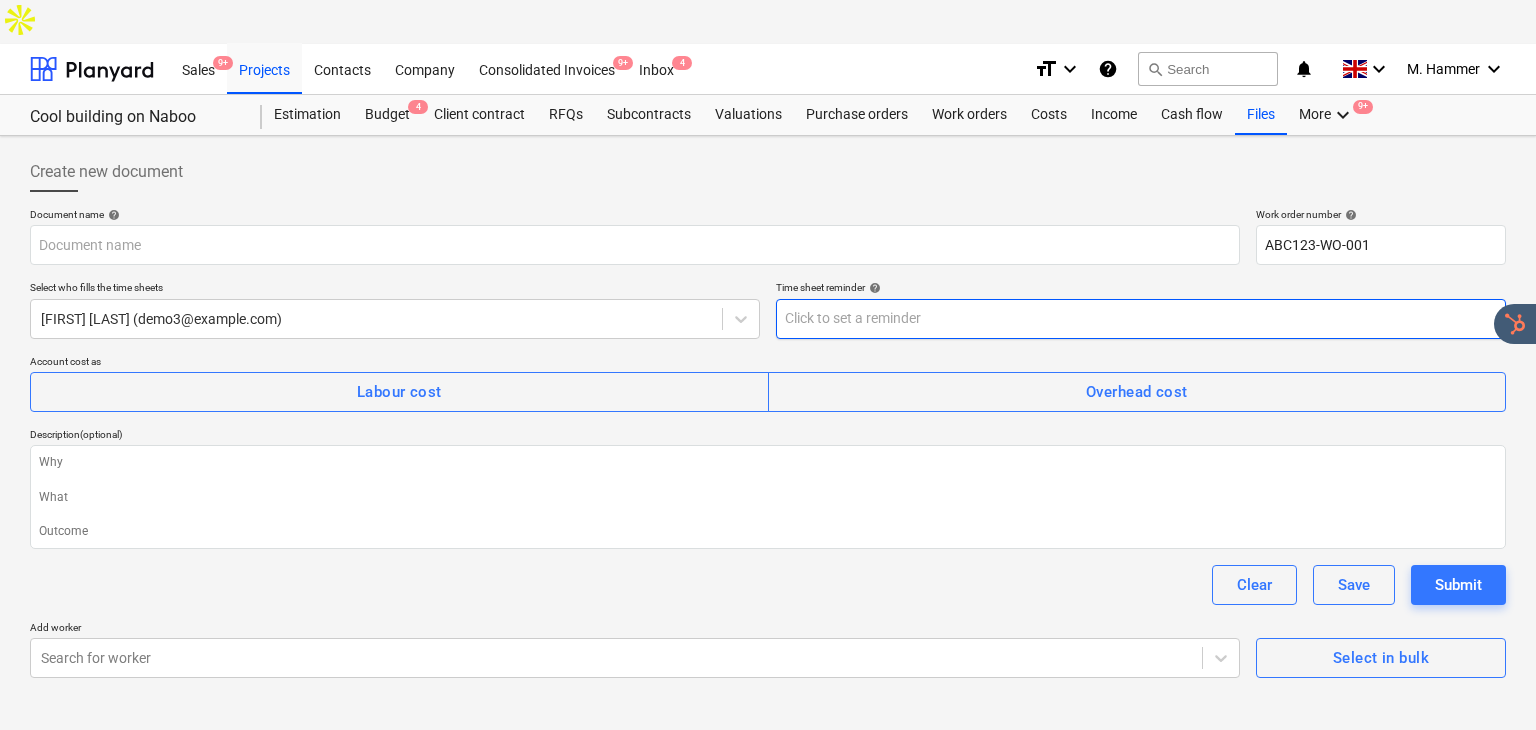 click at bounding box center [1141, 319] 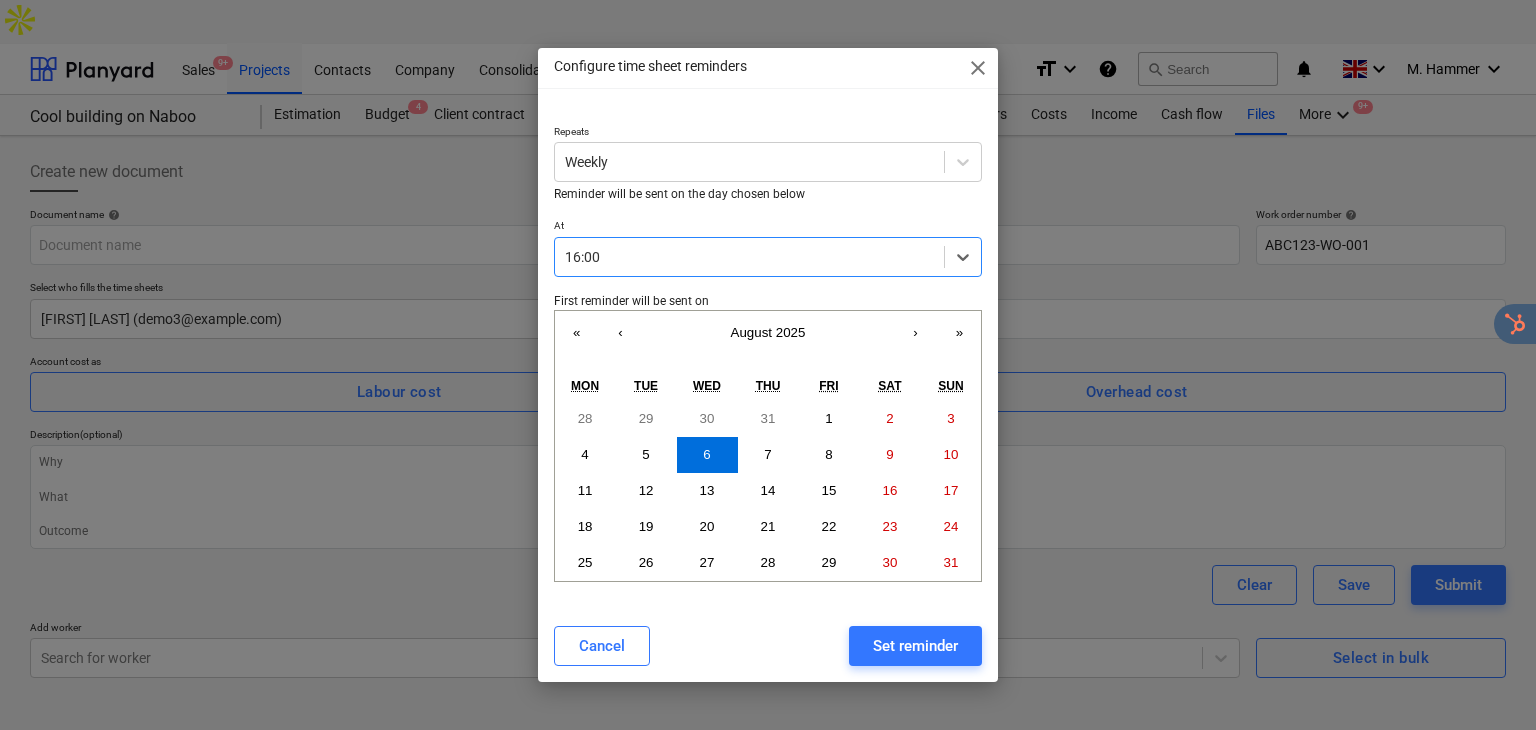 click on "close" at bounding box center [978, 68] 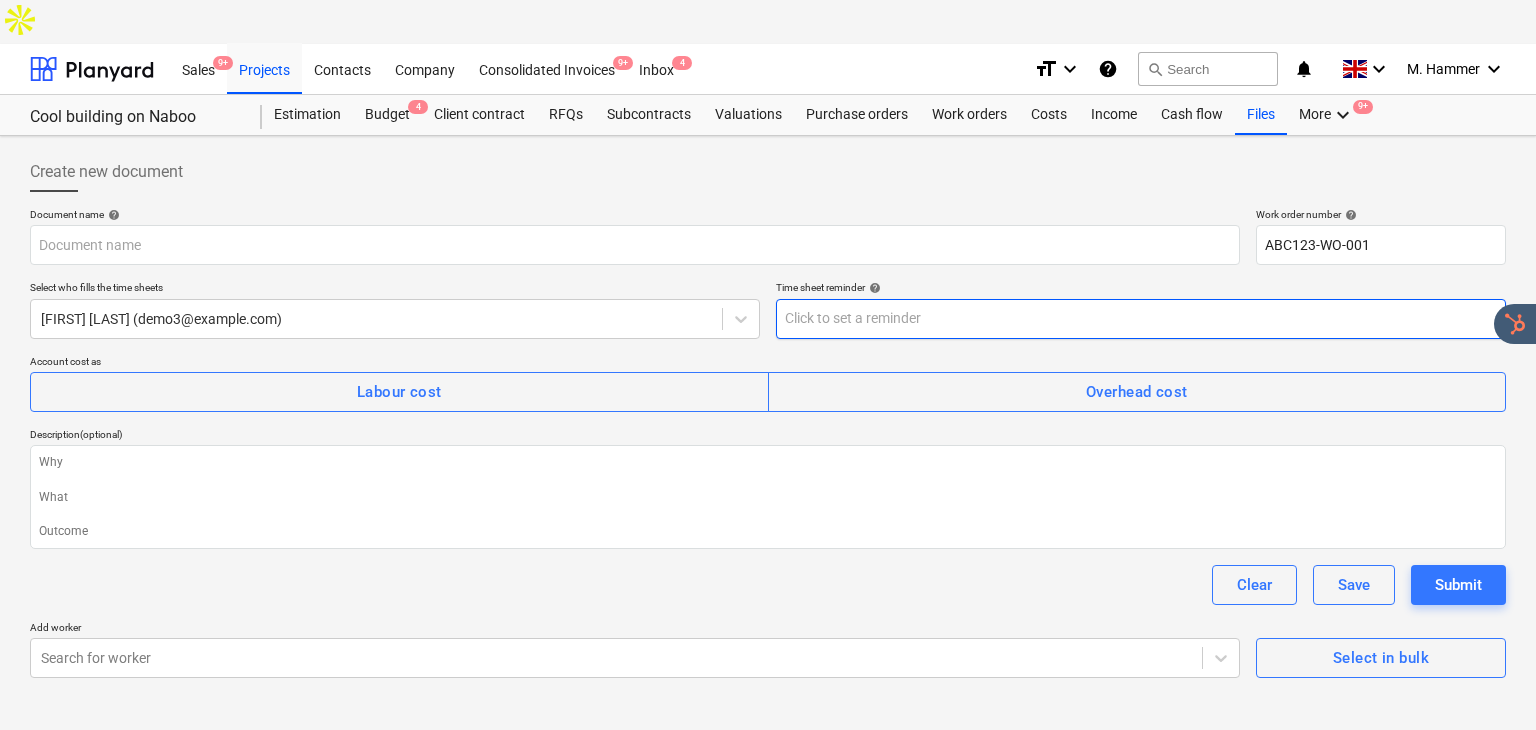 click at bounding box center [1141, 319] 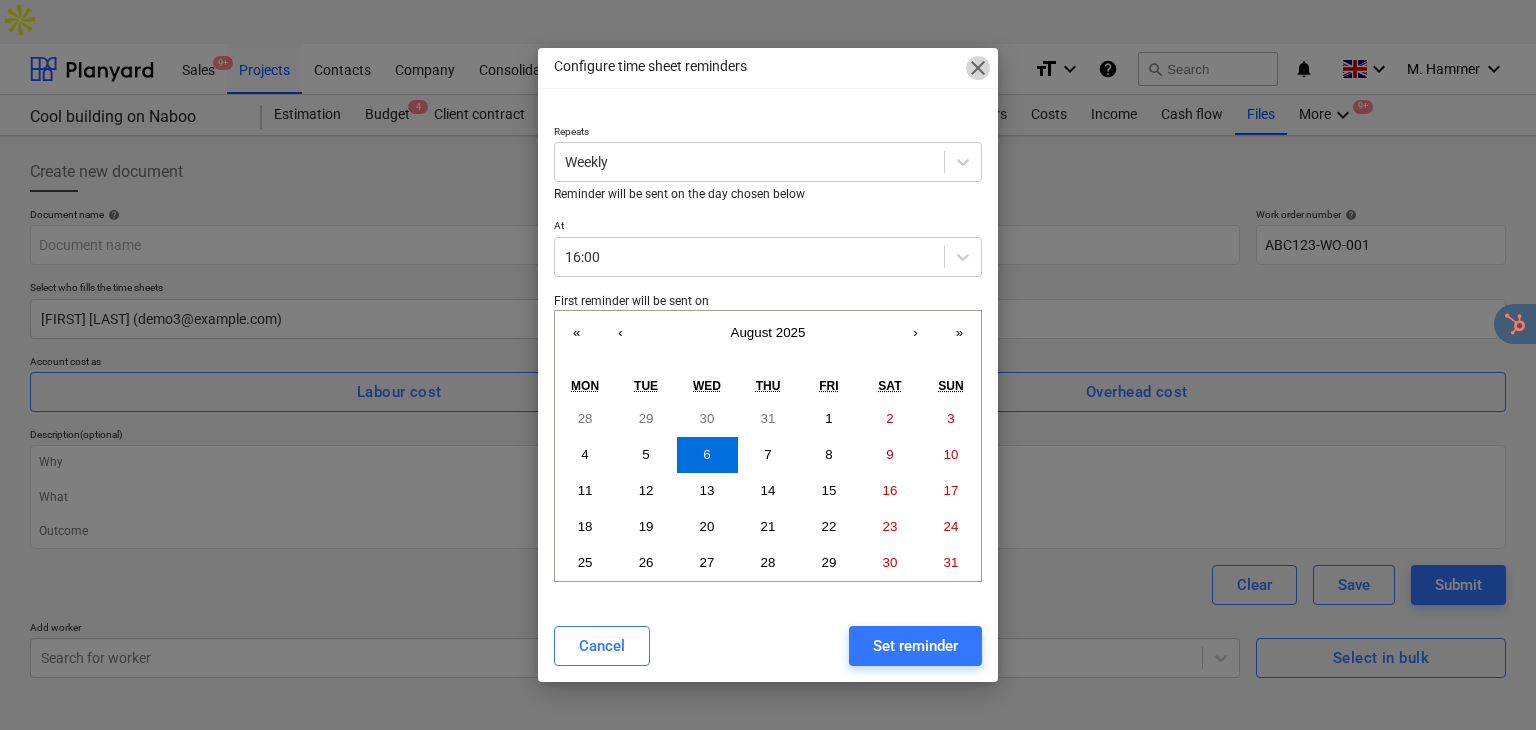 click on "close" at bounding box center (978, 68) 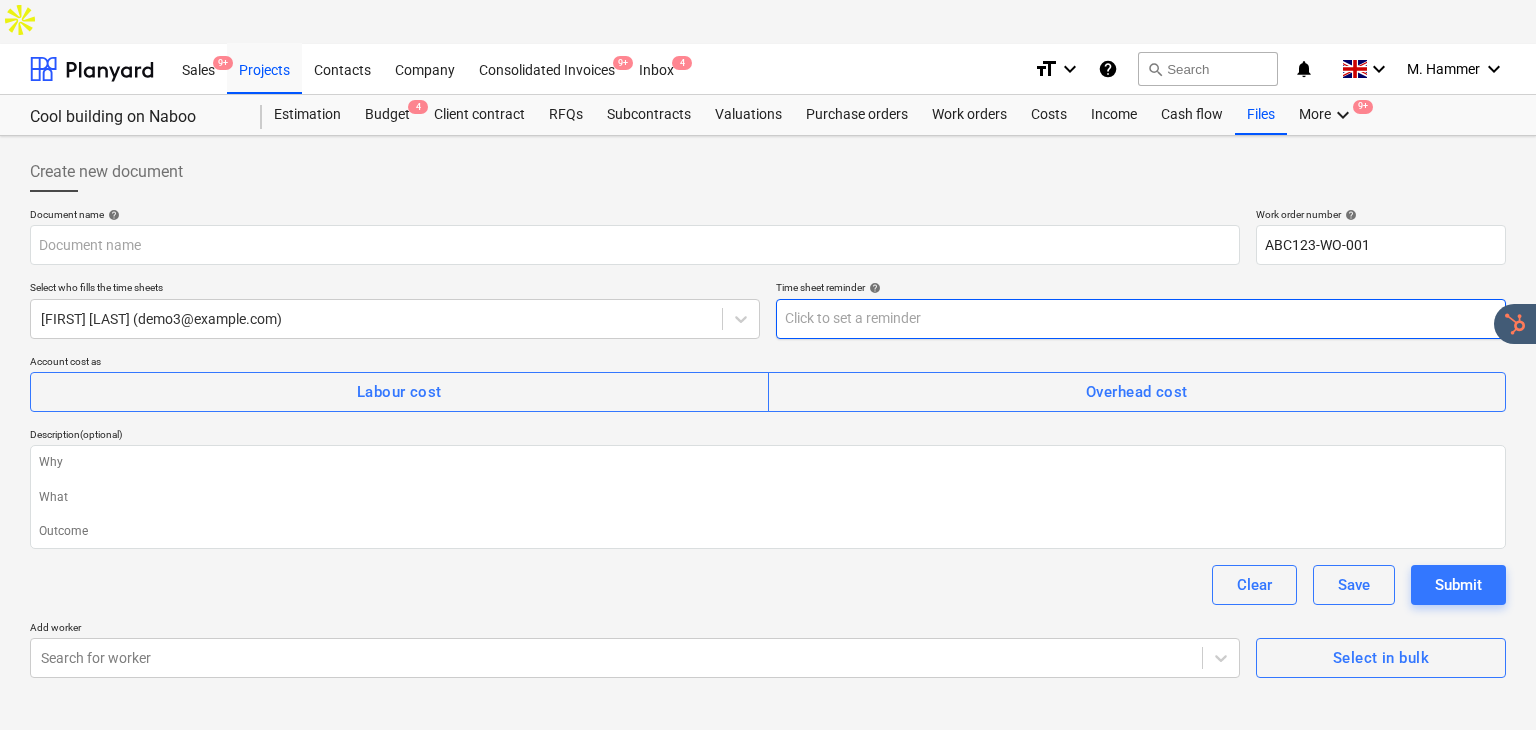 click at bounding box center [1141, 319] 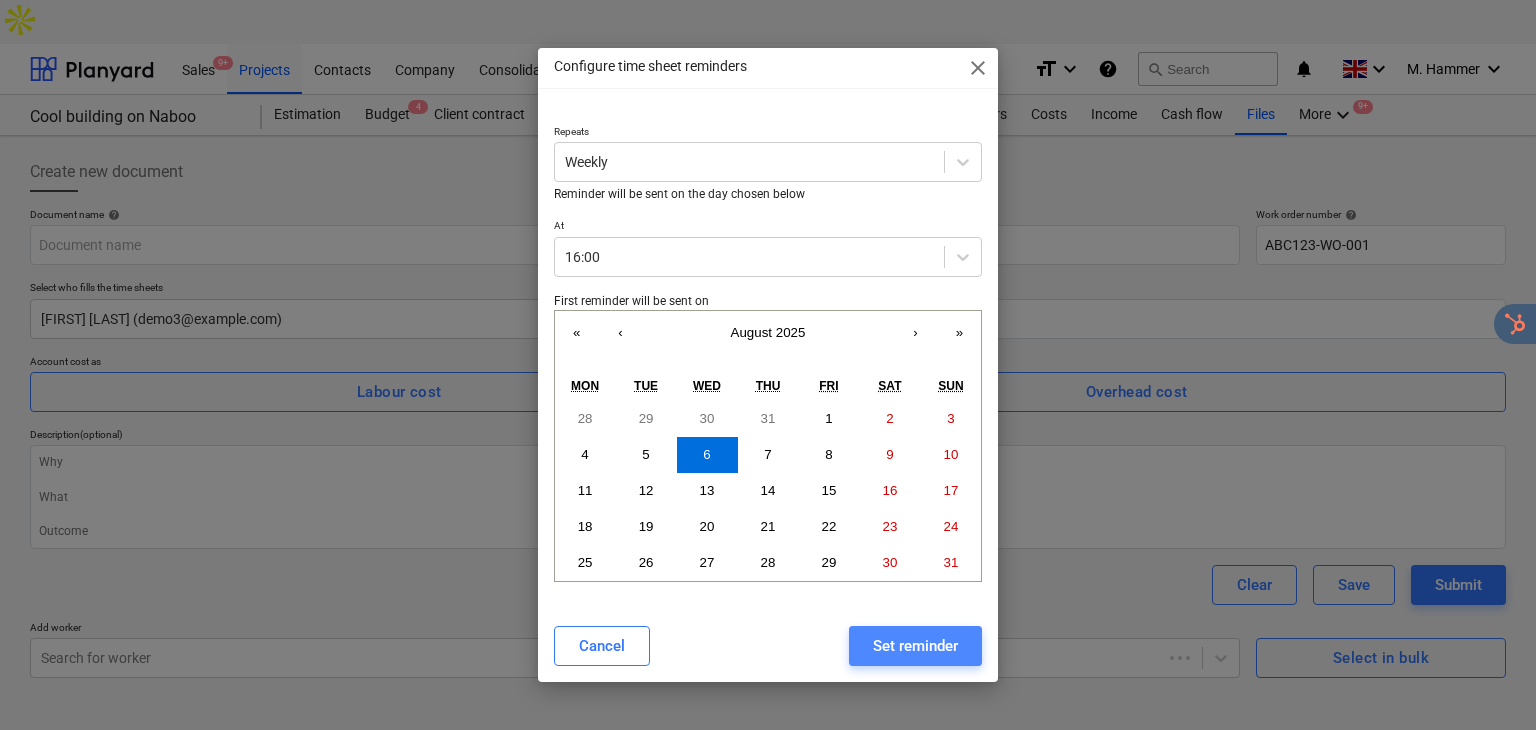 click on "Set reminder" at bounding box center [915, 646] 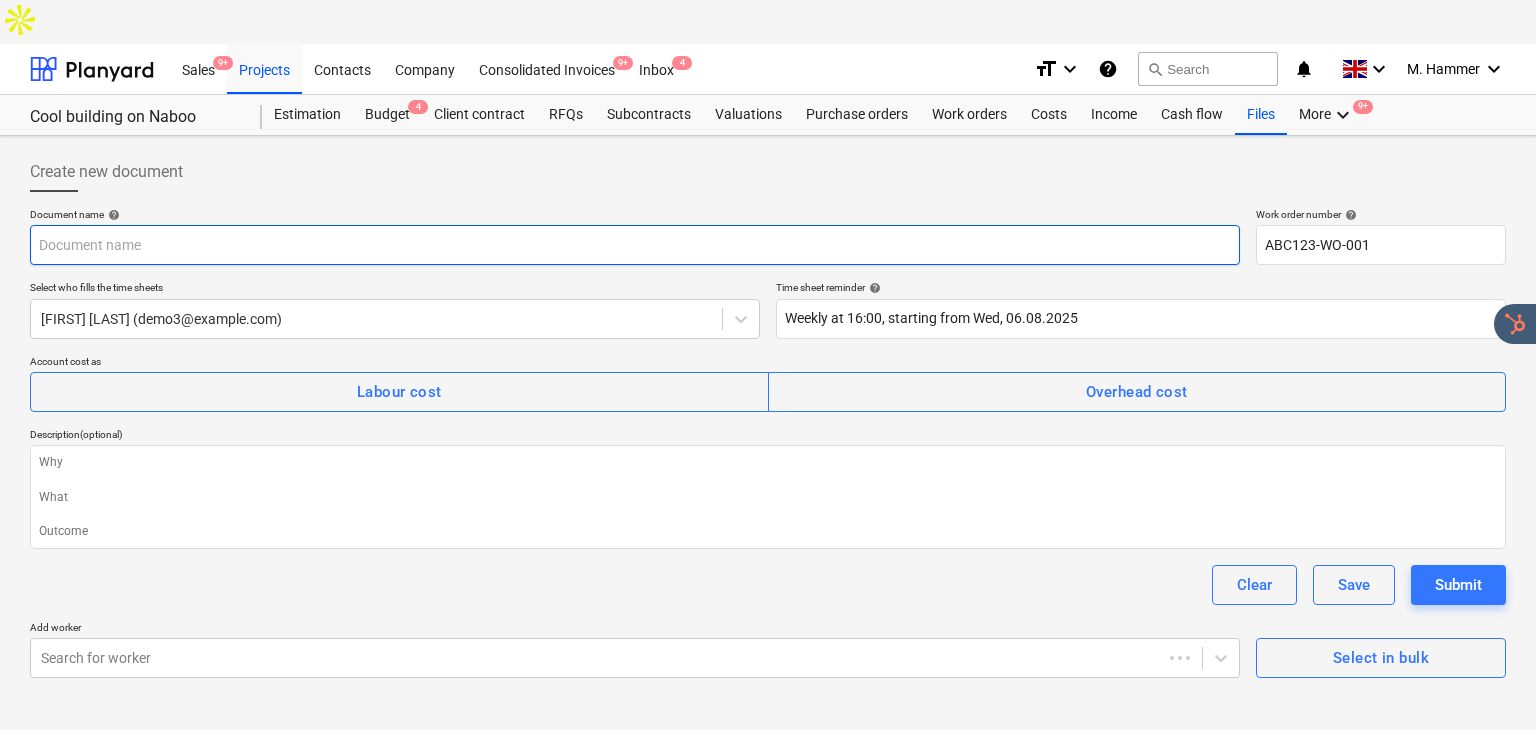click at bounding box center (635, 245) 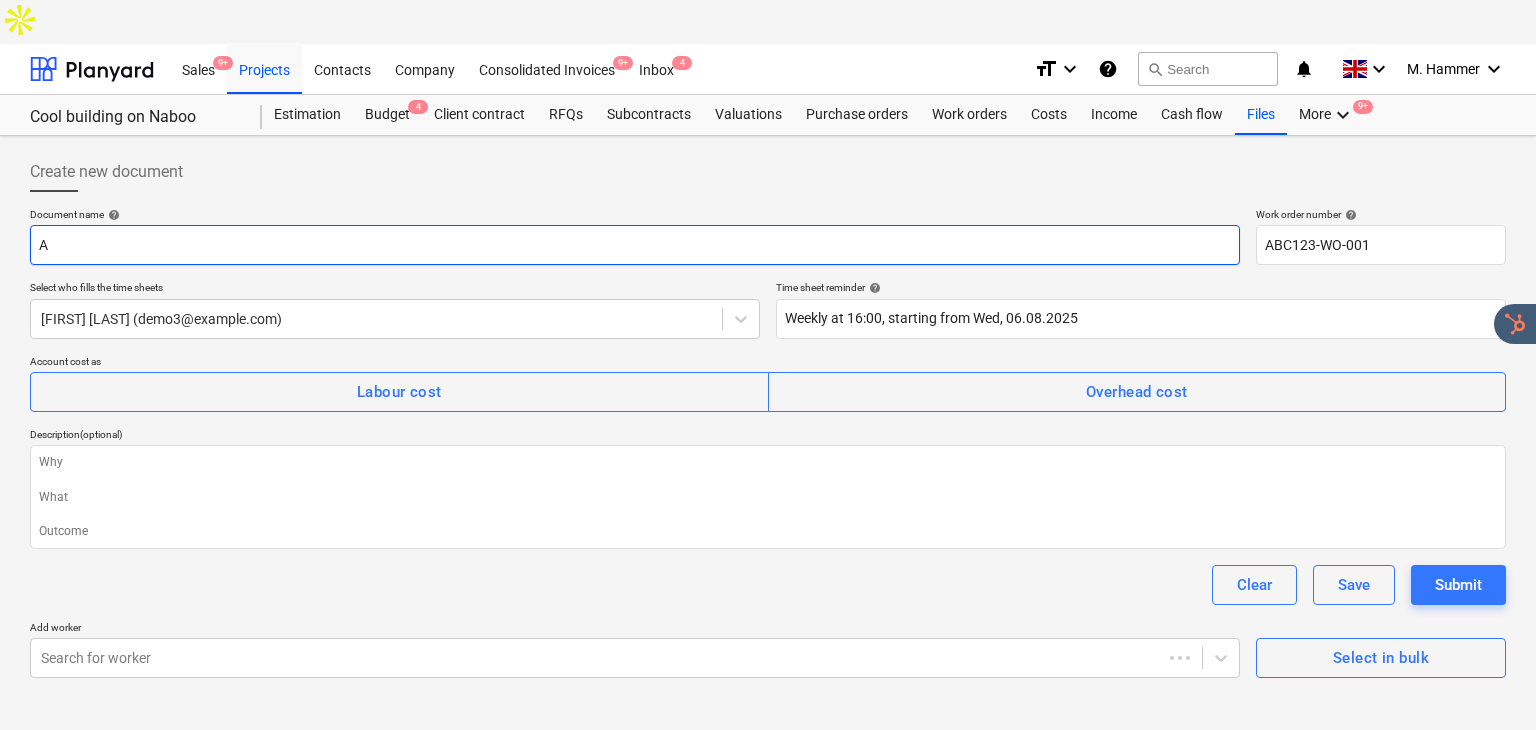 type on "x" 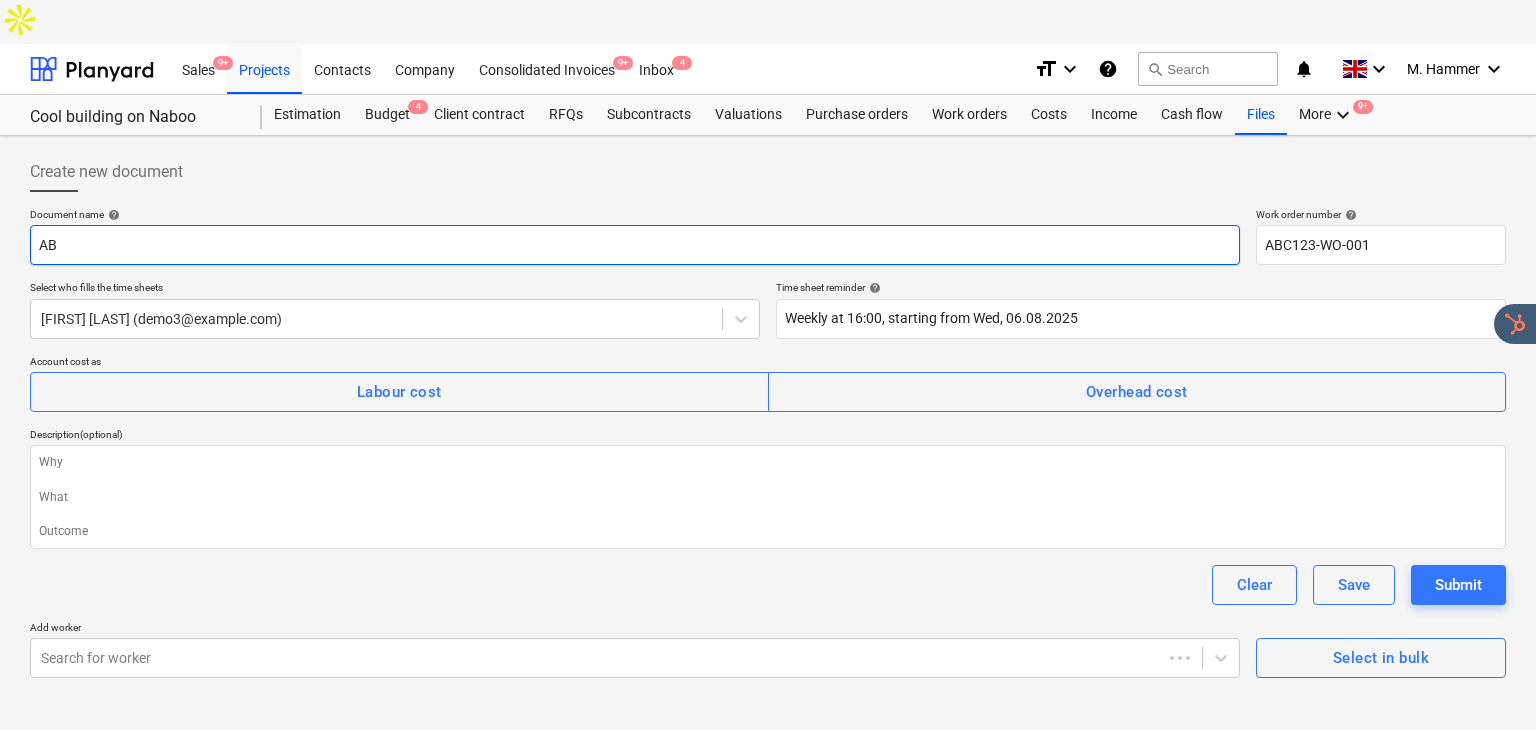 type on "x" 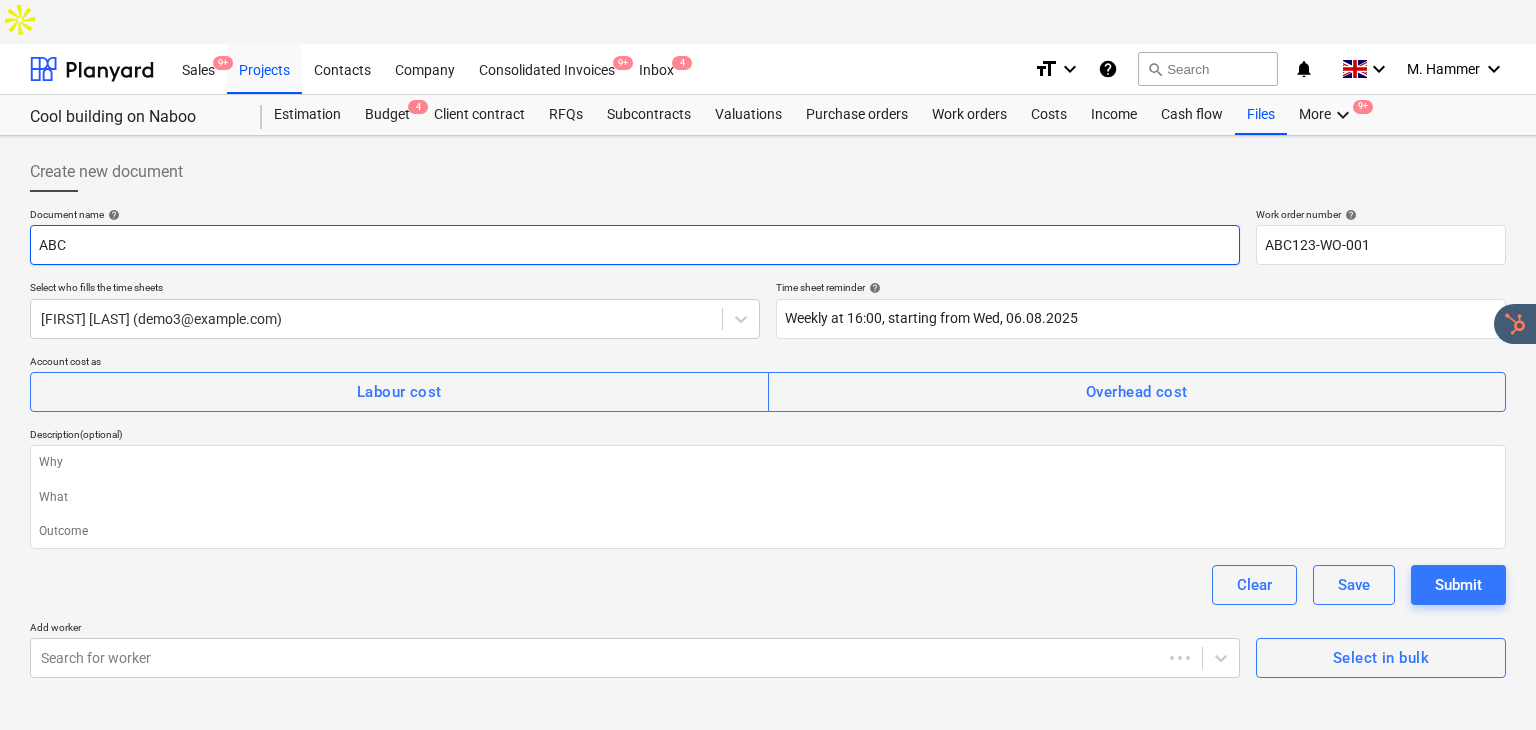 type on "x" 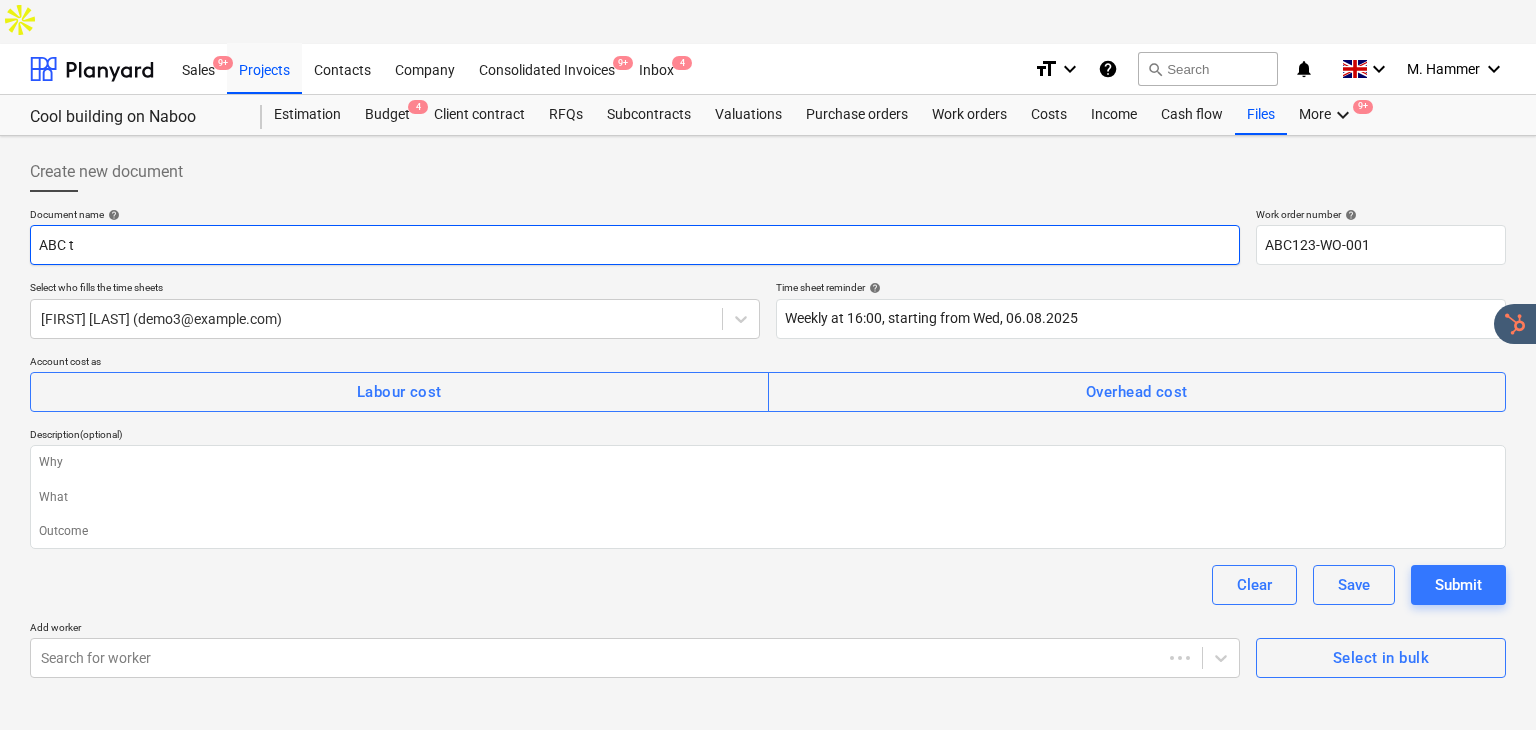 type on "x" 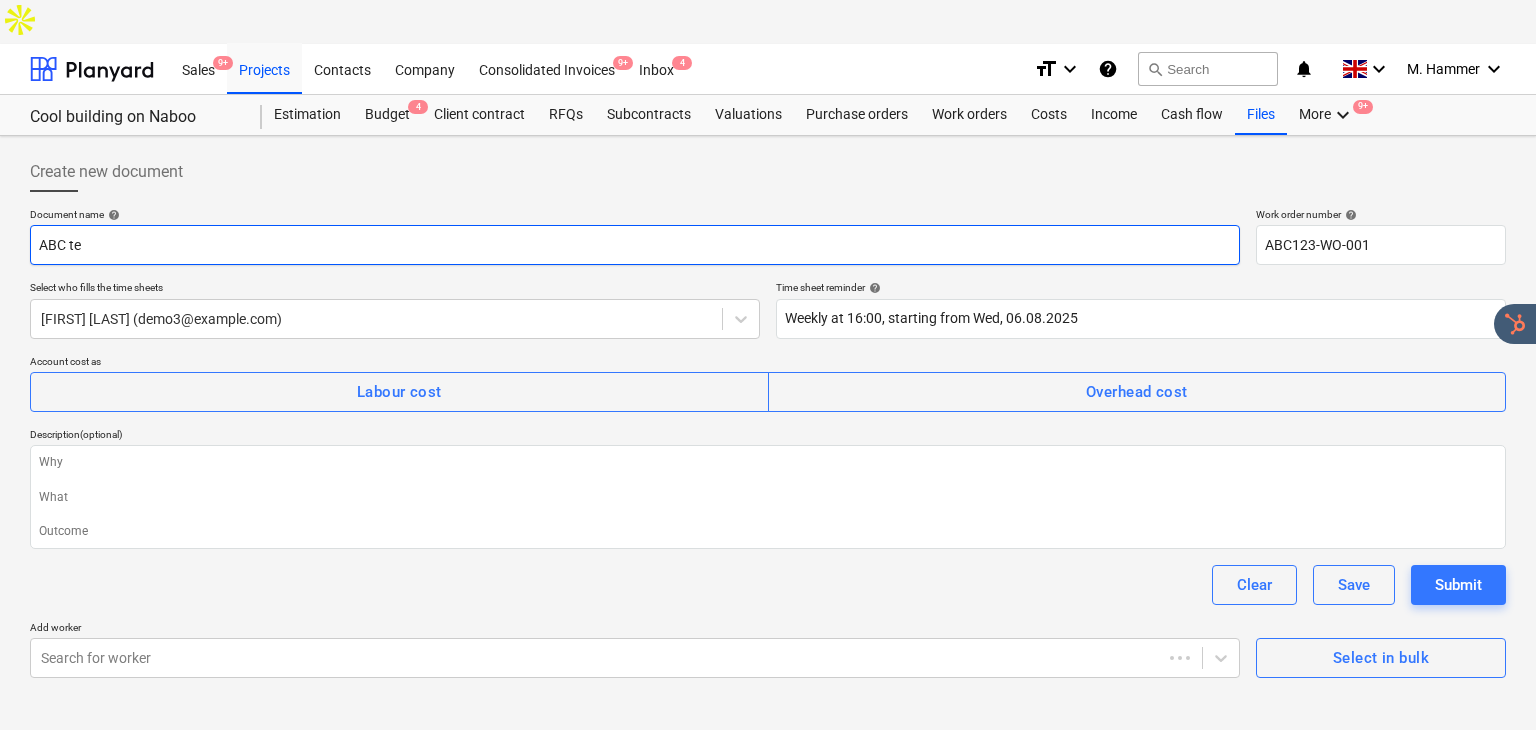 type on "x" 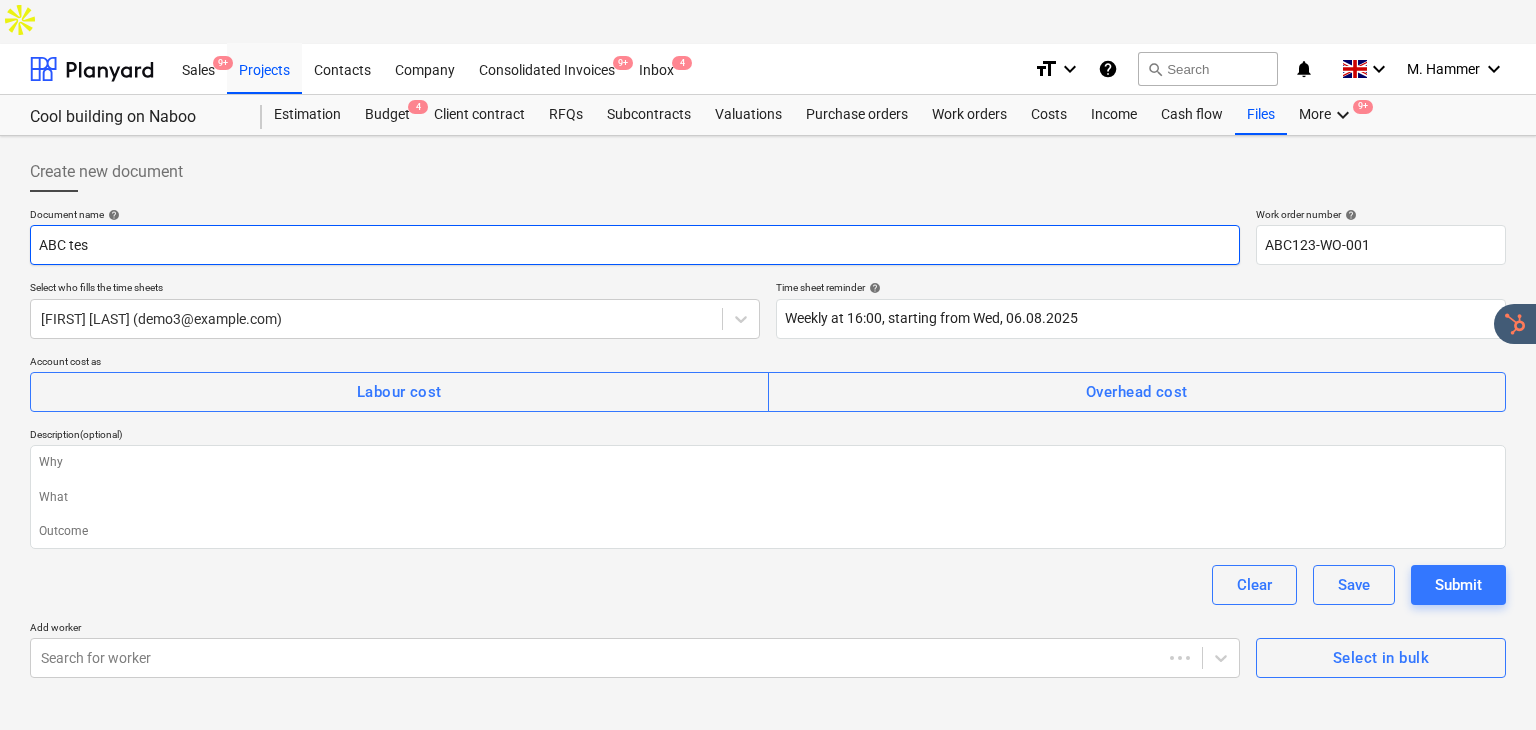 type on "x" 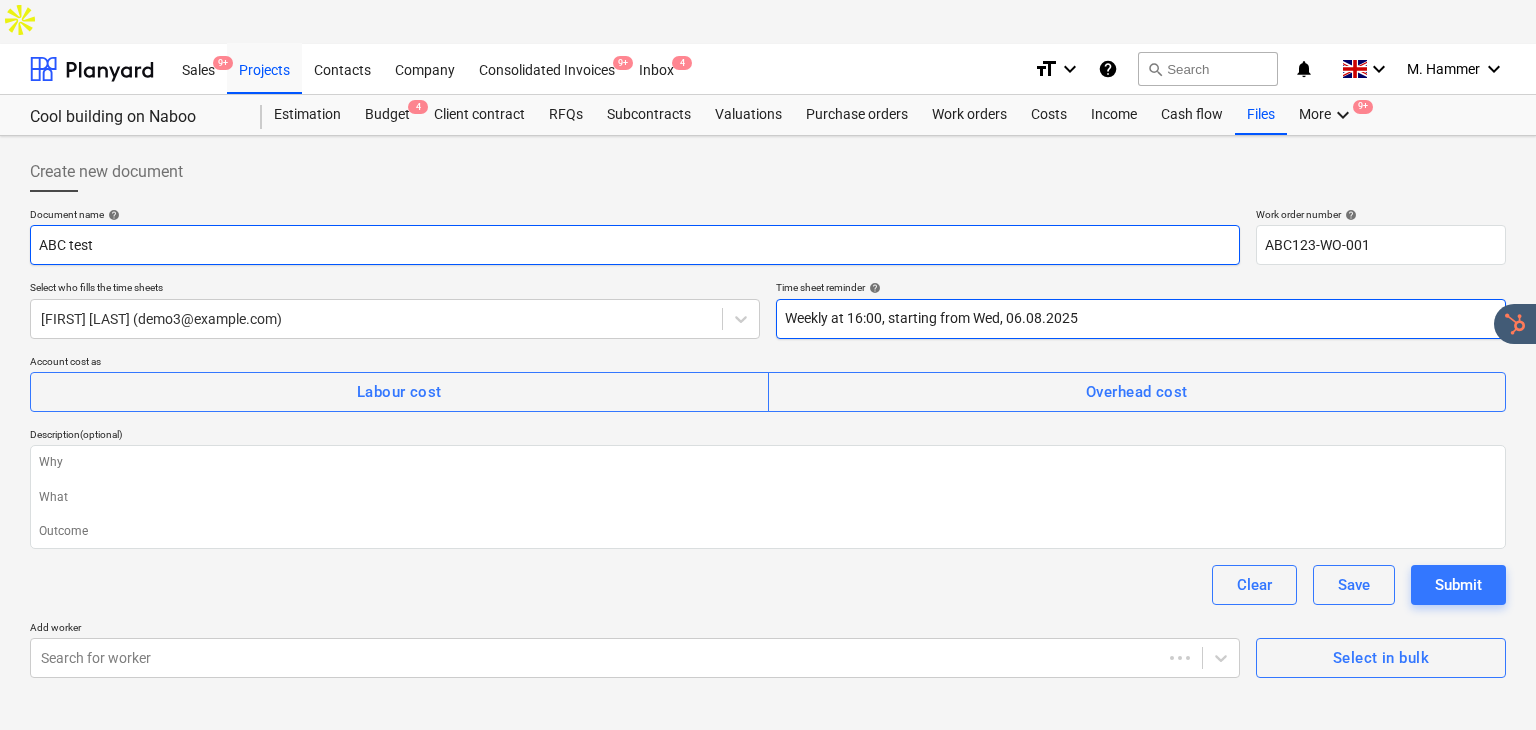type on "x" 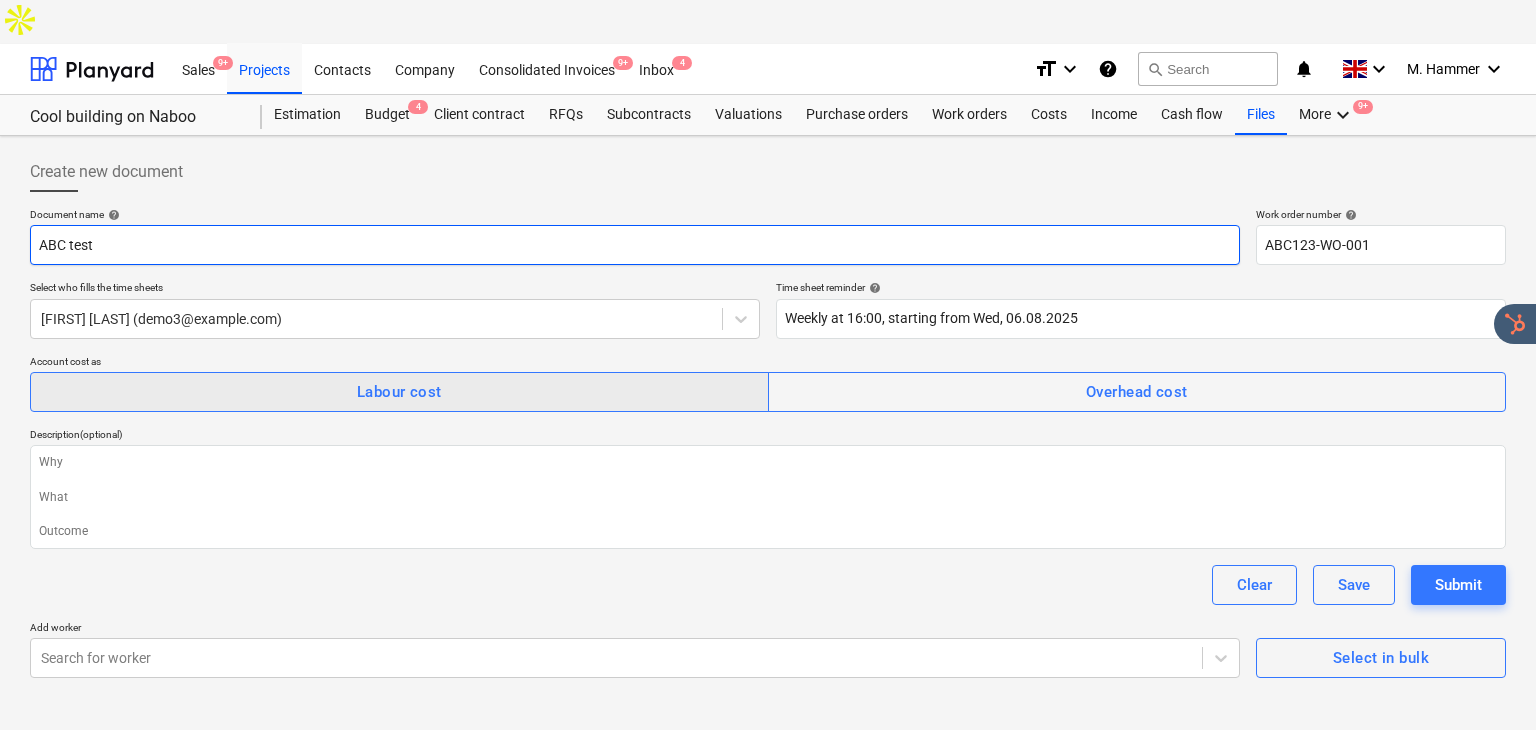 type on "ABC test" 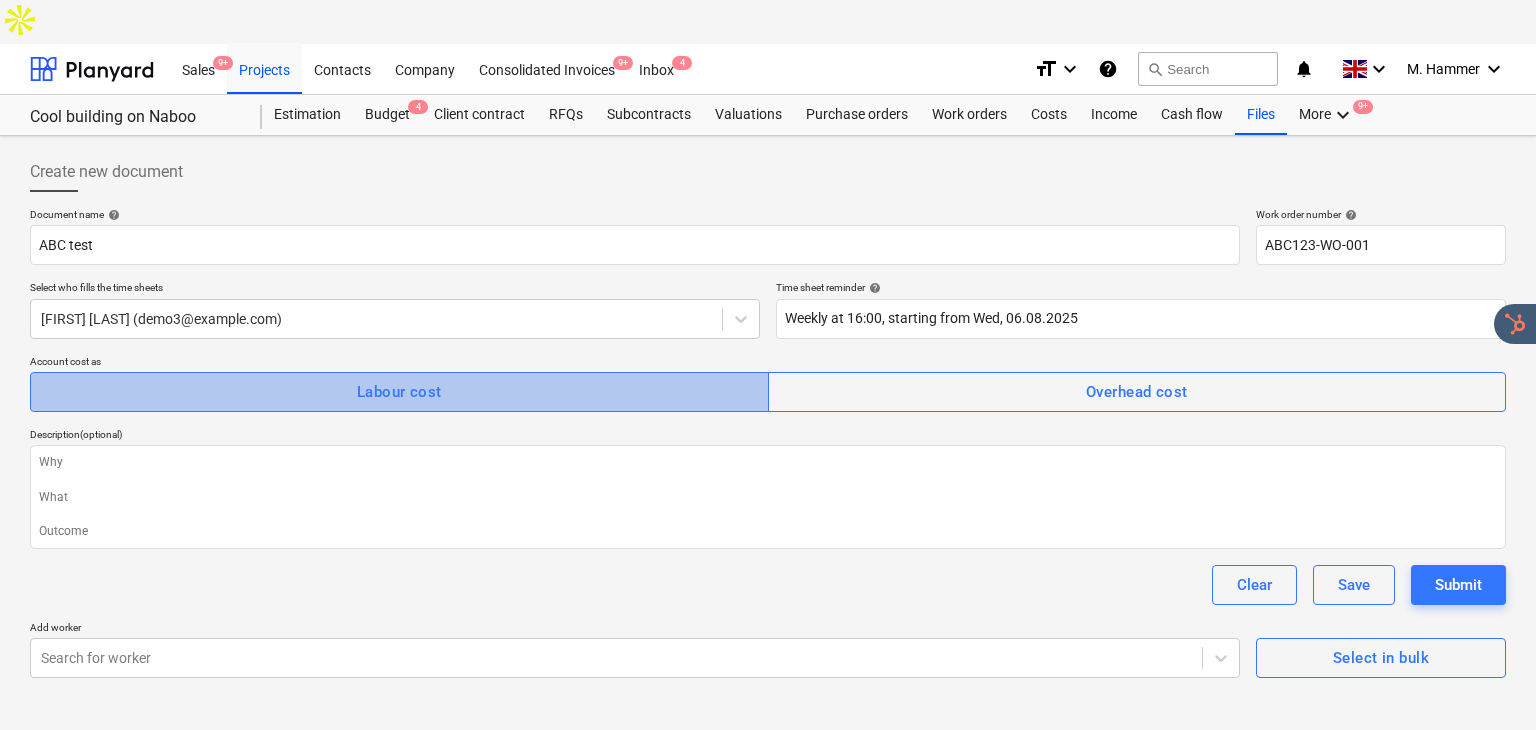 click on "Labour cost" at bounding box center (399, 392) 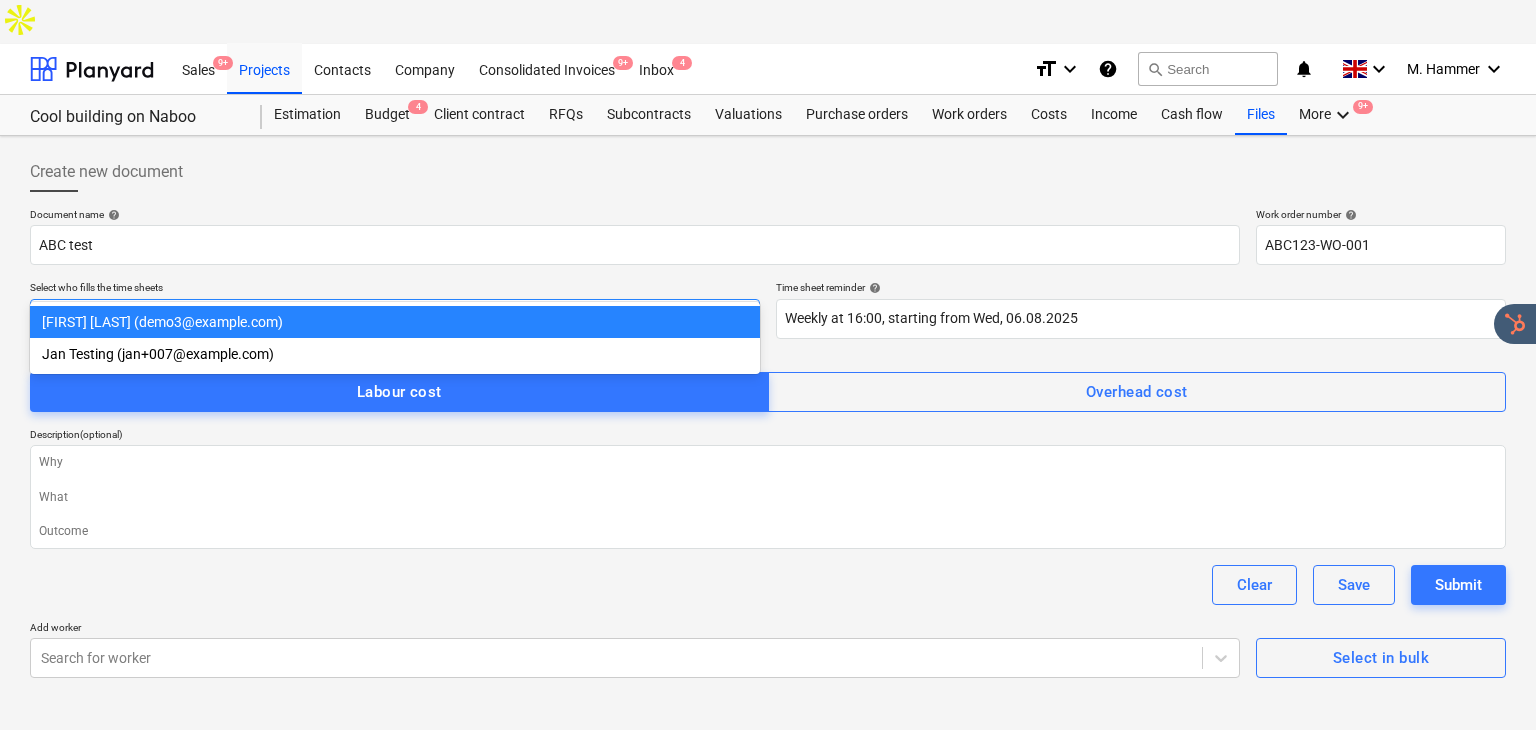 click 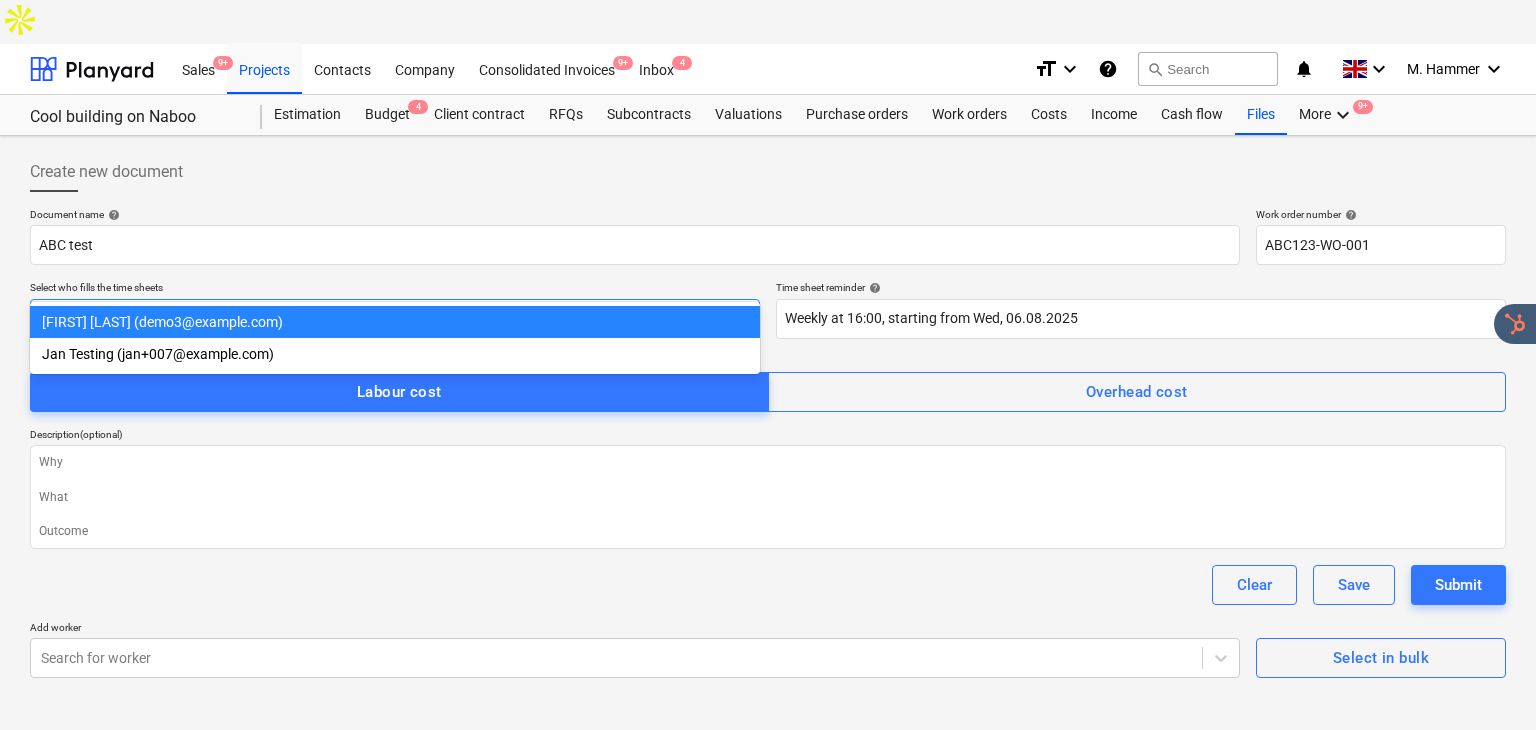 click on "Mike Hammer (demo3@anku.33mail.com)" at bounding box center (395, 322) 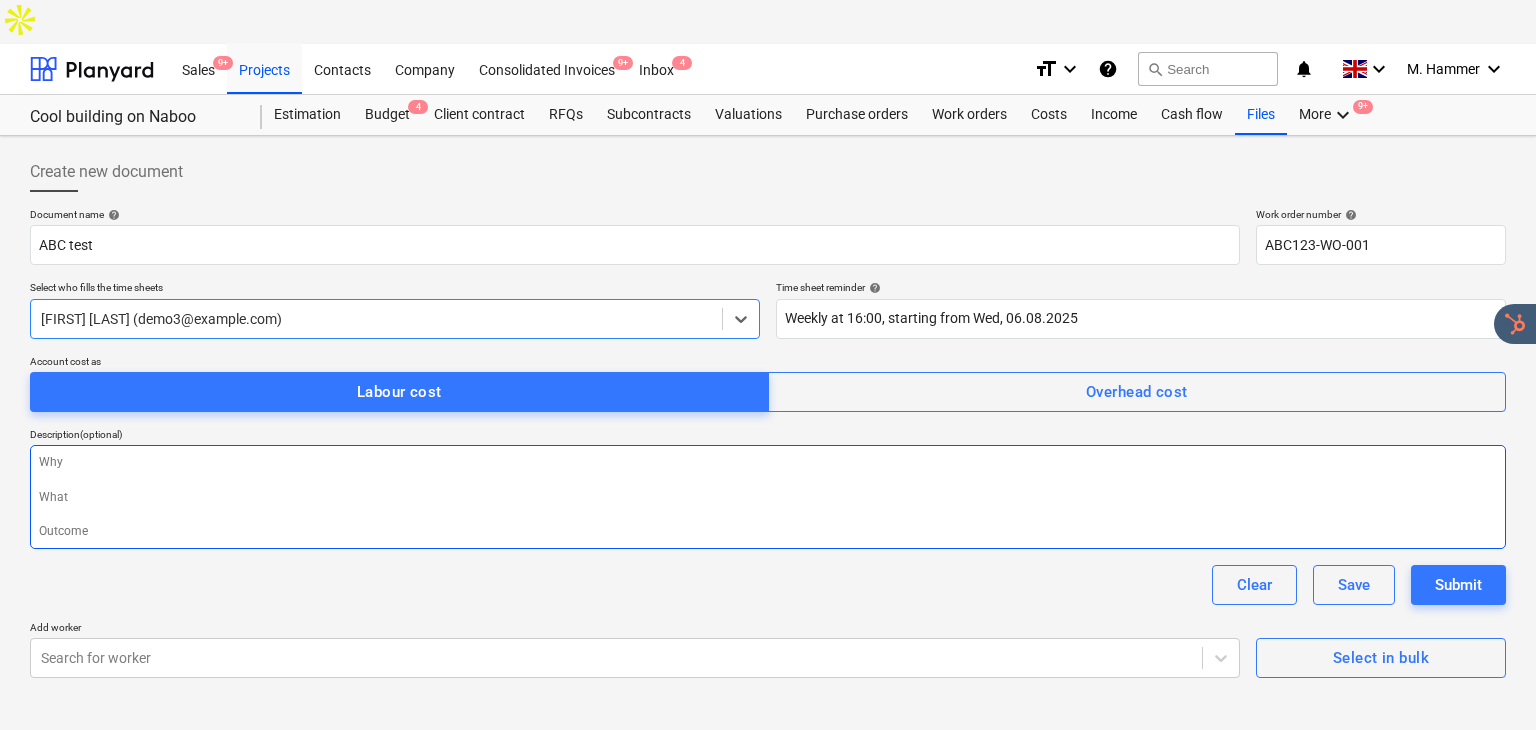 click at bounding box center [768, 497] 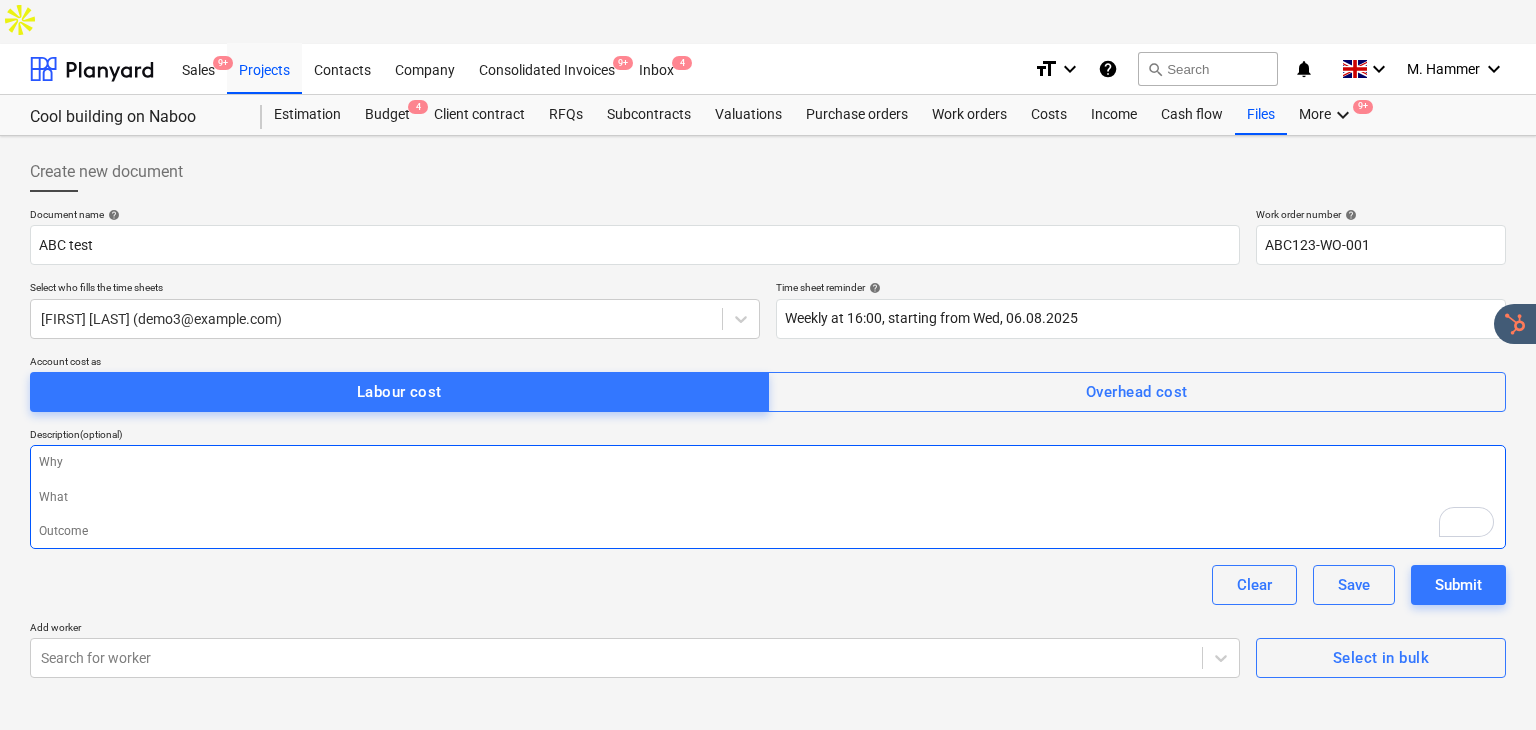 click at bounding box center (768, 497) 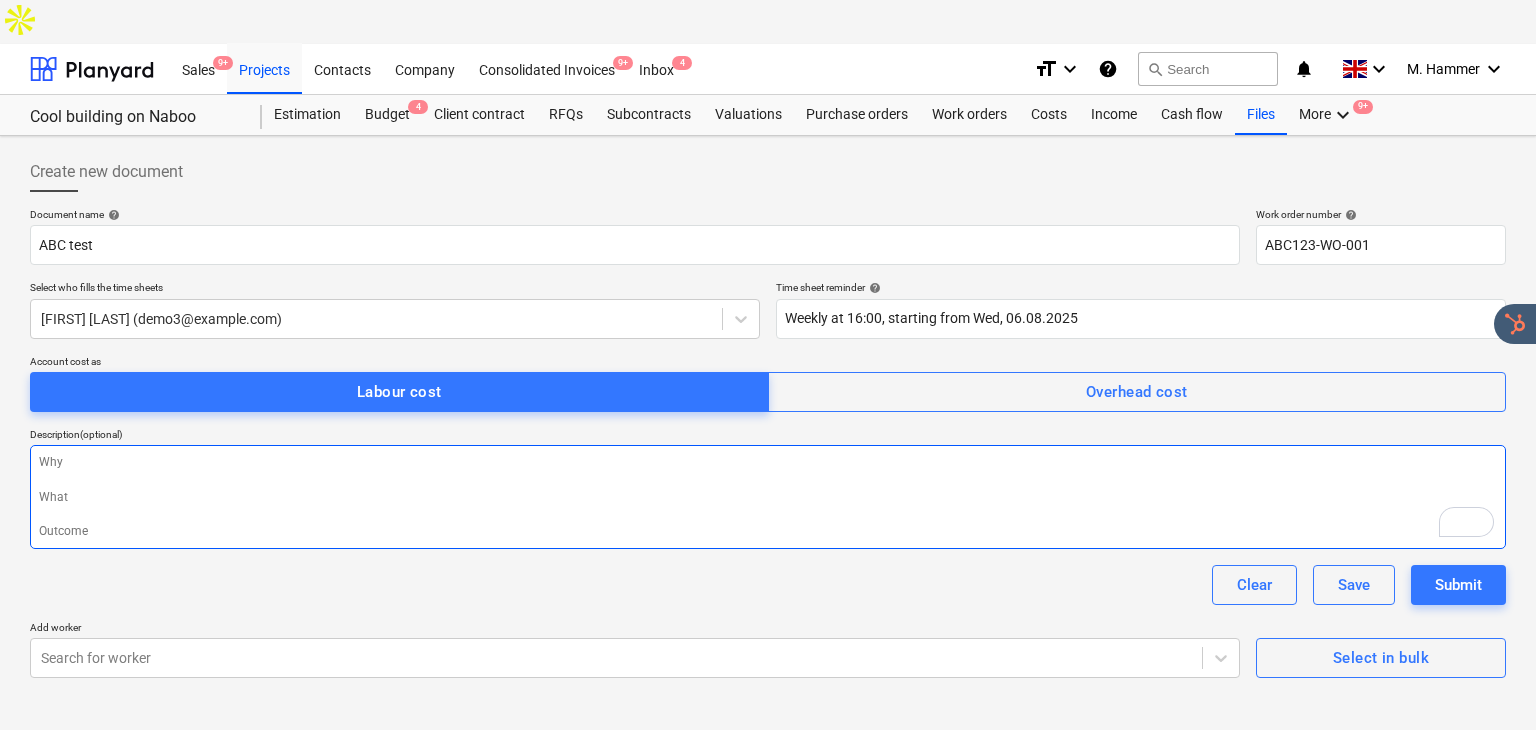 type on "x" 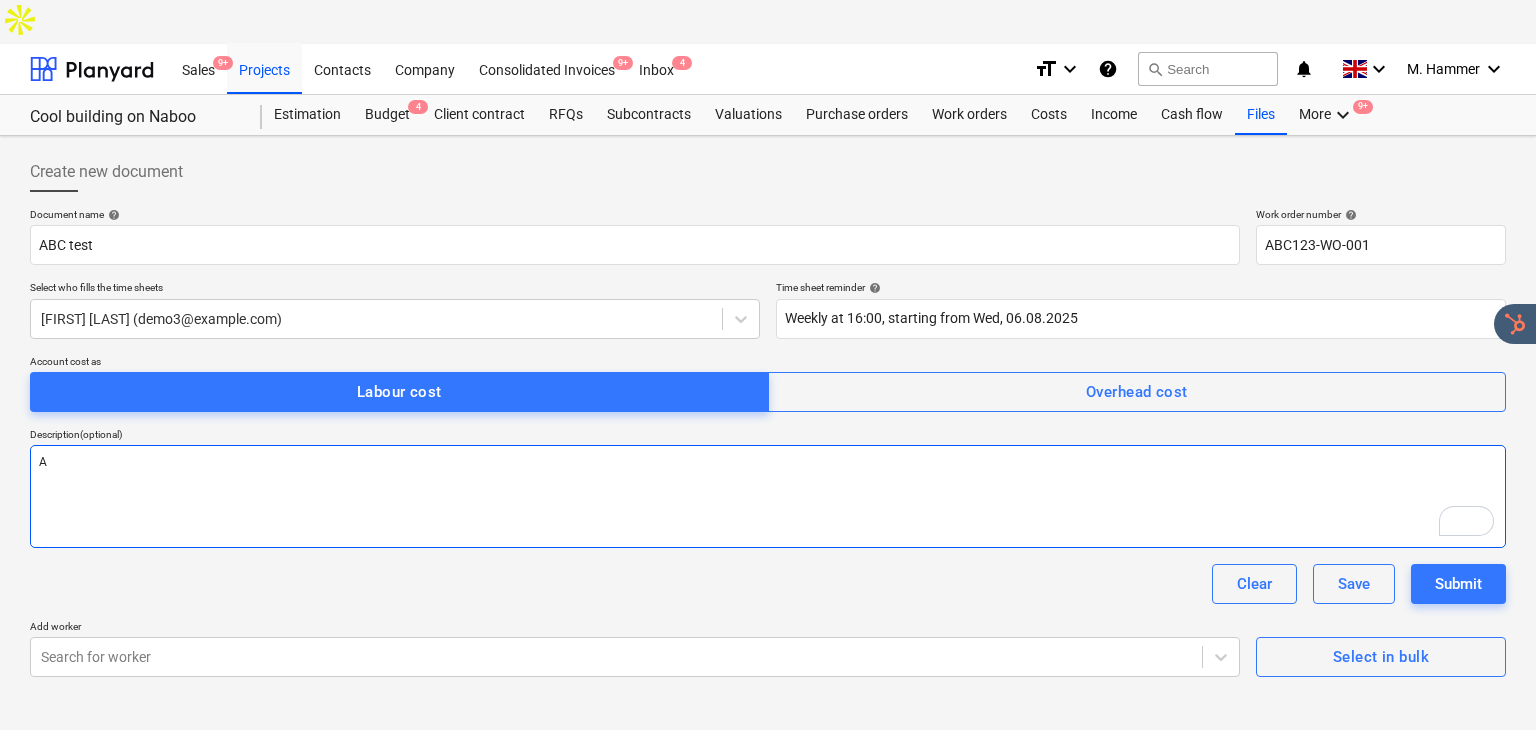 type on "A" 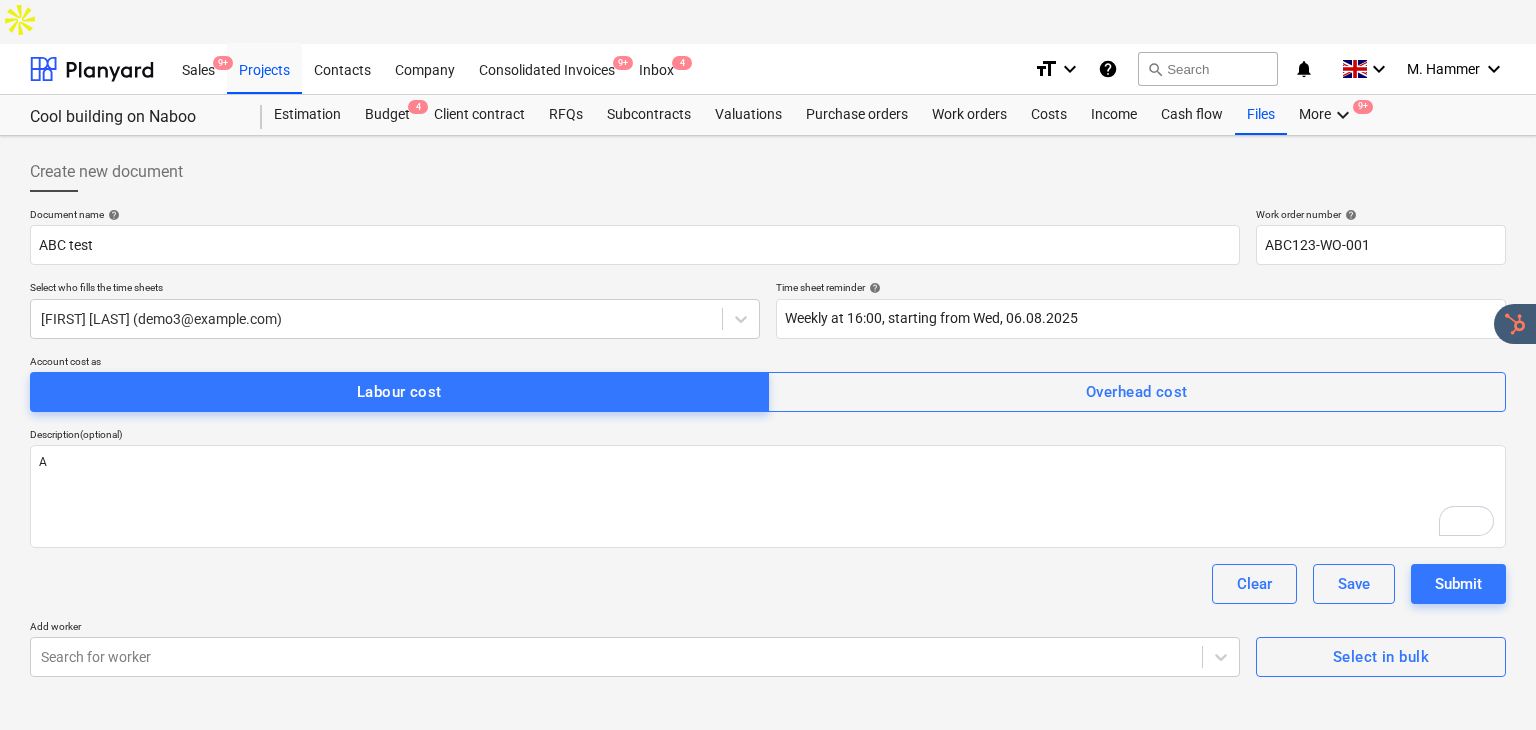 click on "Clear Save Submit" at bounding box center (768, 584) 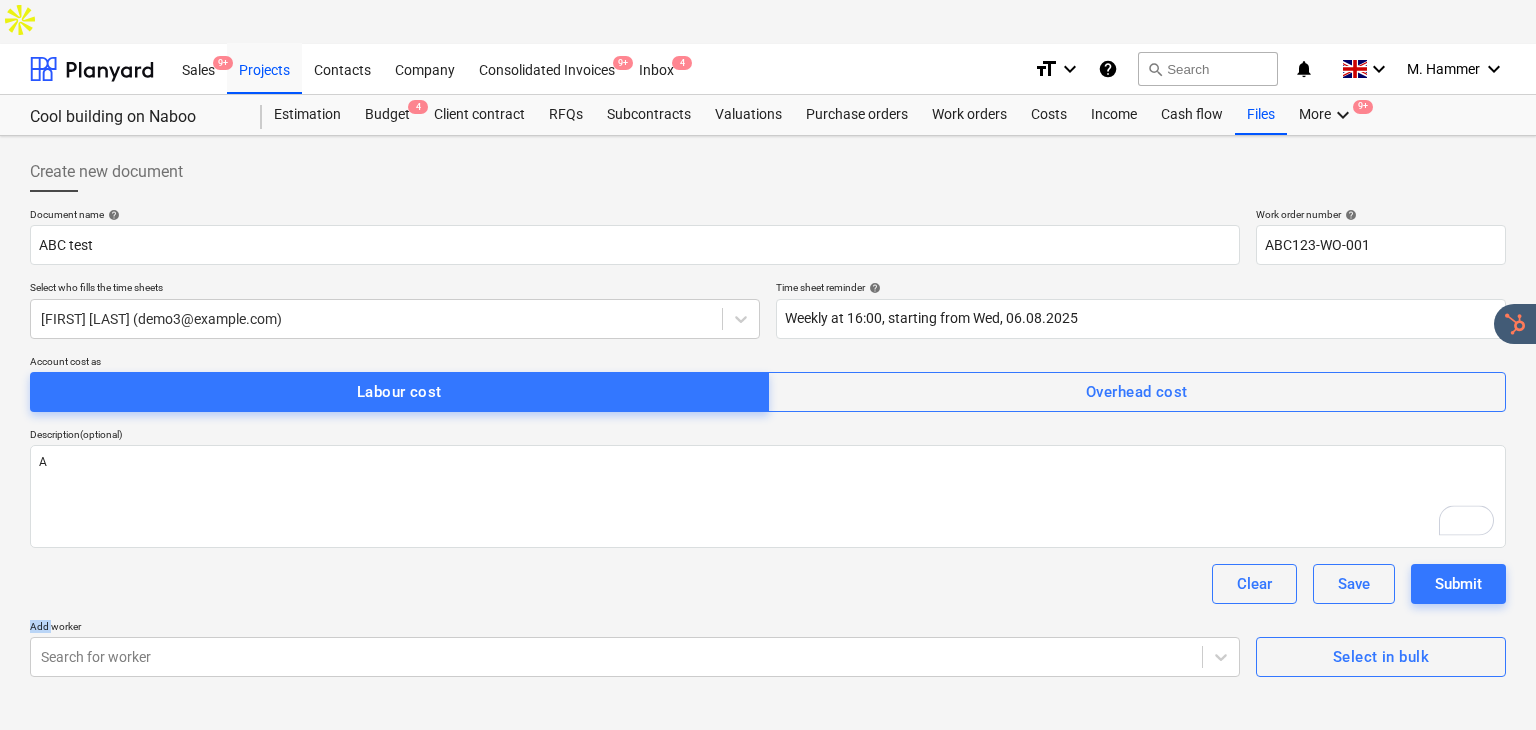 click on "Clear Save Submit" at bounding box center [768, 584] 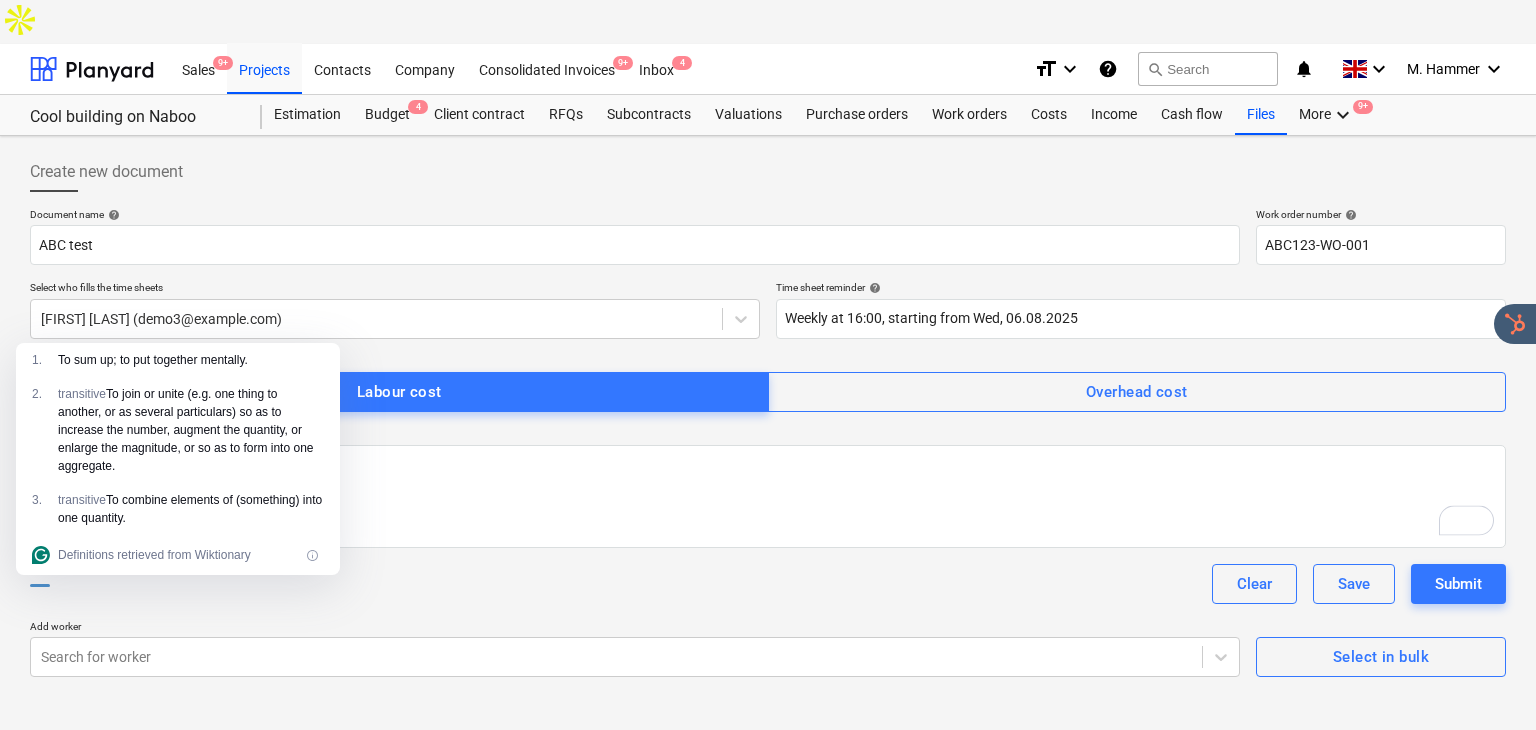 click on "Clear Save Submit" at bounding box center [768, 584] 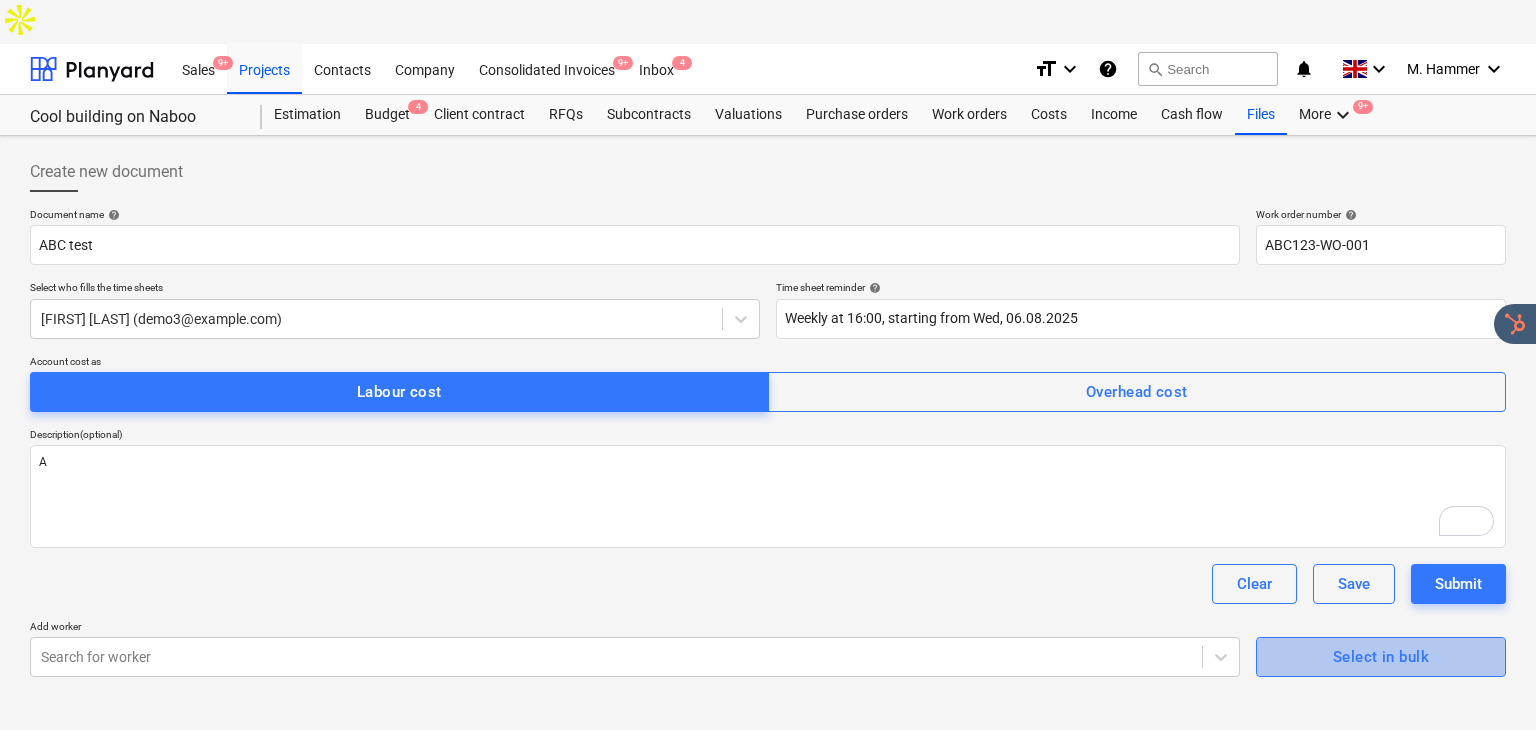 click on "Select in bulk" at bounding box center [1381, 657] 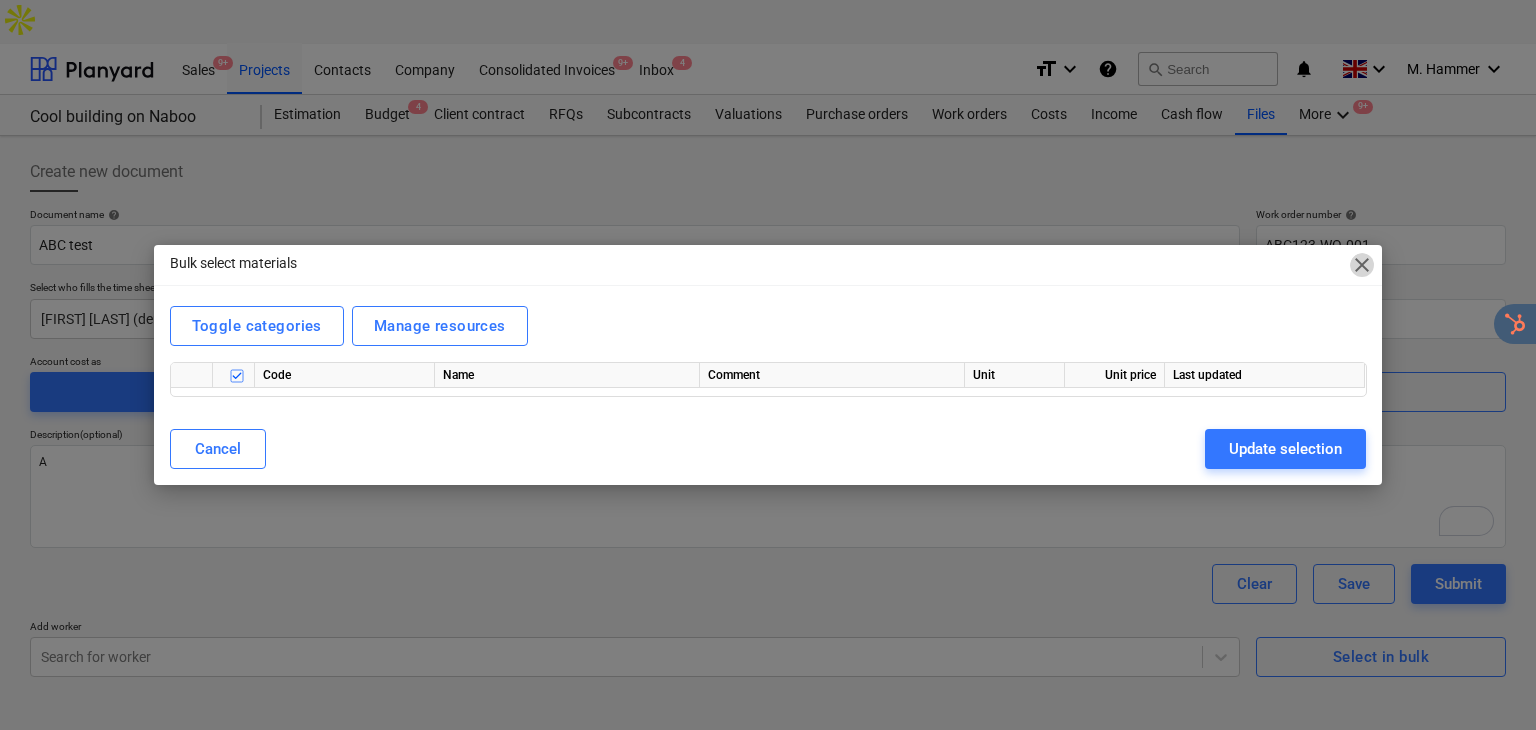 click on "close" at bounding box center (1362, 265) 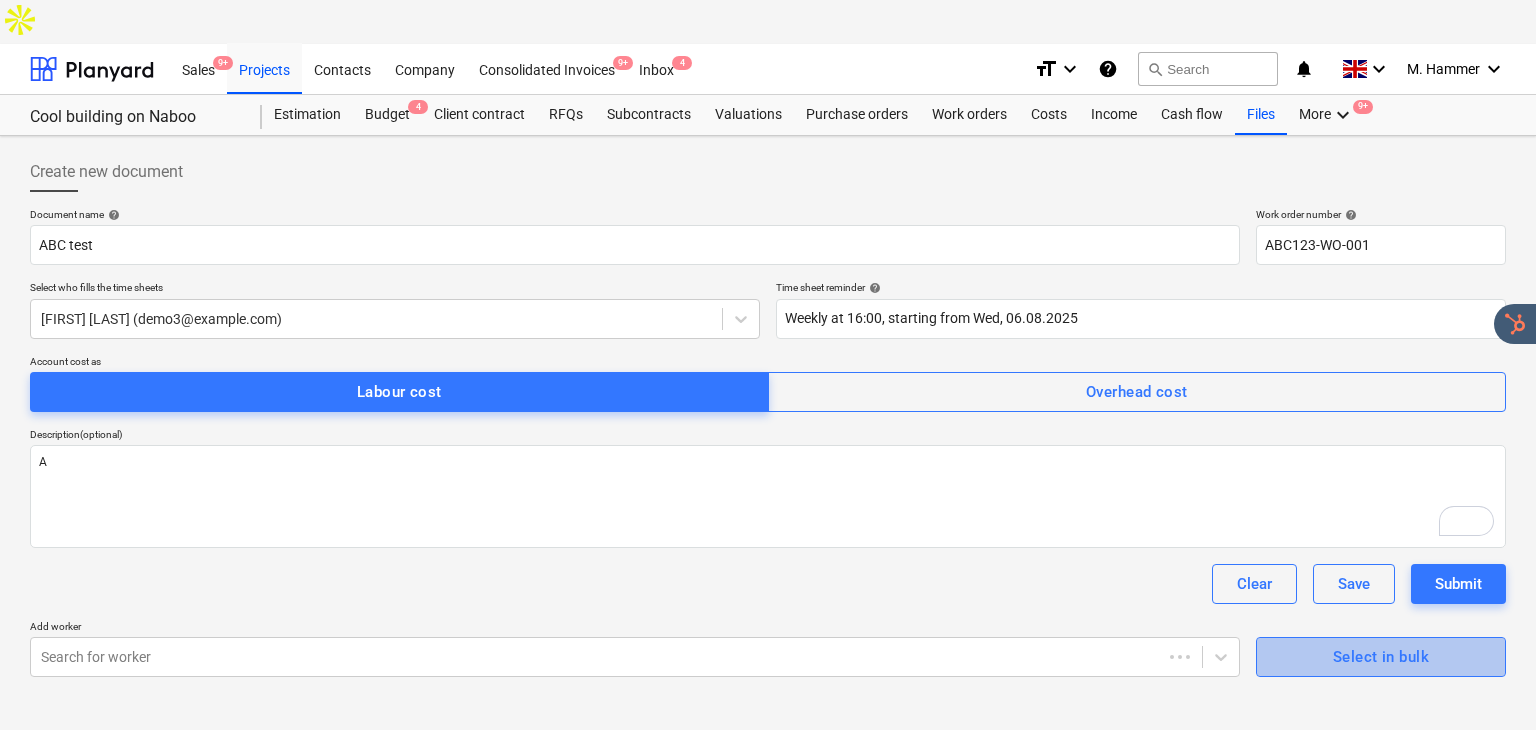 click on "Select in bulk" at bounding box center (1381, 657) 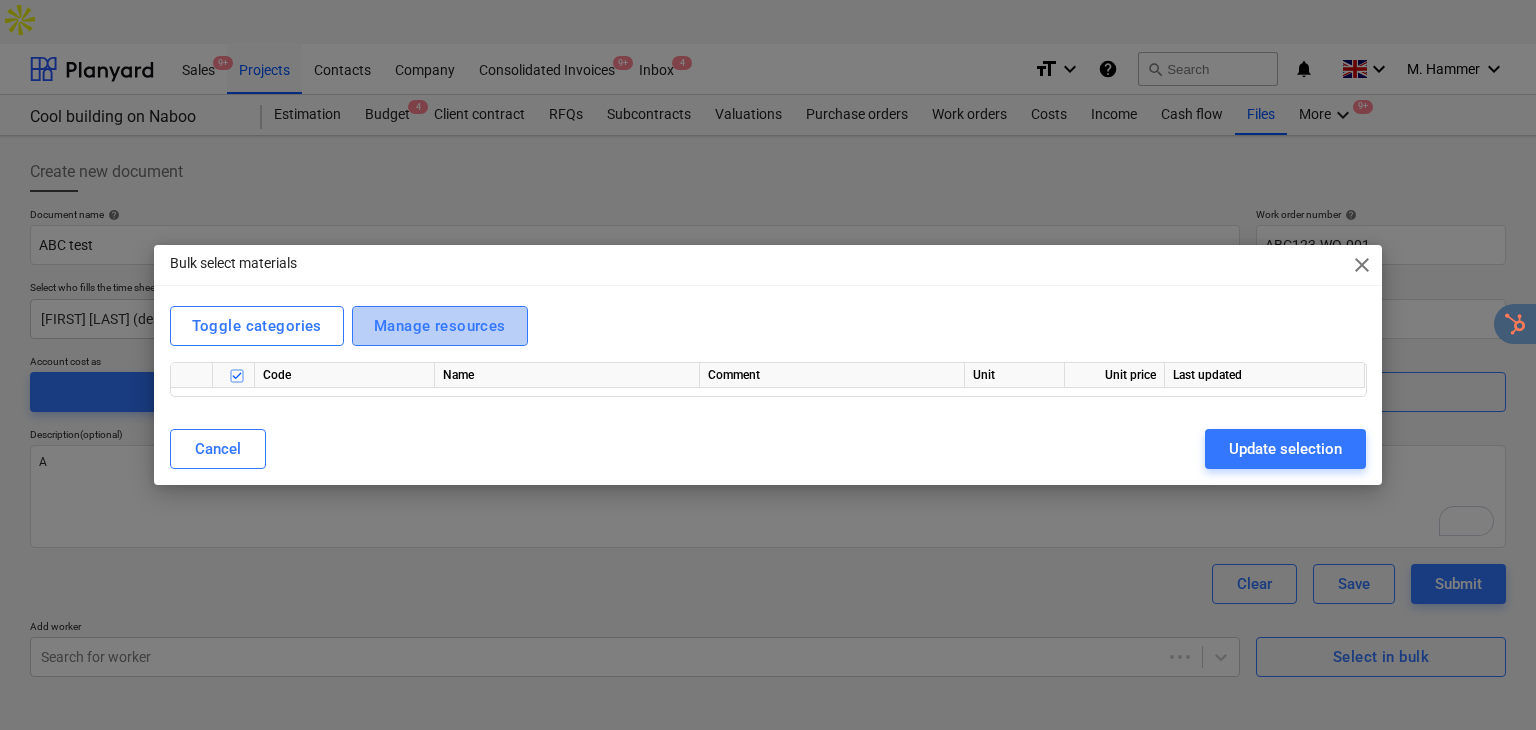 drag, startPoint x: 439, startPoint y: 324, endPoint x: 399, endPoint y: 328, distance: 40.1995 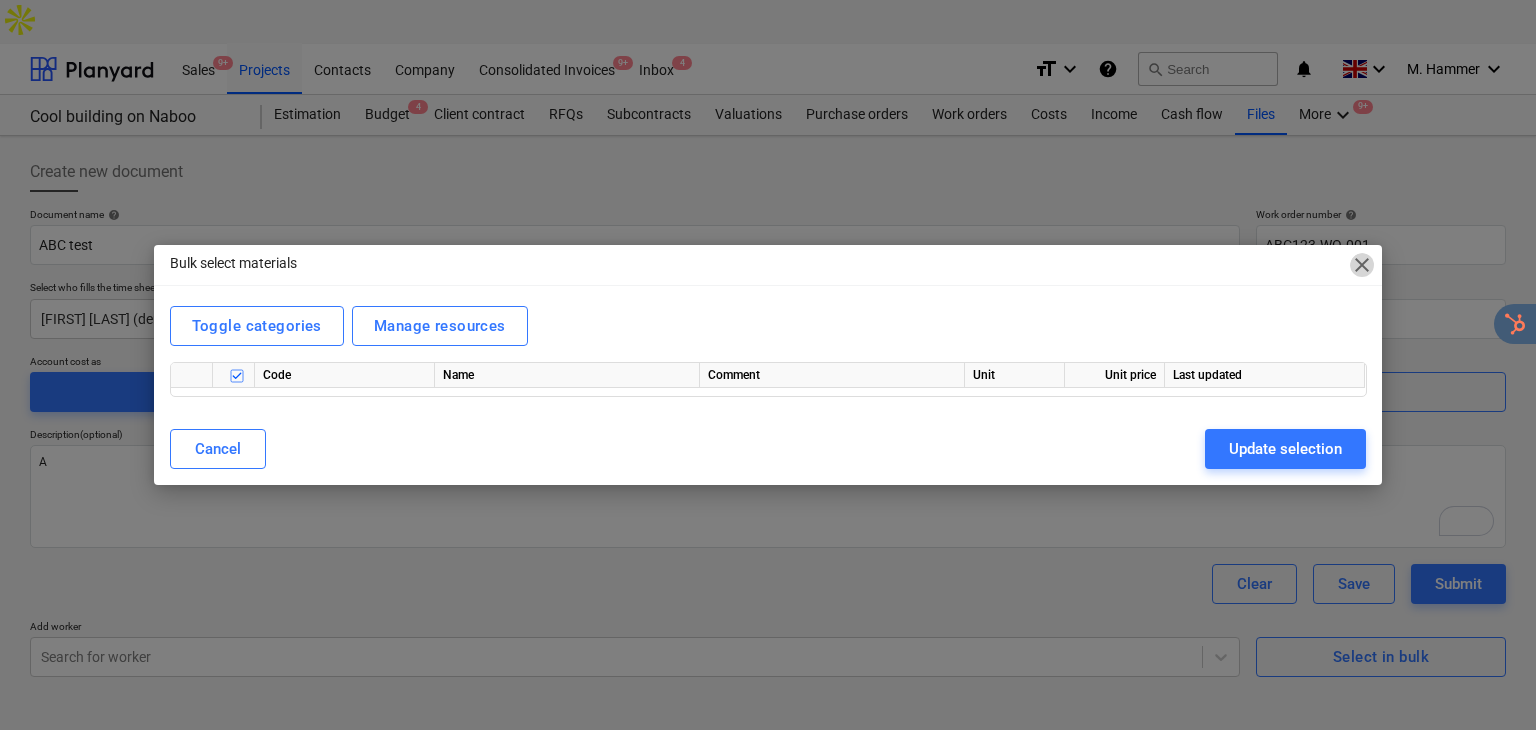 click on "close" at bounding box center [1362, 265] 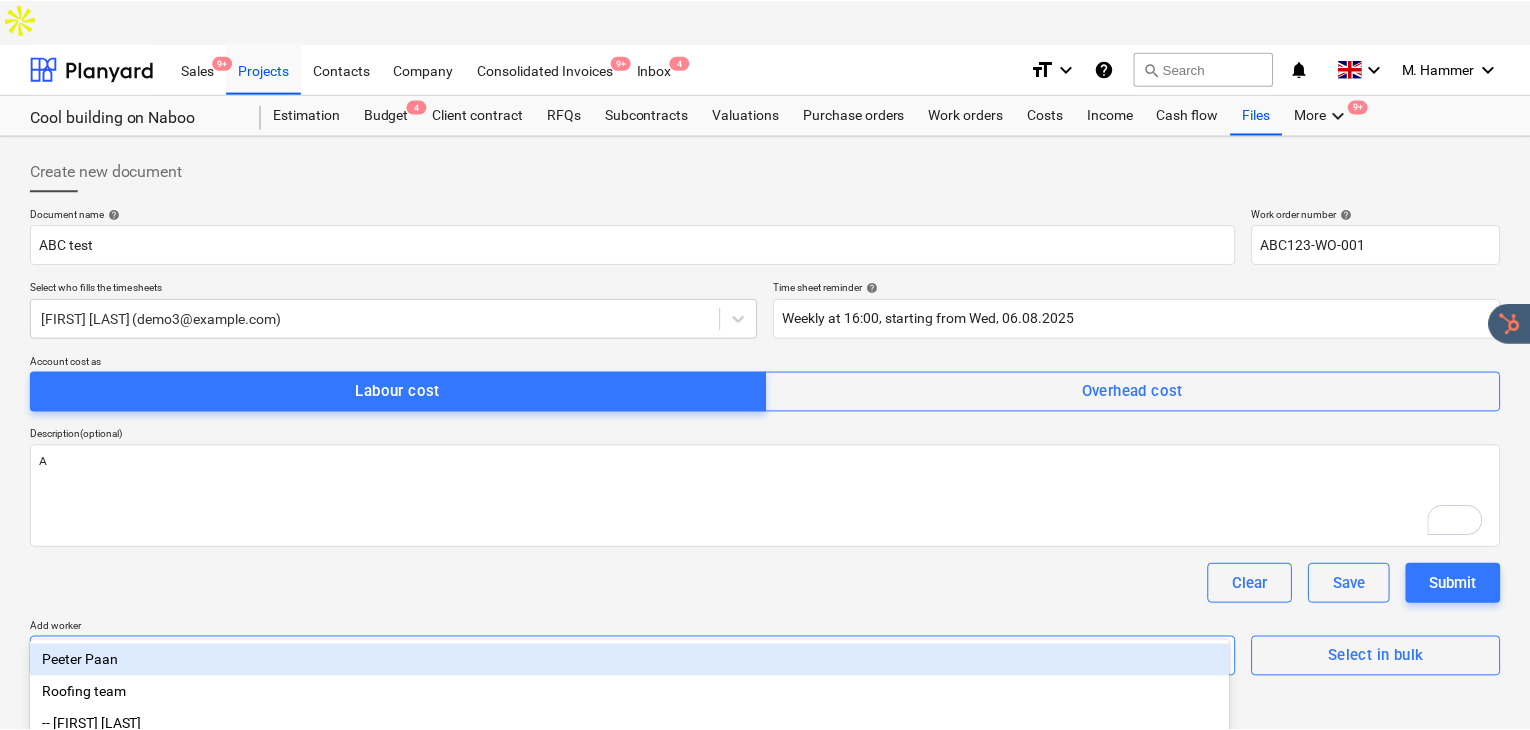 scroll, scrollTop: 17, scrollLeft: 0, axis: vertical 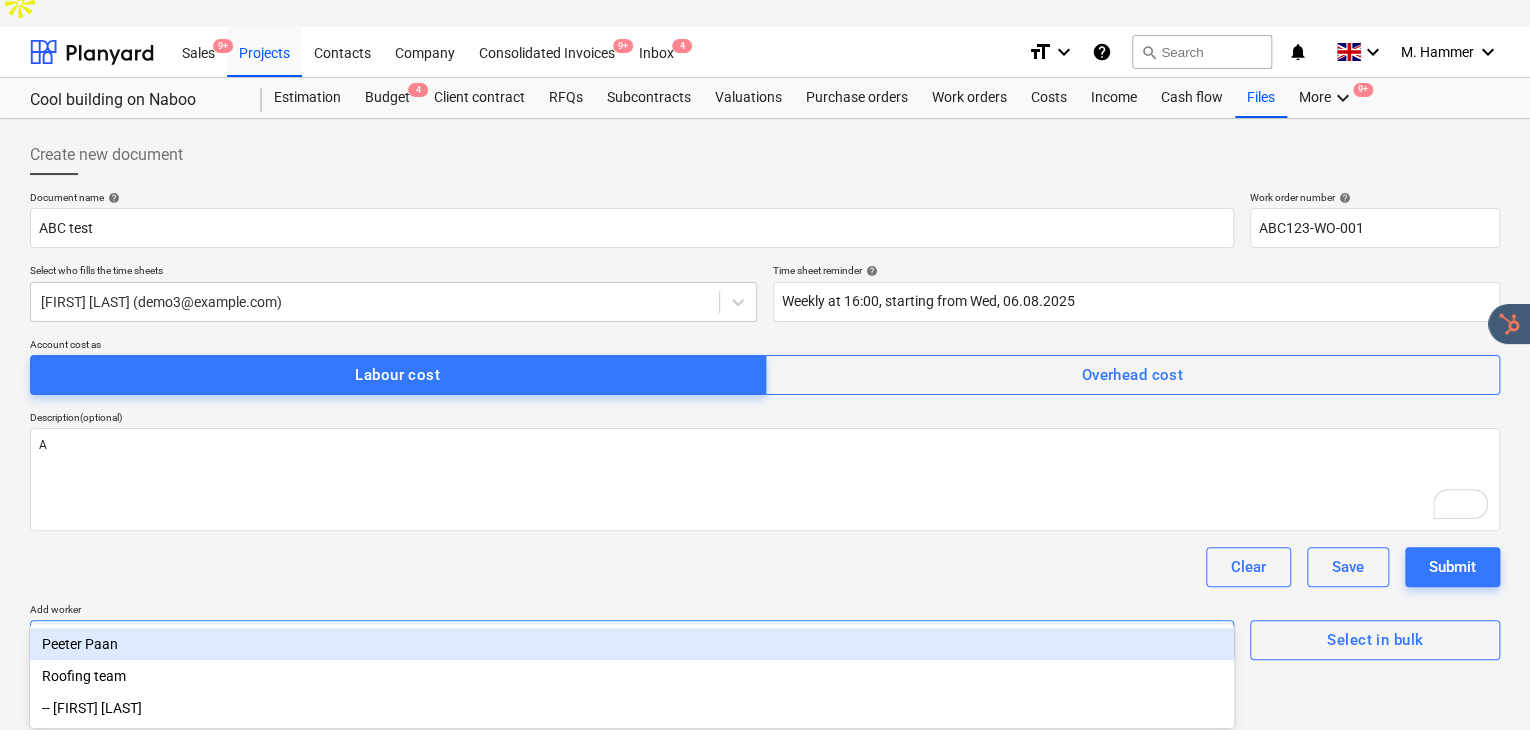 click at bounding box center (1215, 640) 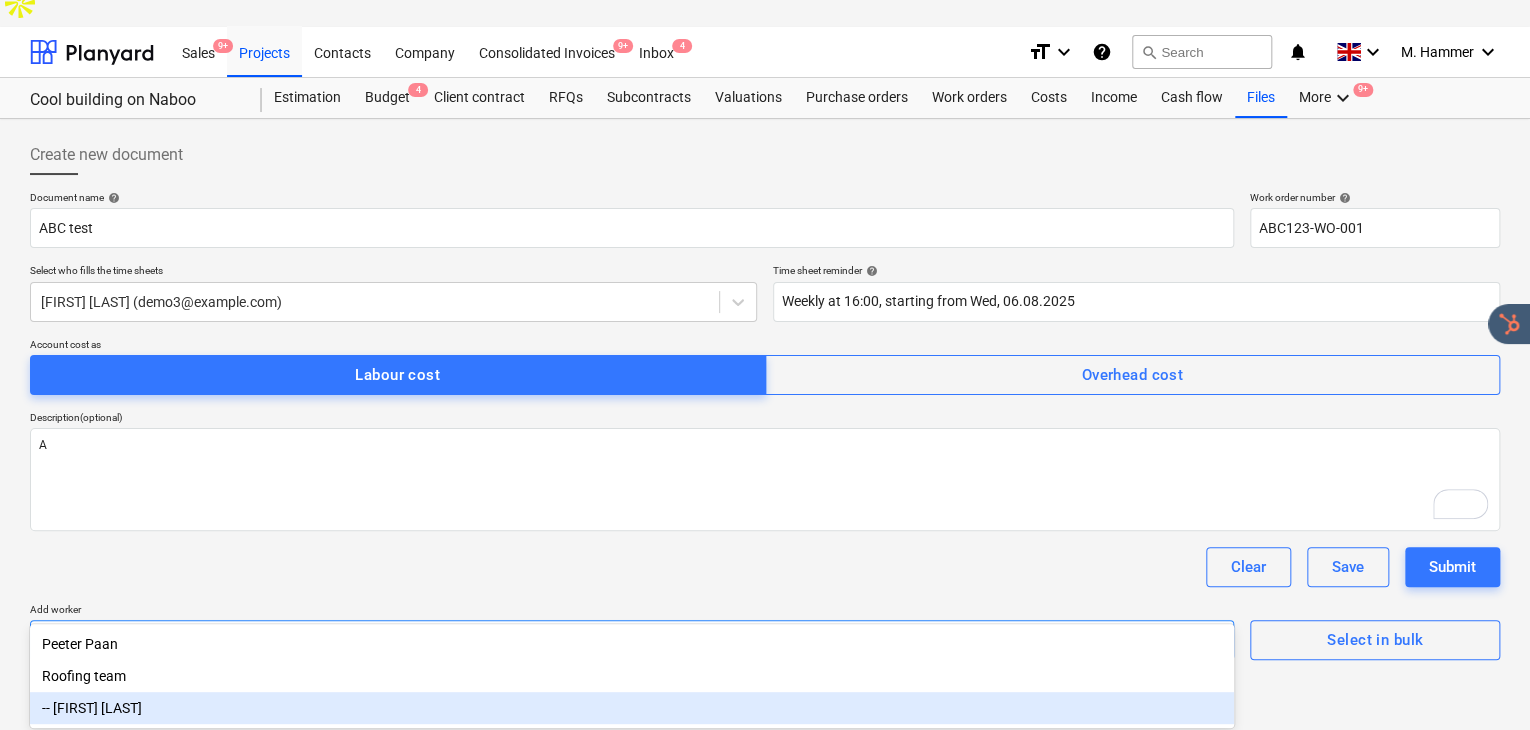 click on "-- [FIRST] [LAST]" at bounding box center [632, 708] 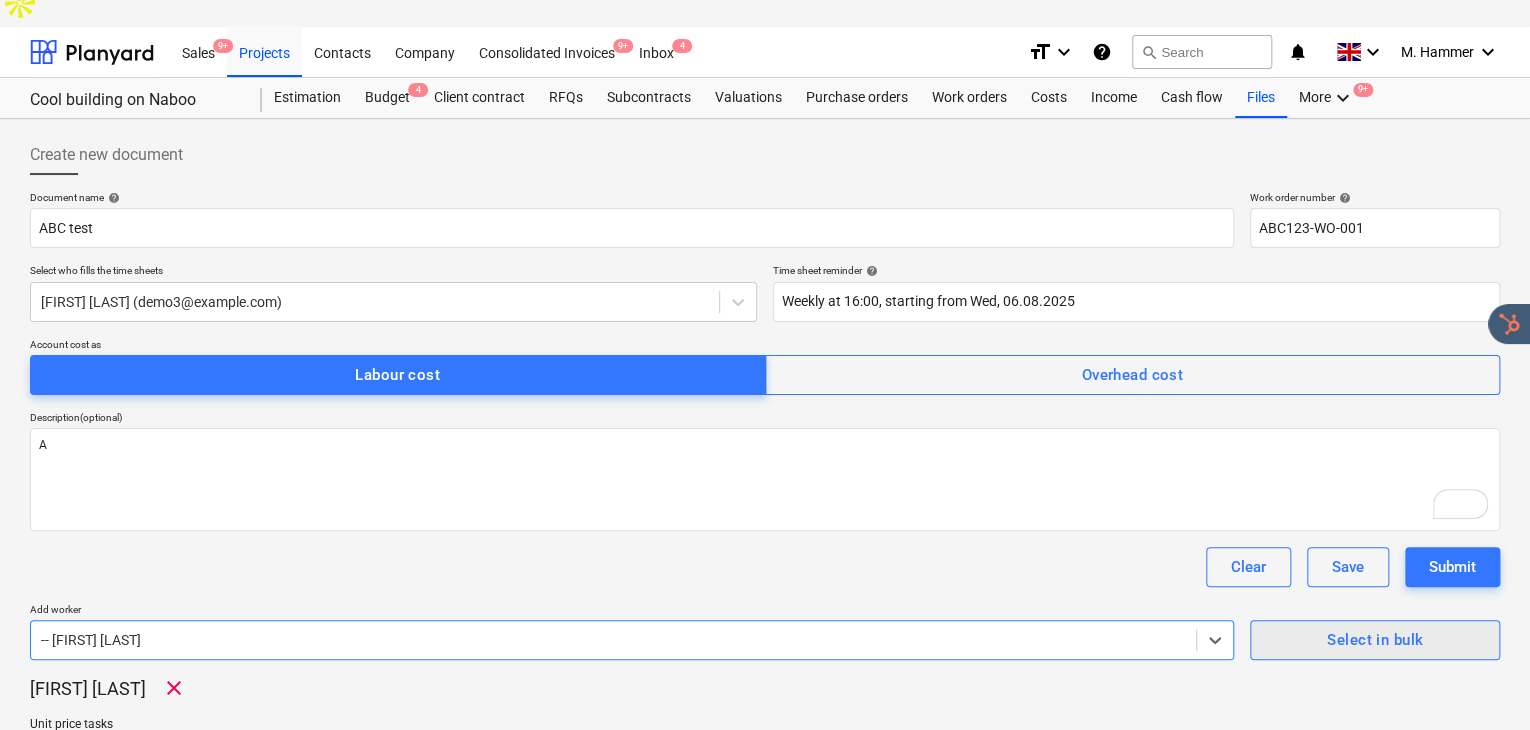 click on "Select in bulk" at bounding box center (1375, 640) 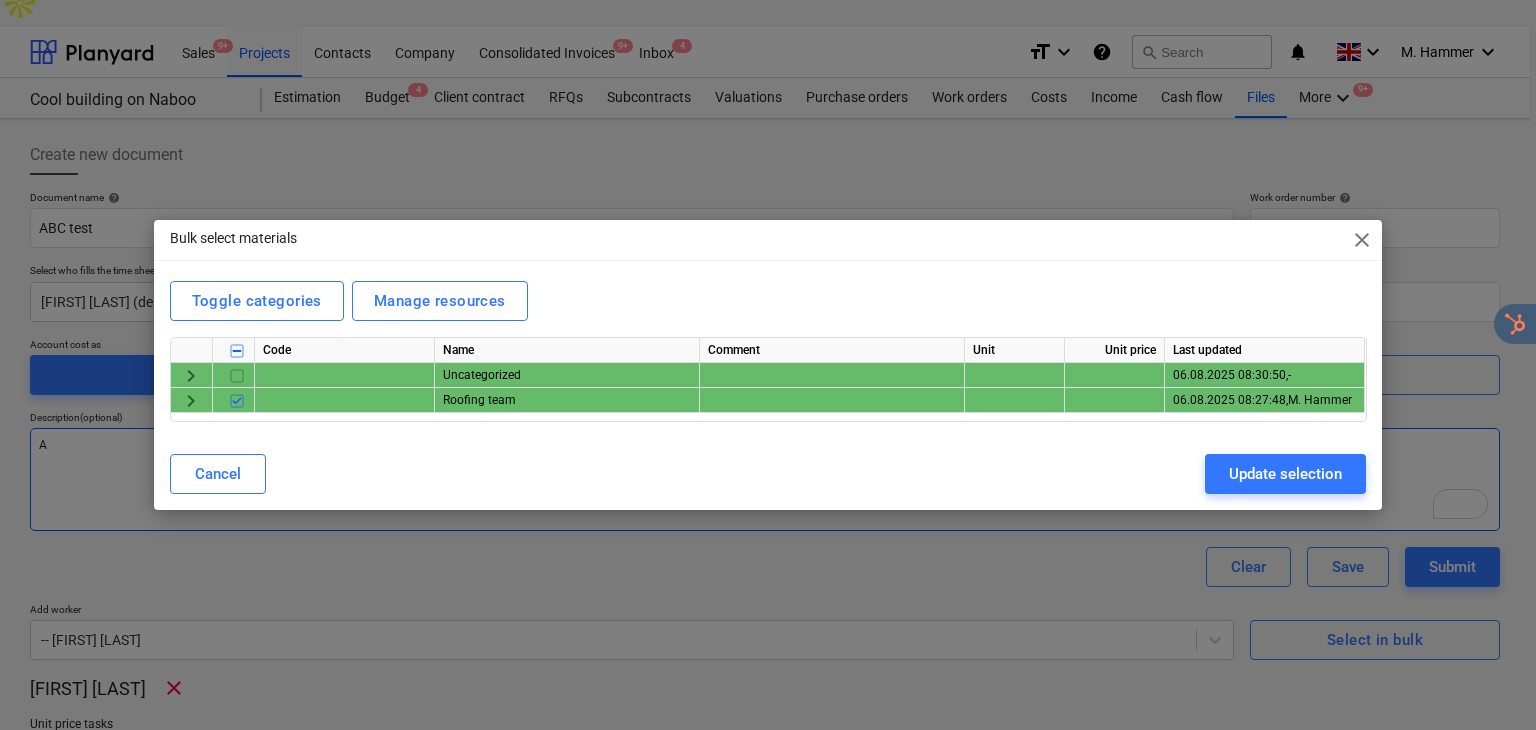 drag, startPoint x: 1127, startPoint y: 543, endPoint x: 450, endPoint y: 412, distance: 689.5578 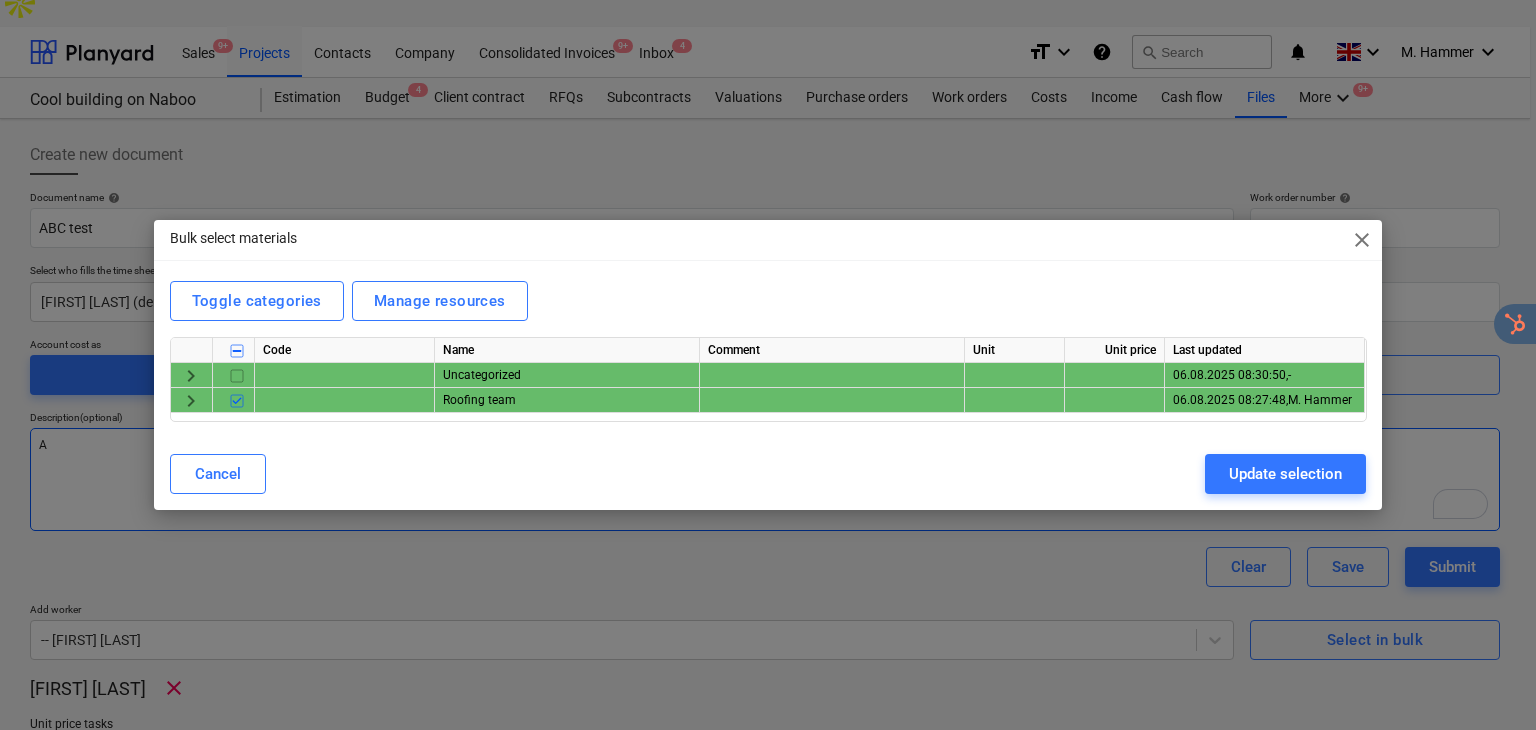 click on "Bulk select materials close Toggle categories Manage resources Code Name Comment Unit Unit price Last updated keyboard_arrow_right Uncategorized 06.08.2025 08:30:50 ,  - keyboard_arrow_right Roofing team 06.08.2025 08:27:48 ,  M. Hammer Cancel Update selection" at bounding box center [768, 365] 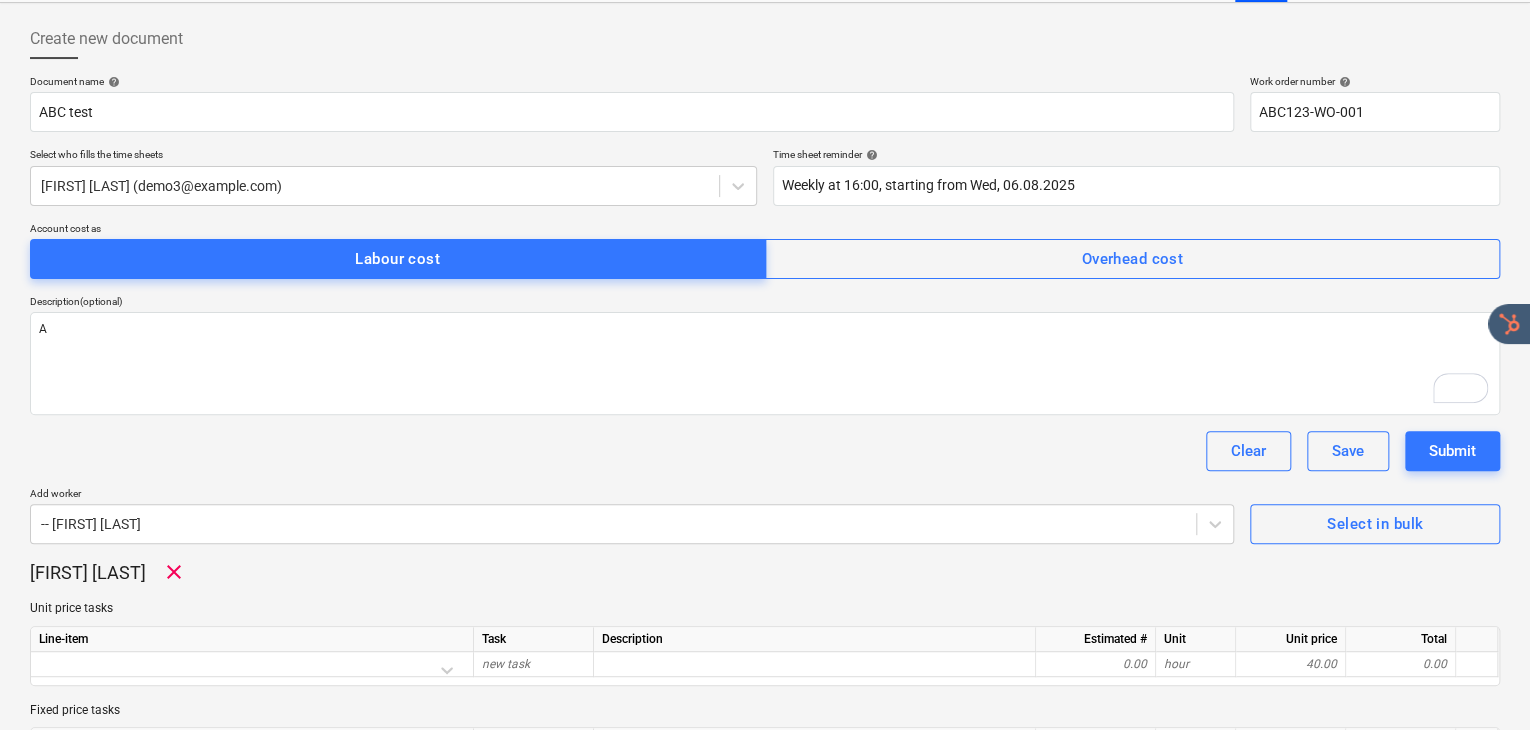 scroll, scrollTop: 217, scrollLeft: 0, axis: vertical 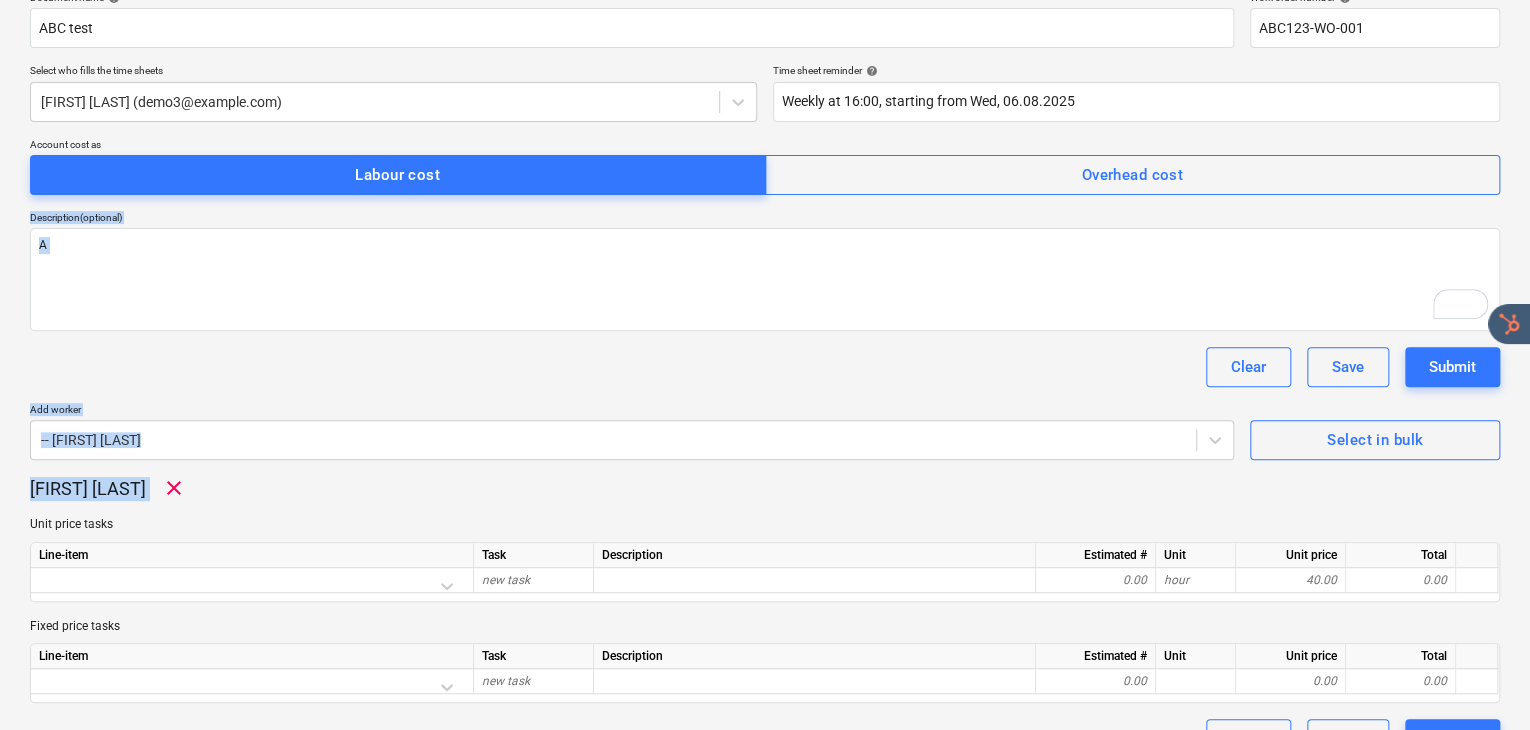drag, startPoint x: 736, startPoint y: 448, endPoint x: 733, endPoint y: 287, distance: 161.02795 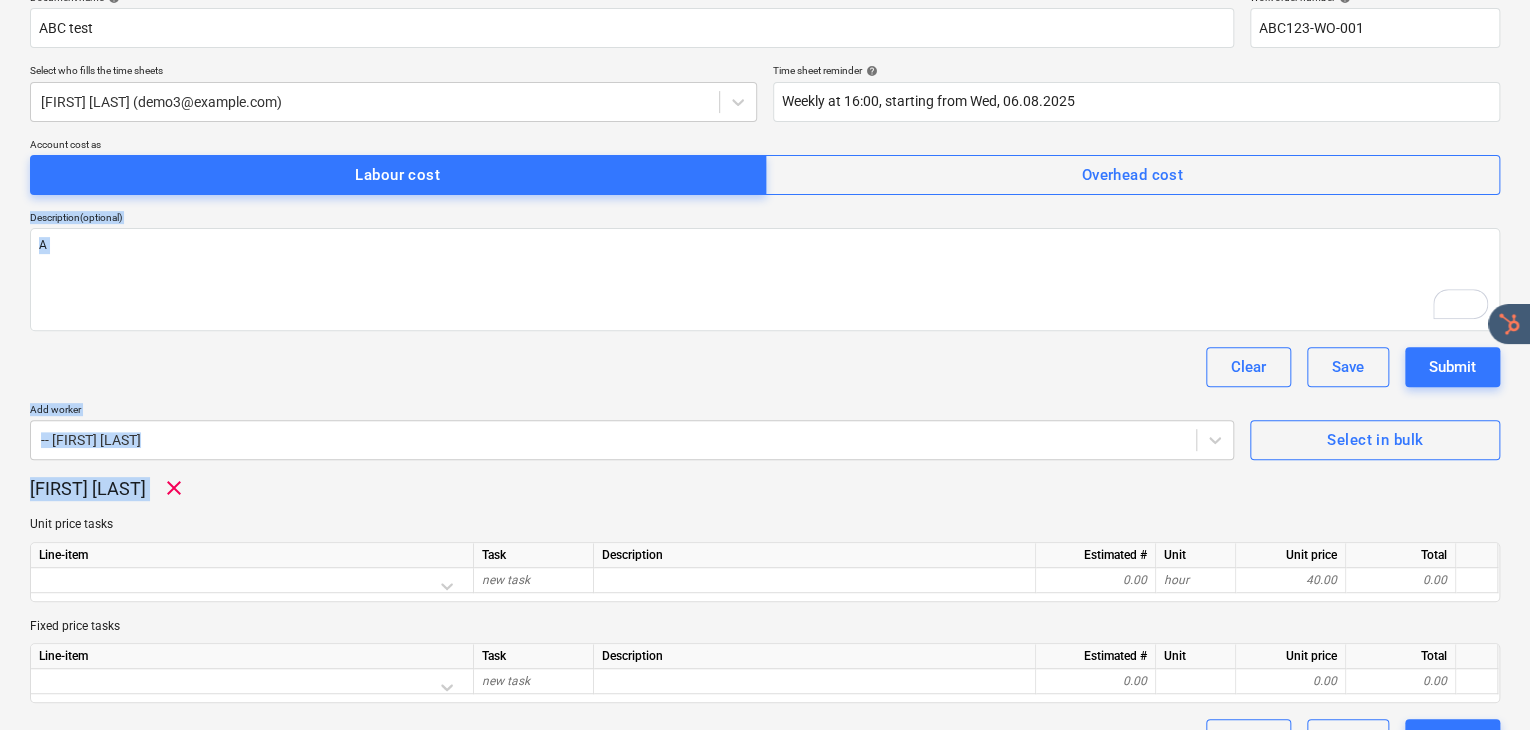click on "Document name help ABC test Work order number help ABC123-WO-001 Select who fills the time sheets Mike Hammer (demo3@anku.33mail.com) Time sheet reminder help Weekly at 16:00, starting from Wed, 06.08.2025 Account cost as Labour cost Overhead cost Description  (optional) A Clear Save Submit Add worker -- John Hoe Select in bulk John Hoe clear Unit price tasks Line-item Task Description Estimated # Unit Unit price Total new task 0.00 hour 40.00 0.00 Fixed price tasks Line-item Task Description Estimated # Unit Unit price Total new task 0.00 0.00 0.00 Clear Save Submit" at bounding box center (765, 375) 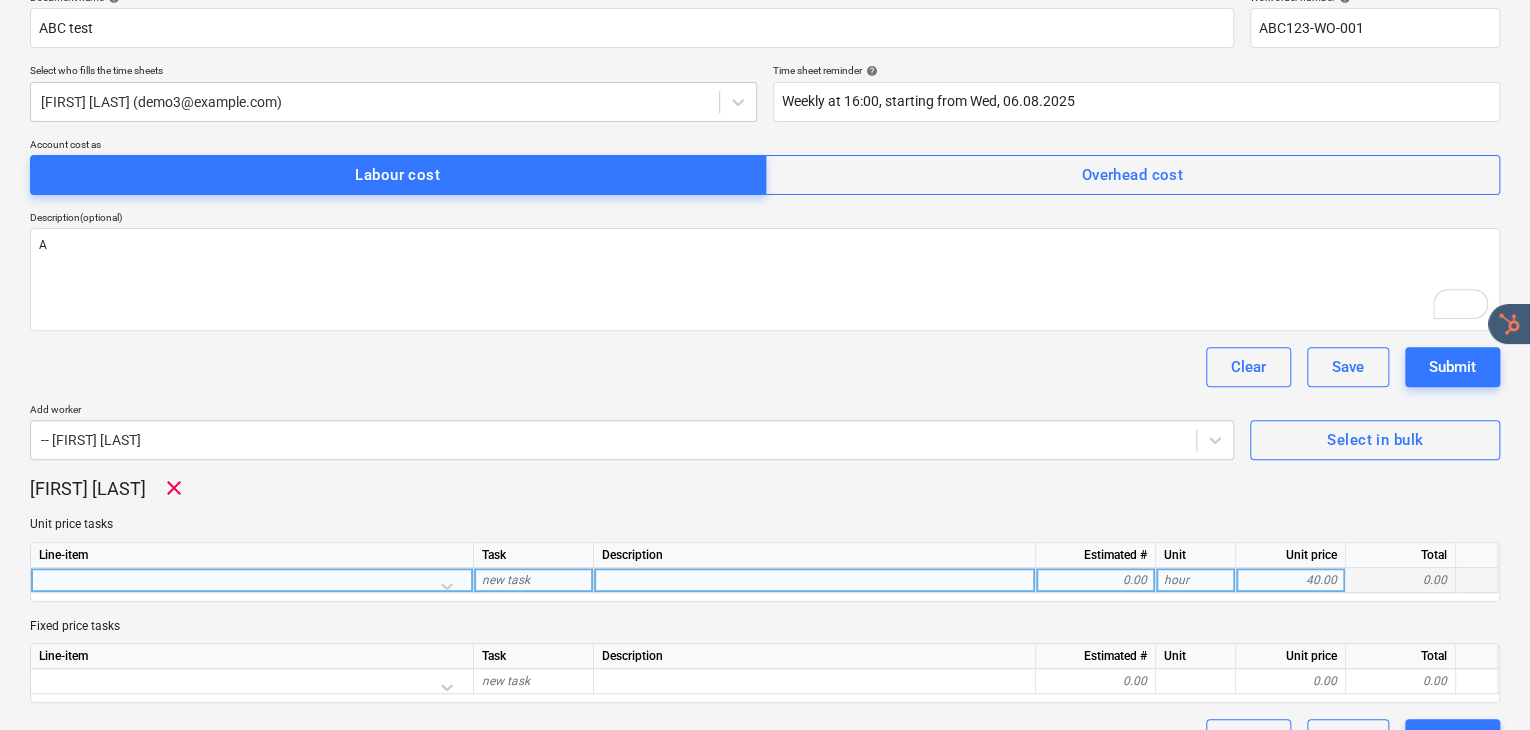 click at bounding box center (252, 585) 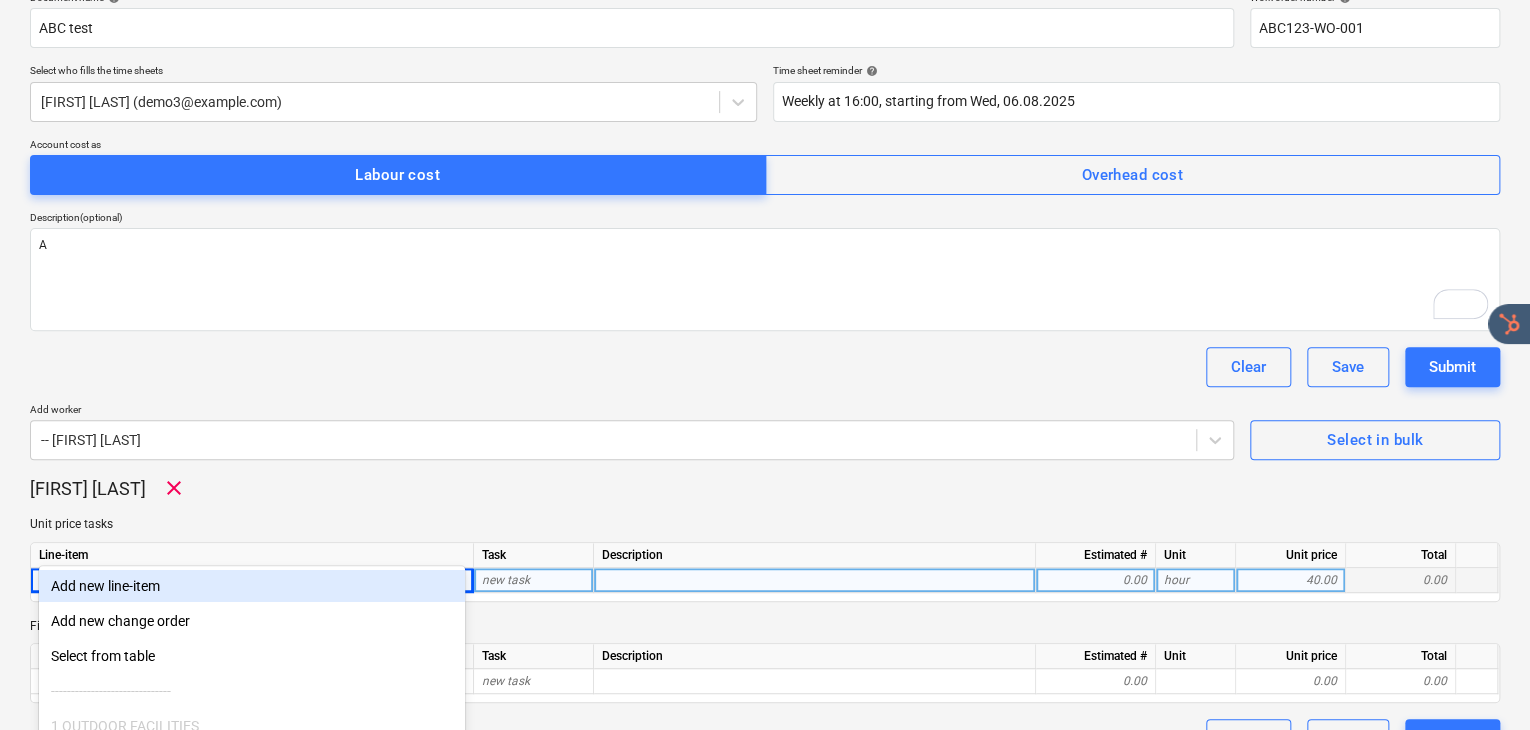 scroll, scrollTop: 356, scrollLeft: 0, axis: vertical 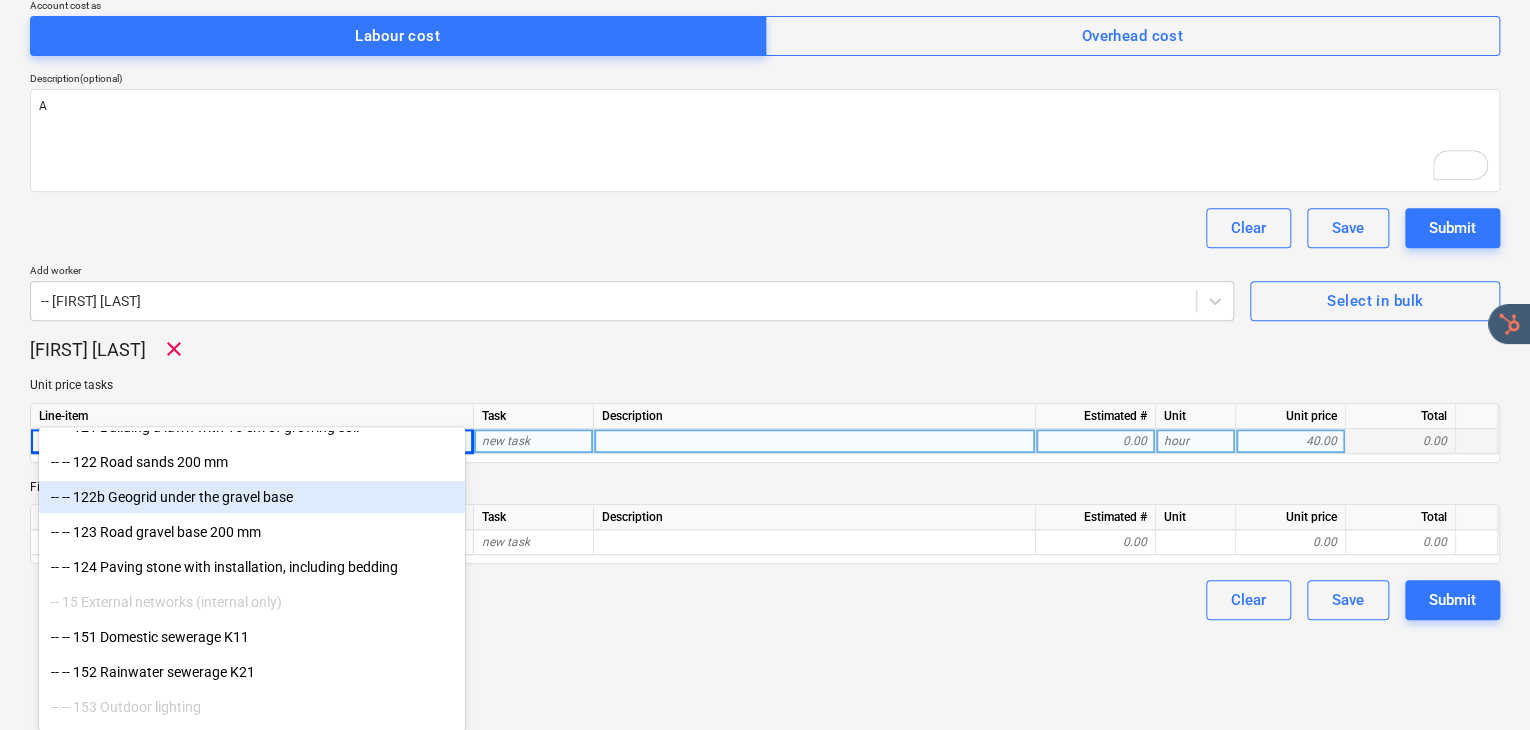 click on "-- --  122b Geogrid under the gravel base" at bounding box center (252, 497) 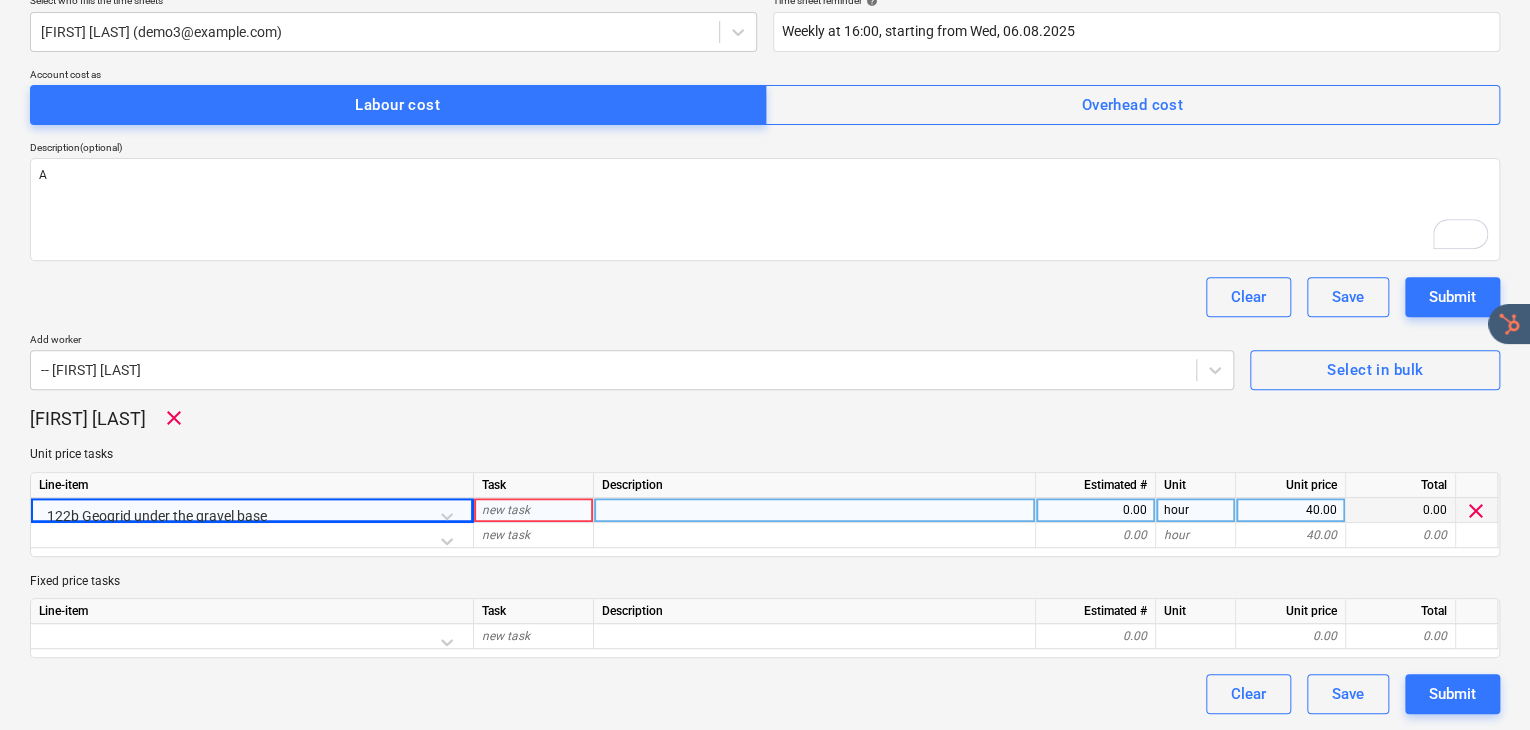scroll, scrollTop: 242, scrollLeft: 0, axis: vertical 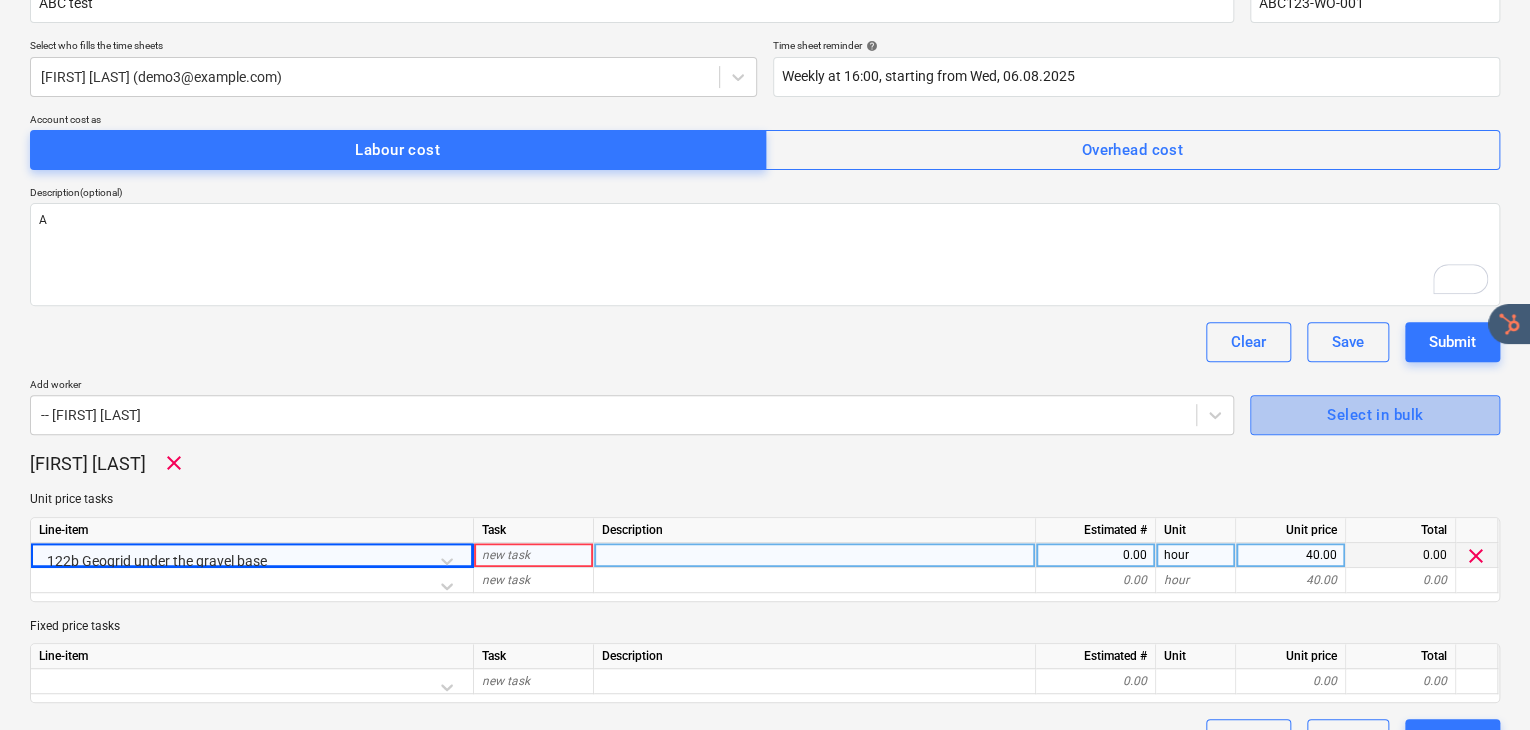 click on "Select in bulk" at bounding box center [1375, 415] 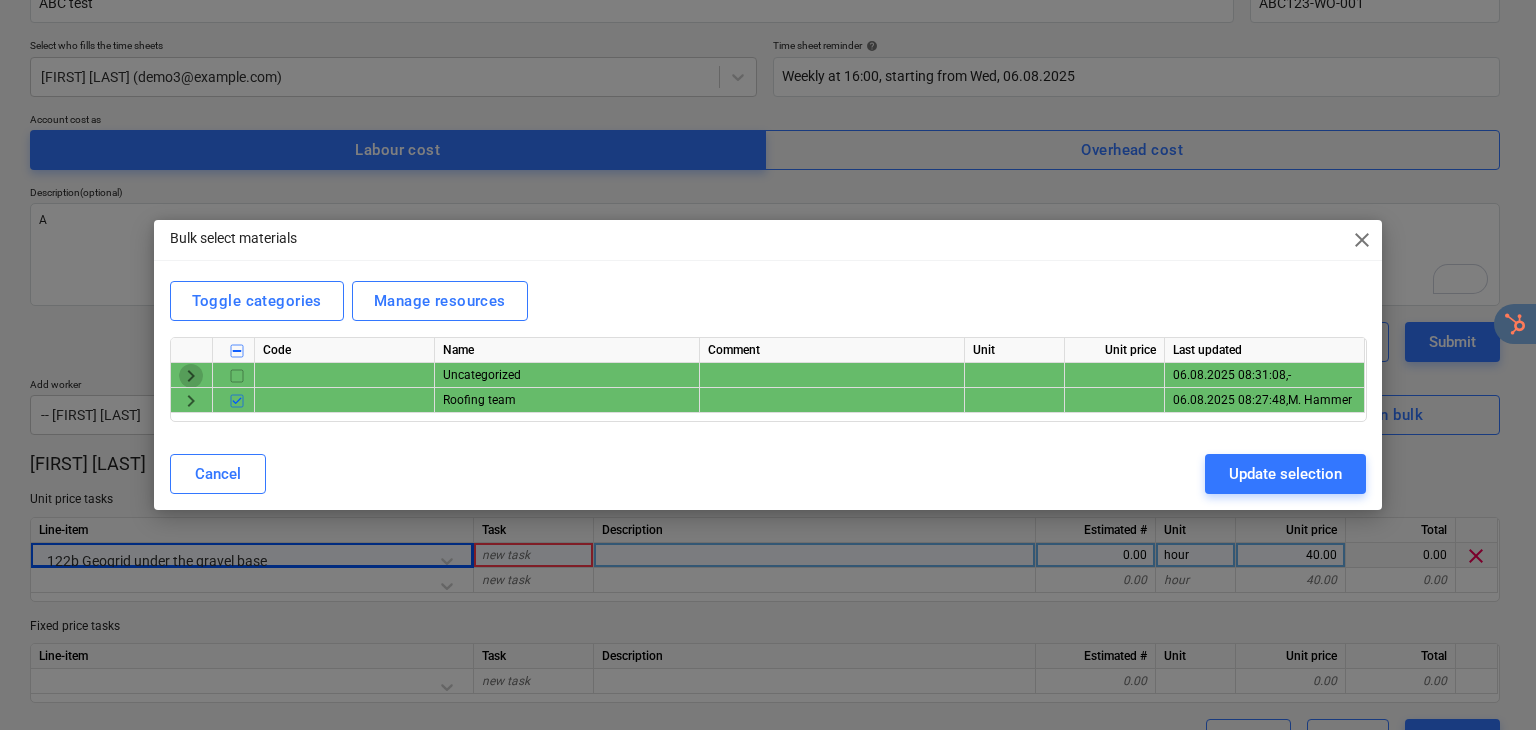 click on "keyboard_arrow_right" at bounding box center [191, 376] 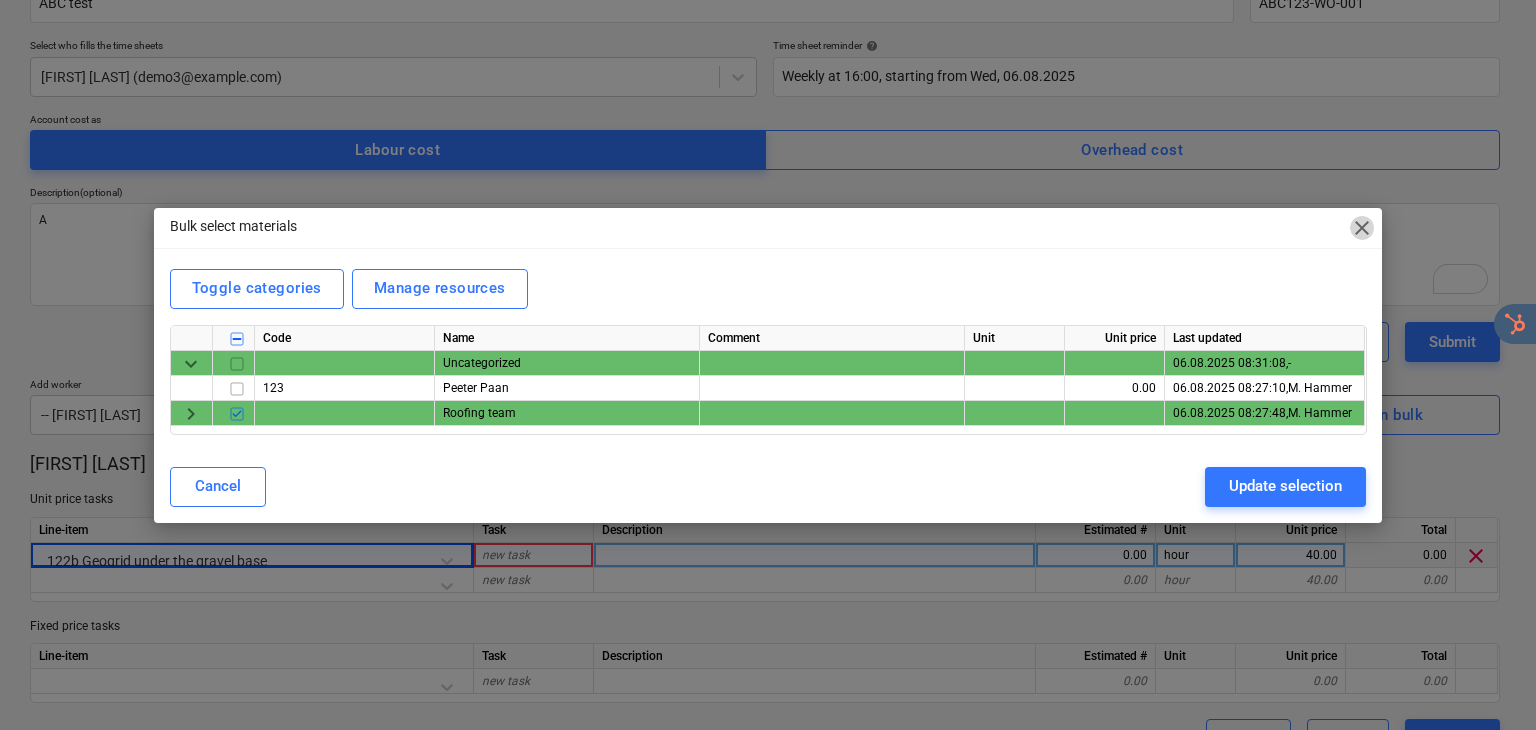 click on "close" at bounding box center [1362, 228] 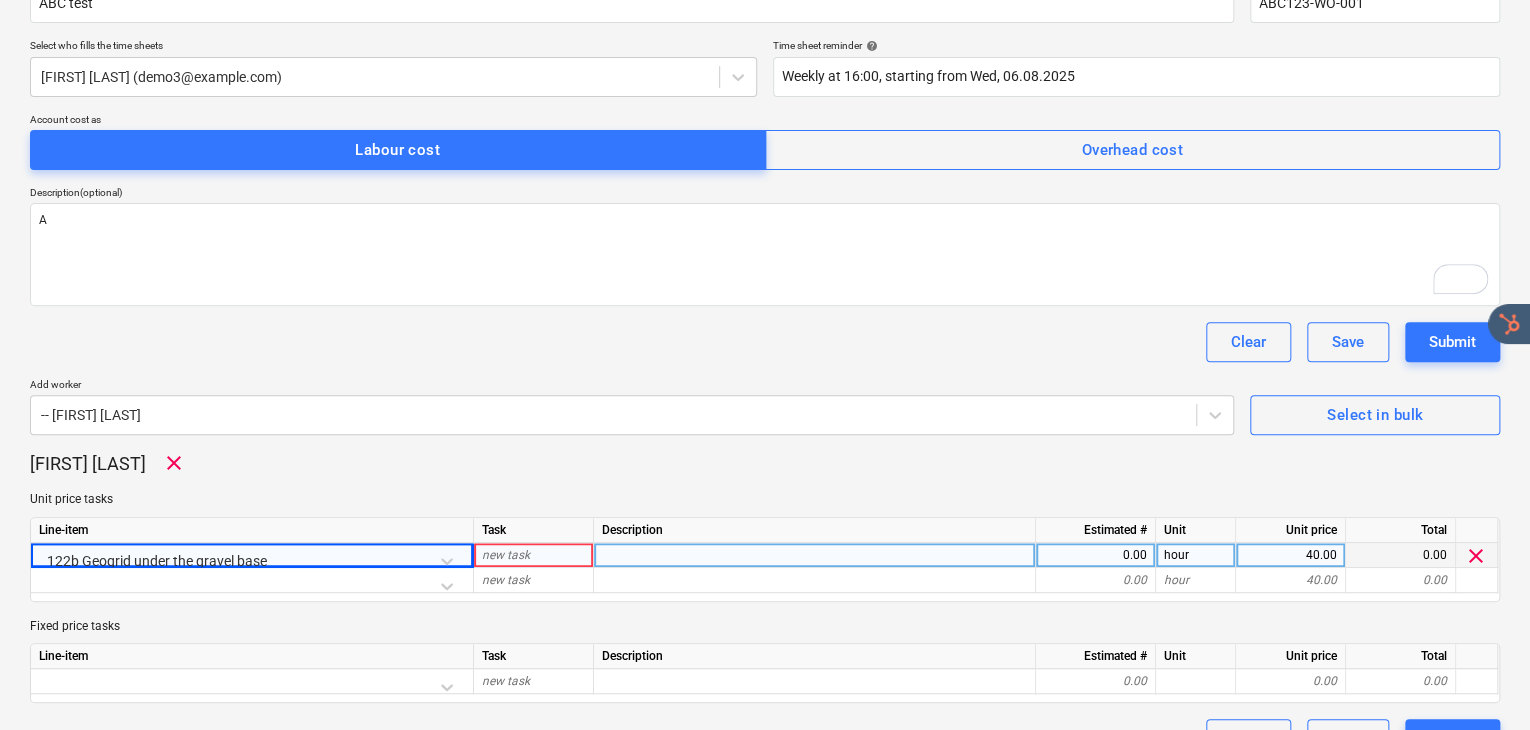 click on "new task" at bounding box center [534, 555] 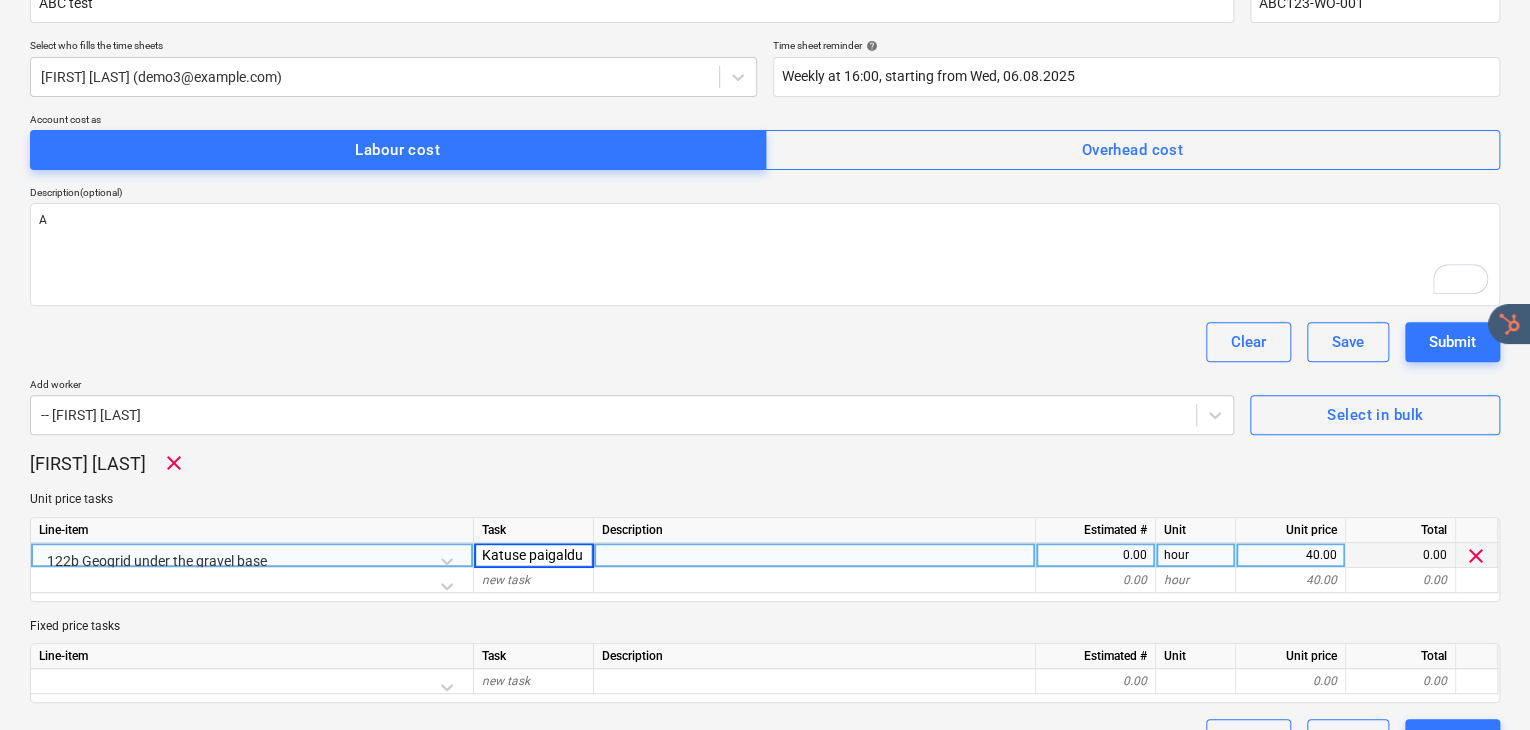 type on "Katuse paigaldus" 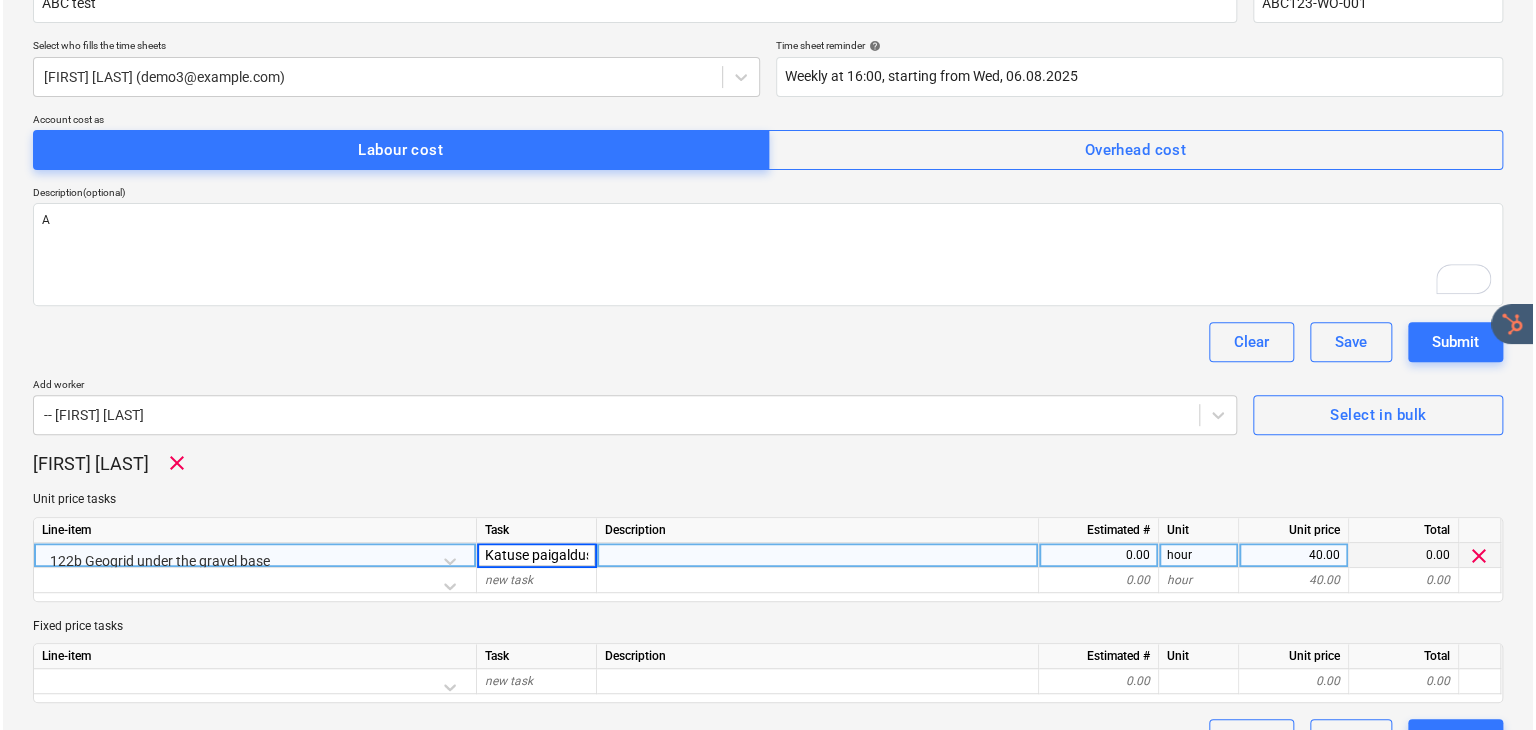 scroll, scrollTop: 0, scrollLeft: 3, axis: horizontal 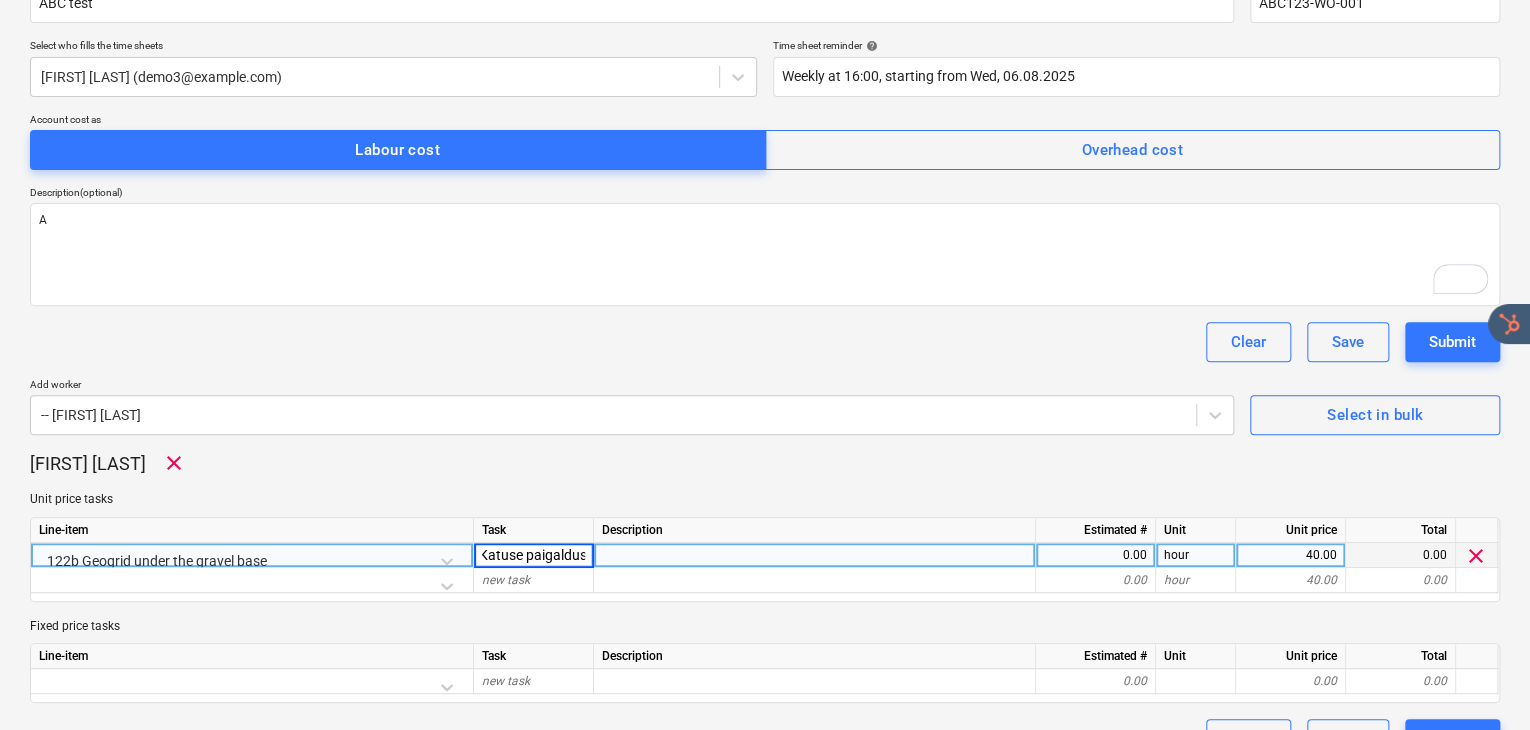 type on "x" 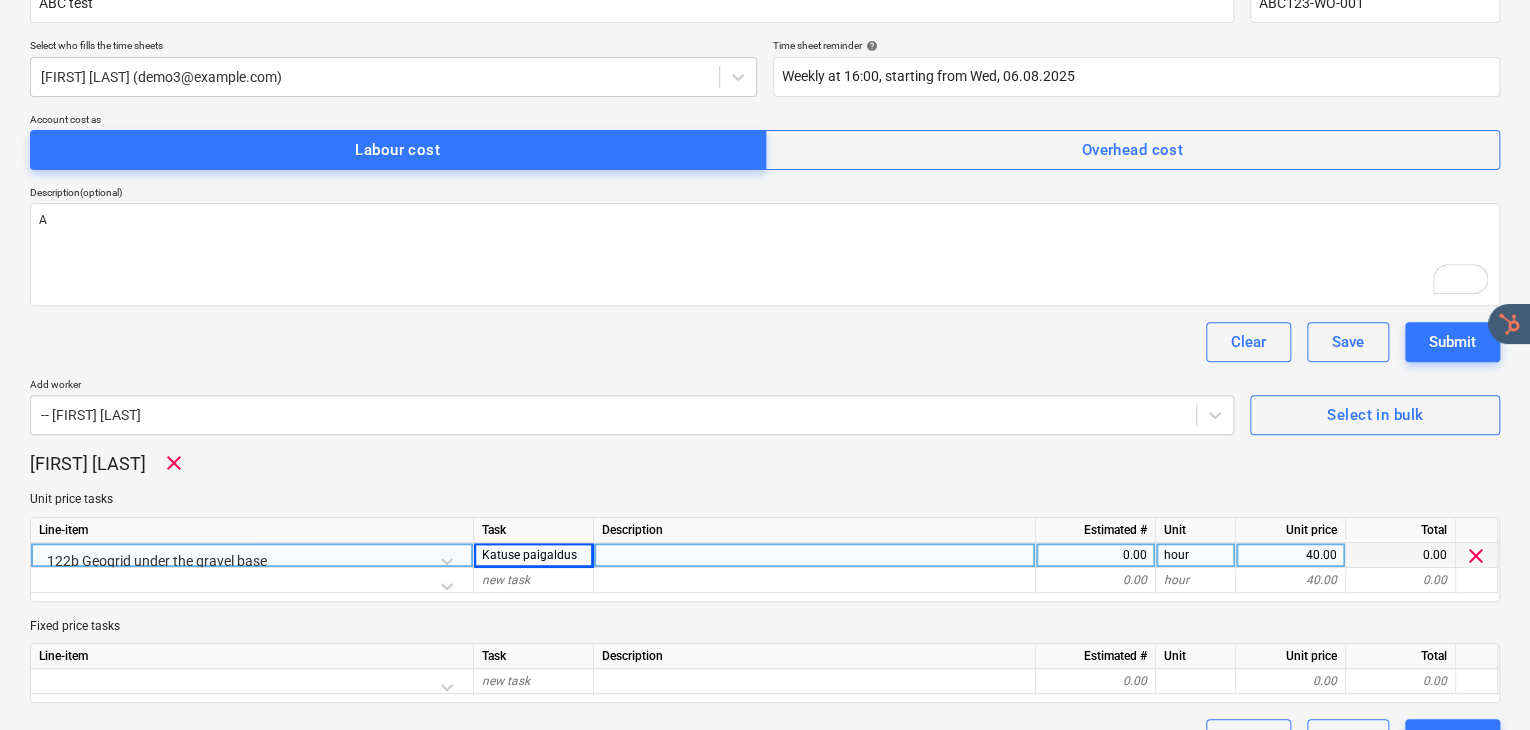click at bounding box center [815, 555] 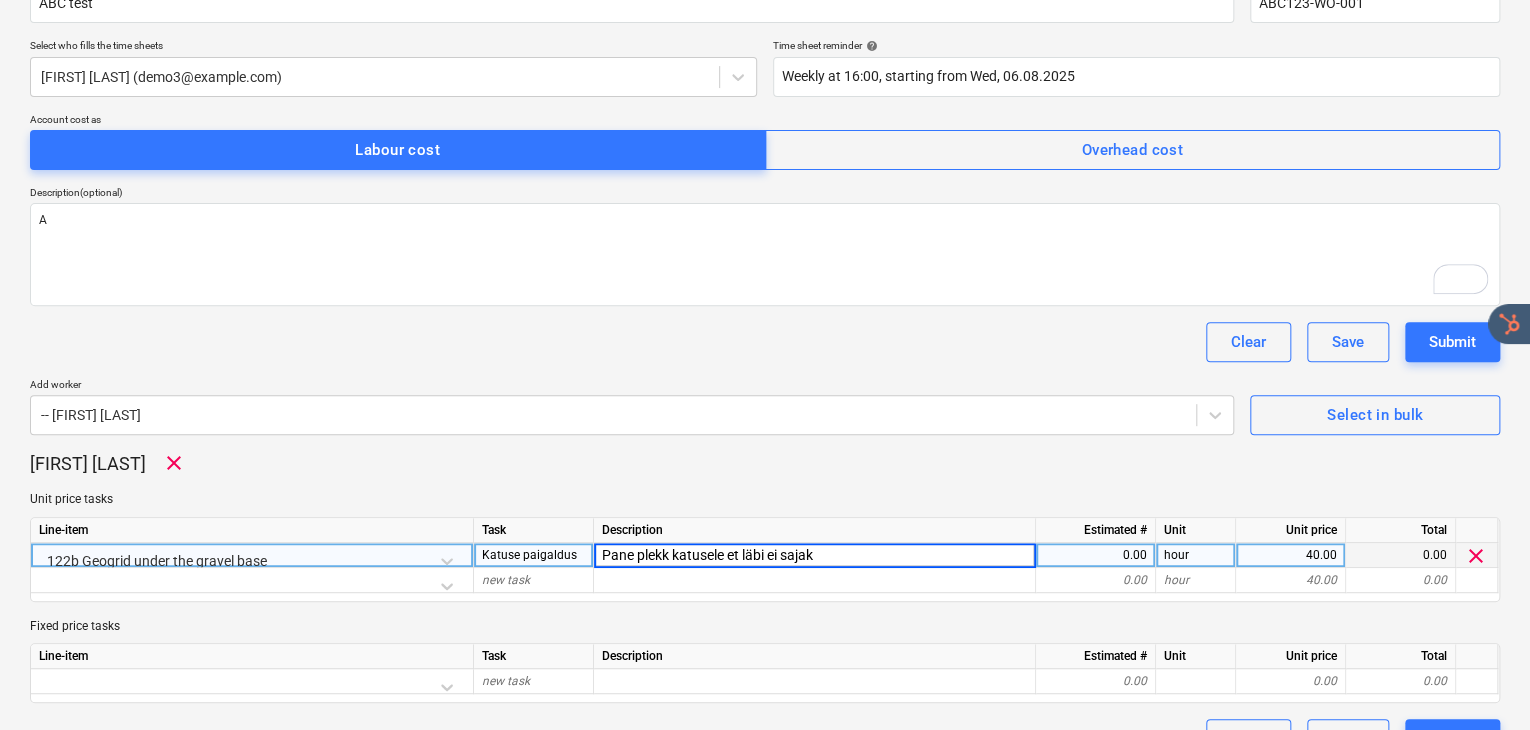 type on "Pane plekk katusele et läbi ei sajaks" 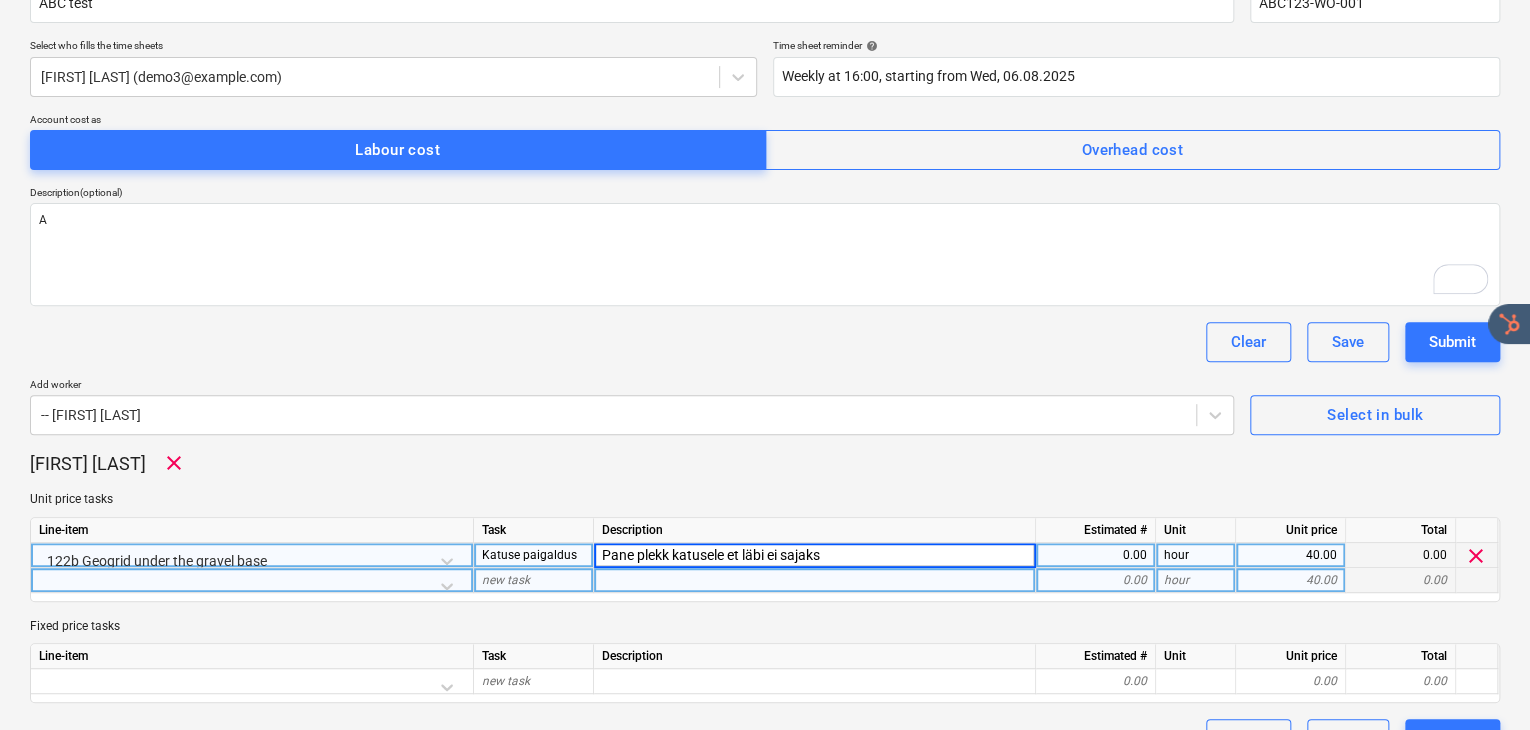 type on "x" 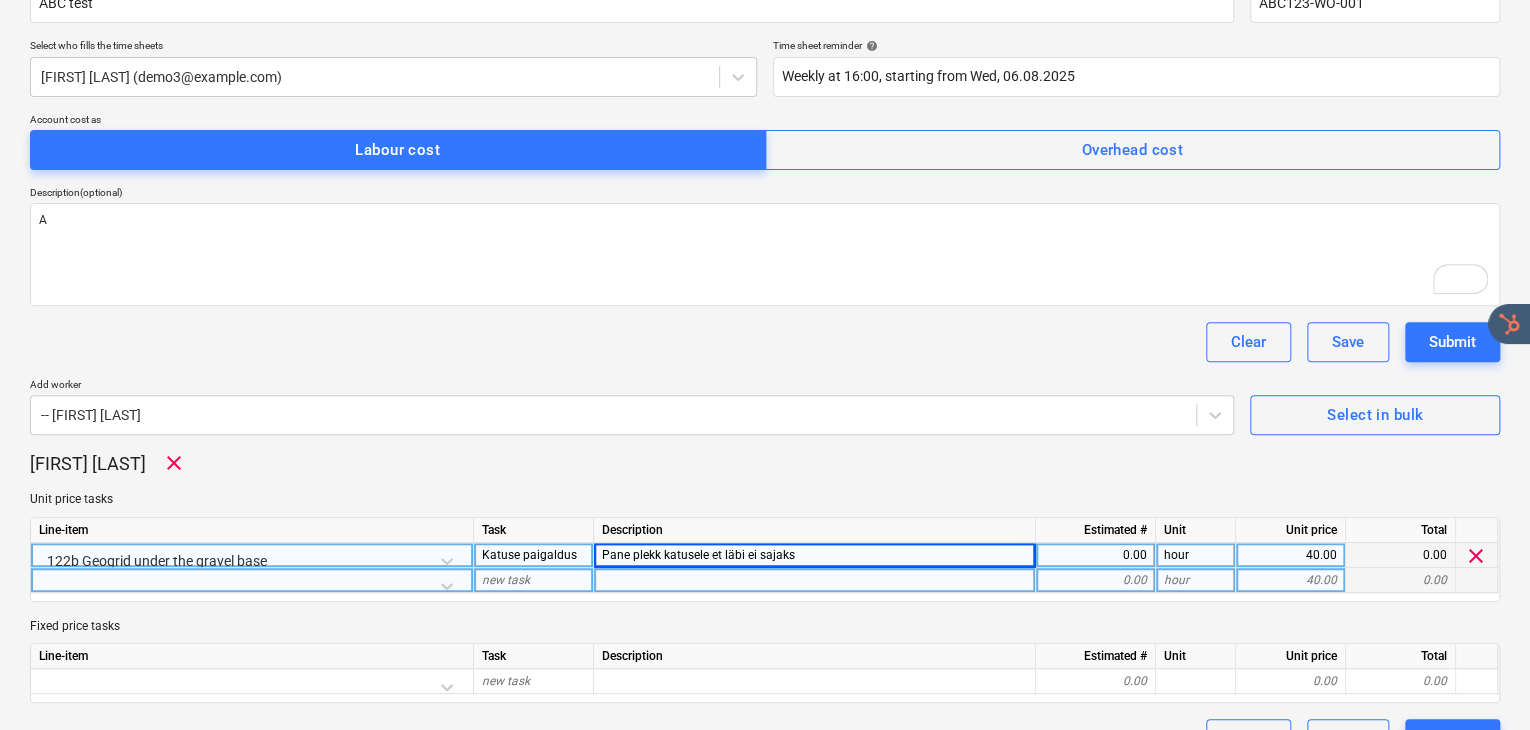 click on "new task" at bounding box center (534, 580) 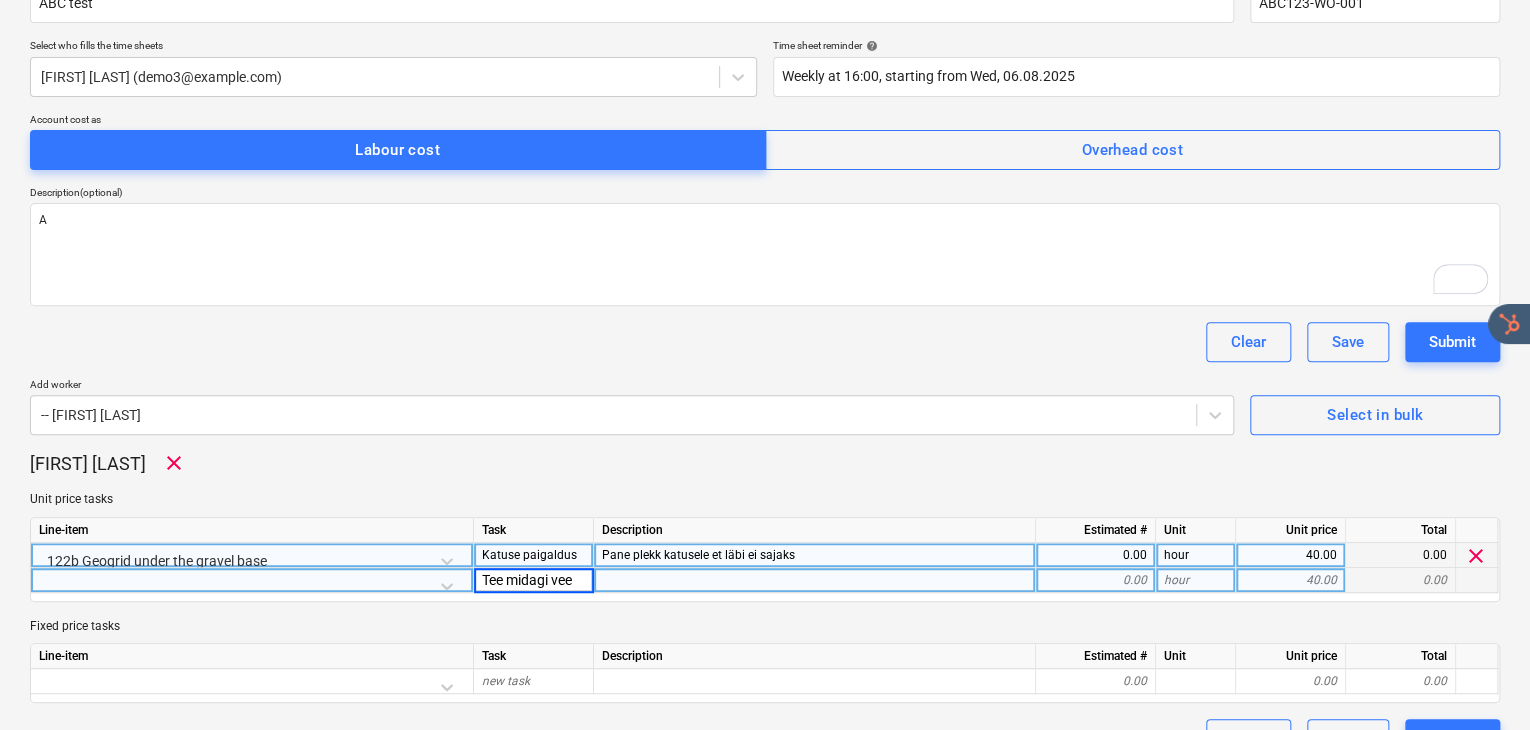 type on "Tee midagi veel" 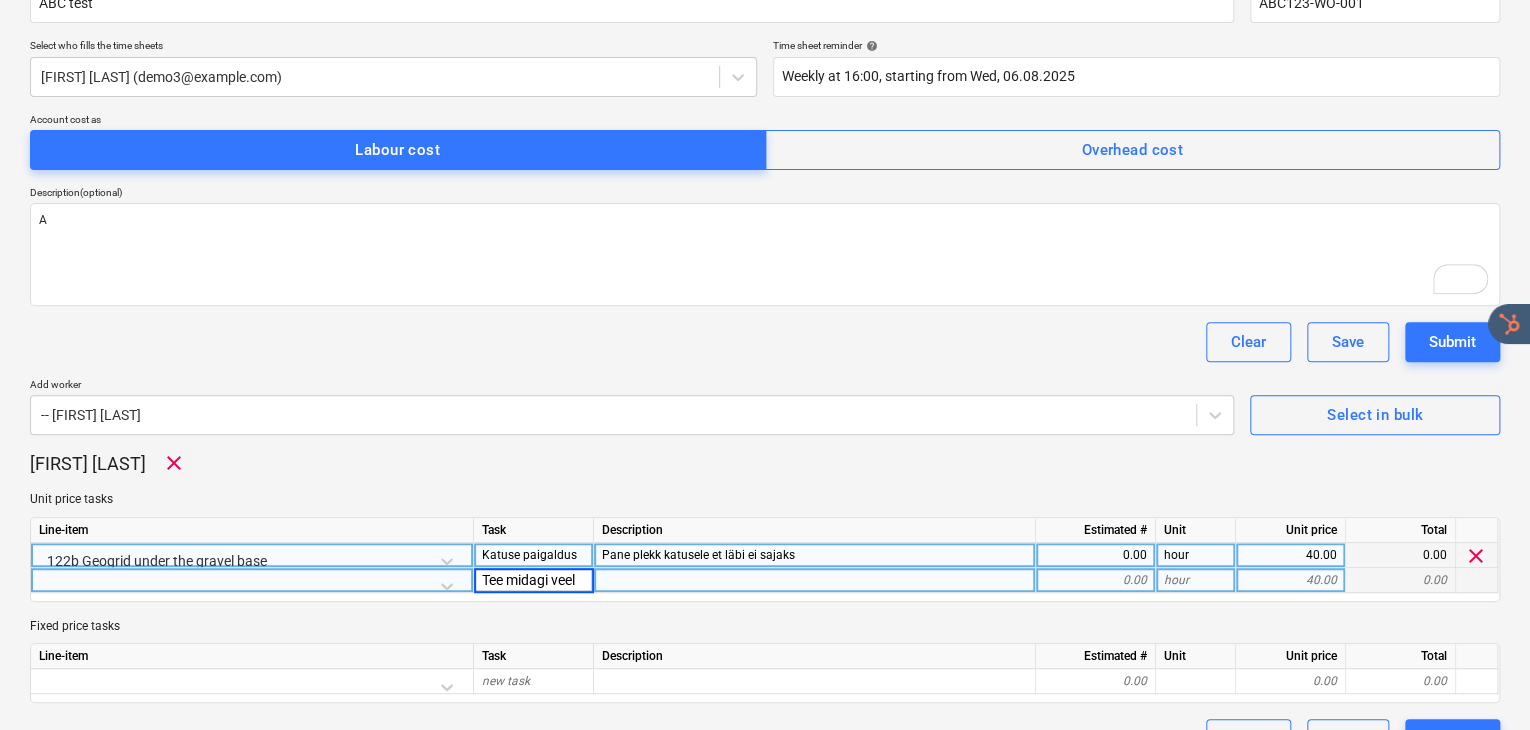 type on "x" 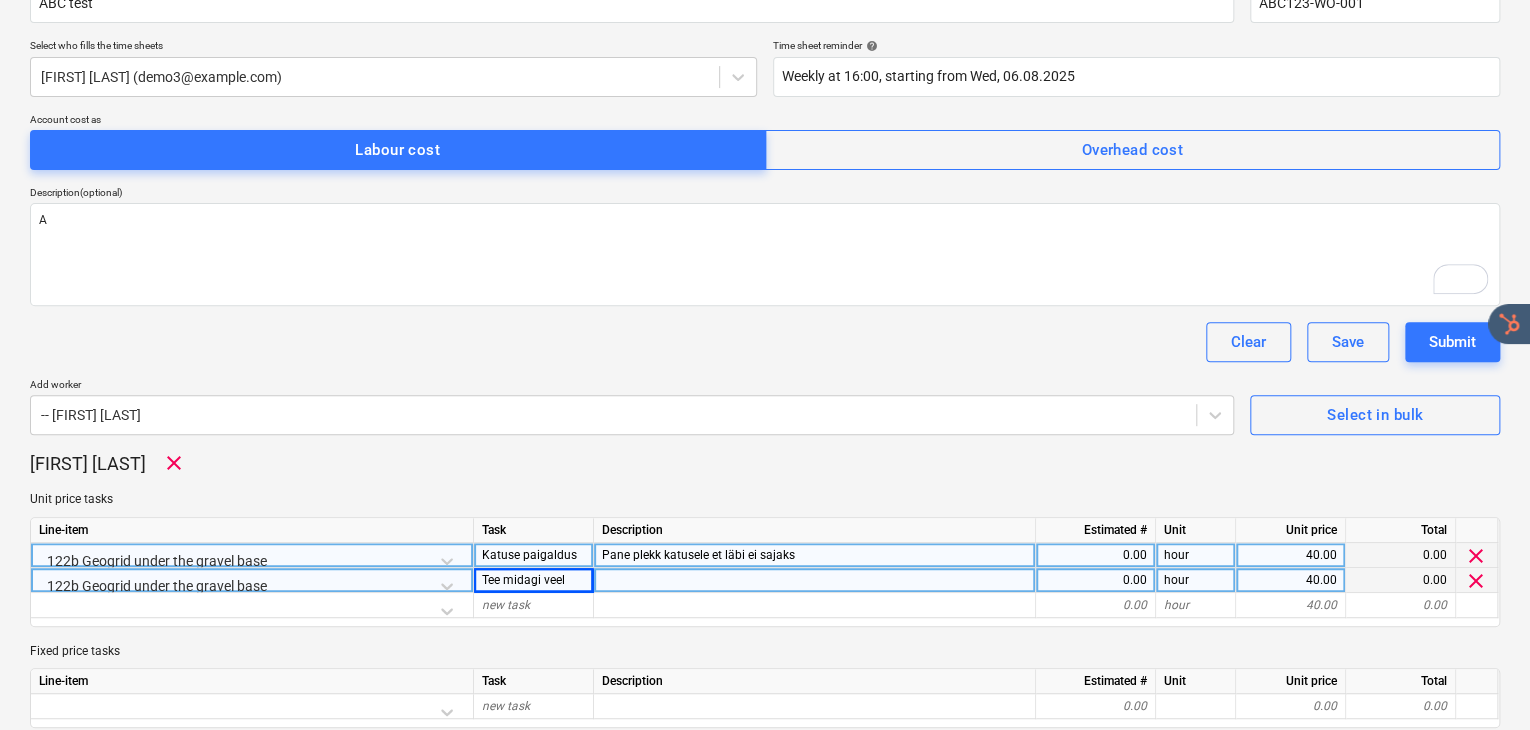 click at bounding box center (815, 580) 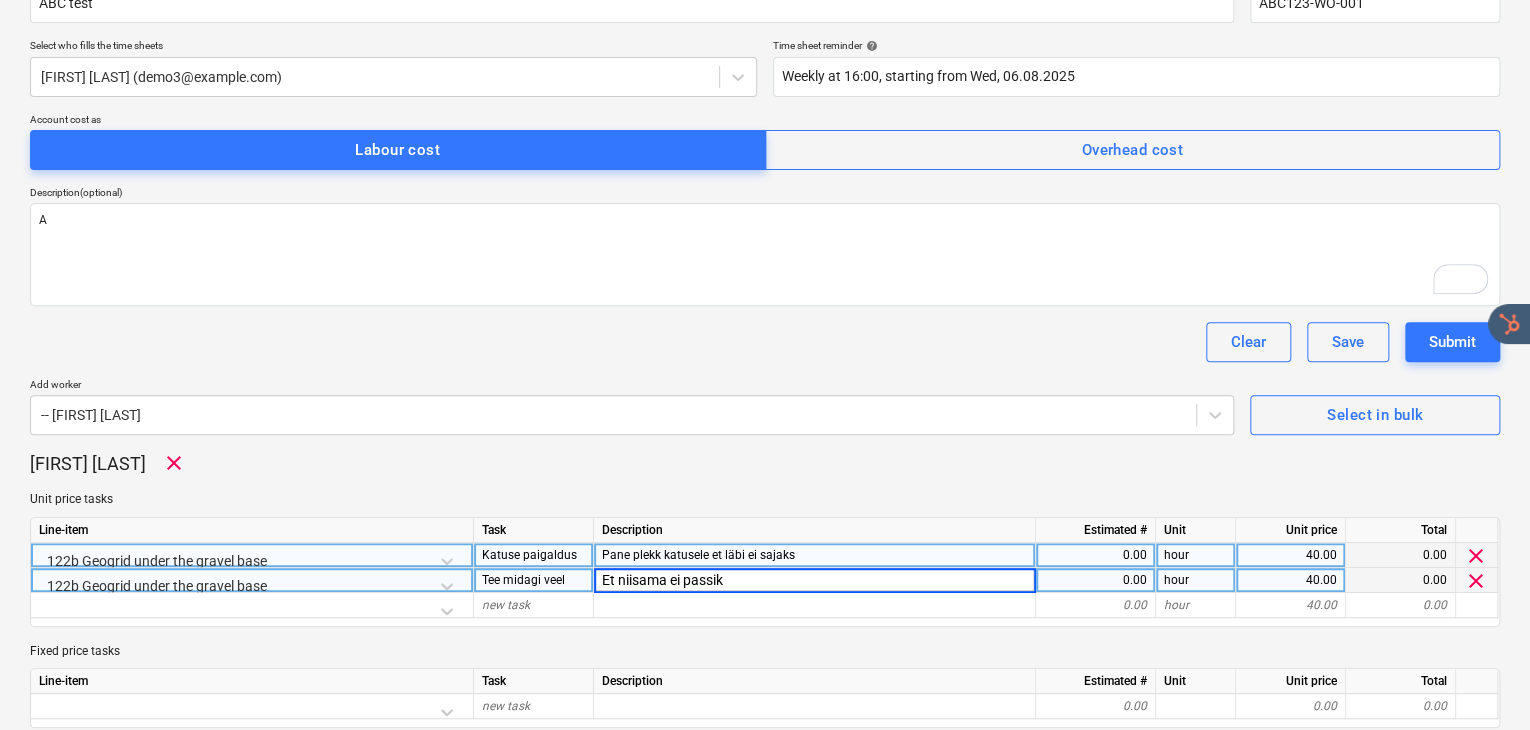 type on "Et niisama ei passiks" 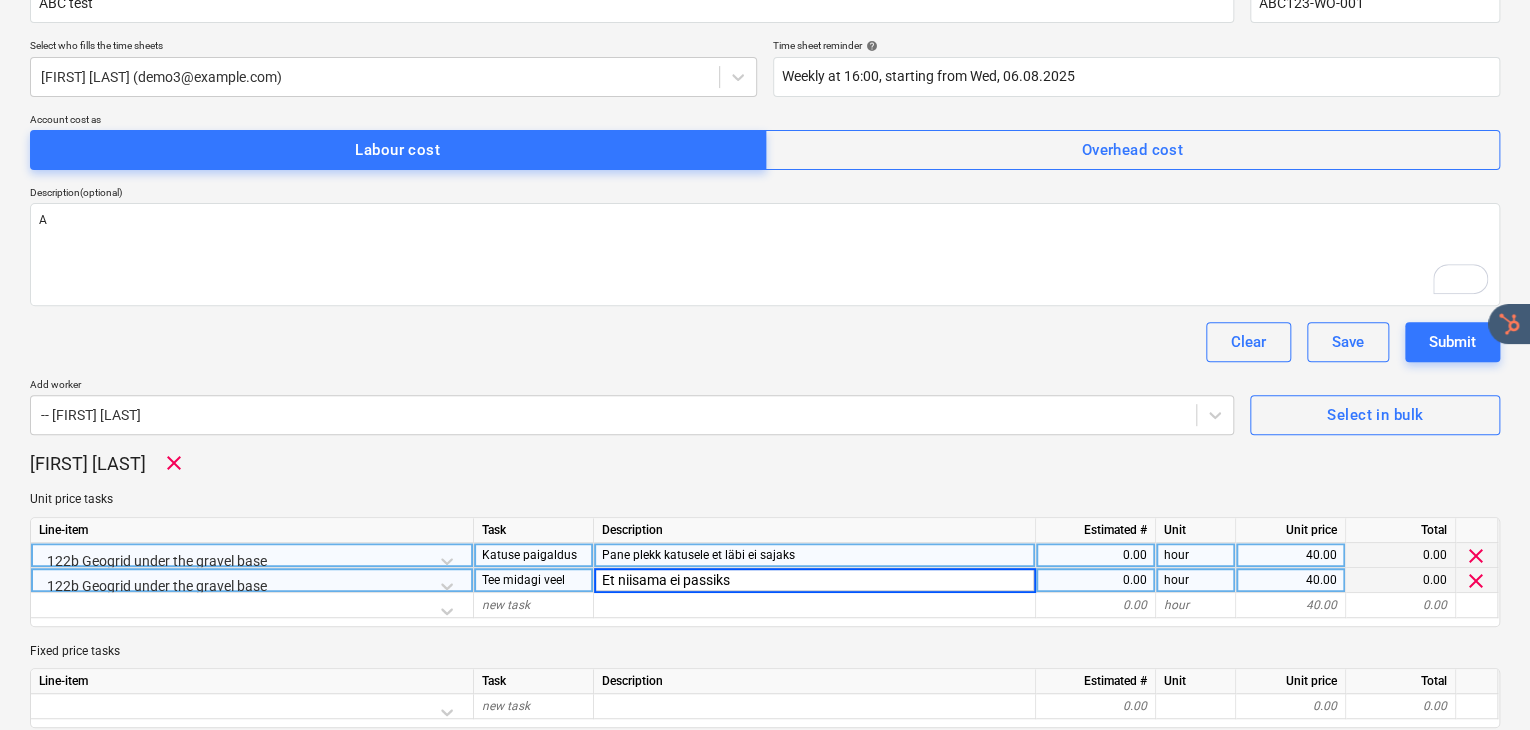 type on "x" 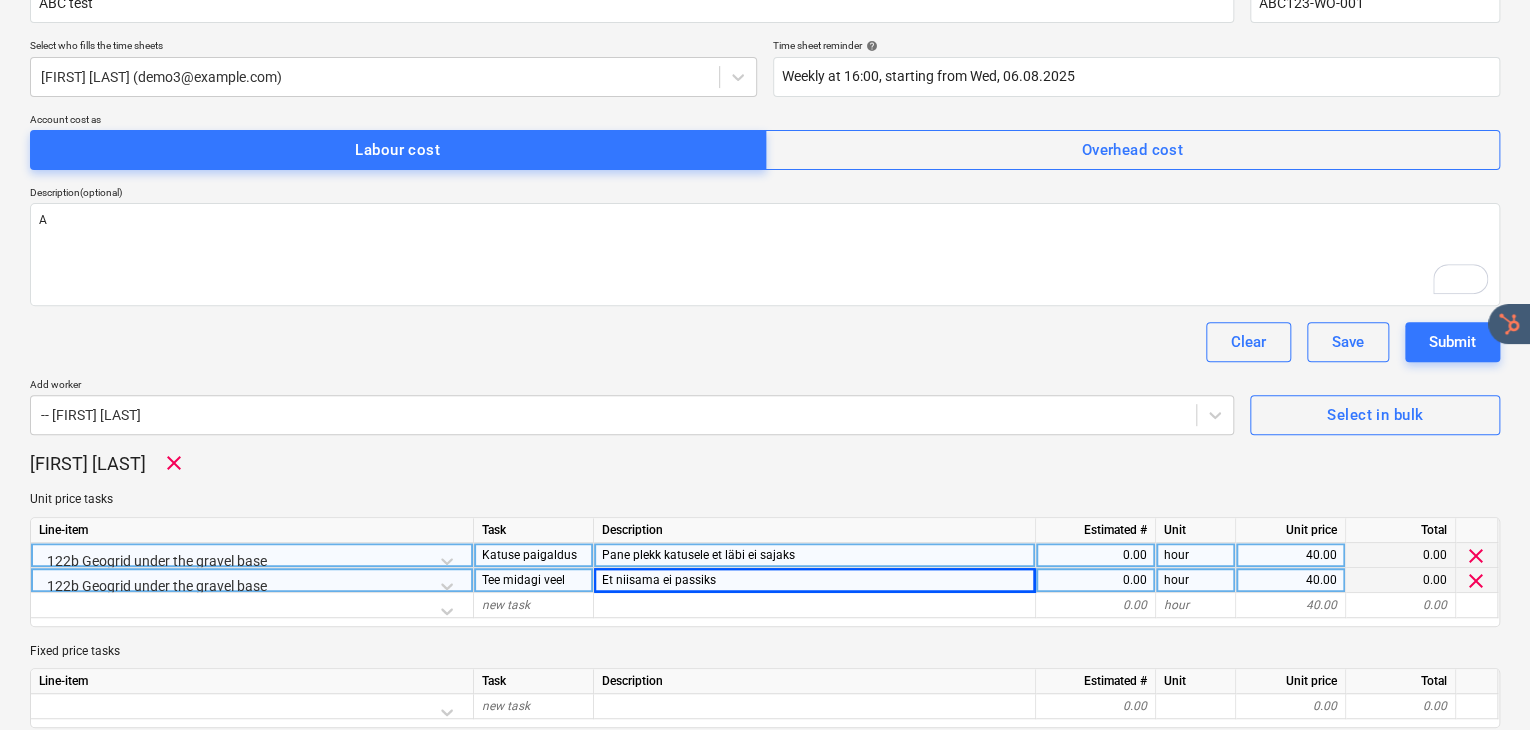 click on "0.00" at bounding box center [1095, 555] 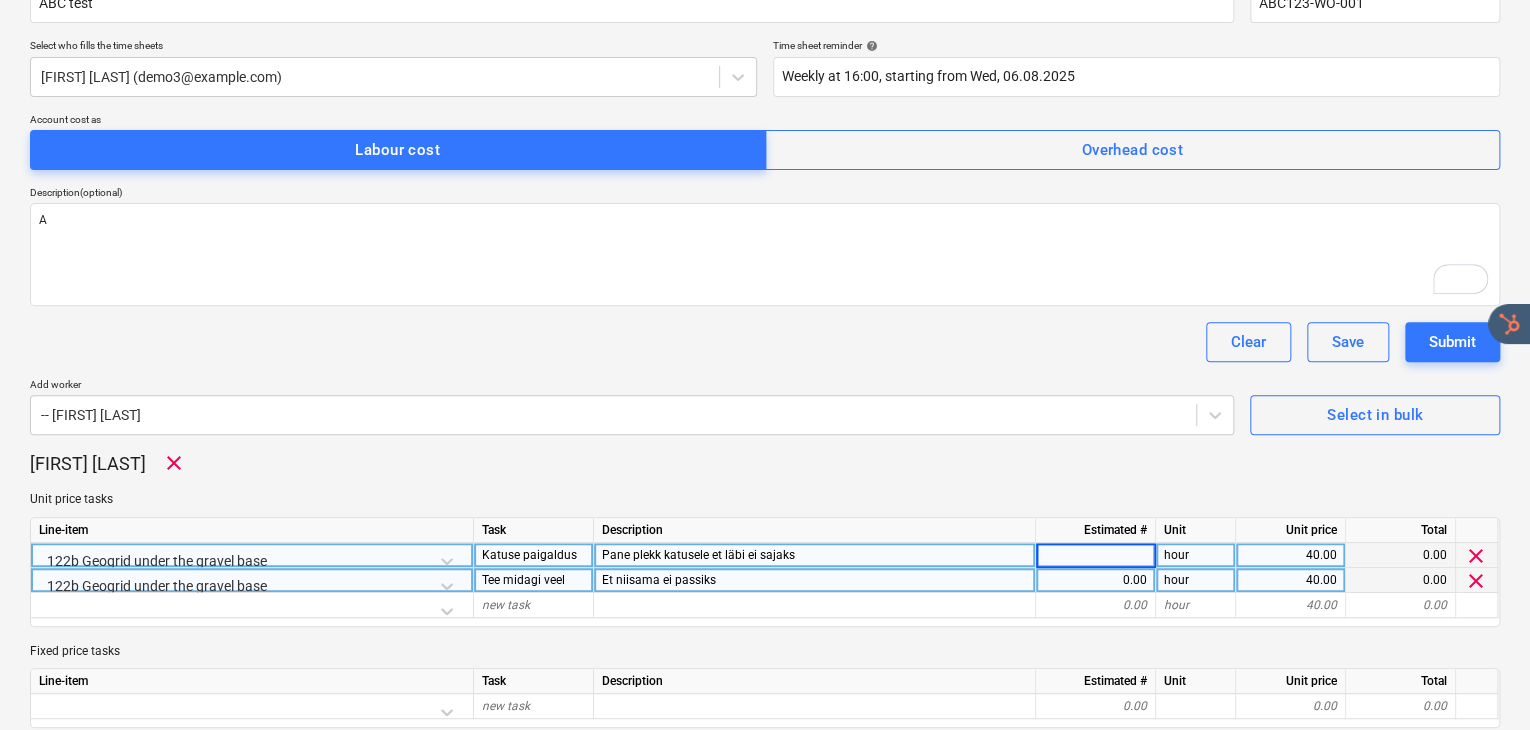 type on "7" 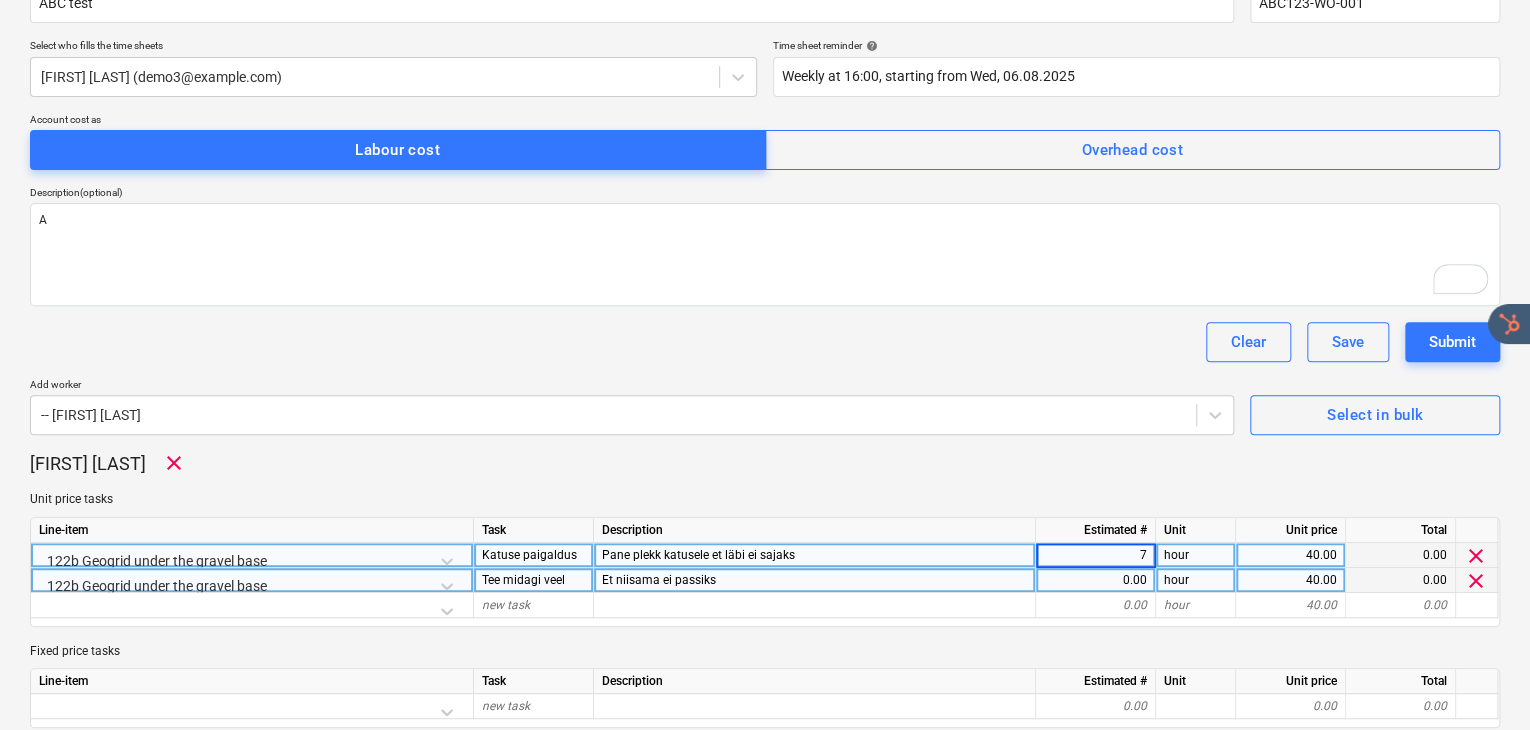 type on "x" 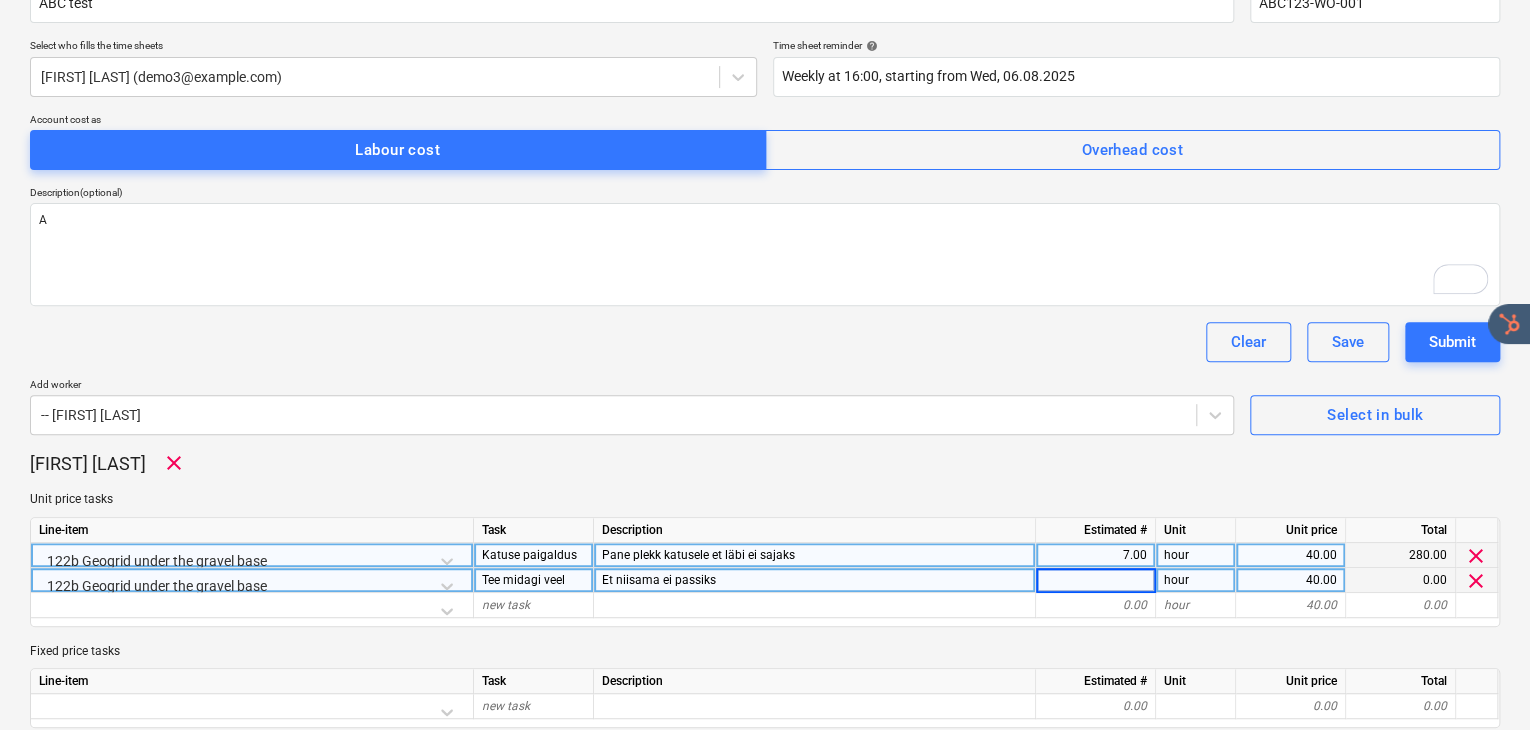 type on "5" 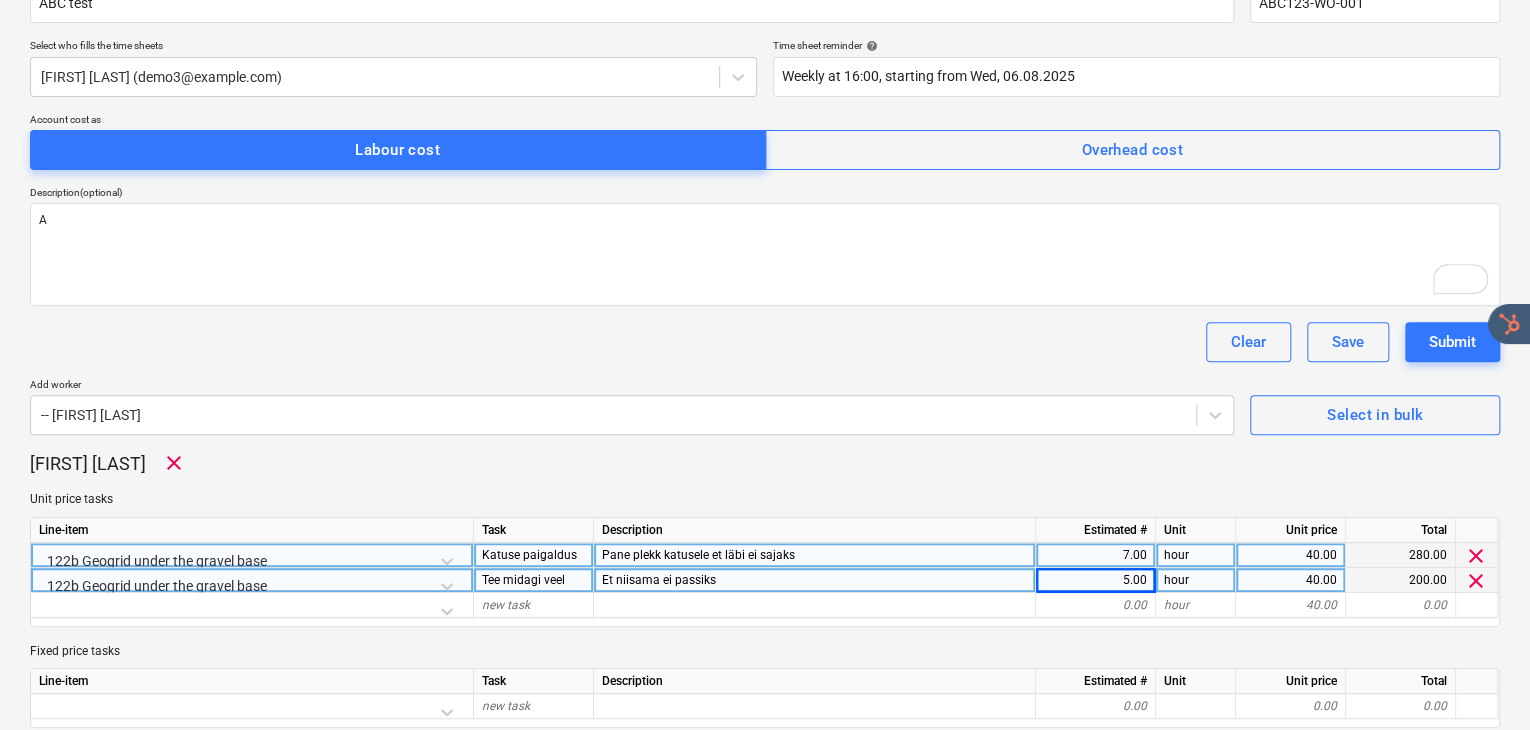 click on "John Hoe clear Unit price tasks Line-item Task Description Estimated # Unit Unit price Total 122b Geogrid under the gravel base Katuse paigaldus Pane plekk katusele et läbi ei sajaks 7.00 hour 40.00 280.00 clear 122b Geogrid under the gravel base Tee midagi veel Et niisama ei passiks 5.00 hour 40.00 200.00 clear new task 0.00 hour 40.00 0.00 Fixed price tasks Line-item Task Description Estimated # Unit Unit price Total new task 0.00 0.00 0.00" at bounding box center [765, 589] 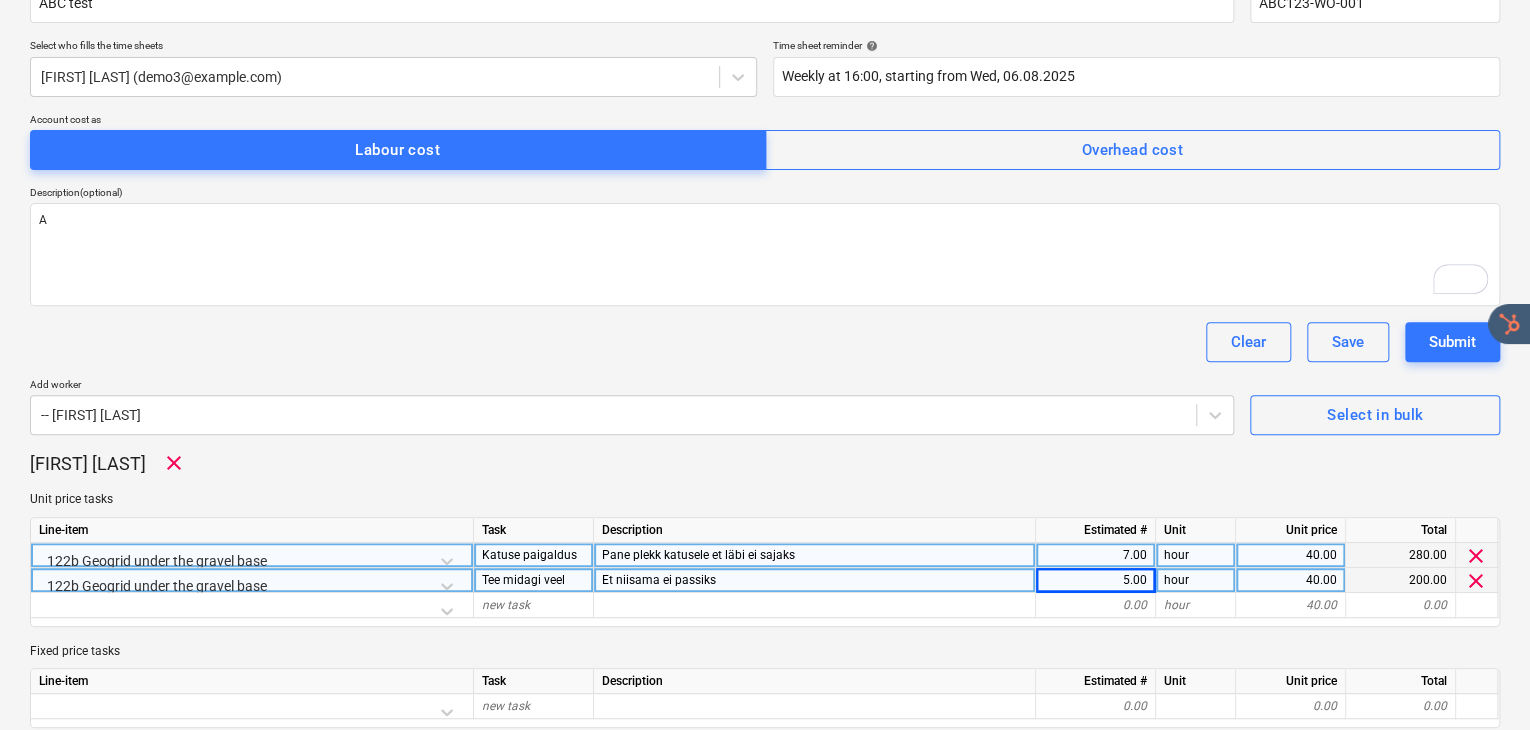 click on "John Hoe clear" at bounding box center [765, 463] 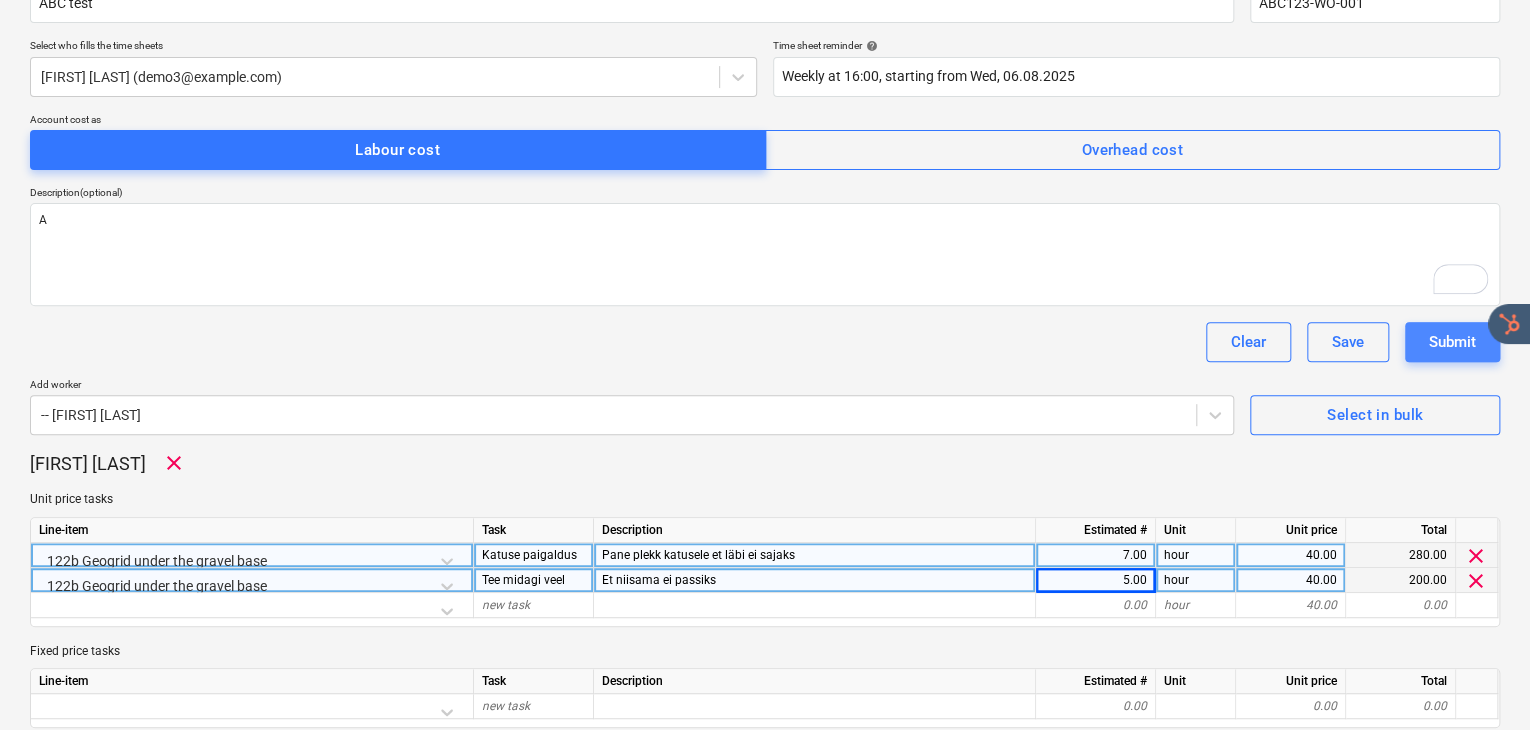click on "Submit" at bounding box center [1452, 342] 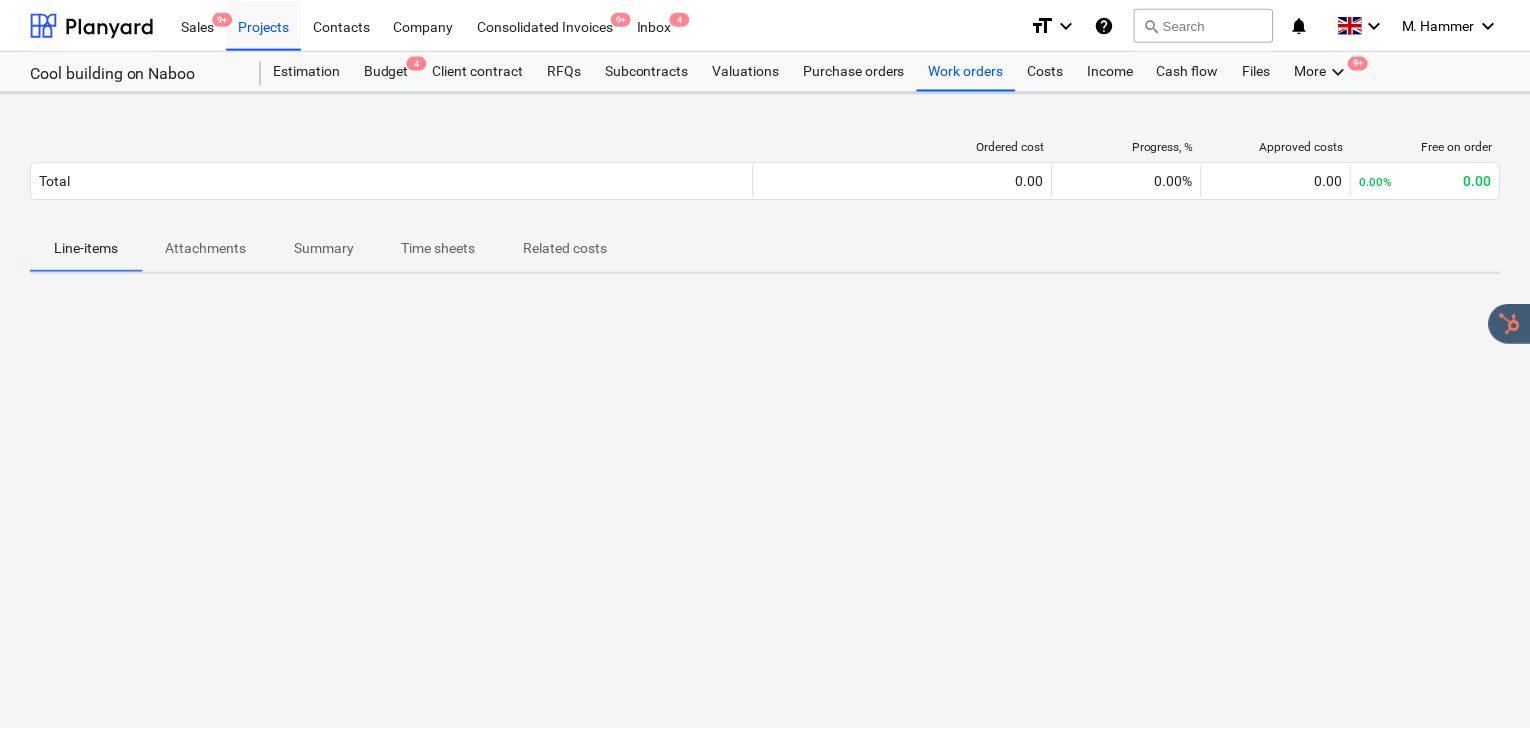 scroll, scrollTop: 0, scrollLeft: 0, axis: both 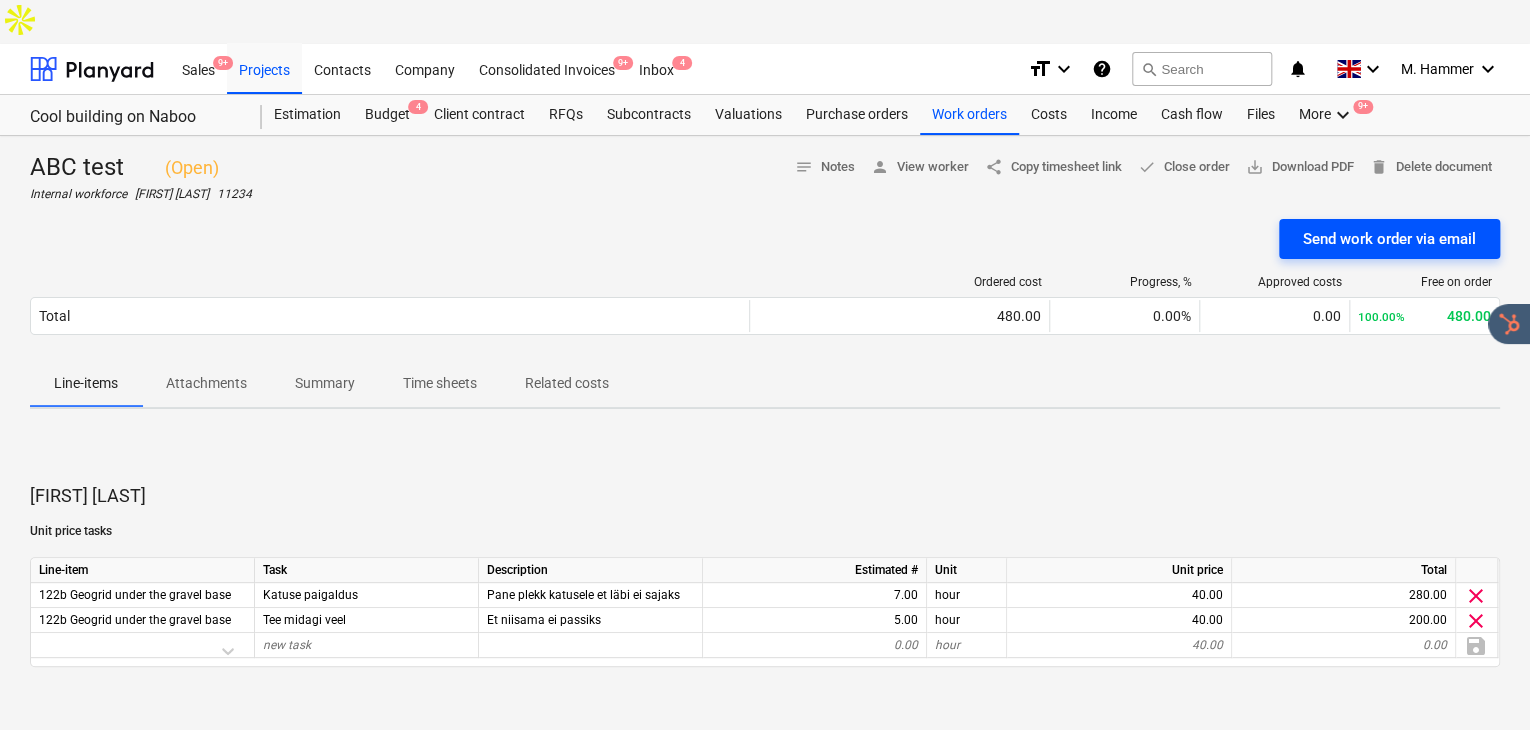 click on "Send work order via email" at bounding box center [1389, 239] 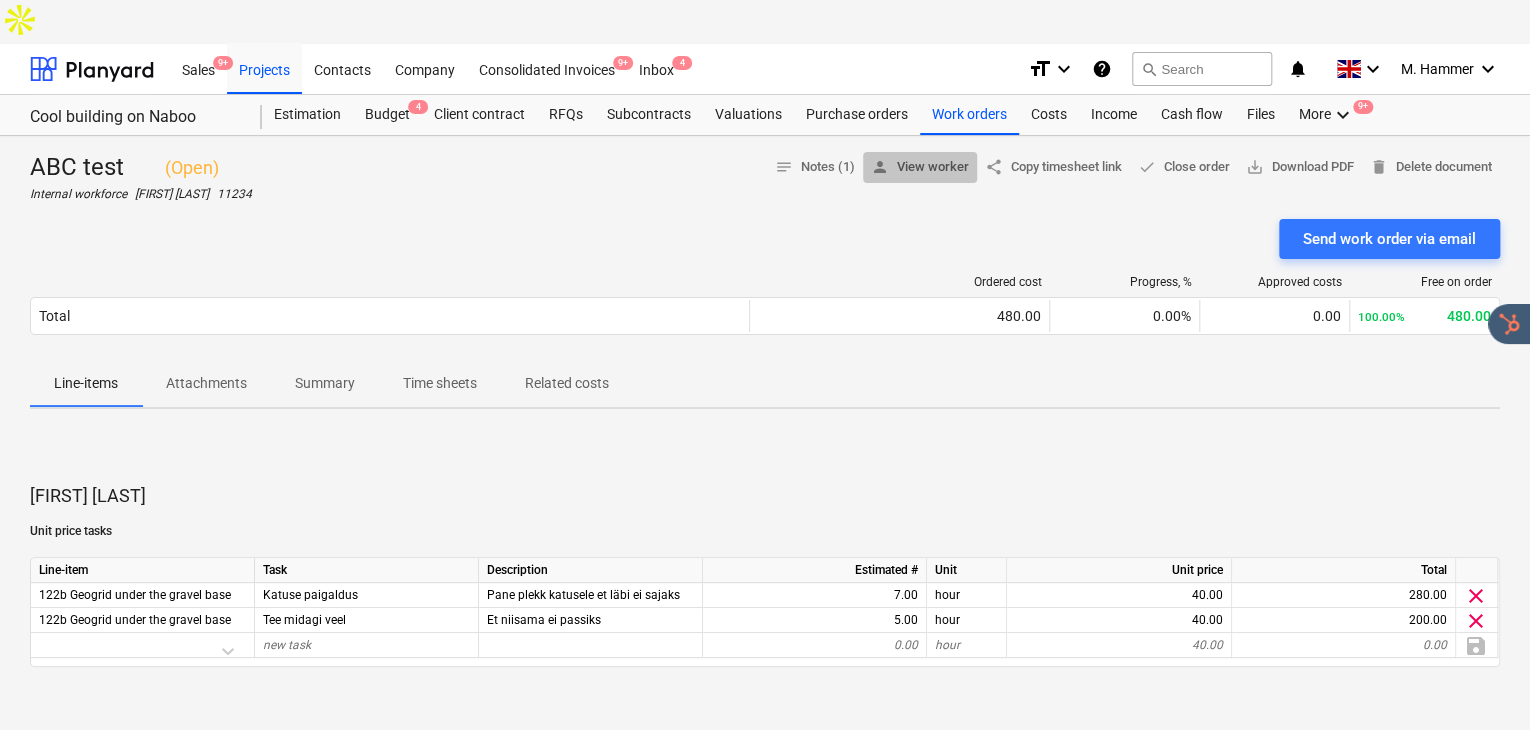 click on "person View worker" at bounding box center (920, 167) 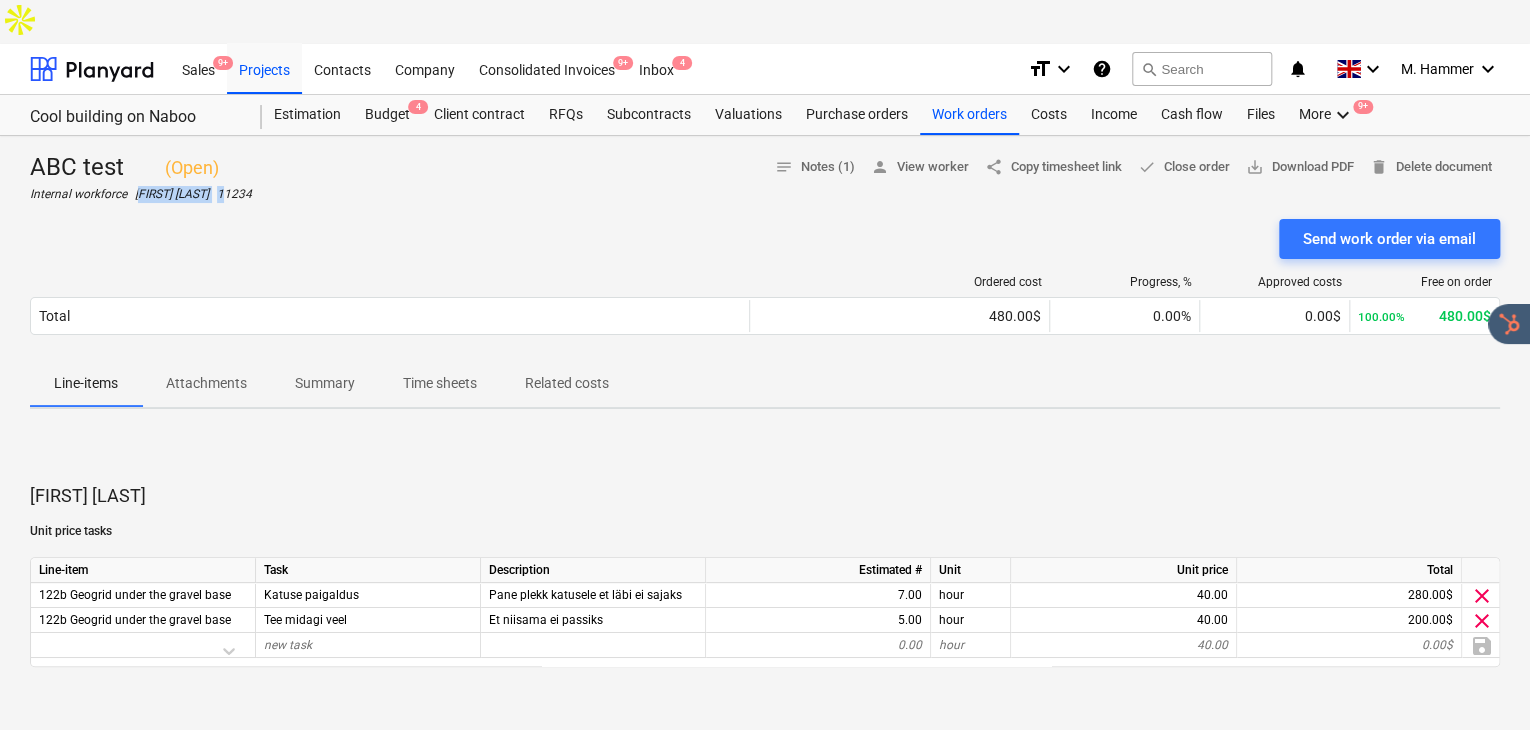 drag, startPoint x: 142, startPoint y: 153, endPoint x: 221, endPoint y: 147, distance: 79.22752 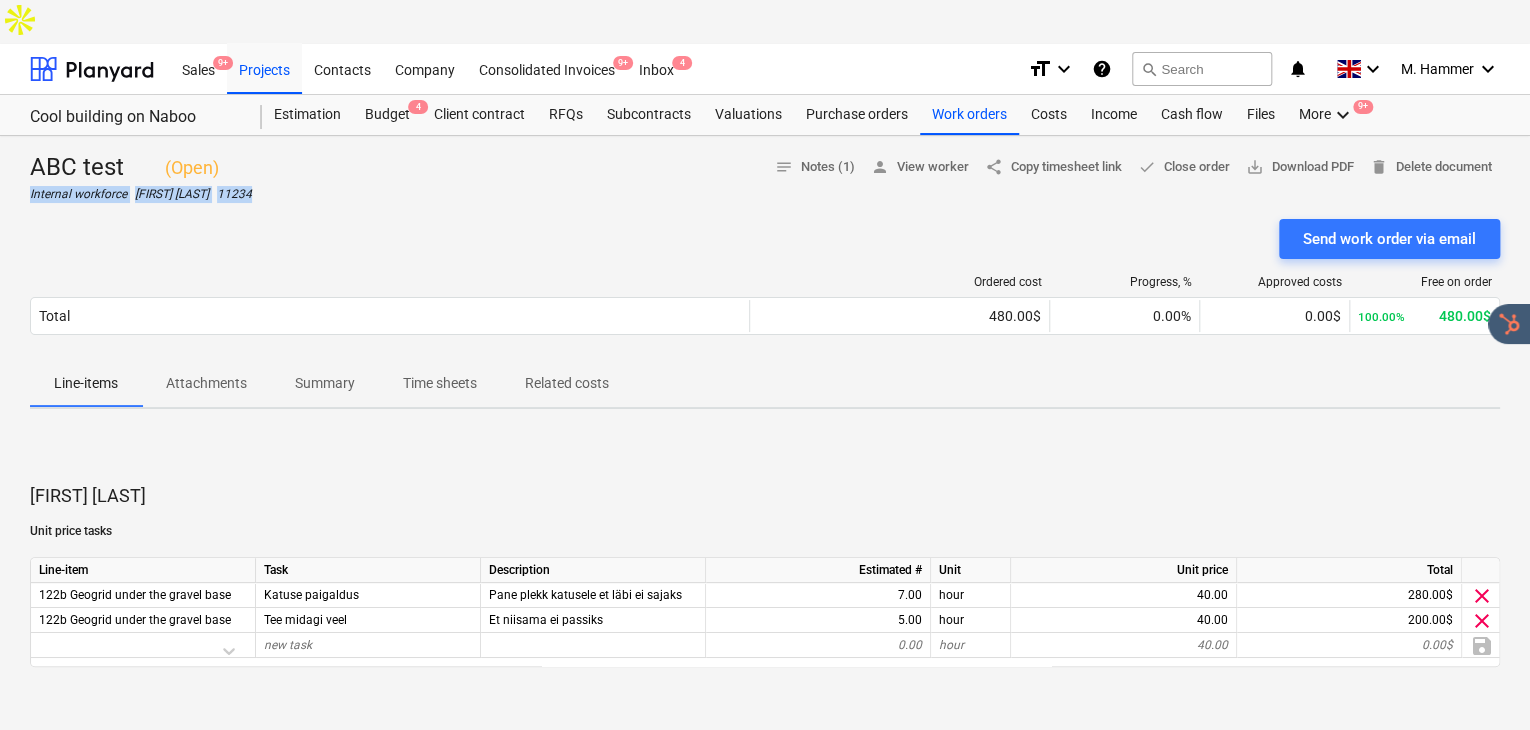 drag, startPoint x: 272, startPoint y: 144, endPoint x: 28, endPoint y: 150, distance: 244.07376 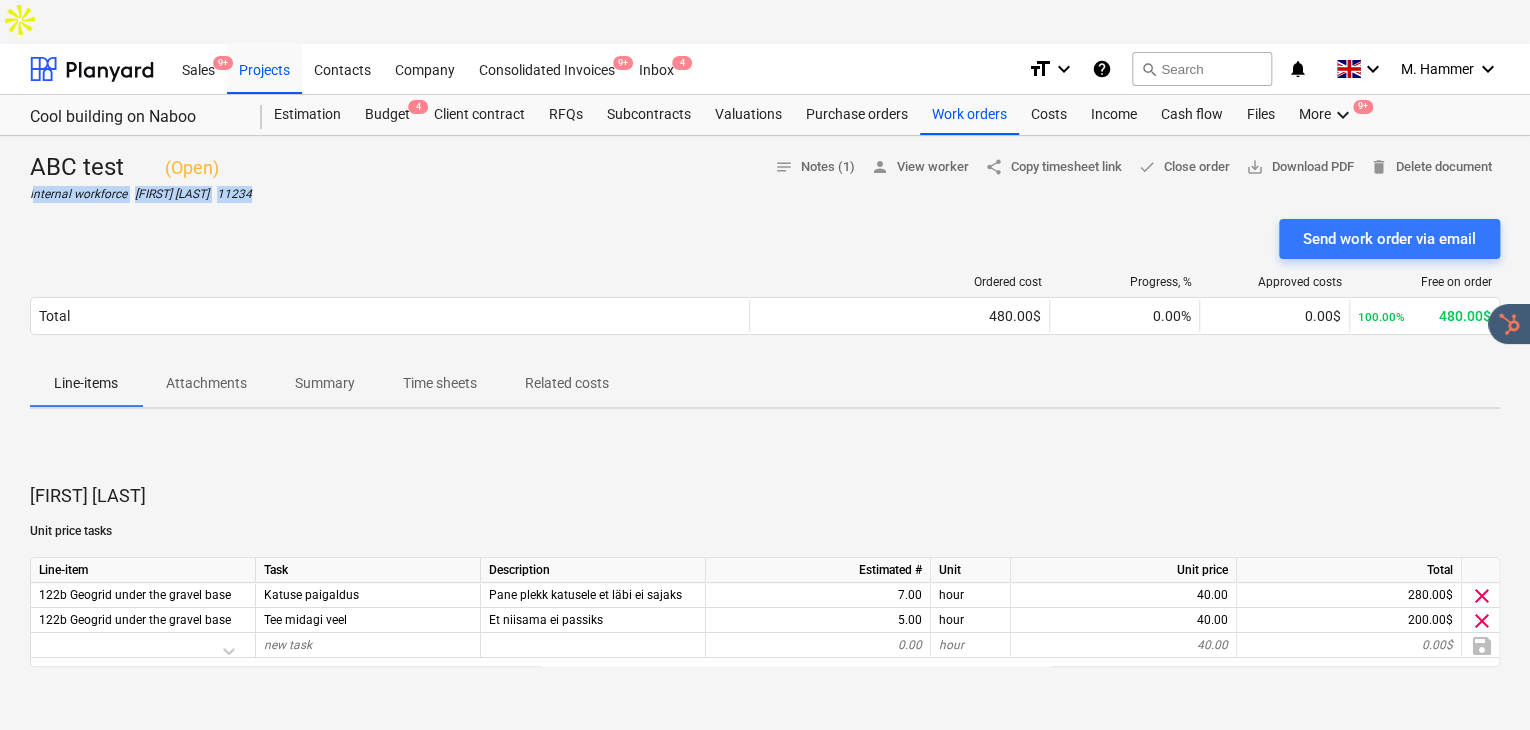 drag, startPoint x: 32, startPoint y: 146, endPoint x: 263, endPoint y: 142, distance: 231.03462 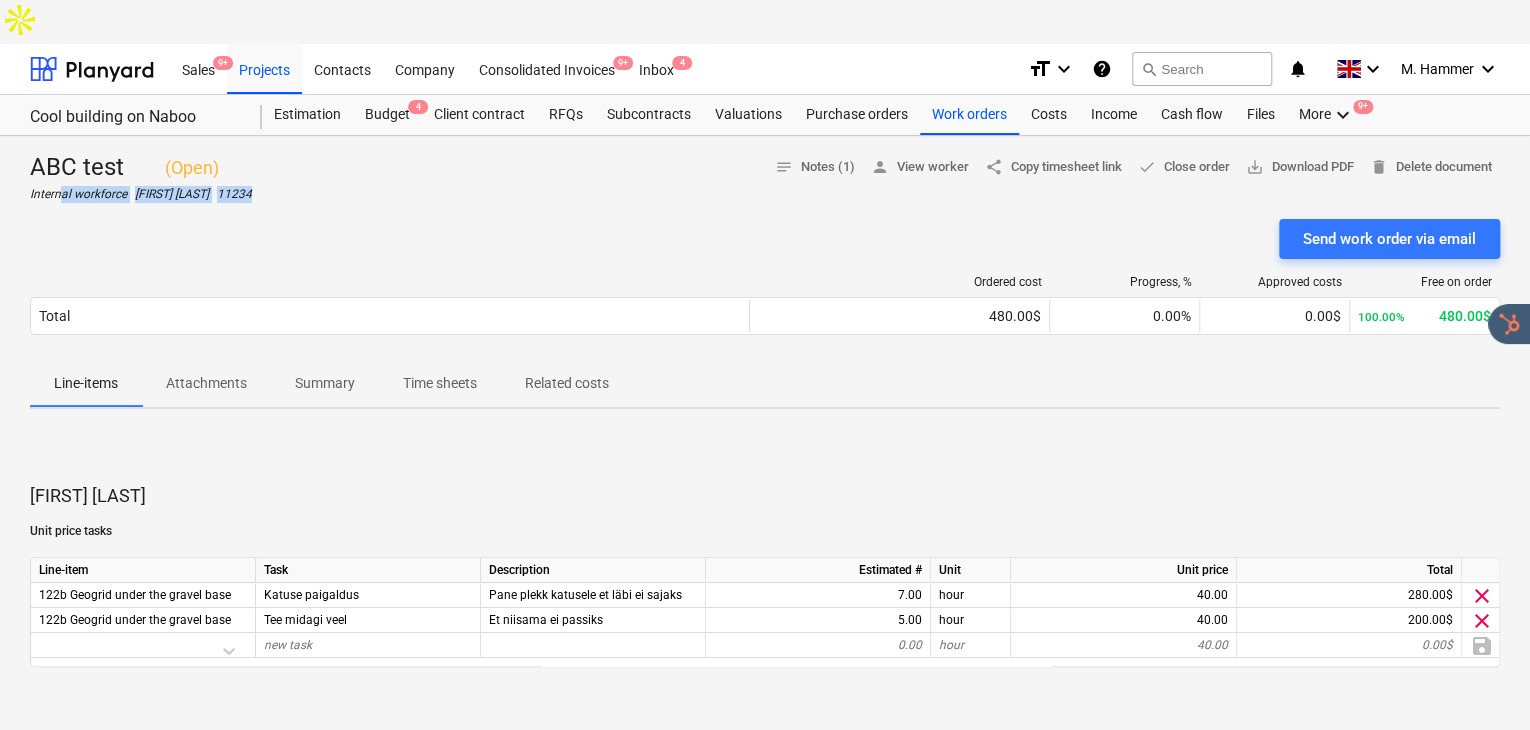drag, startPoint x: 263, startPoint y: 142, endPoint x: 61, endPoint y: 154, distance: 202.35612 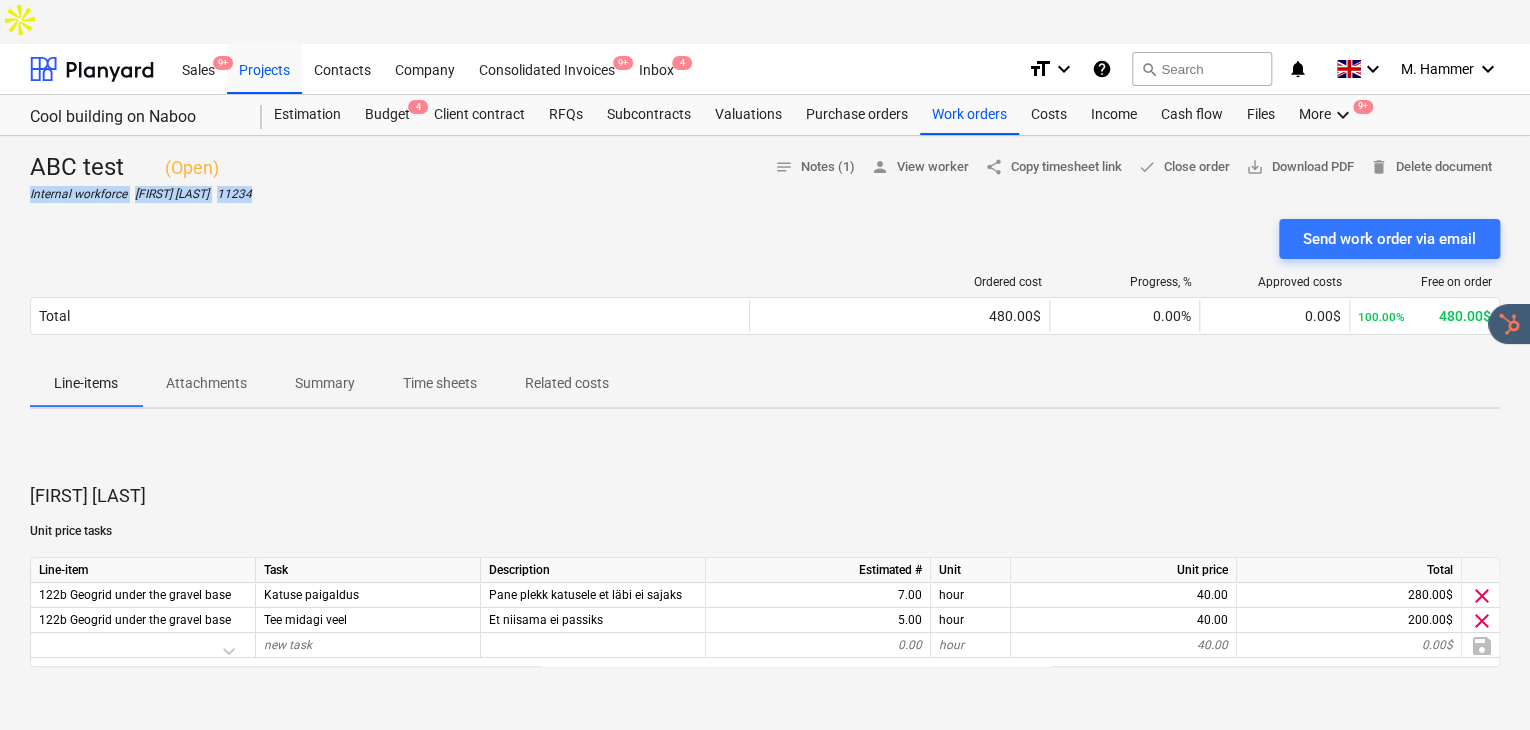 drag, startPoint x: 299, startPoint y: 153, endPoint x: 19, endPoint y: 151, distance: 280.00714 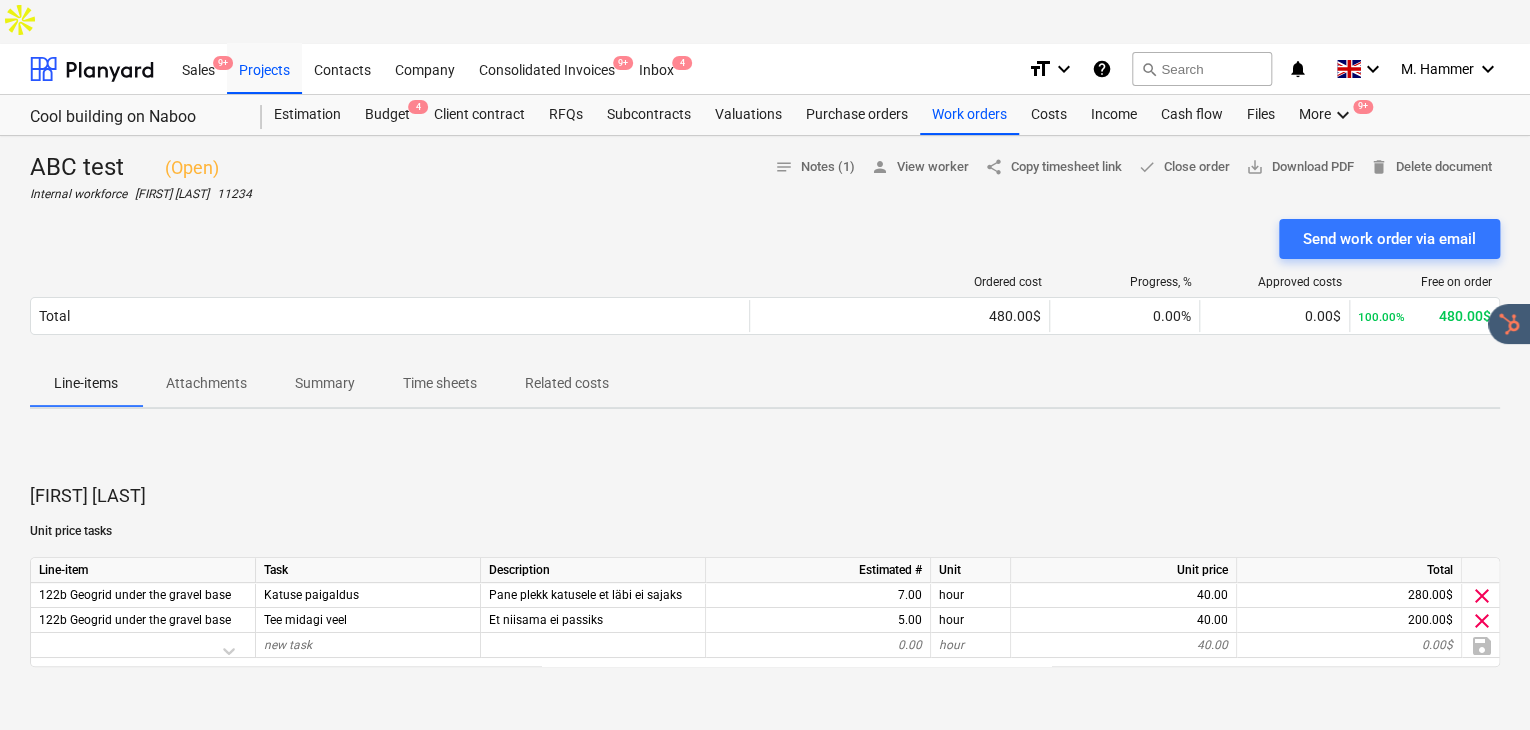 click at bounding box center (765, 211) 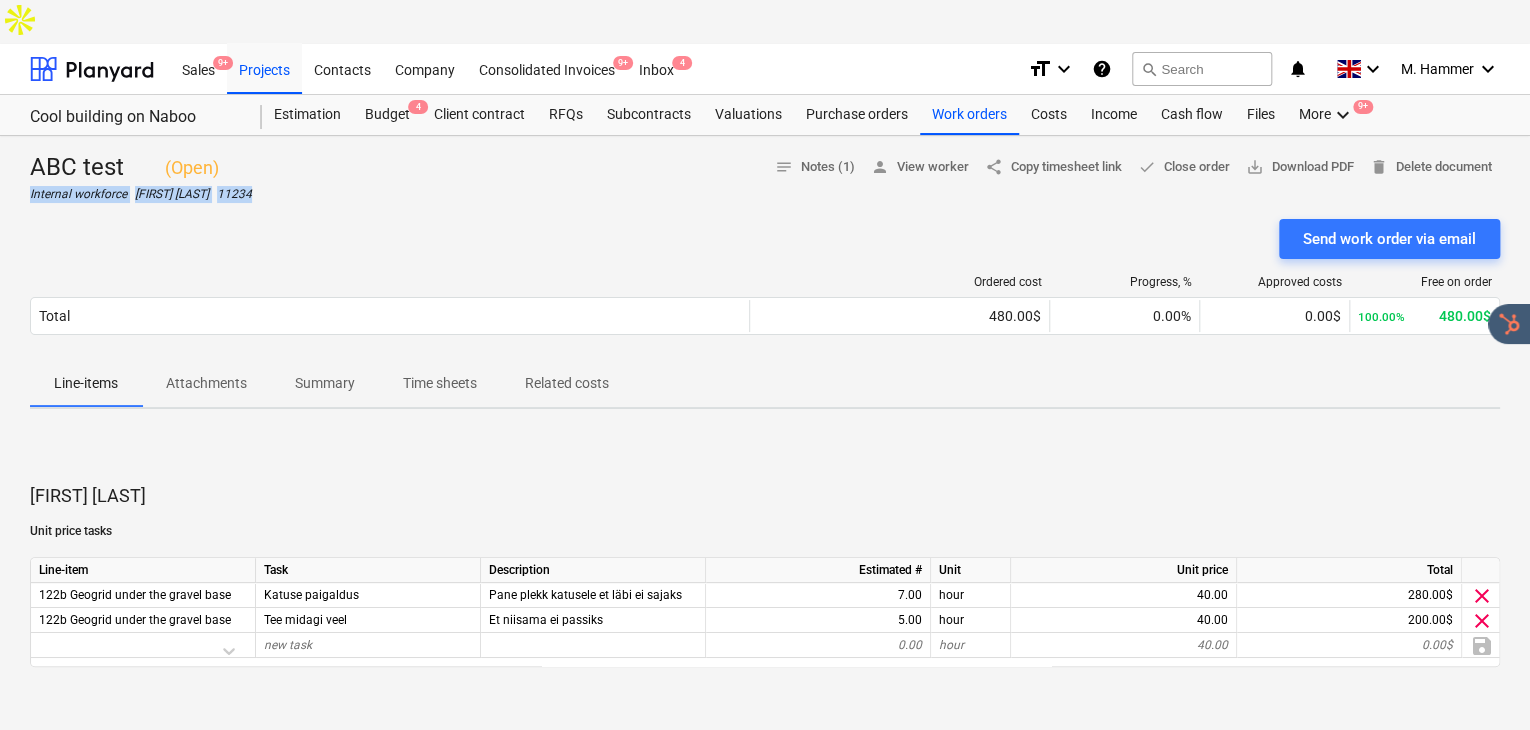 drag, startPoint x: 264, startPoint y: 149, endPoint x: 16, endPoint y: 152, distance: 248.01814 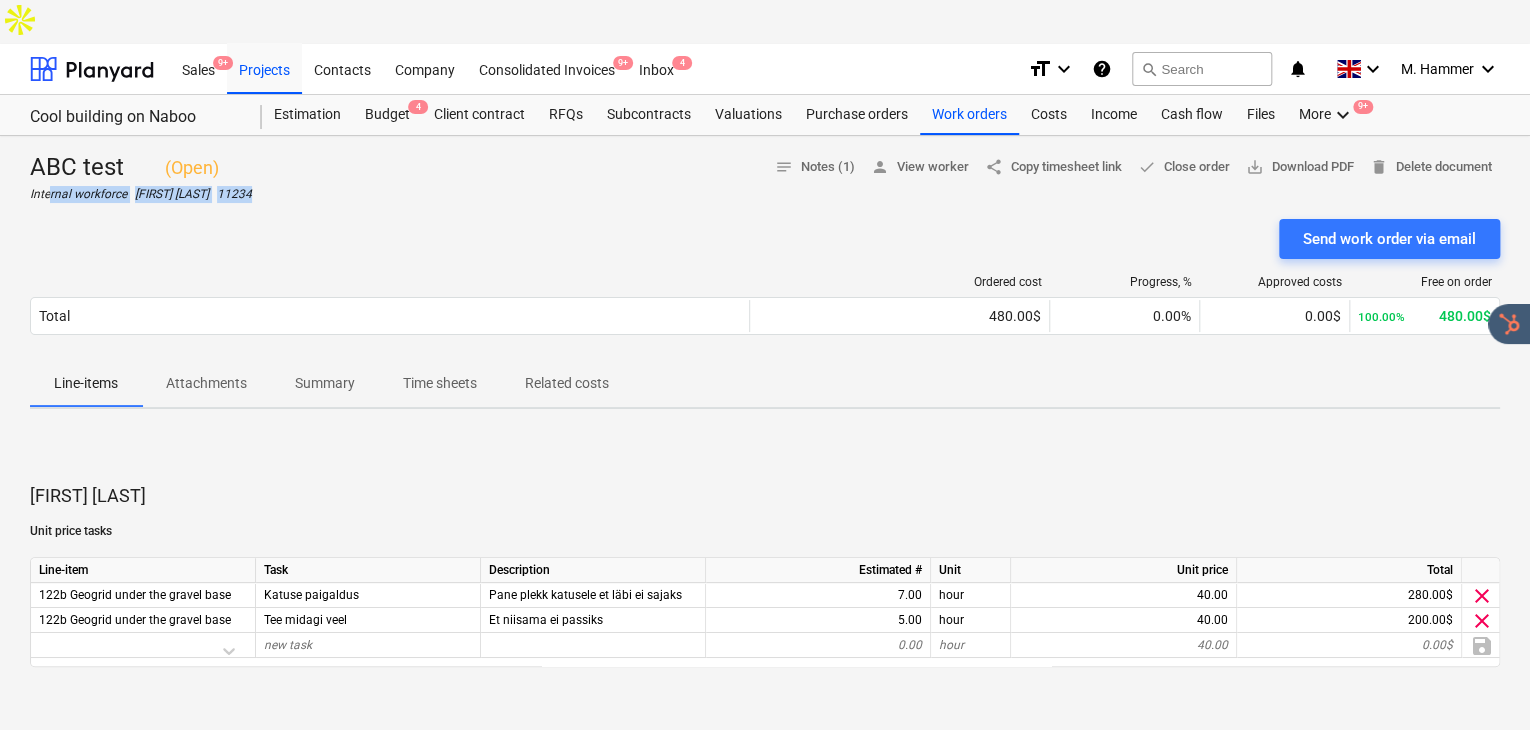drag, startPoint x: 48, startPoint y: 151, endPoint x: 278, endPoint y: 153, distance: 230.0087 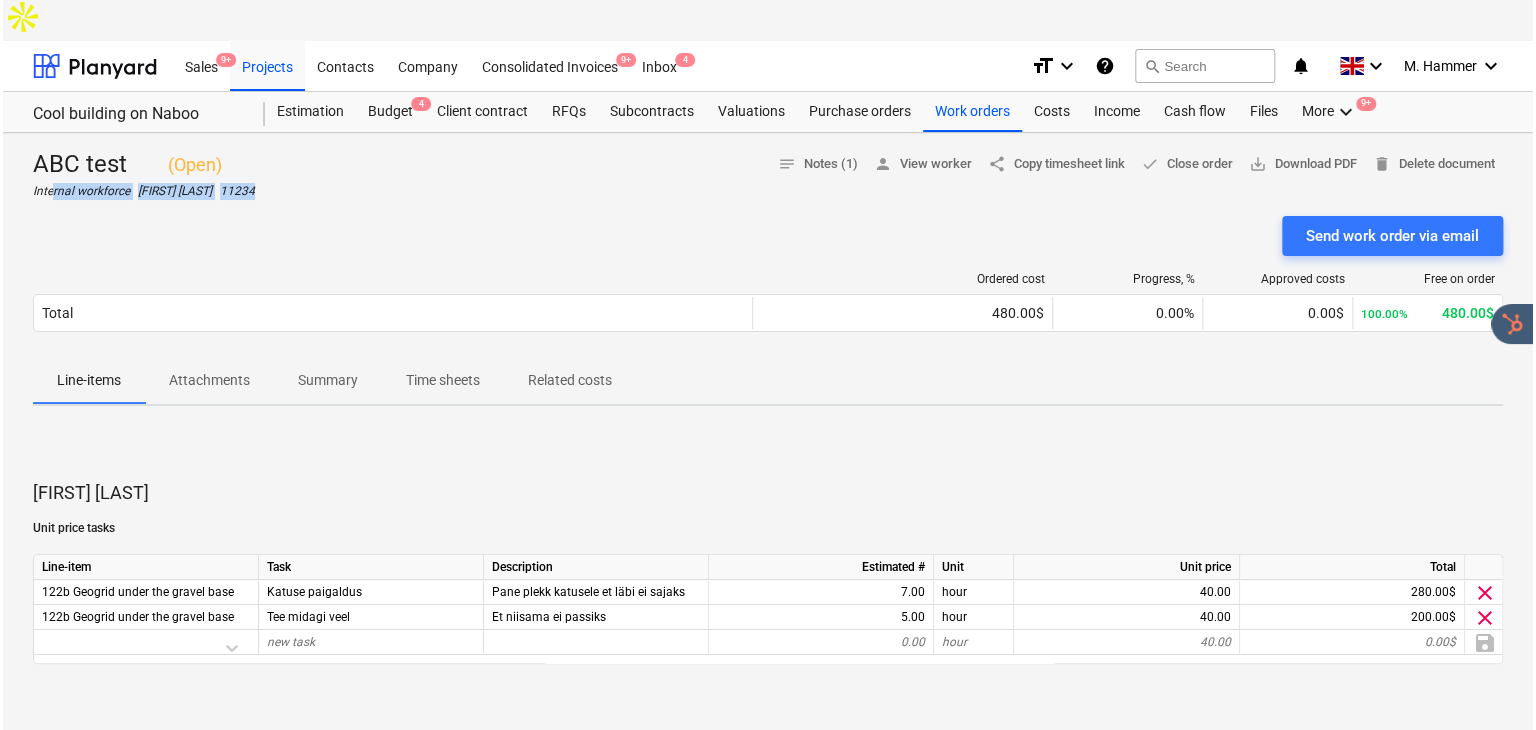 scroll, scrollTop: 0, scrollLeft: 0, axis: both 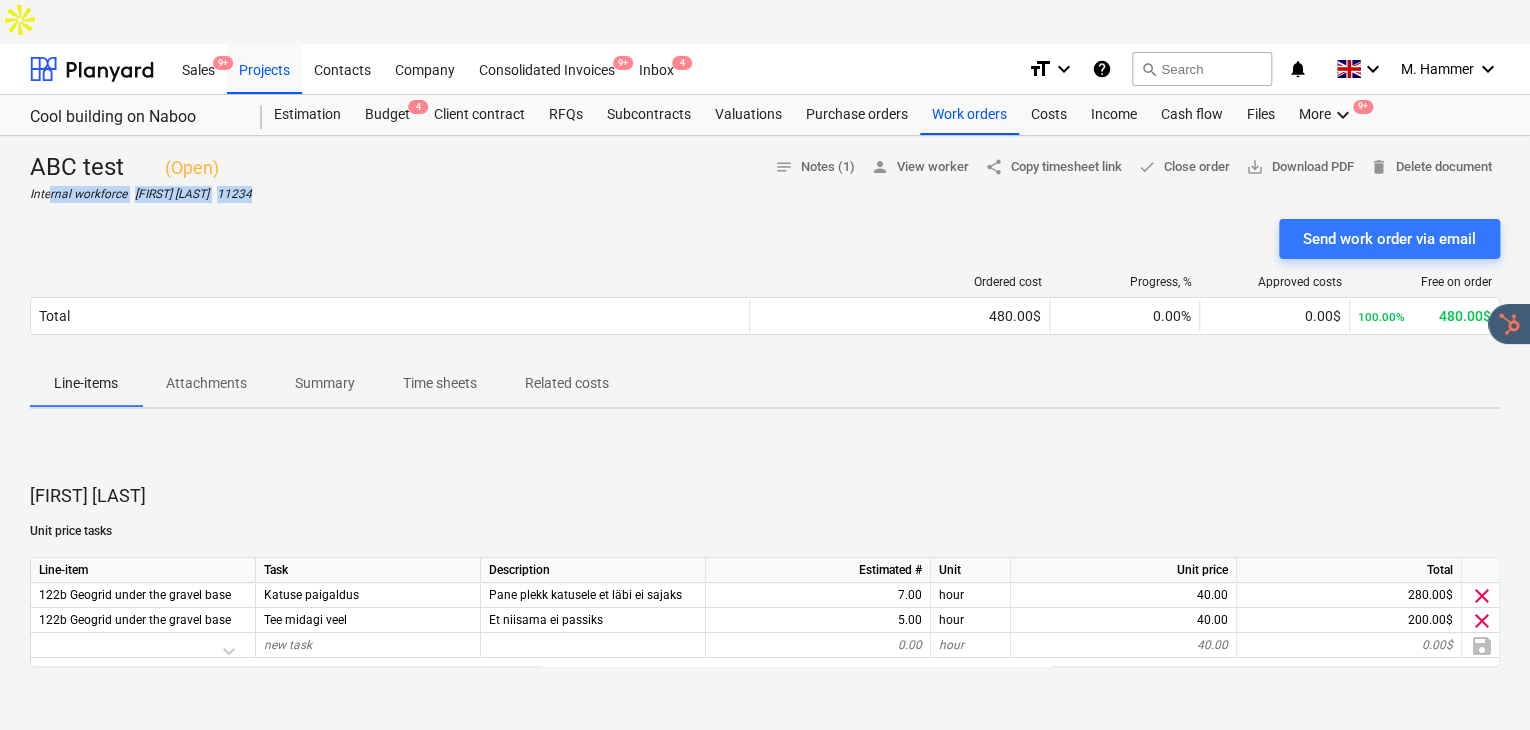 drag, startPoint x: 926, startPoint y: 129, endPoint x: 836, endPoint y: 248, distance: 149.2012 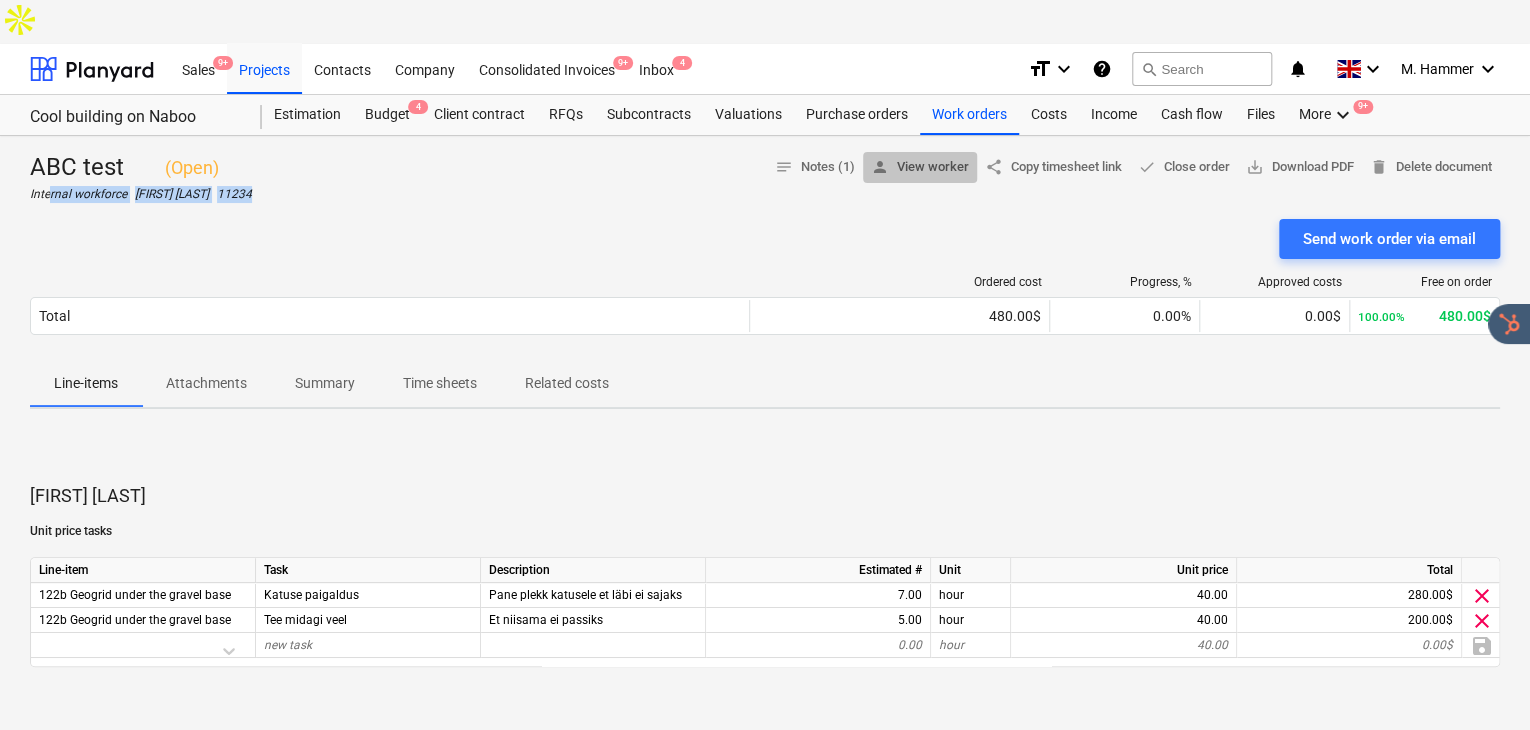 click on "person View worker" at bounding box center [920, 167] 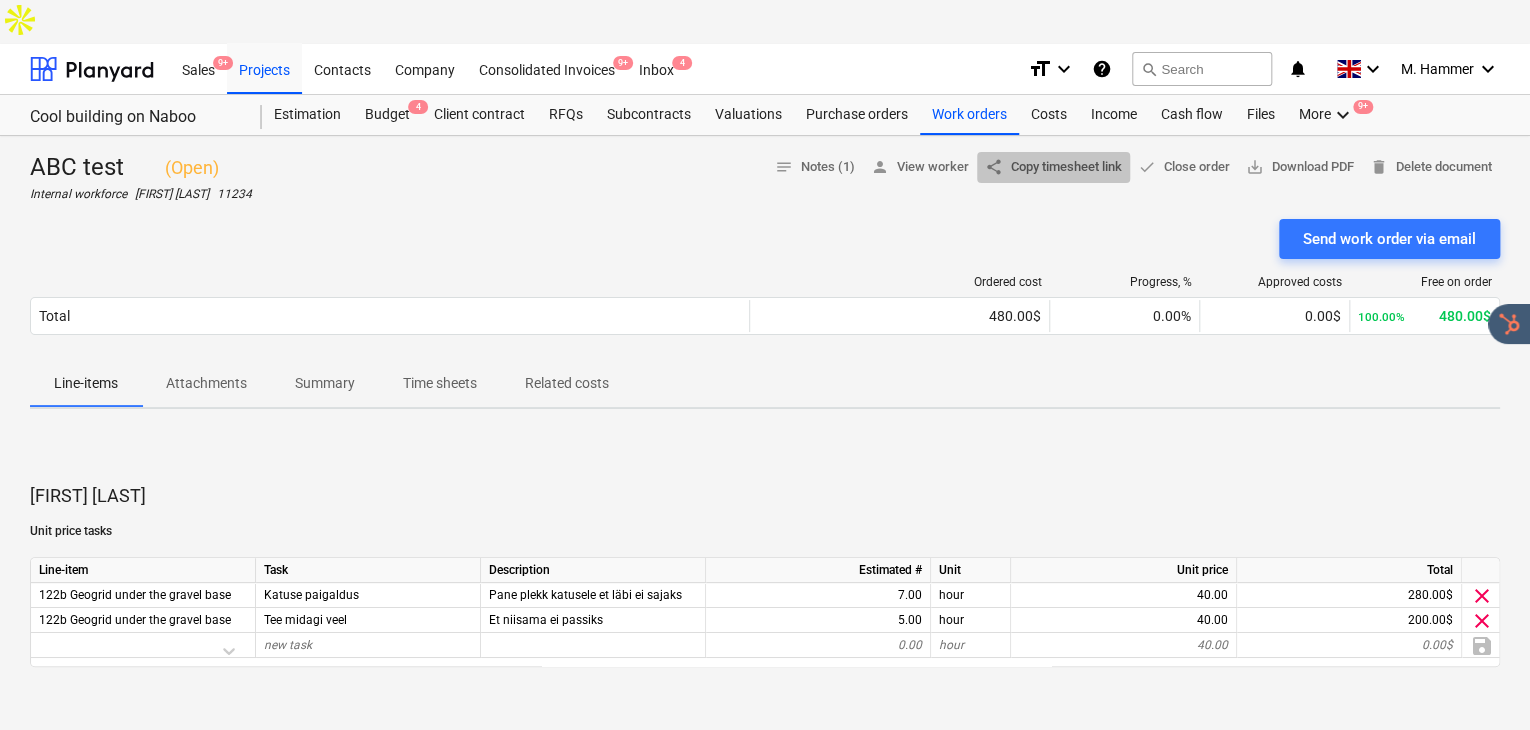 click on "share Copy timesheet link" at bounding box center [1053, 167] 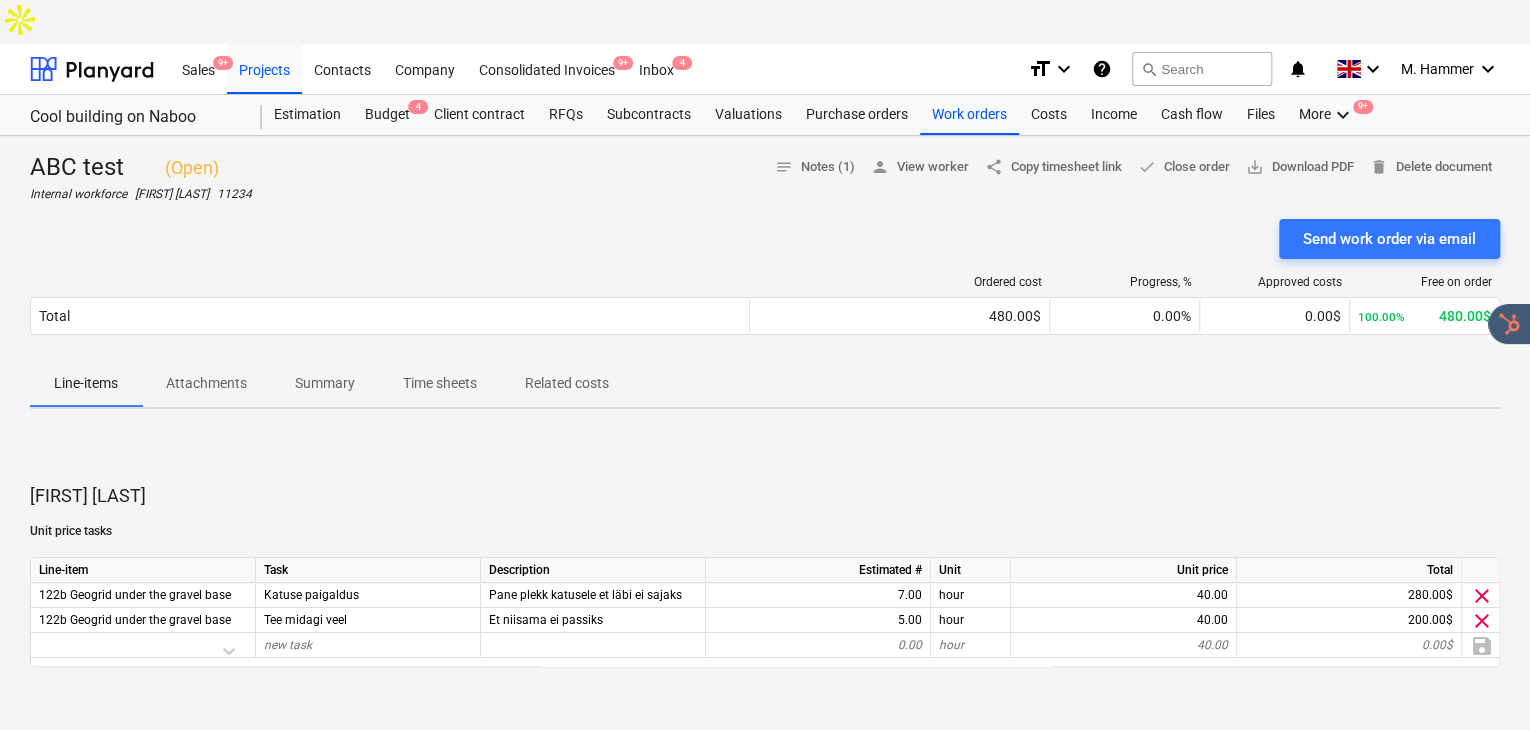 click at bounding box center (765, 211) 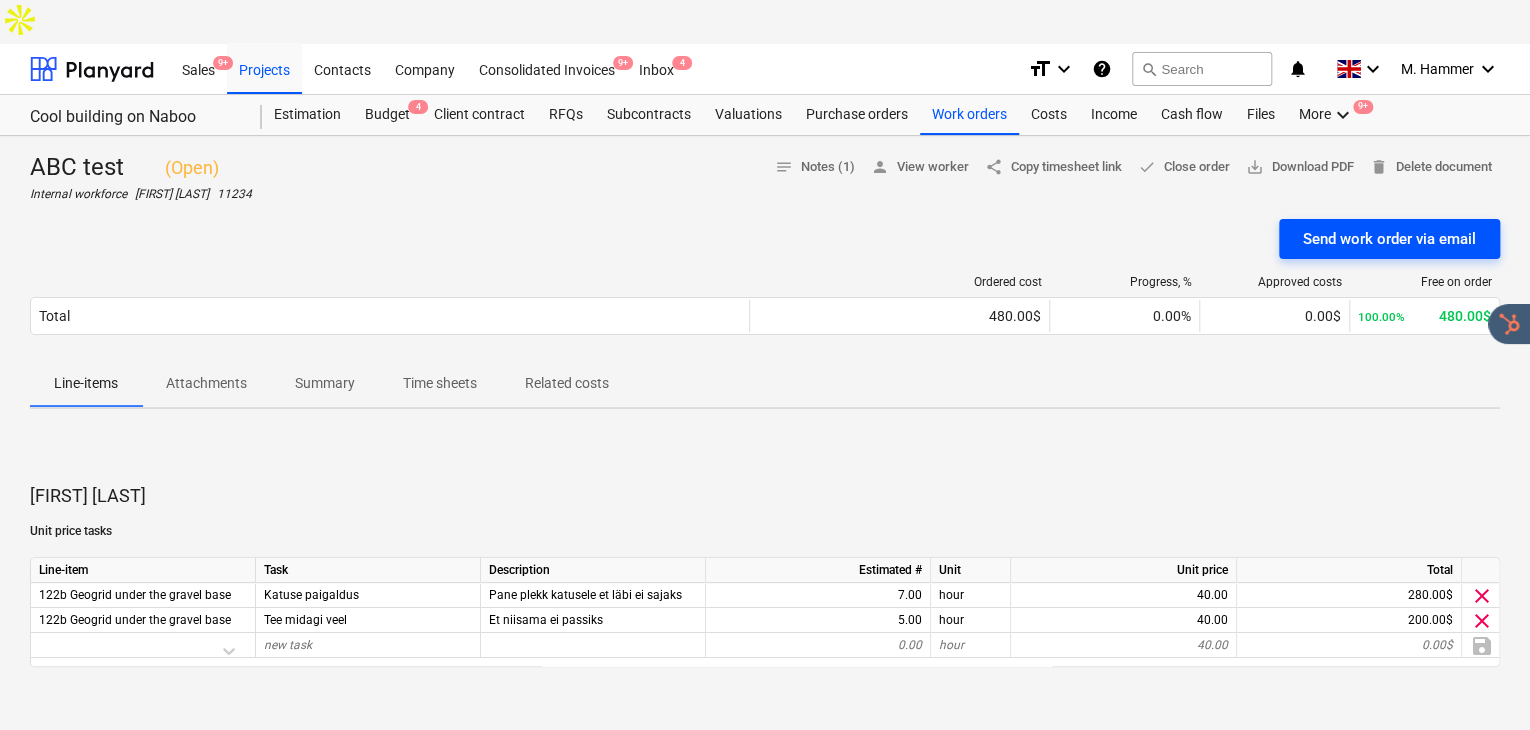 click on "Send work order via email" at bounding box center [1389, 239] 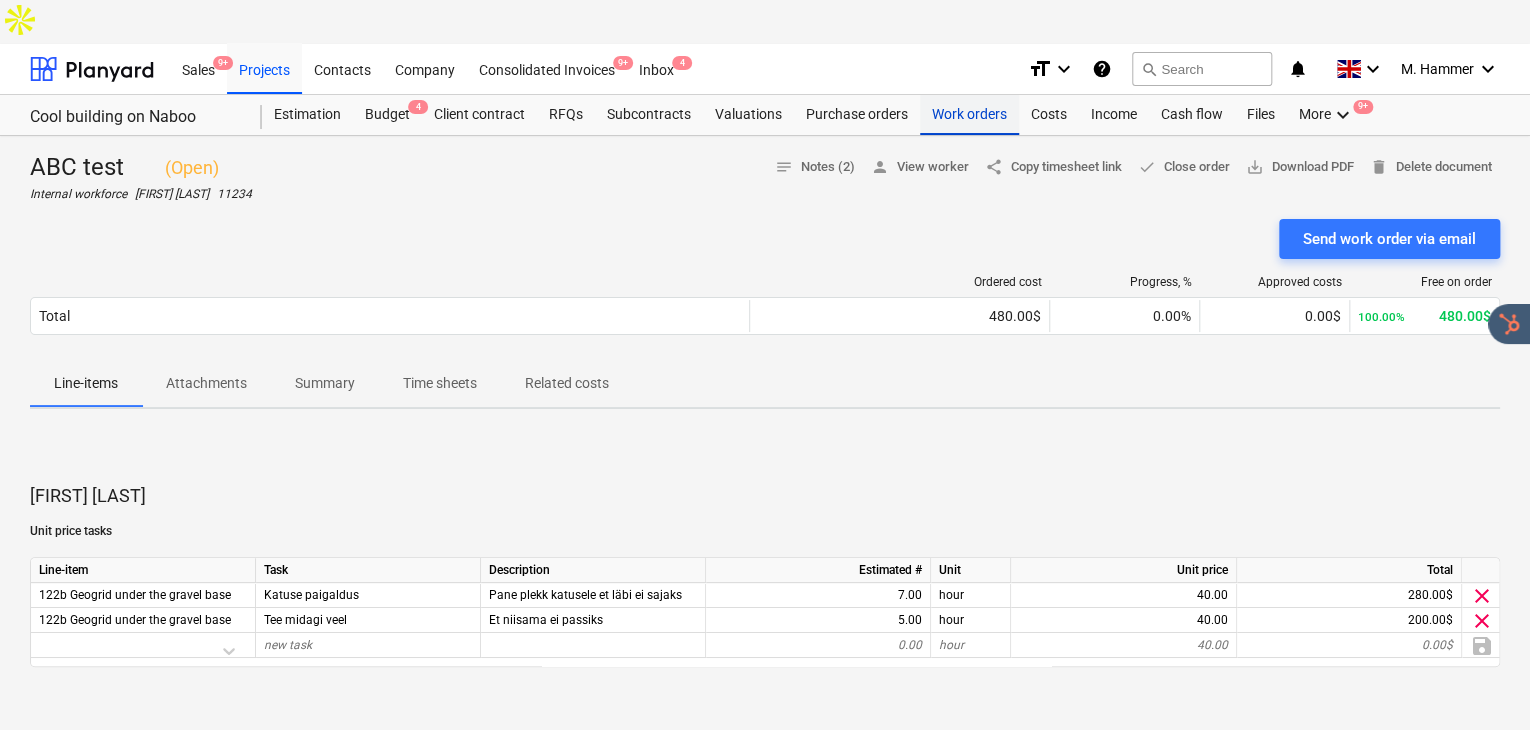 click on "Work orders" at bounding box center [969, 115] 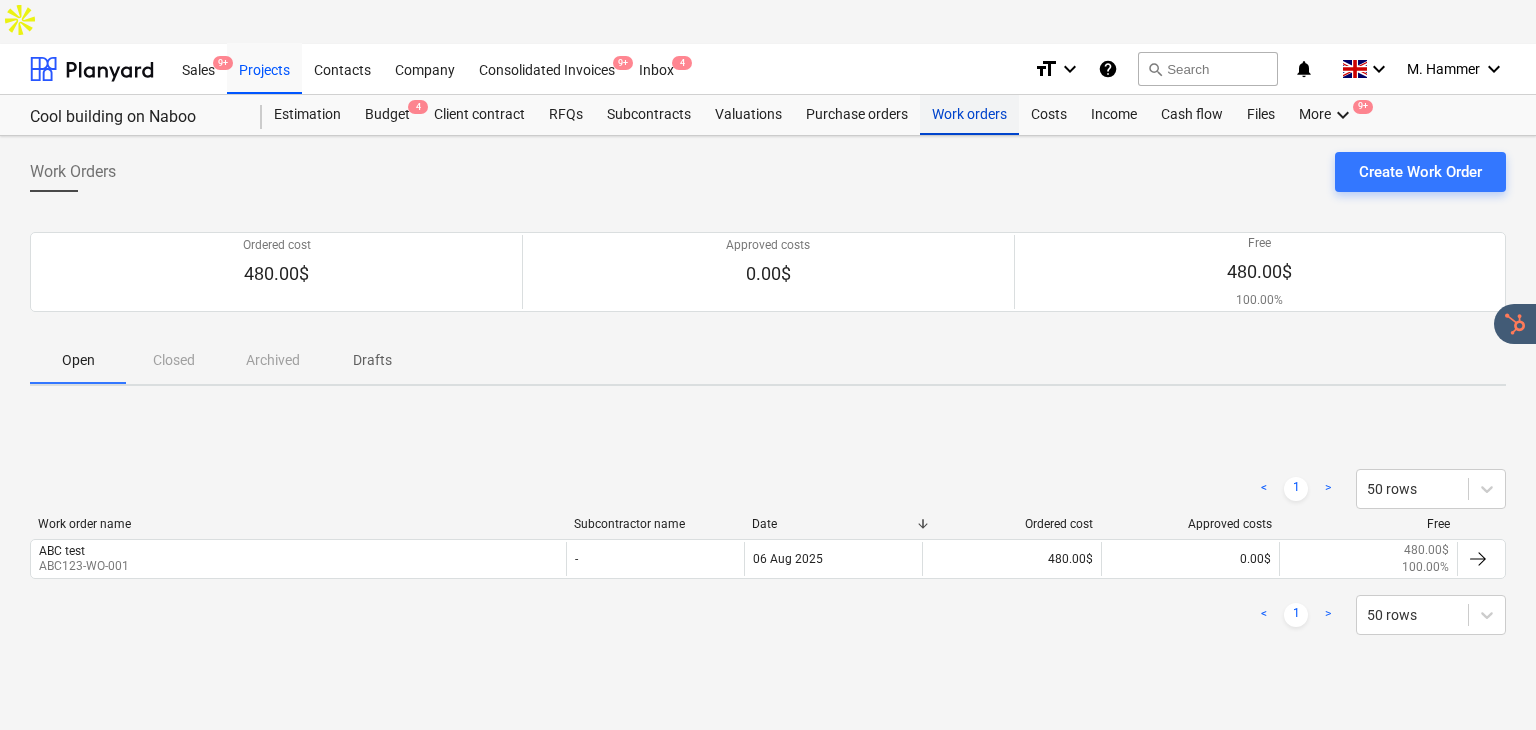 click on "Work orders" at bounding box center [969, 115] 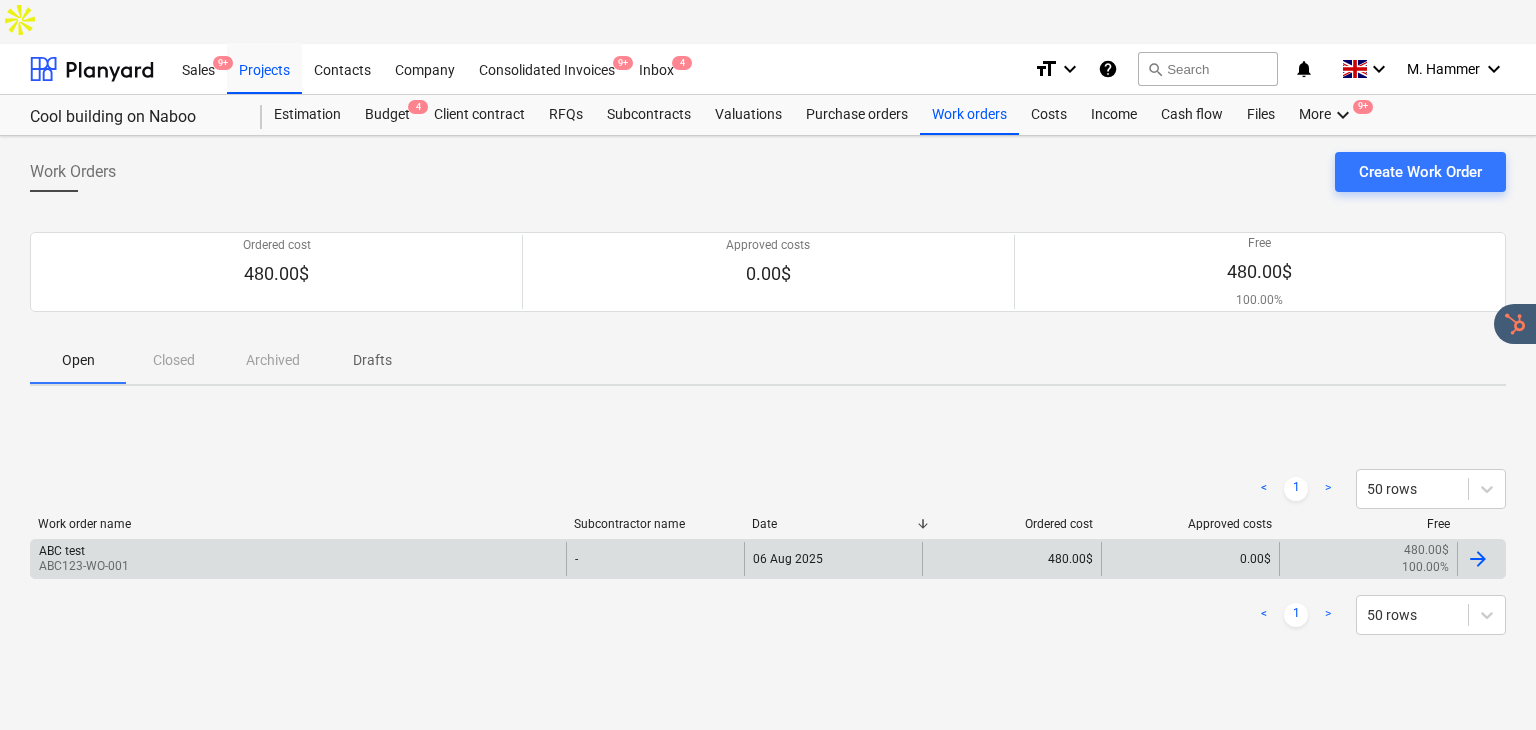 click on "ABC test ABC123-WO-001" at bounding box center (298, 559) 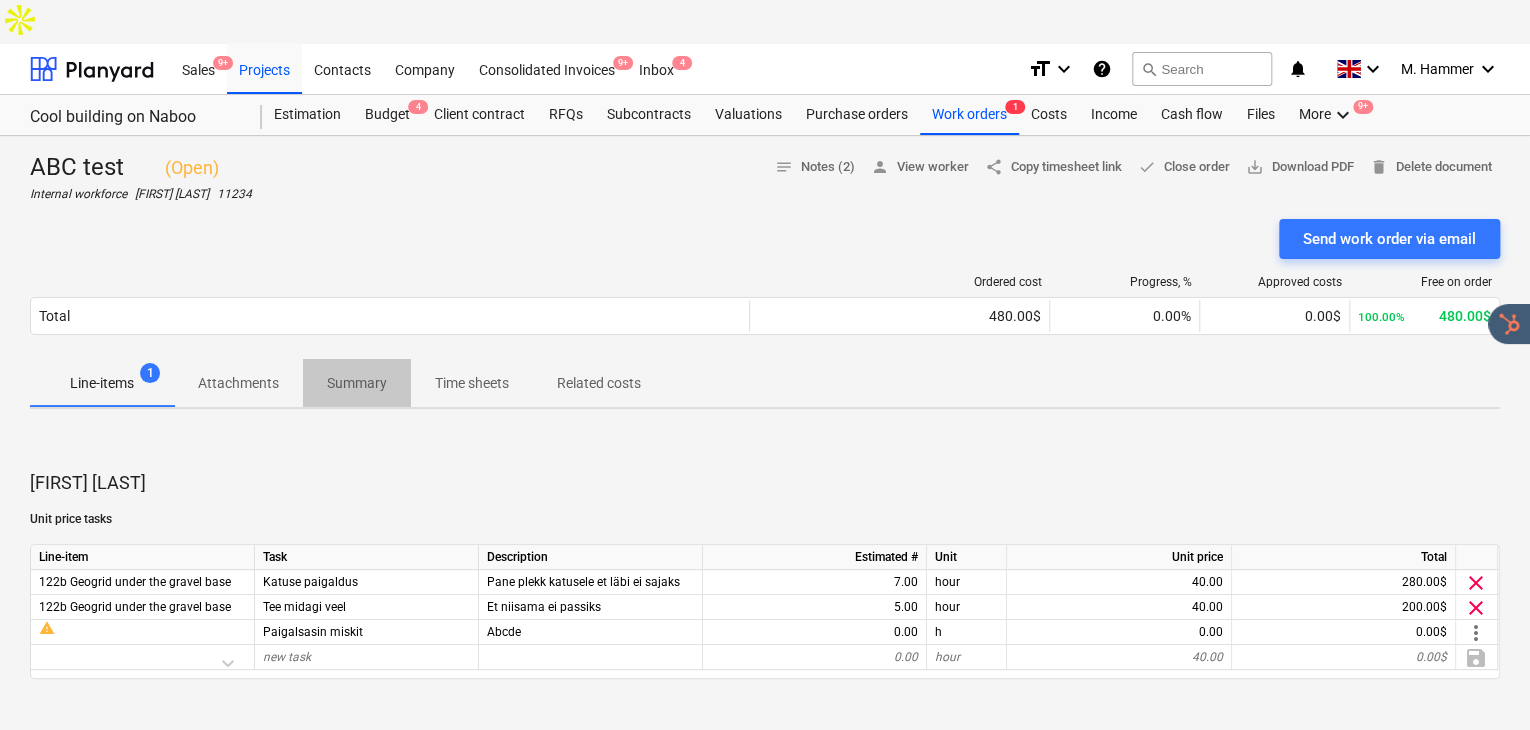 click on "Summary" at bounding box center [357, 383] 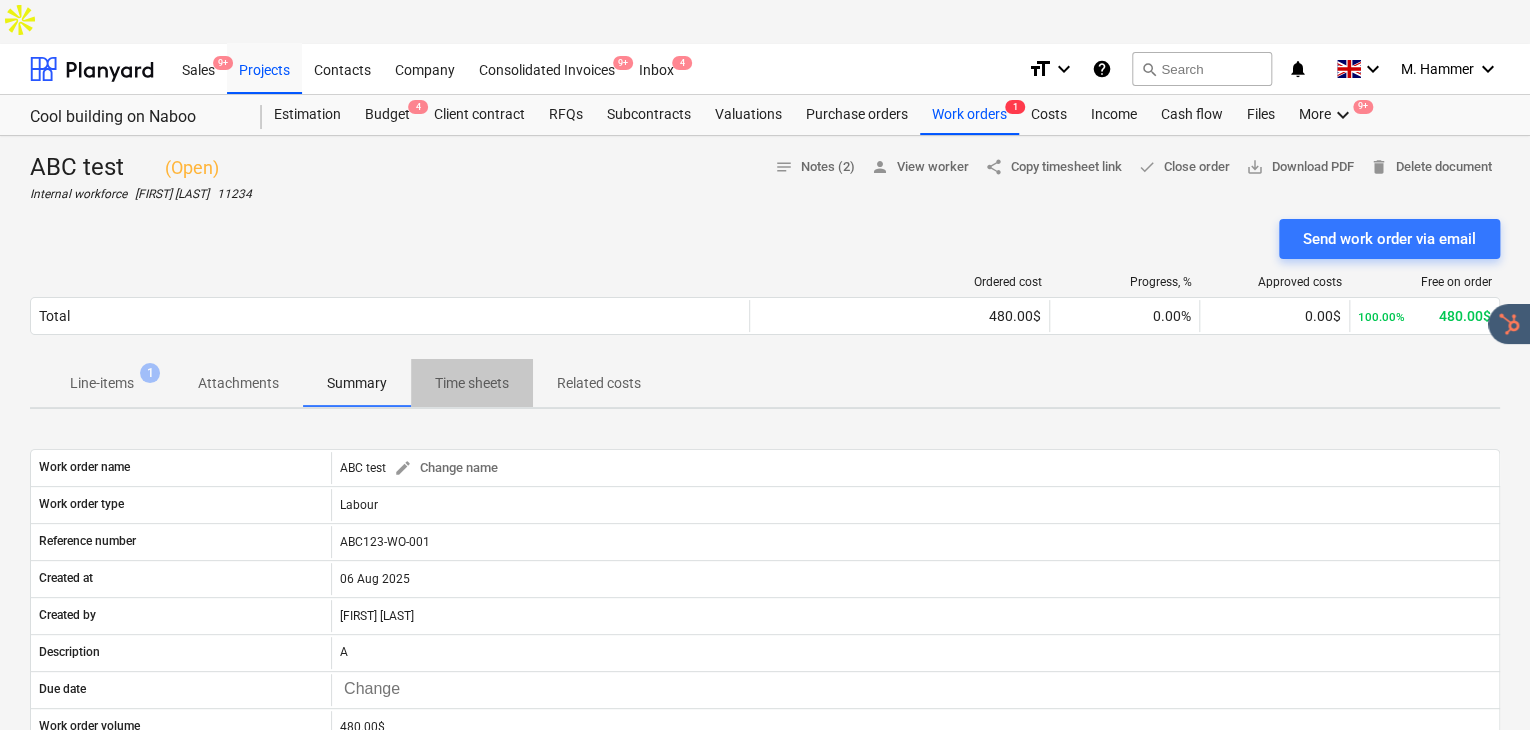 click on "Time sheets" at bounding box center (472, 383) 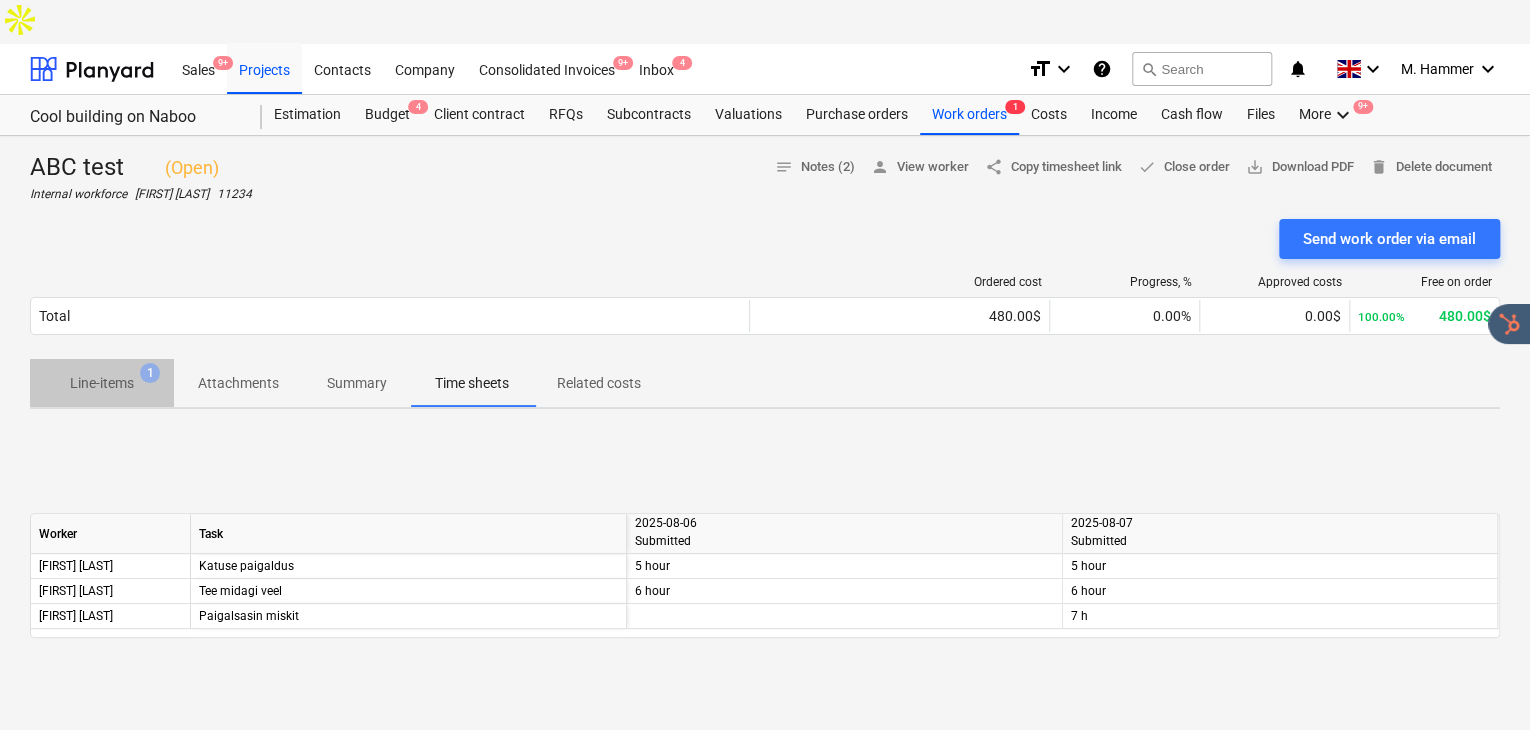 click on "Line-items" at bounding box center [102, 383] 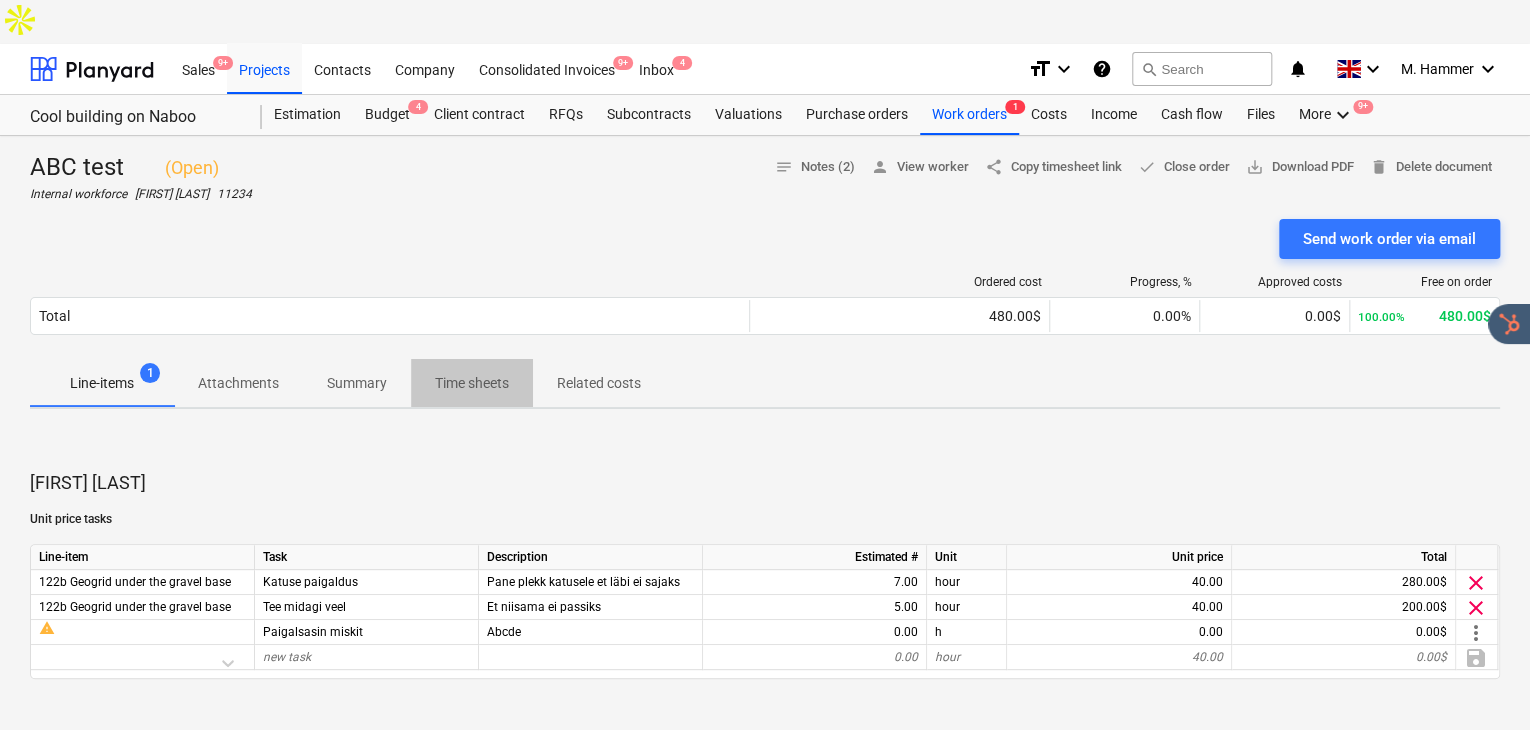 click on "Time sheets" at bounding box center [472, 383] 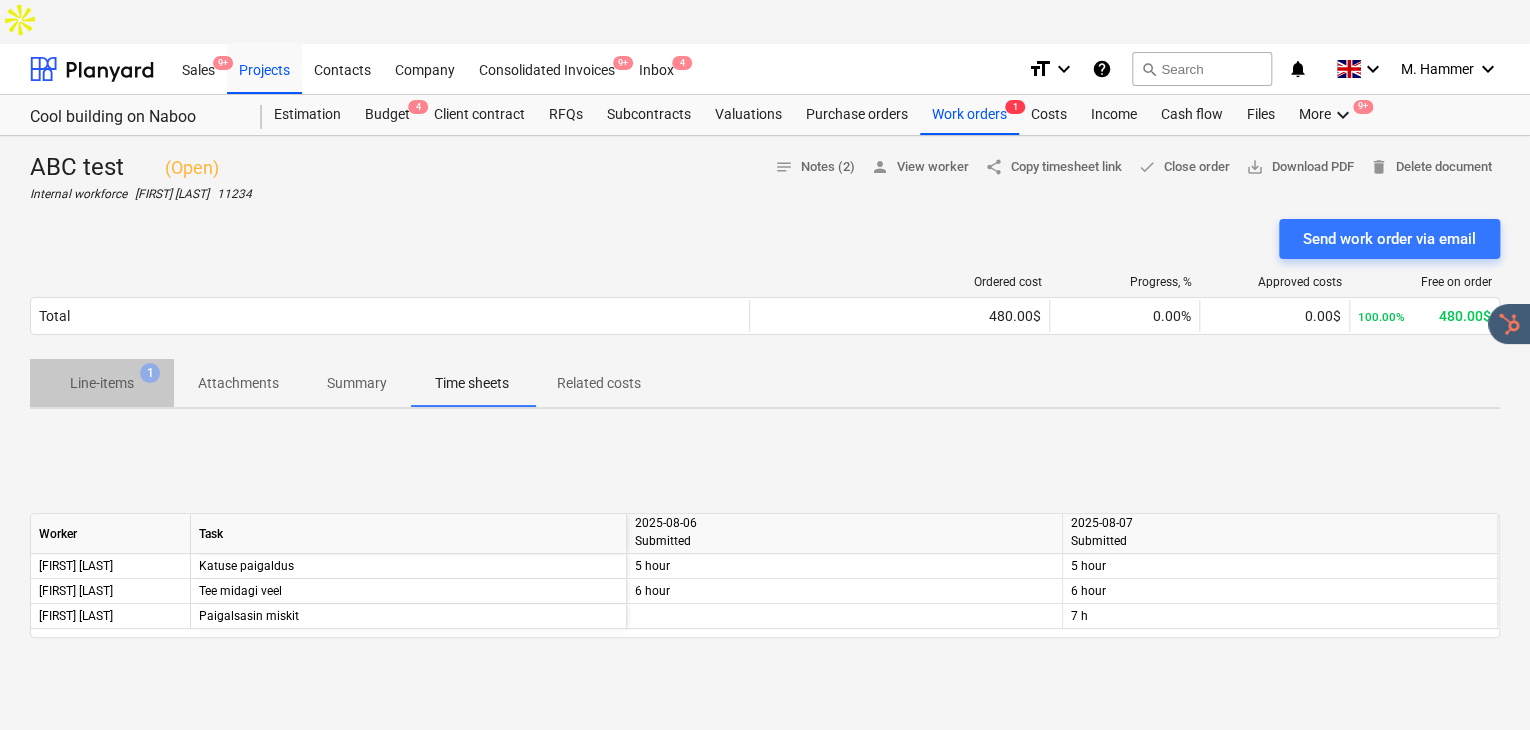 click on "Line-items" at bounding box center (102, 383) 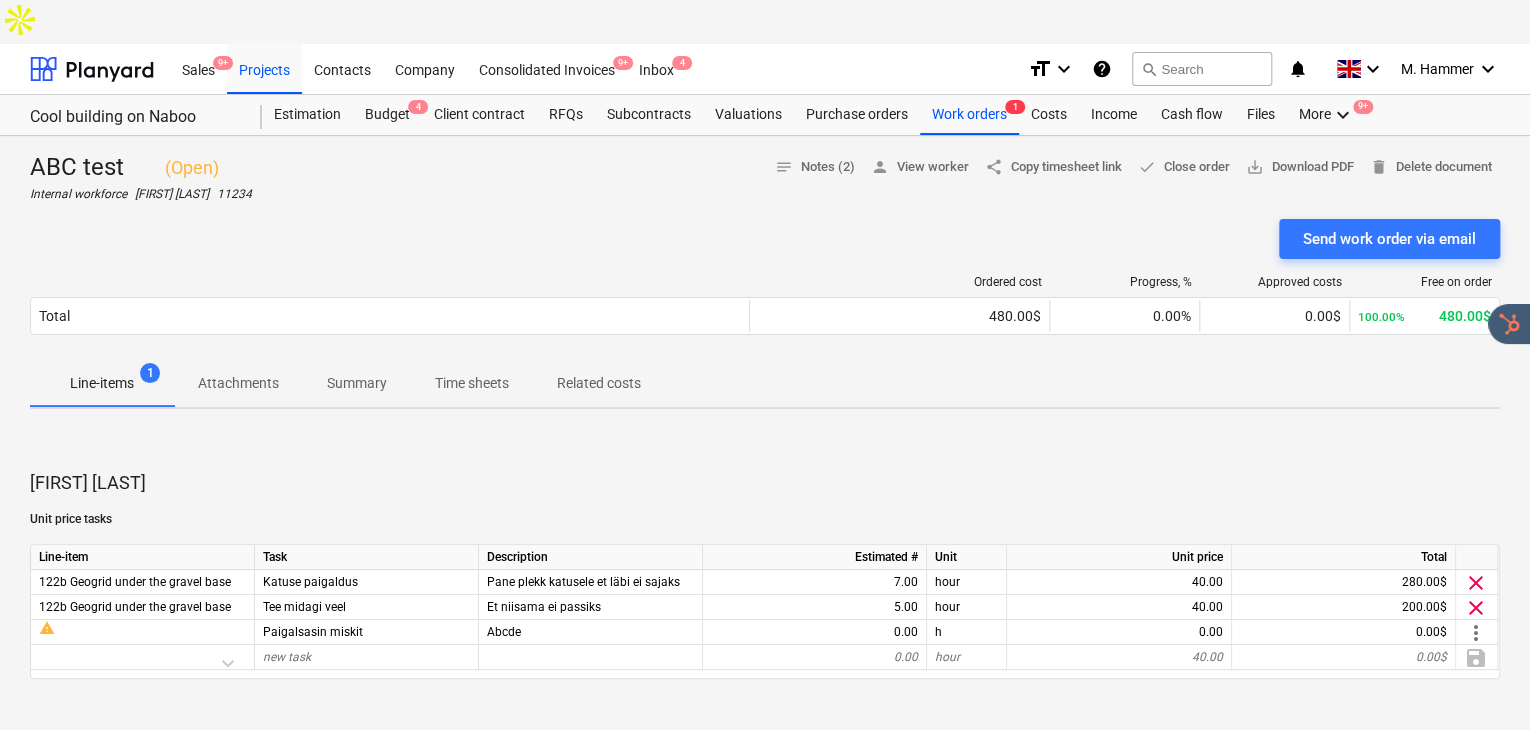 drag, startPoint x: 486, startPoint y: 363, endPoint x: 485, endPoint y: 338, distance: 25.019993 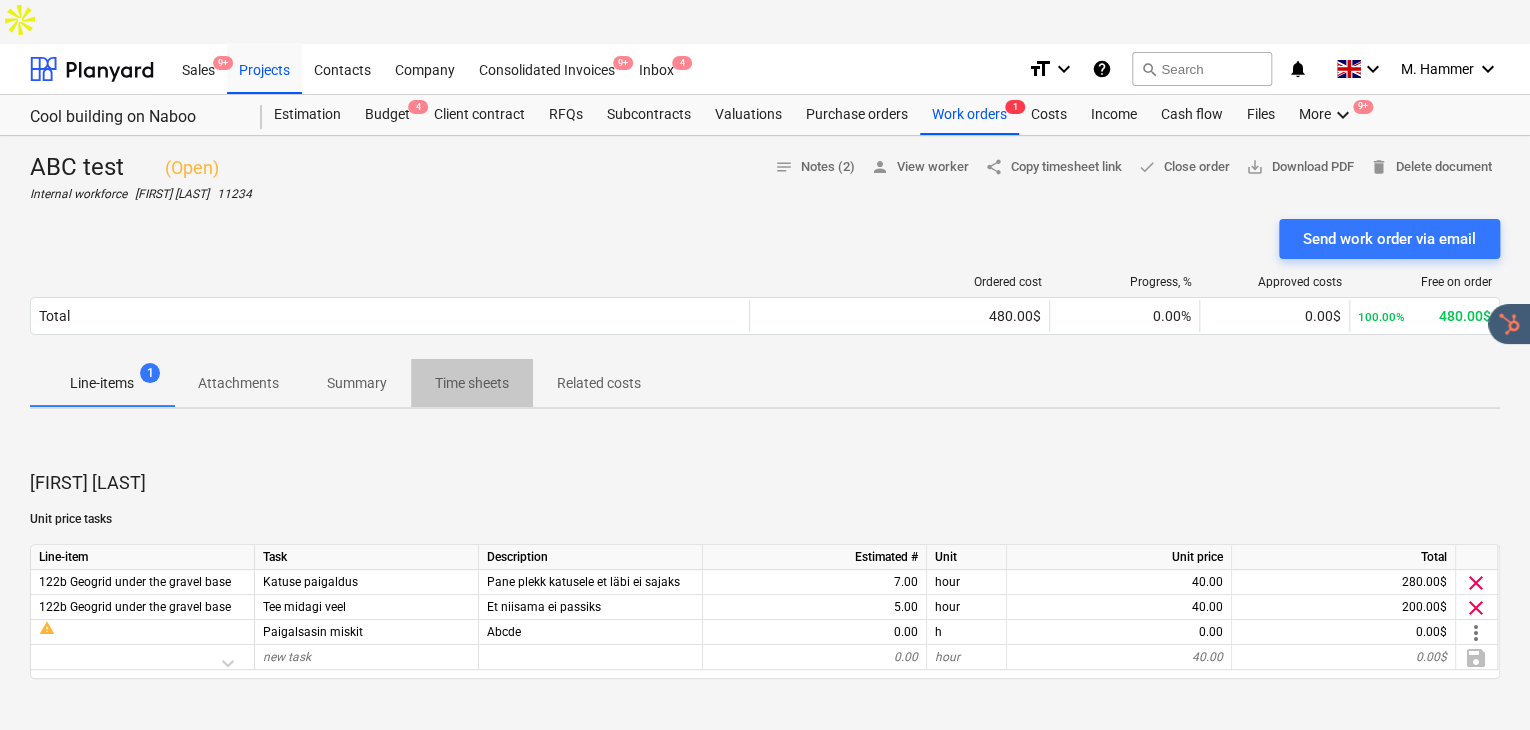 click on "Time sheets" at bounding box center [472, 383] 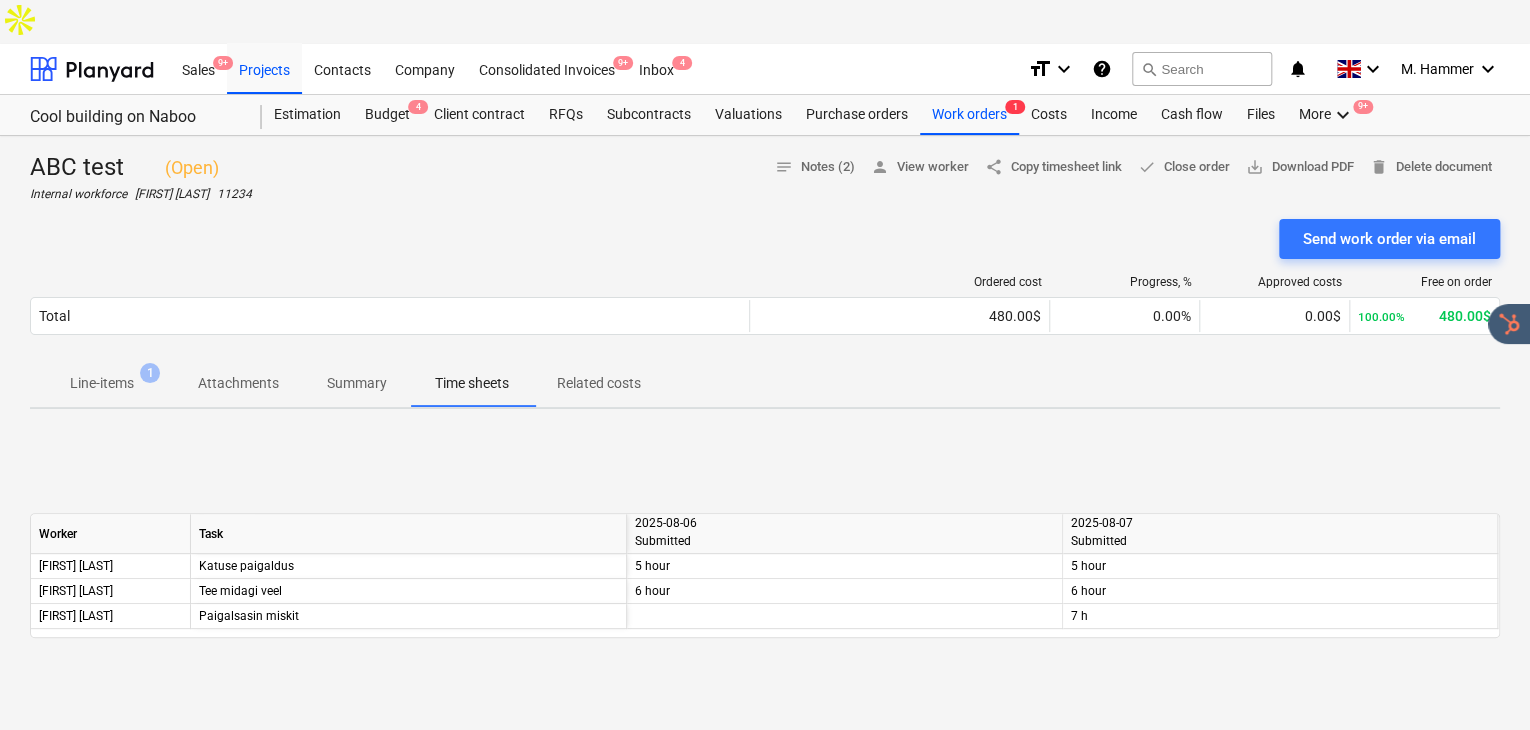 click on "Worker Task [YEAR]-[MONTH]-[DAY]   Submitted [YEAR]-[MONTH]-[DAY]   Submitted [NAME] Katuse paigaldus 5   hour 5   hour [NAME] Tee midagi veel 6   hour 6   hour [NAME] Paigalsasin miskit 7   h" at bounding box center [765, 575] 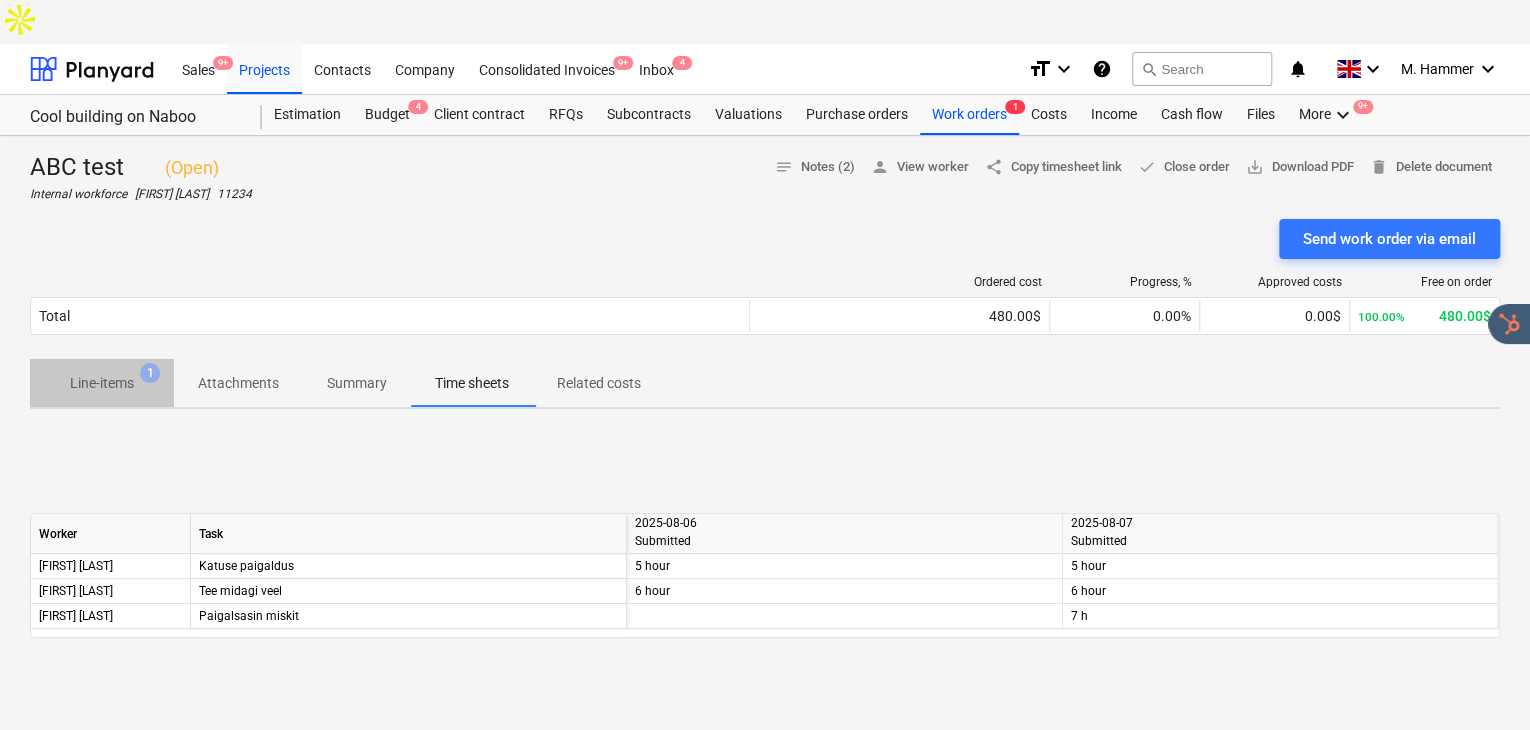 click on "Line-items" at bounding box center [102, 383] 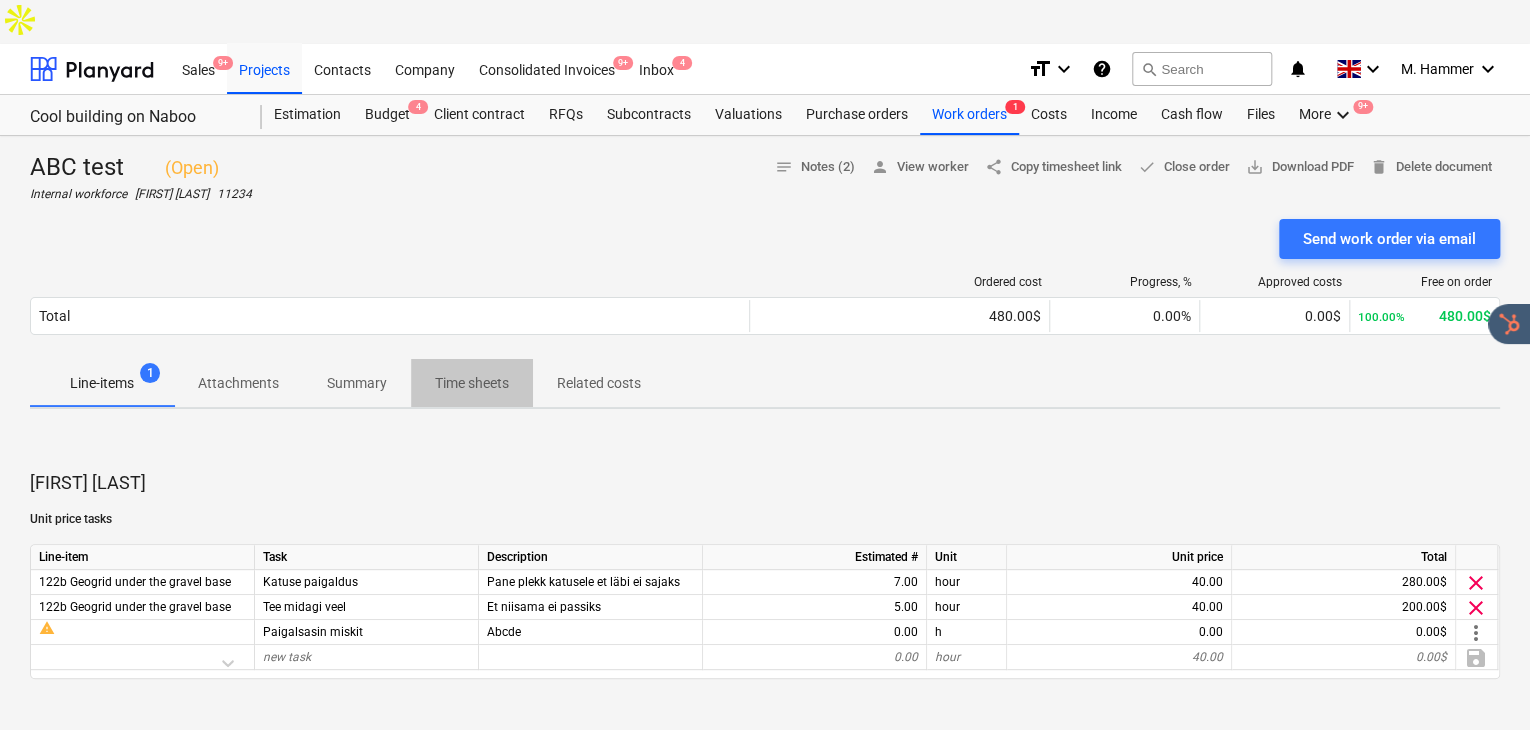 click on "Time sheets" at bounding box center [472, 383] 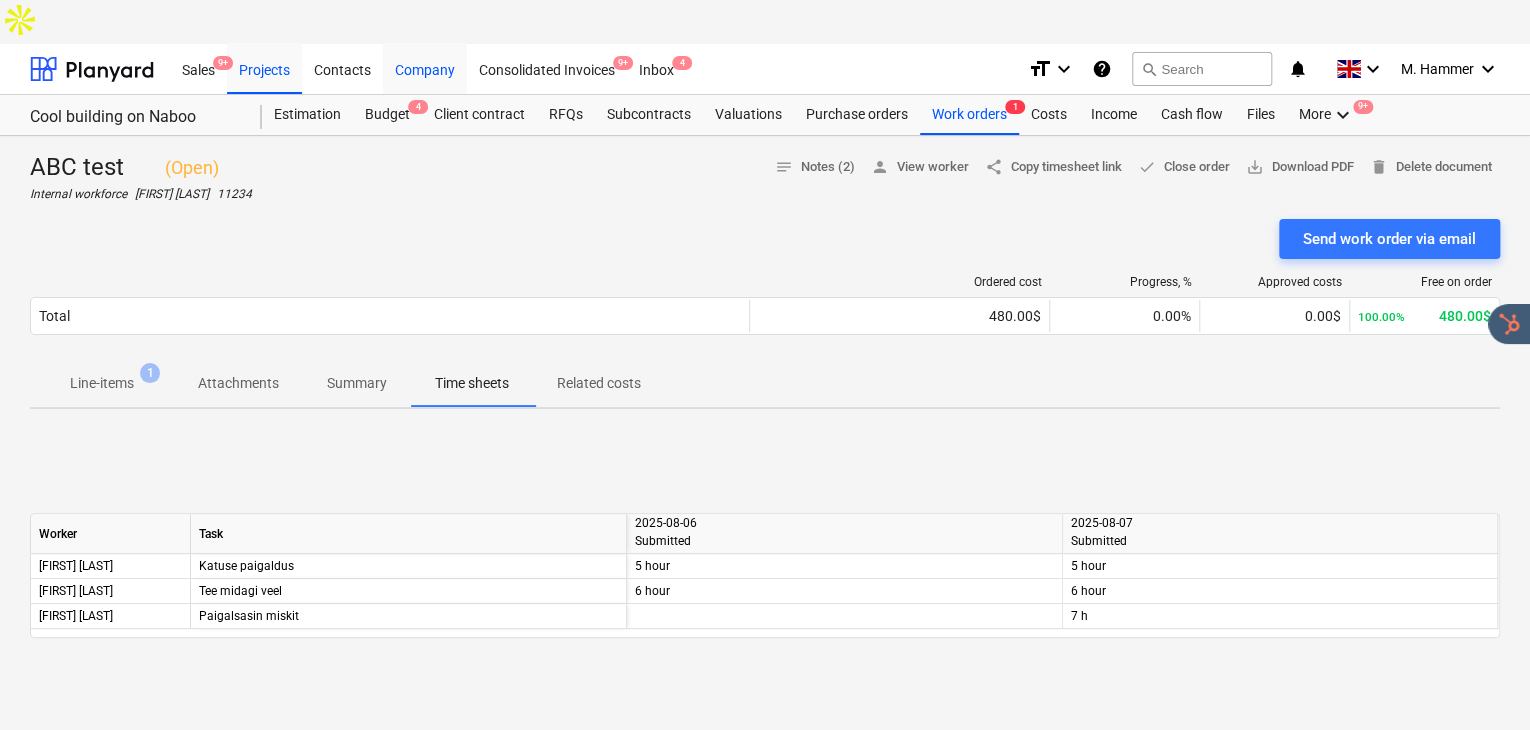 click on "Company" at bounding box center (425, 68) 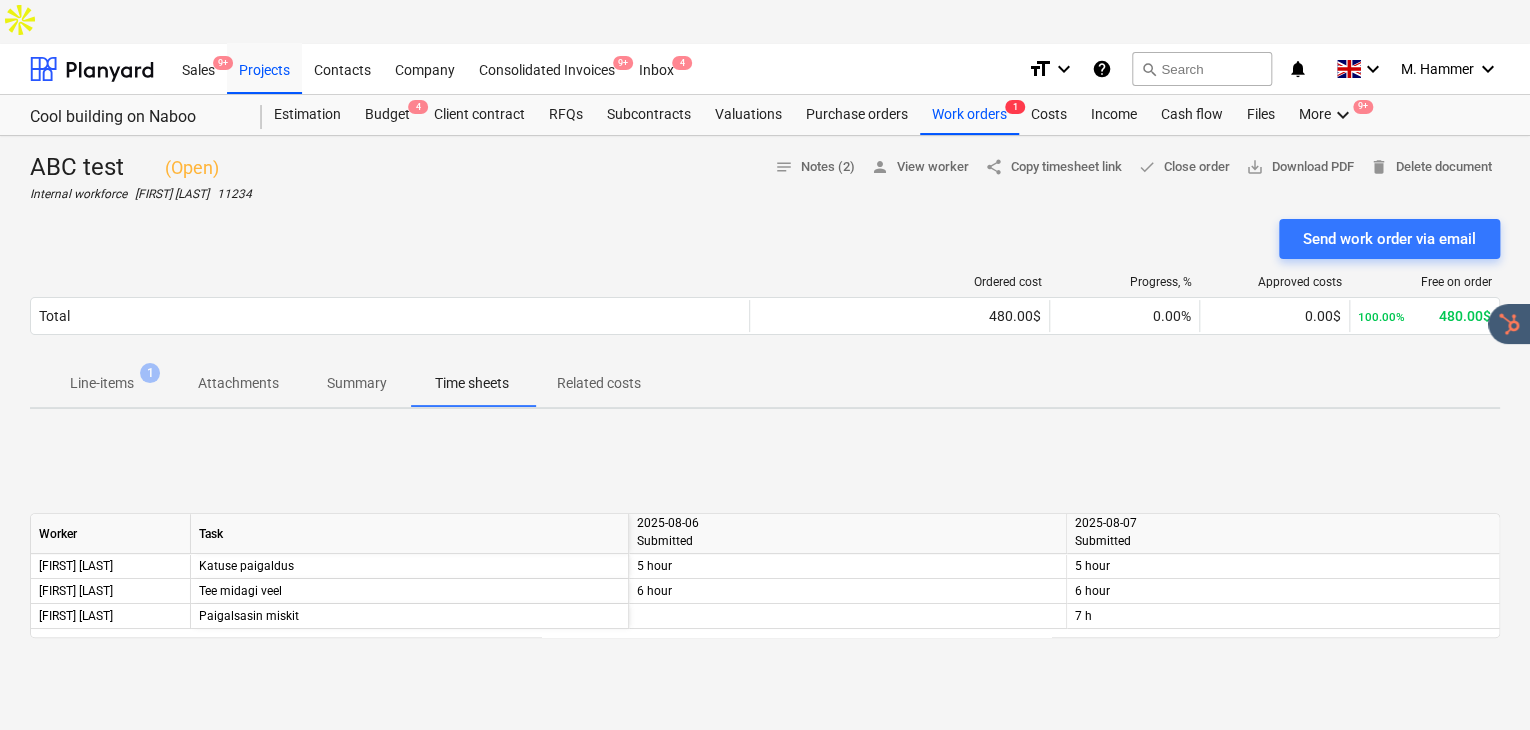 click on "Worker Task [YEAR]-[MONTH]-[DAY]   Submitted [YEAR]-[MONTH]-[DAY]   Submitted [NAME] Katuse paigaldus 5   hour 5   hour [NAME] Tee midagi veel 6   hour 6   hour [NAME] Paigalsasin miskit 7   h" at bounding box center [765, 575] 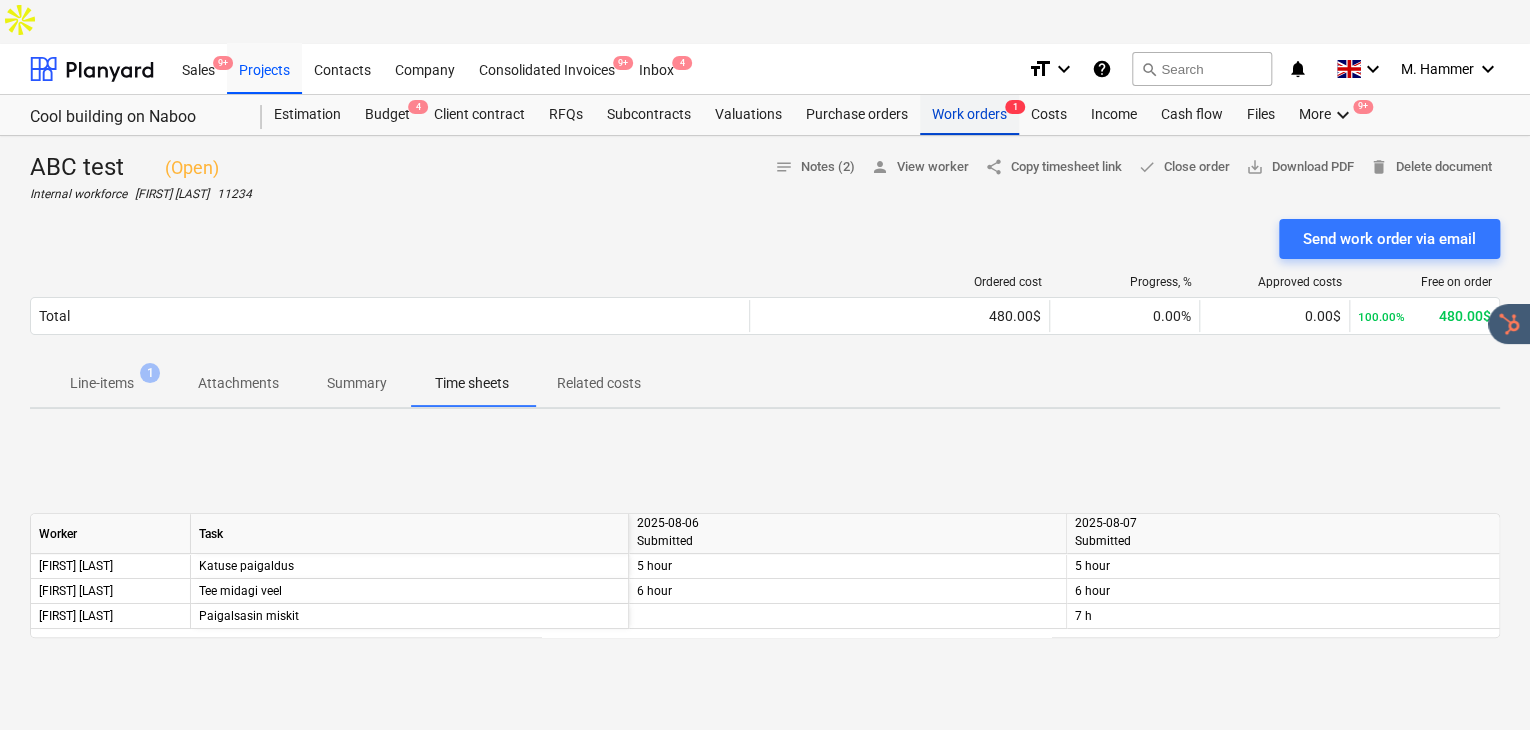 click on "Work orders 1" at bounding box center (969, 115) 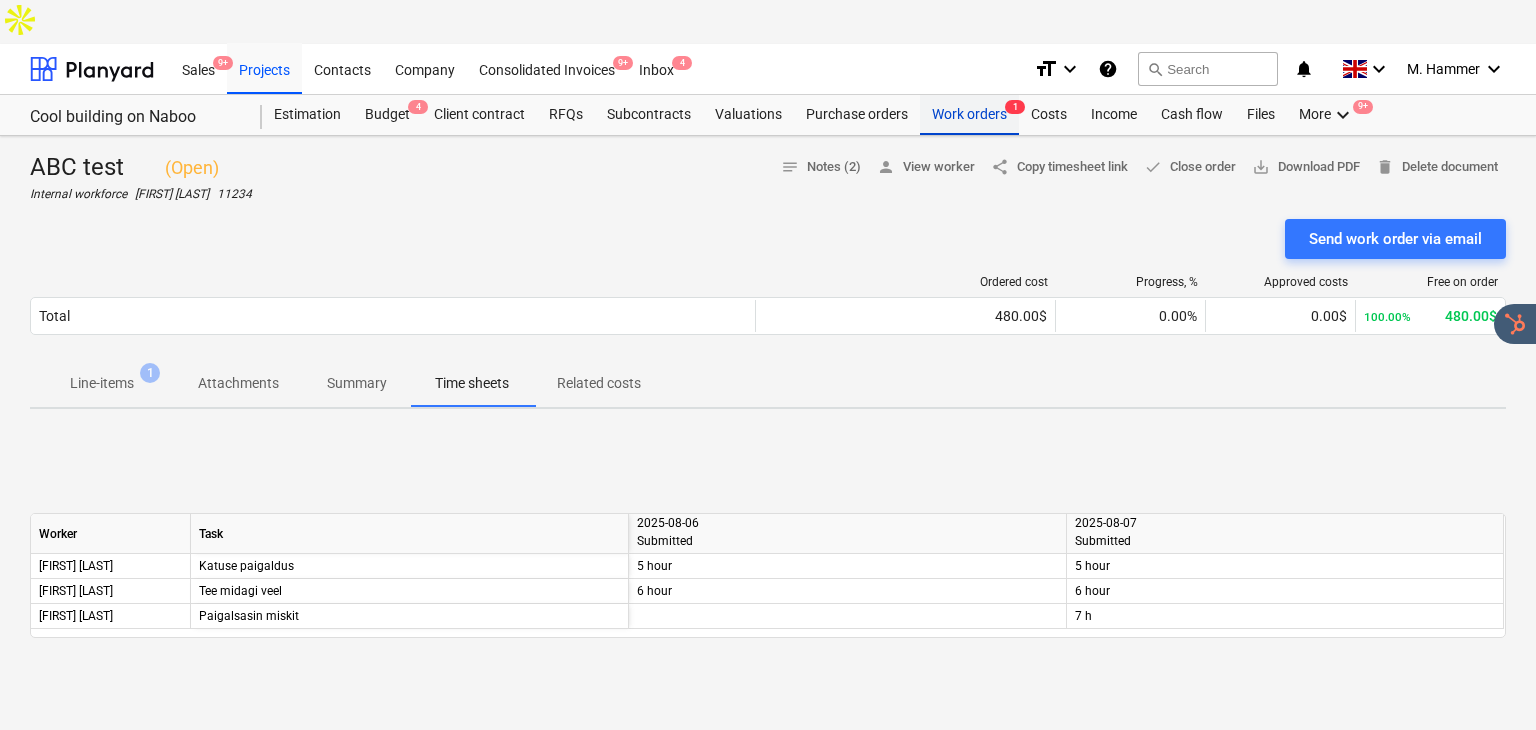 click on "Work orders 1" at bounding box center (969, 115) 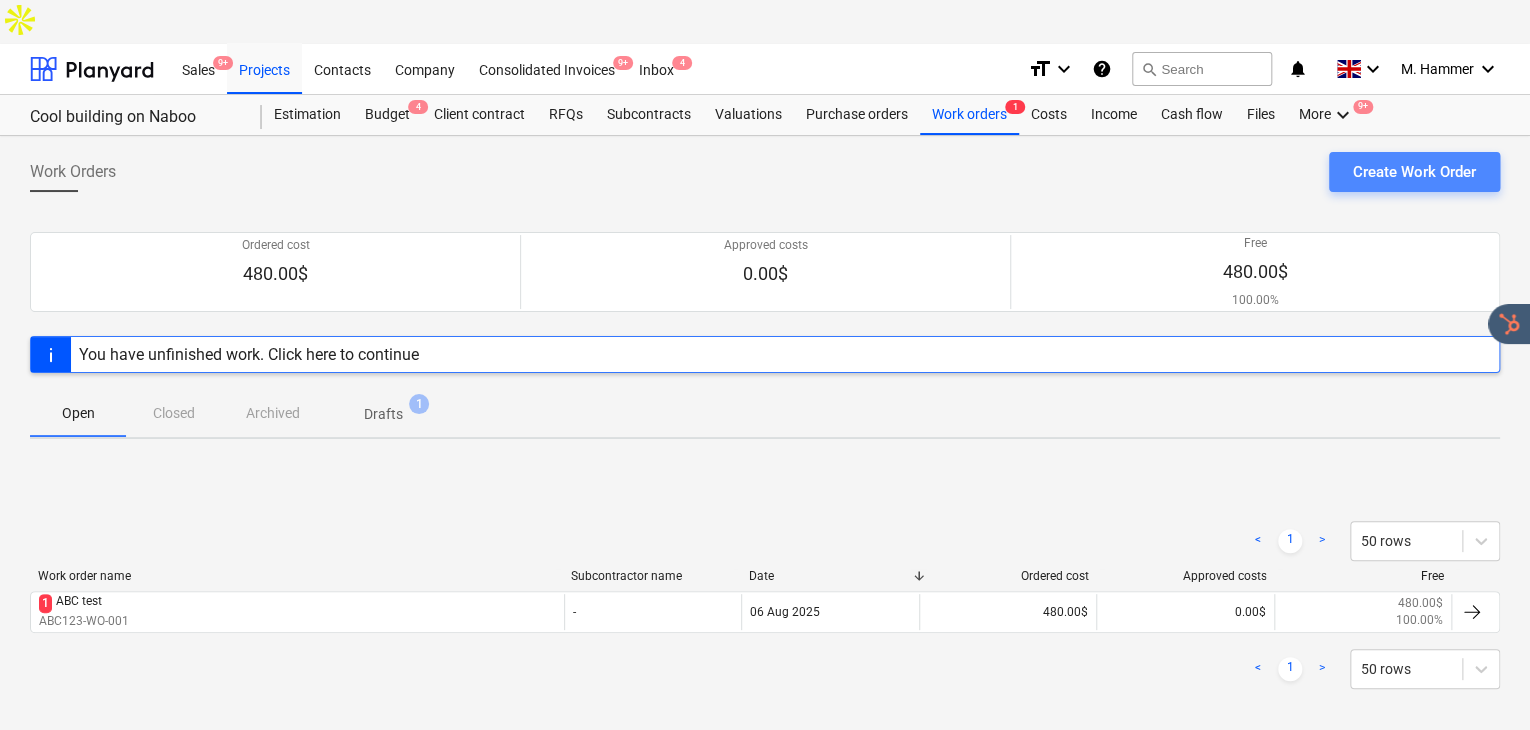 click on "Create Work Order" at bounding box center [1414, 172] 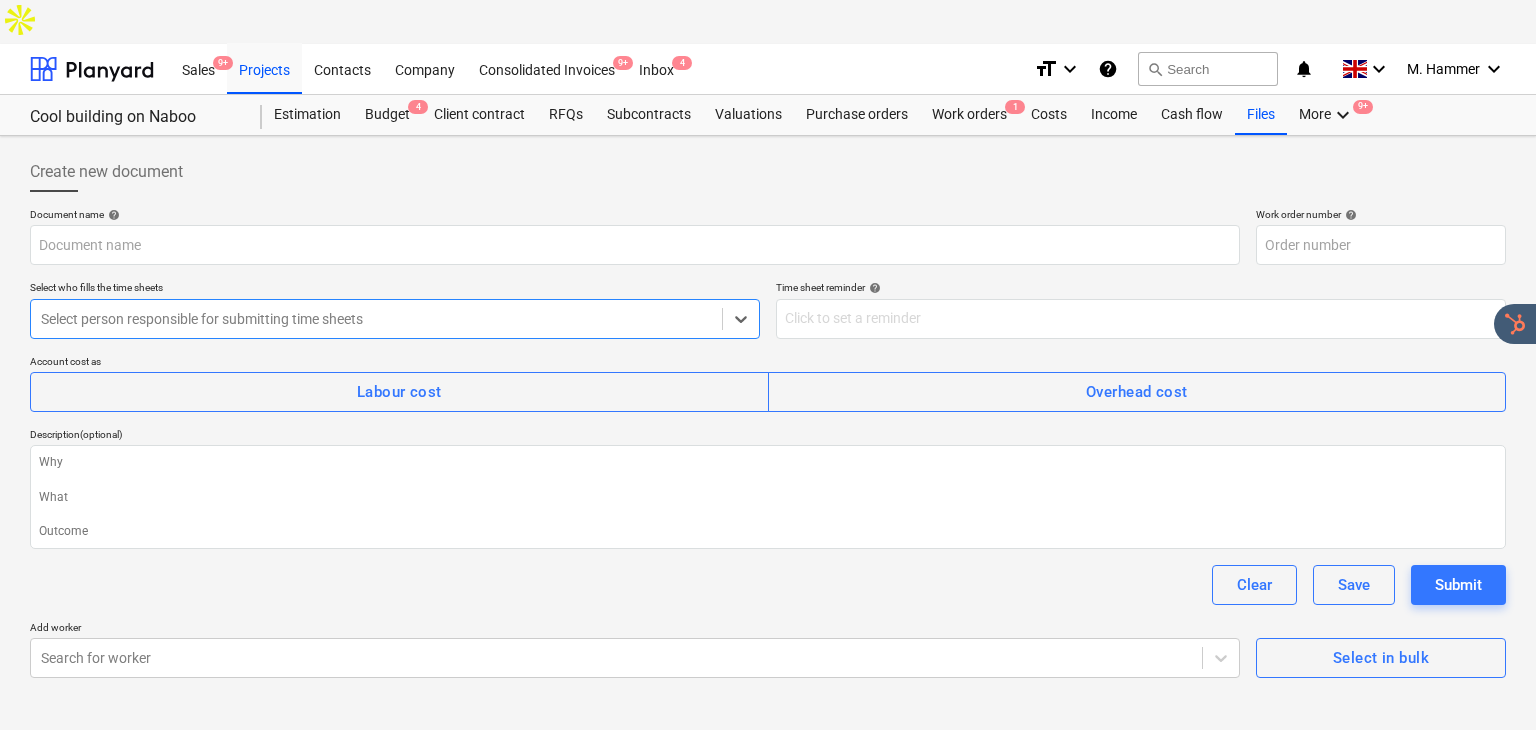 type on "x" 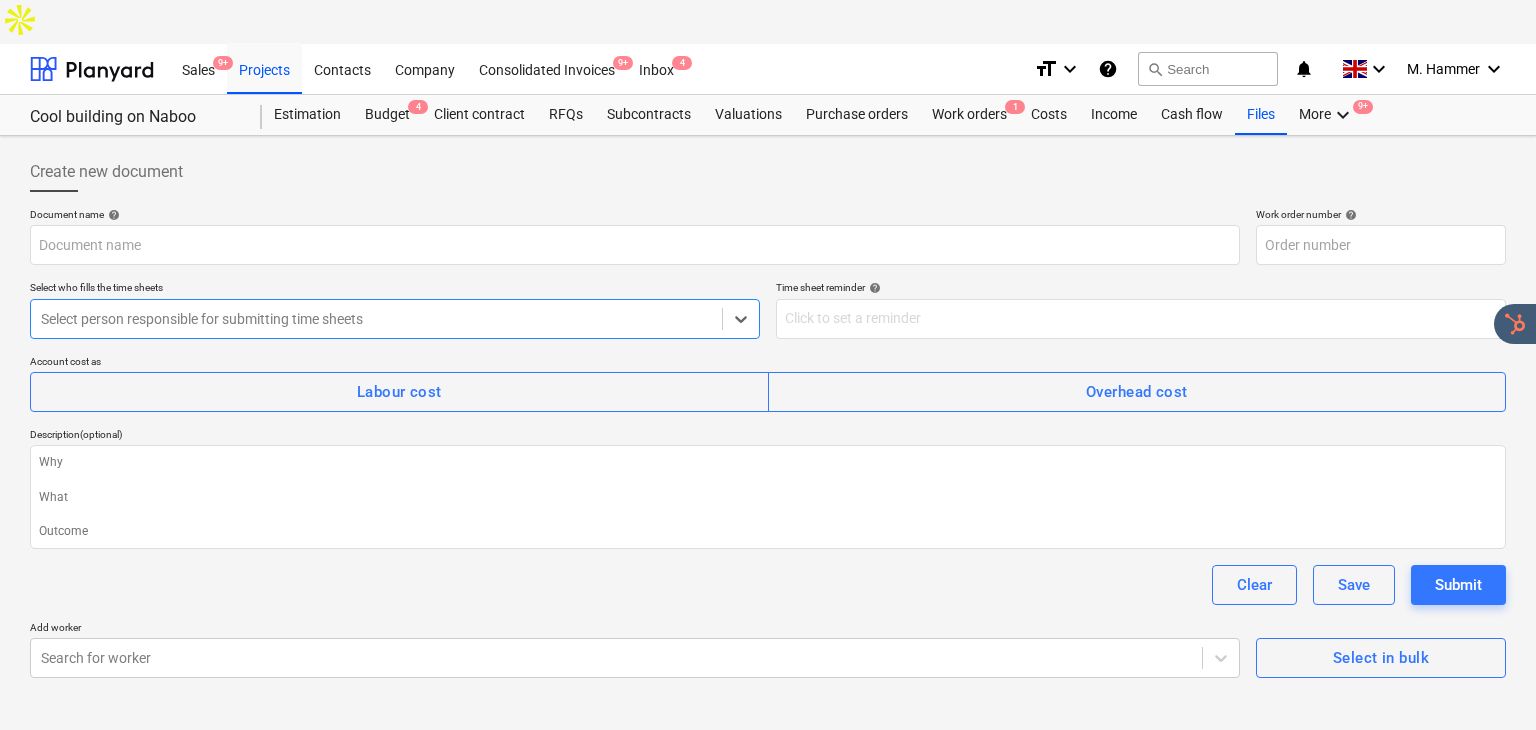 type on "ABC123-WO-003" 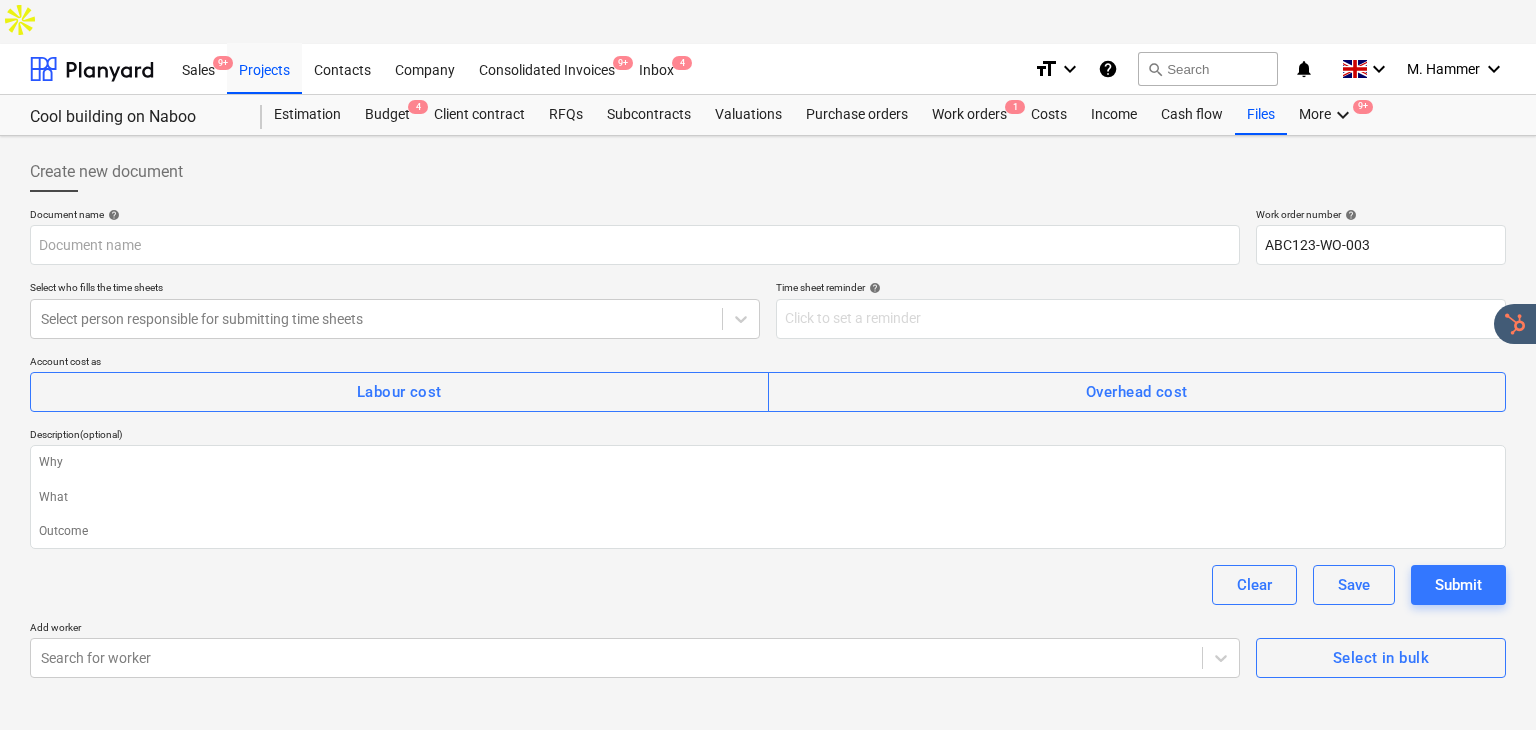 drag, startPoint x: 1136, startPoint y: 721, endPoint x: 1124, endPoint y: 721, distance: 12 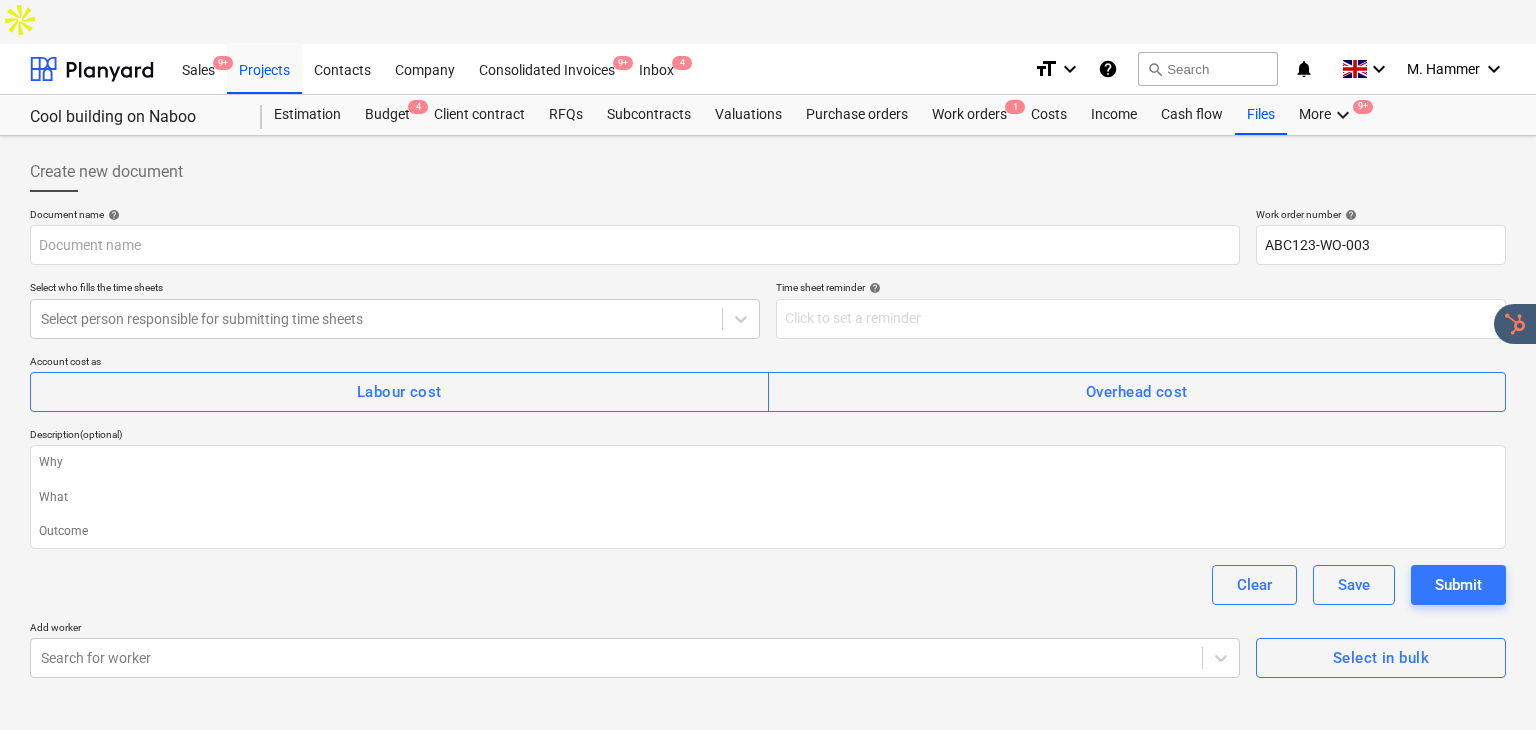 type on "x" 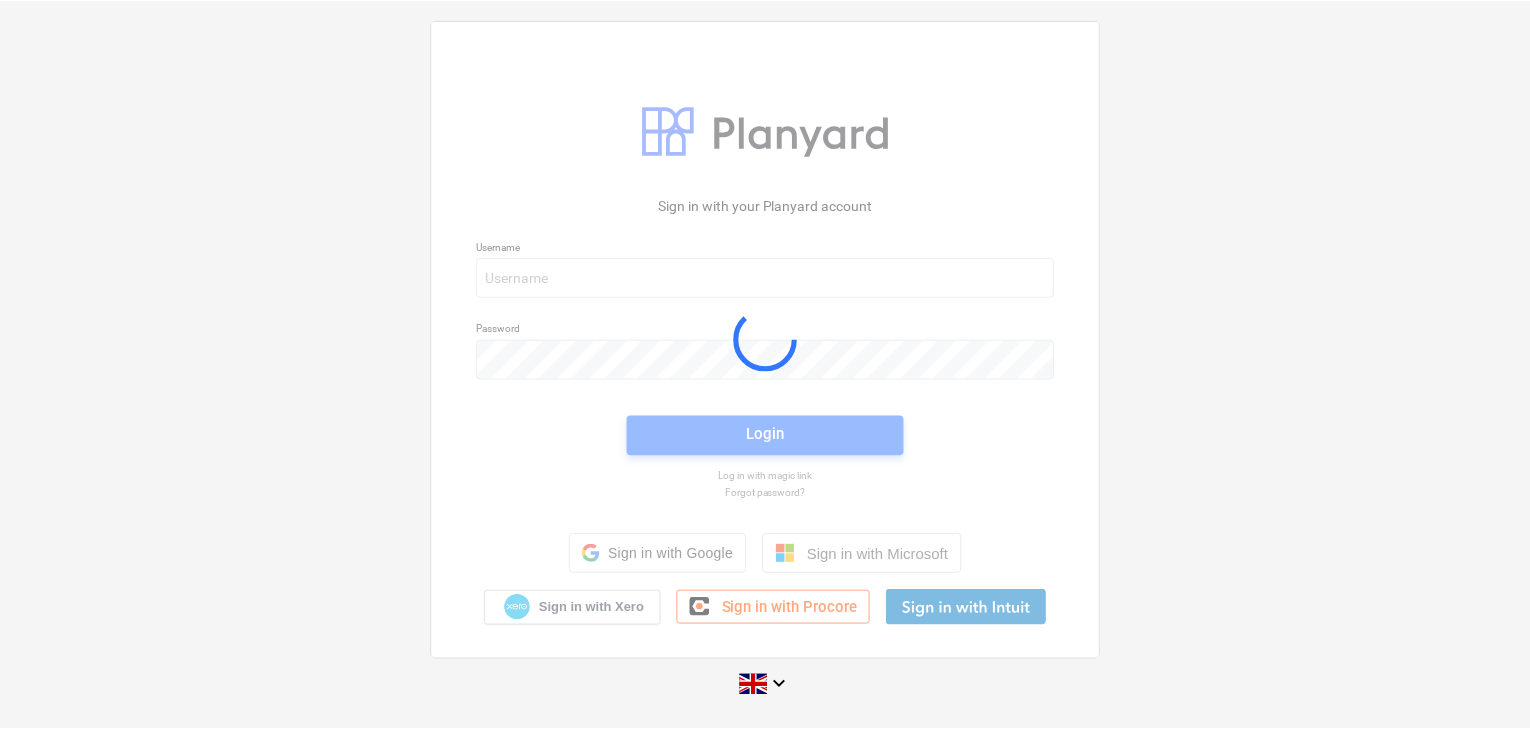 scroll, scrollTop: 0, scrollLeft: 0, axis: both 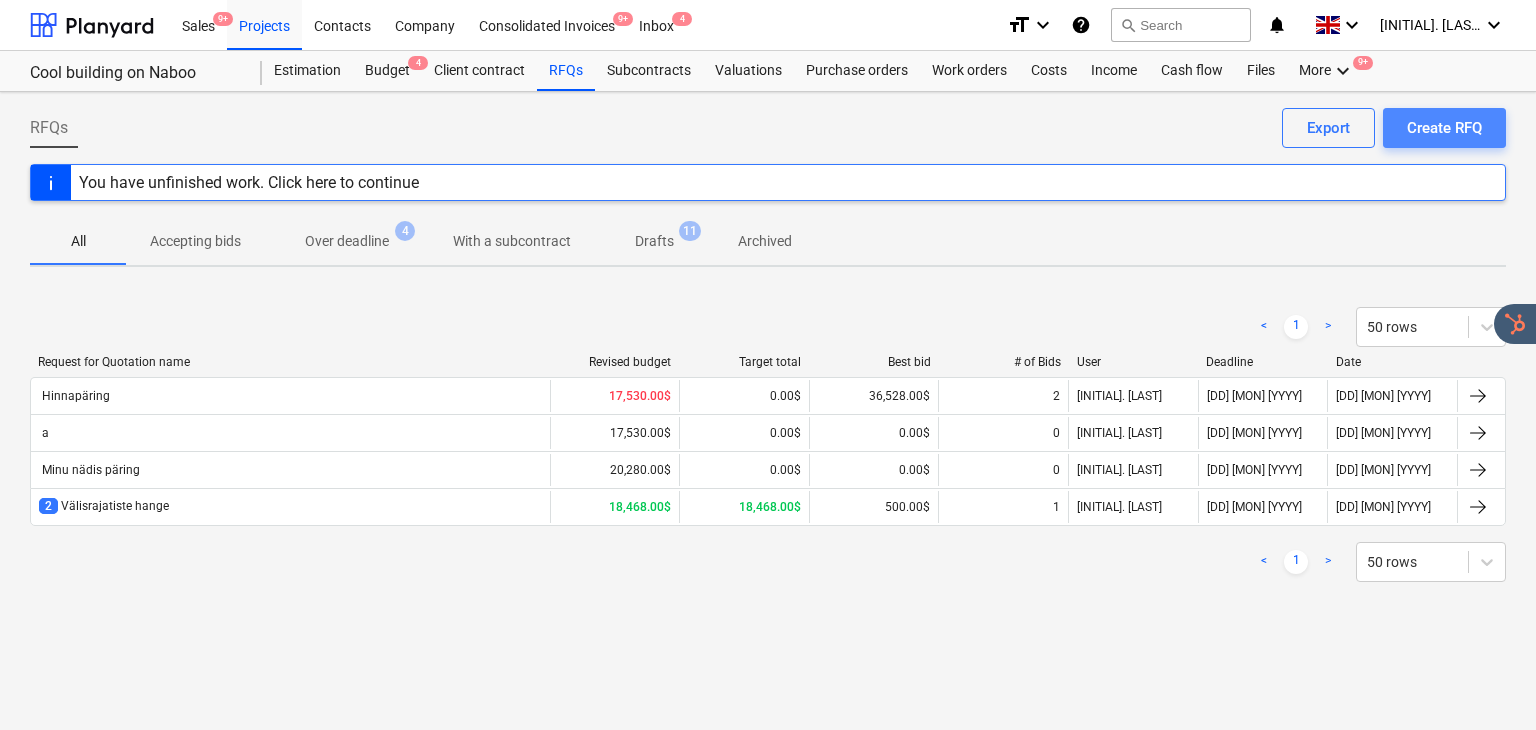 click on "Create RFQ" at bounding box center [1444, 128] 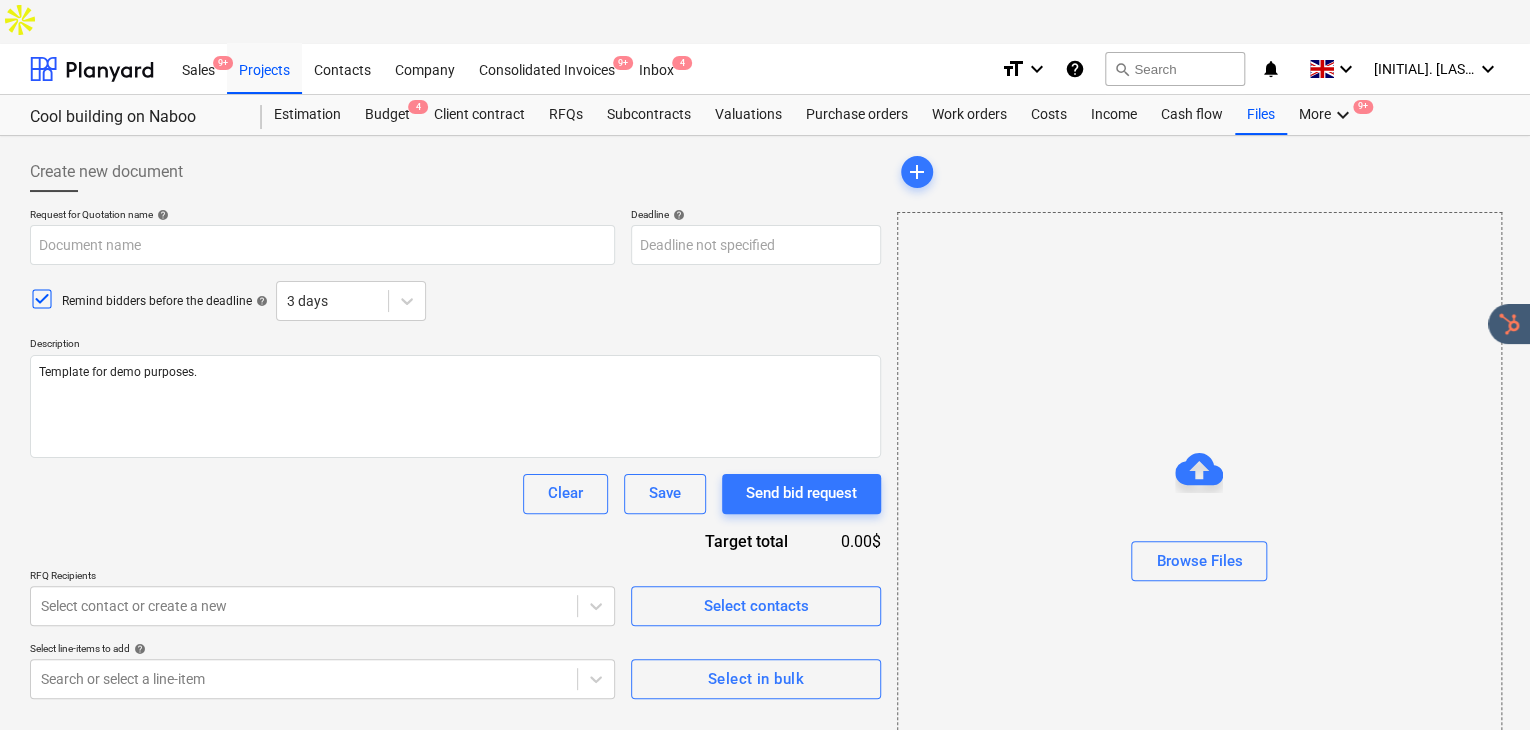 click 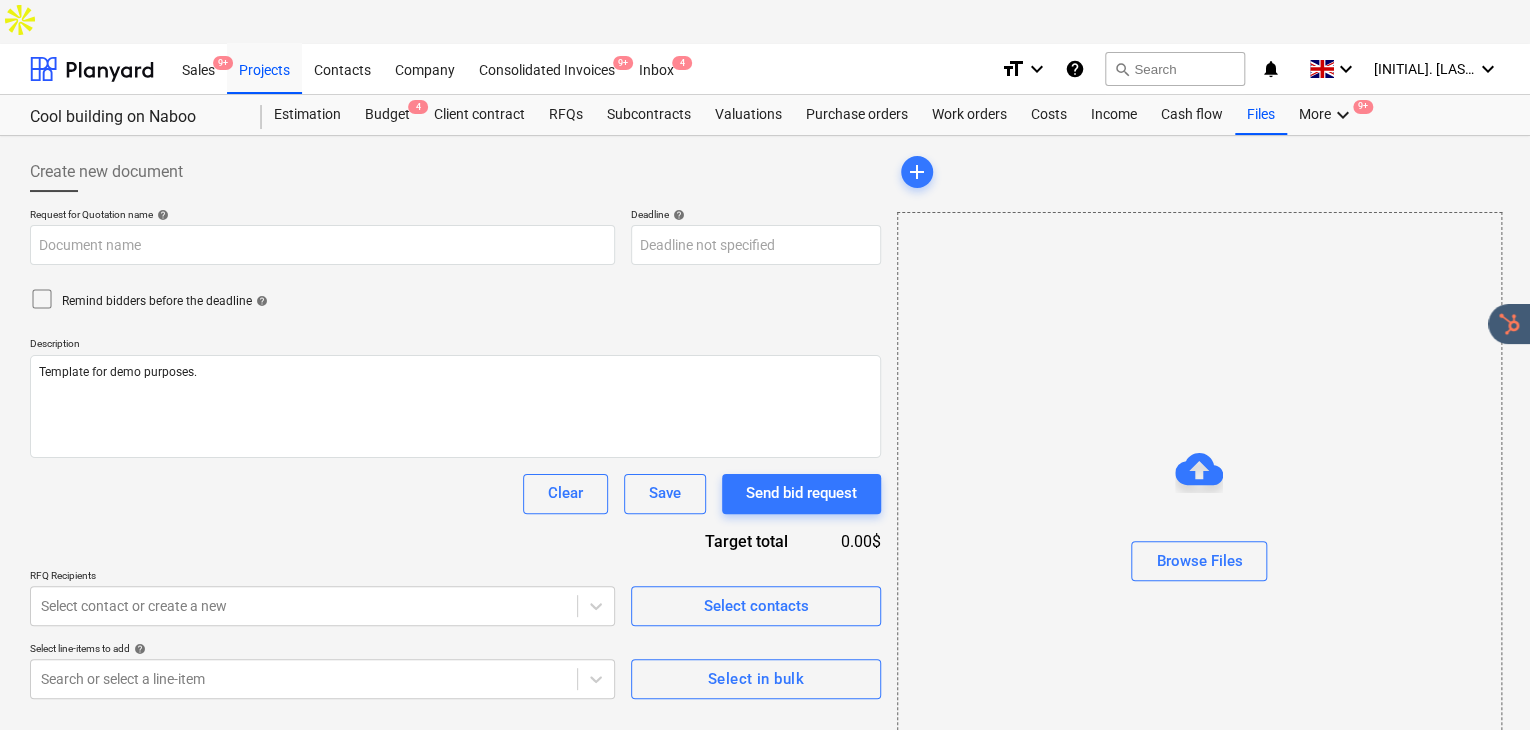 click 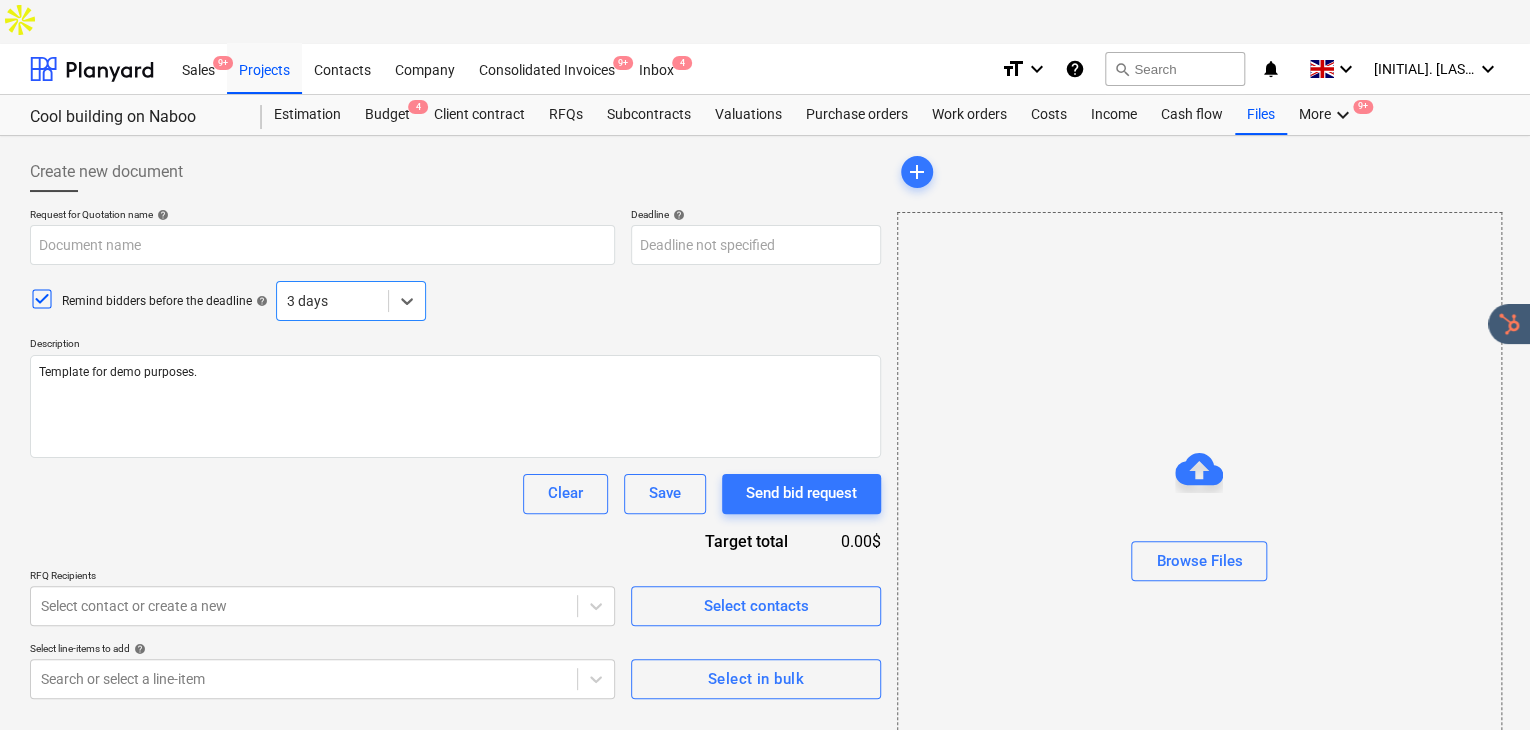 type on "x" 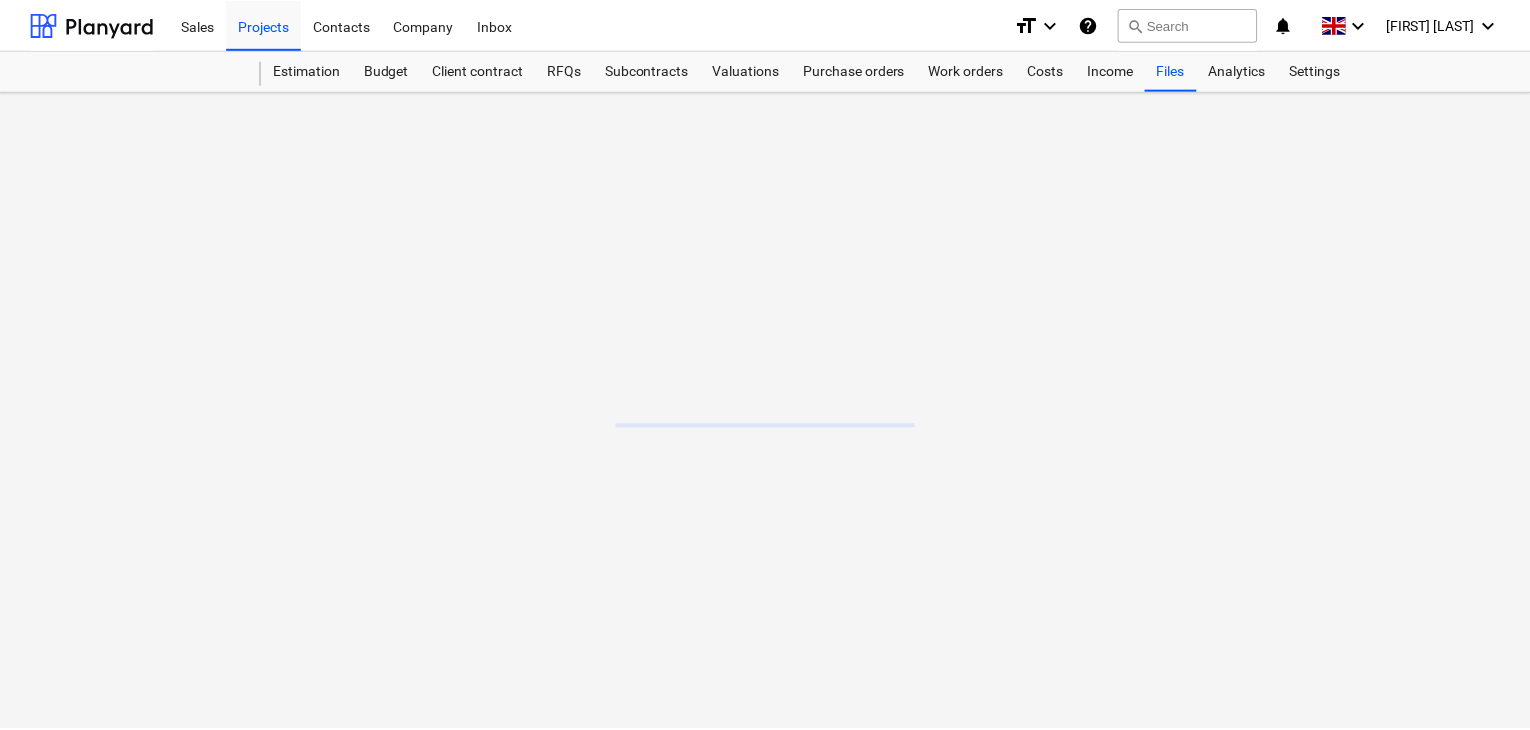 scroll, scrollTop: 0, scrollLeft: 0, axis: both 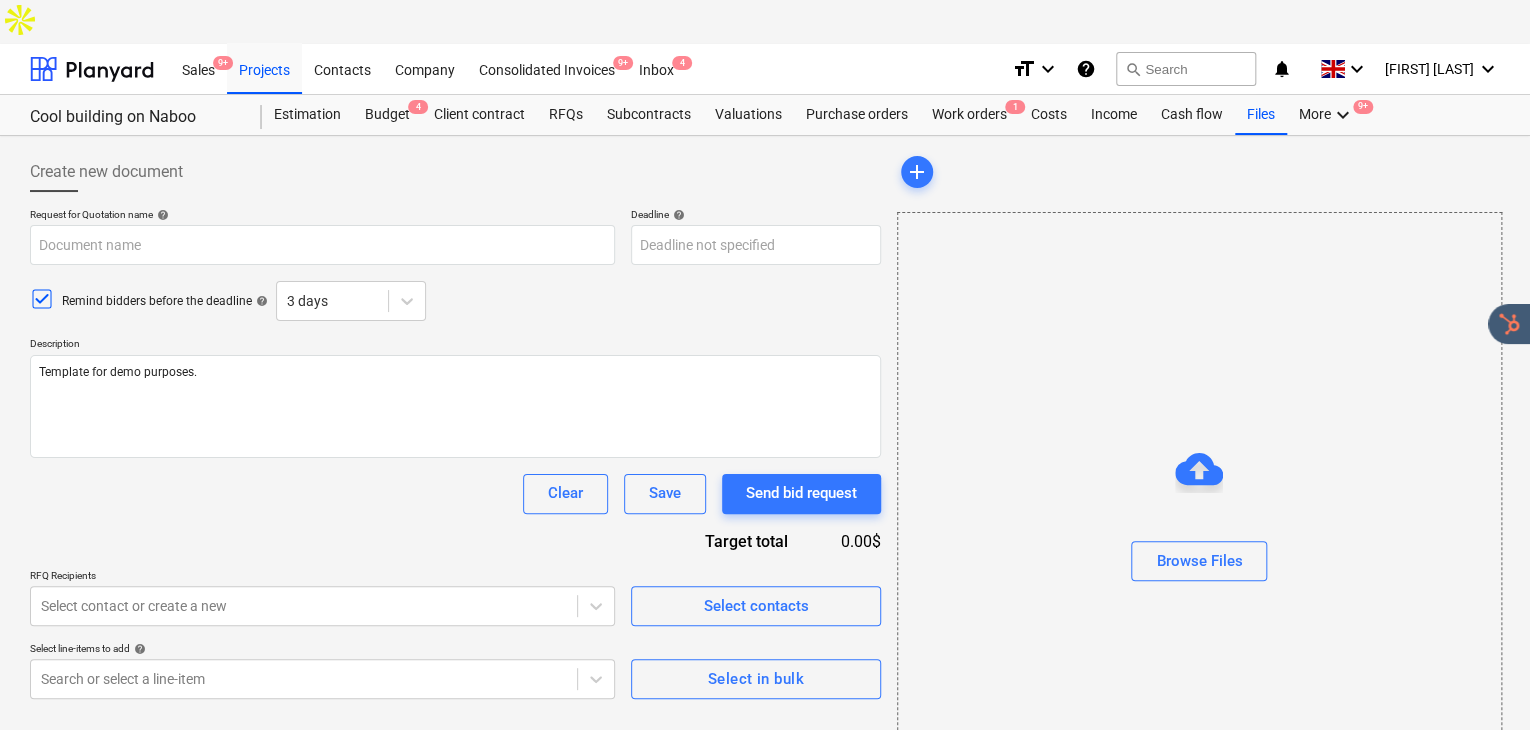 type on "x" 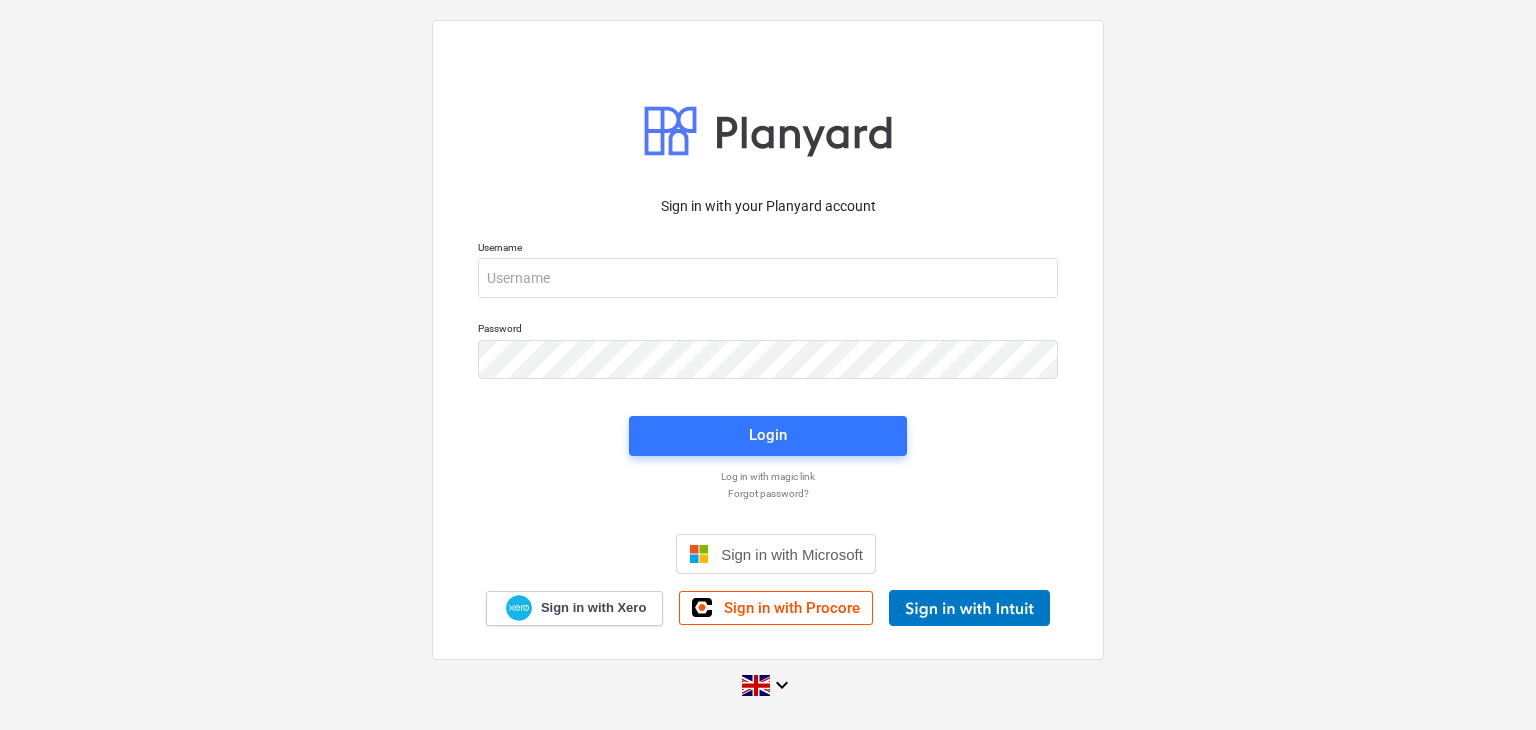 scroll, scrollTop: 0, scrollLeft: 0, axis: both 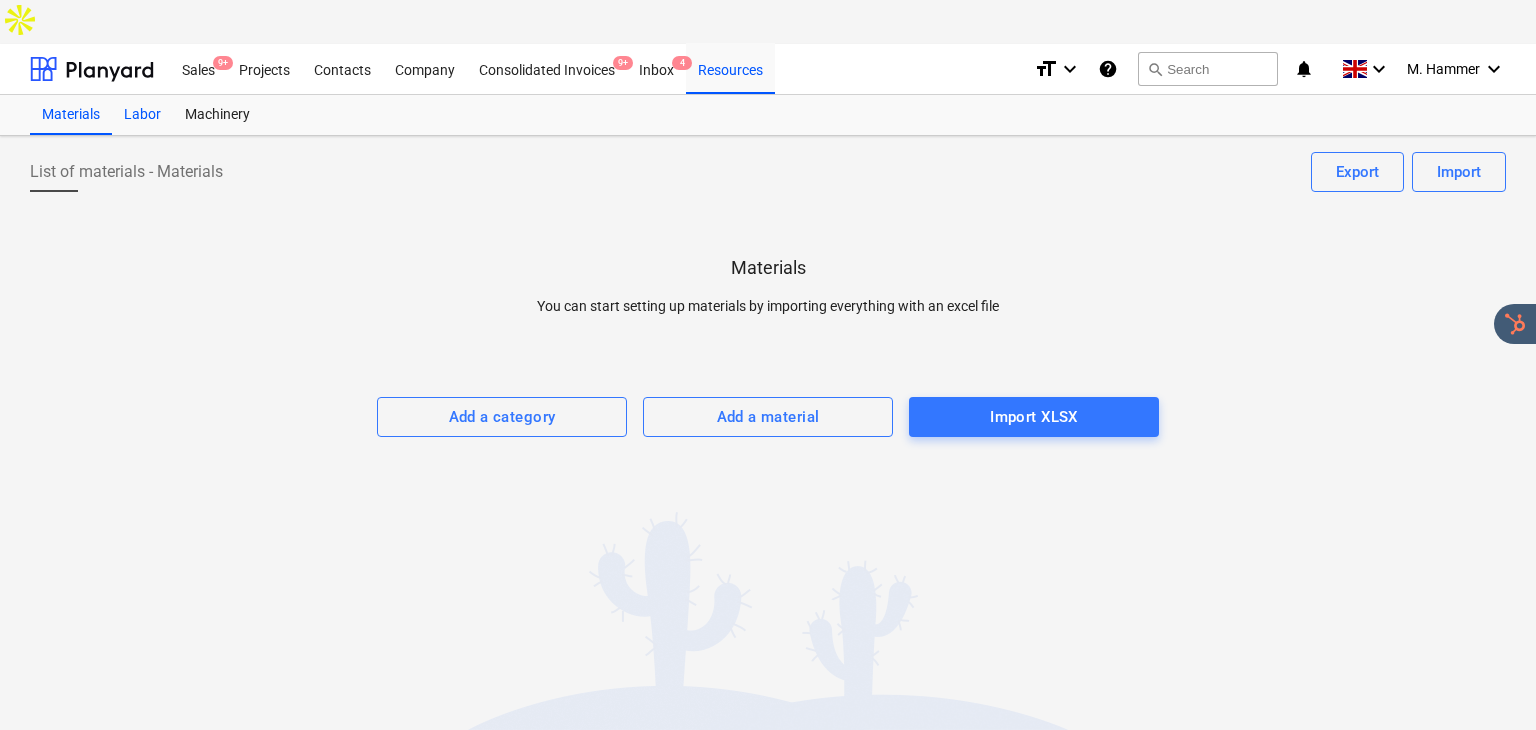 click on "Labor" at bounding box center (142, 115) 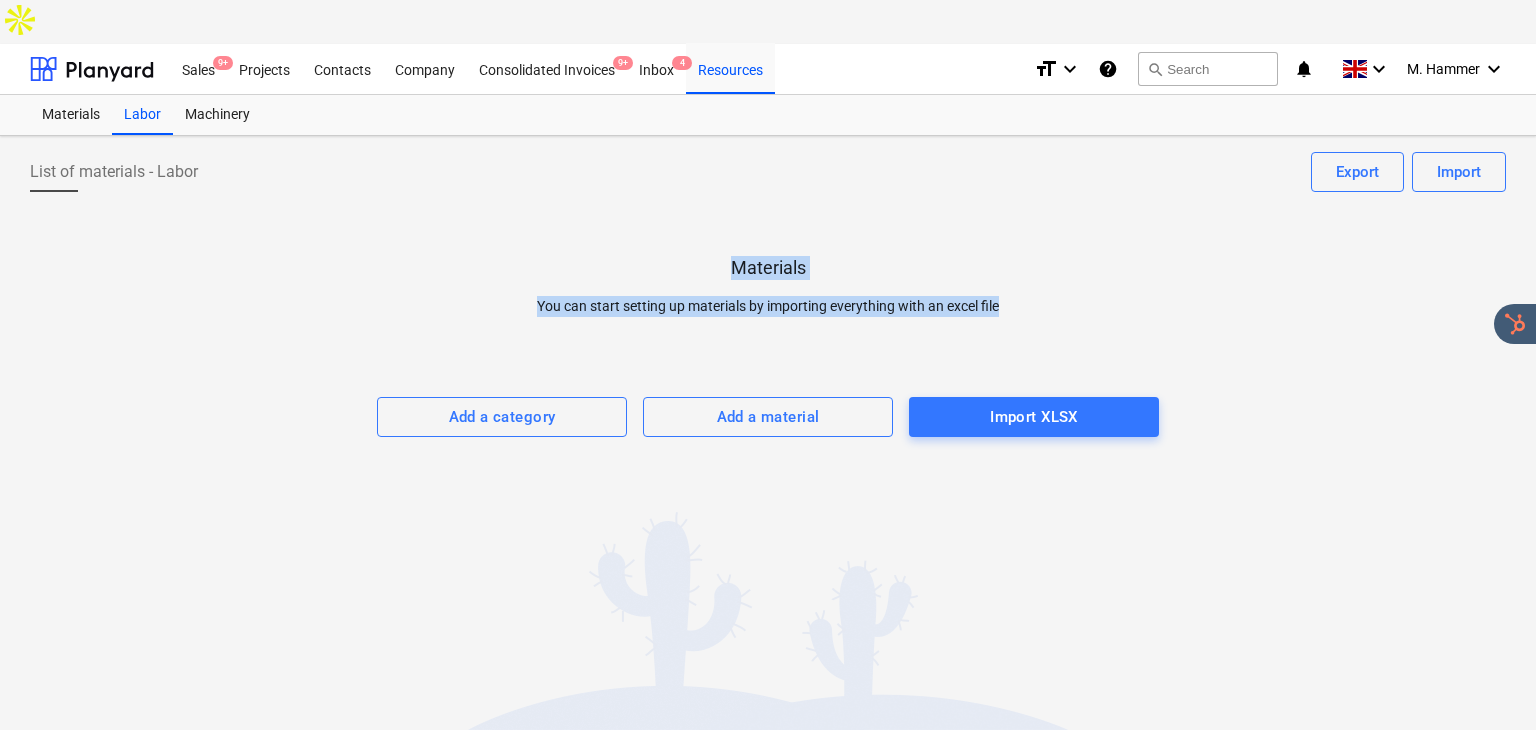 drag, startPoint x: 724, startPoint y: 217, endPoint x: 1254, endPoint y: 392, distance: 558.1442 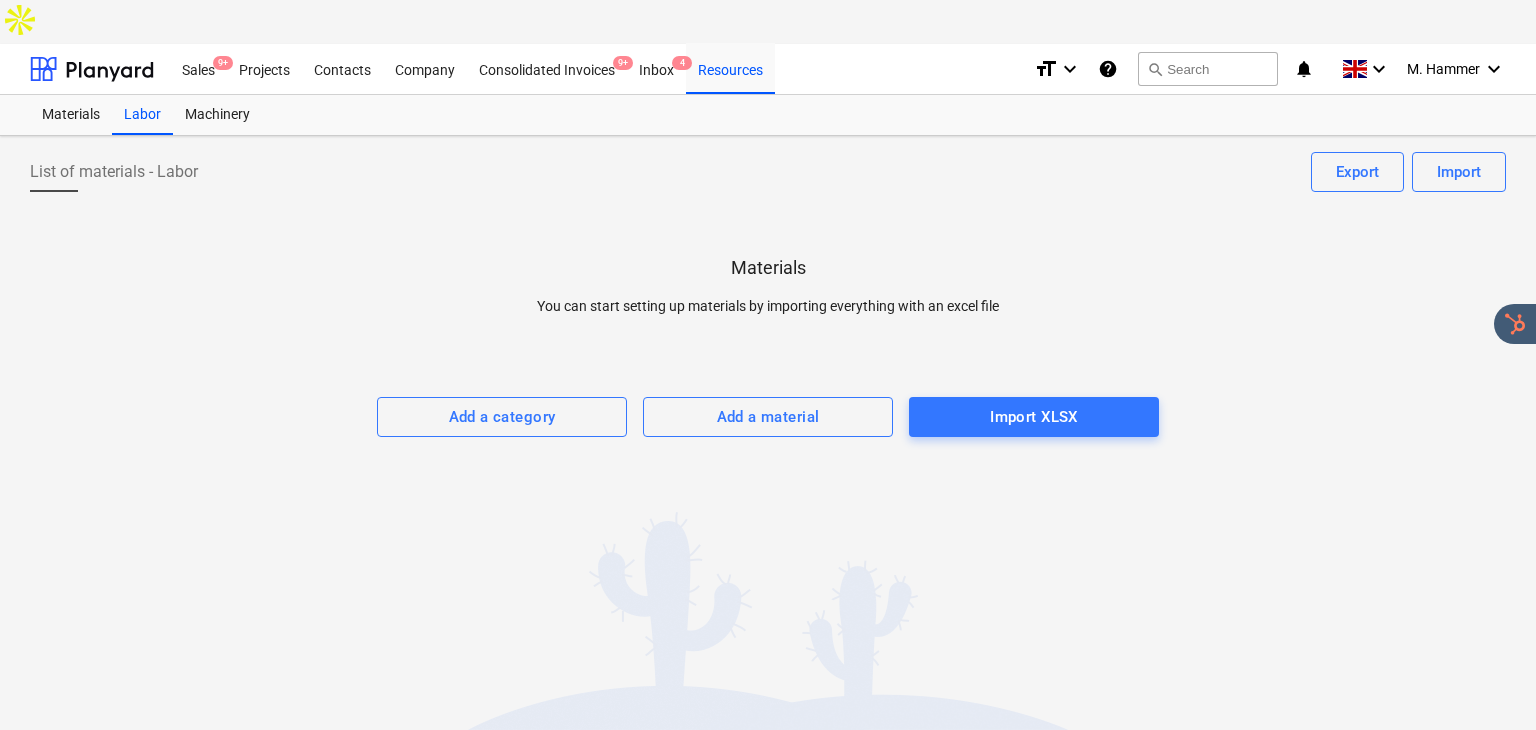 click on "List of materials - Labor Import Export" at bounding box center [768, 180] 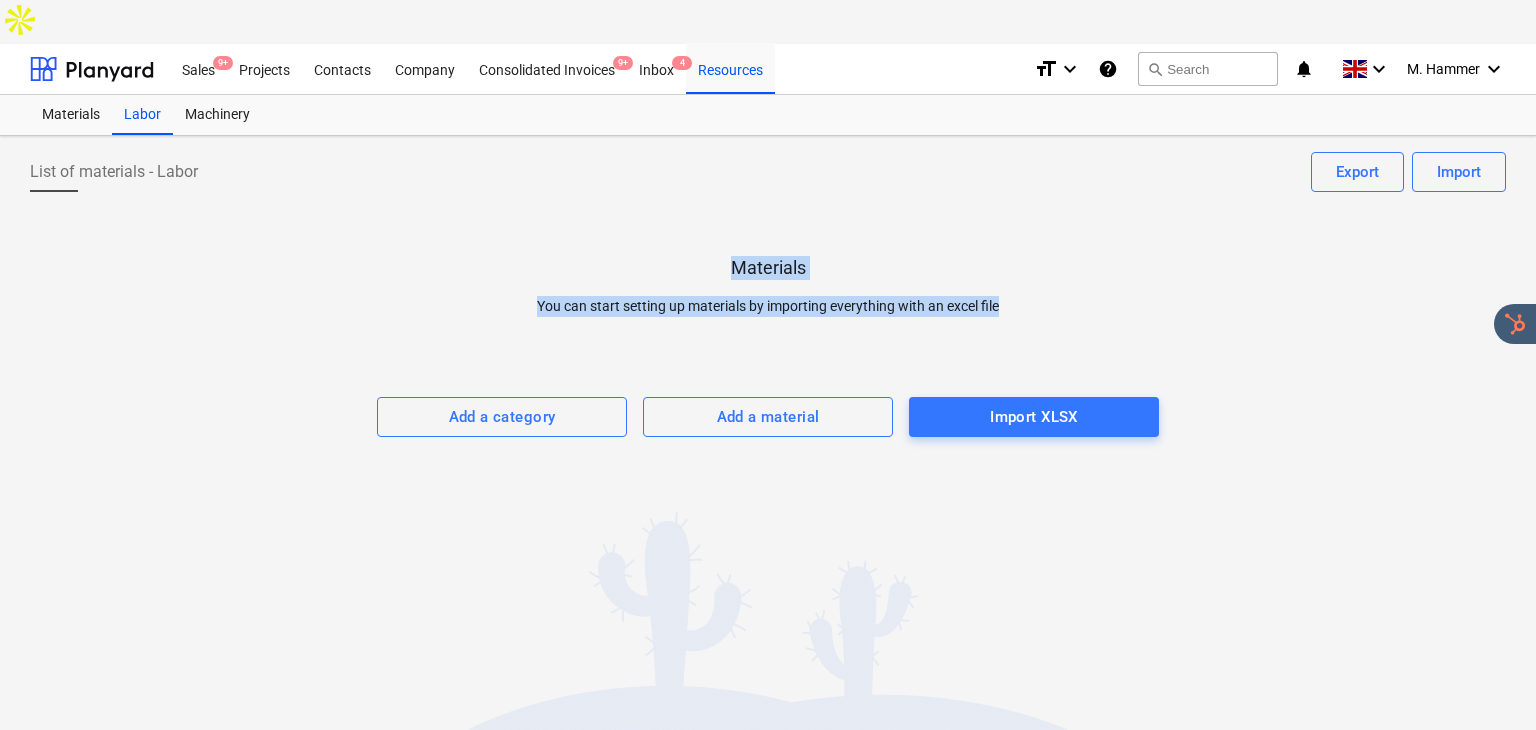 drag, startPoint x: 725, startPoint y: 211, endPoint x: 1031, endPoint y: 241, distance: 307.46707 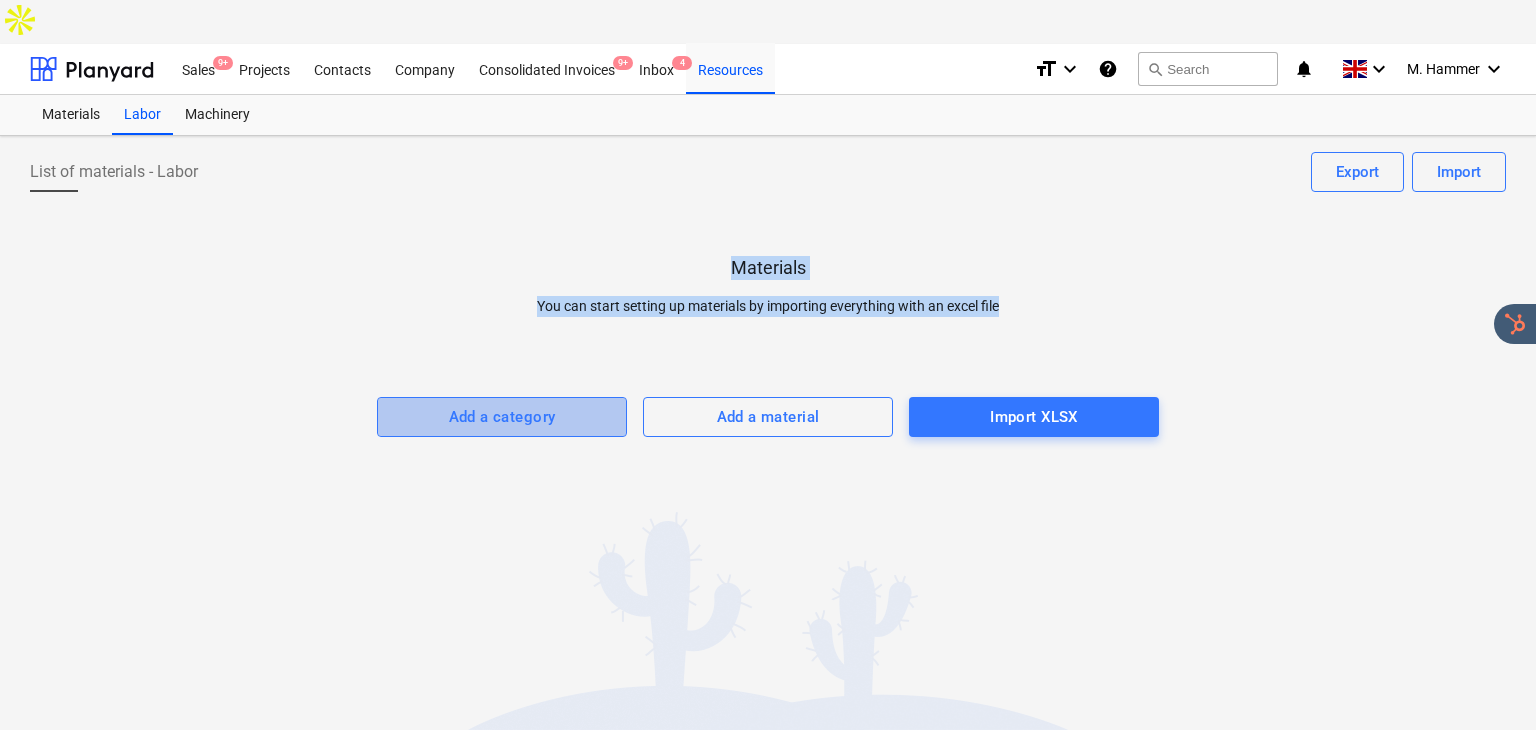 click on "Add a category" at bounding box center [502, 417] 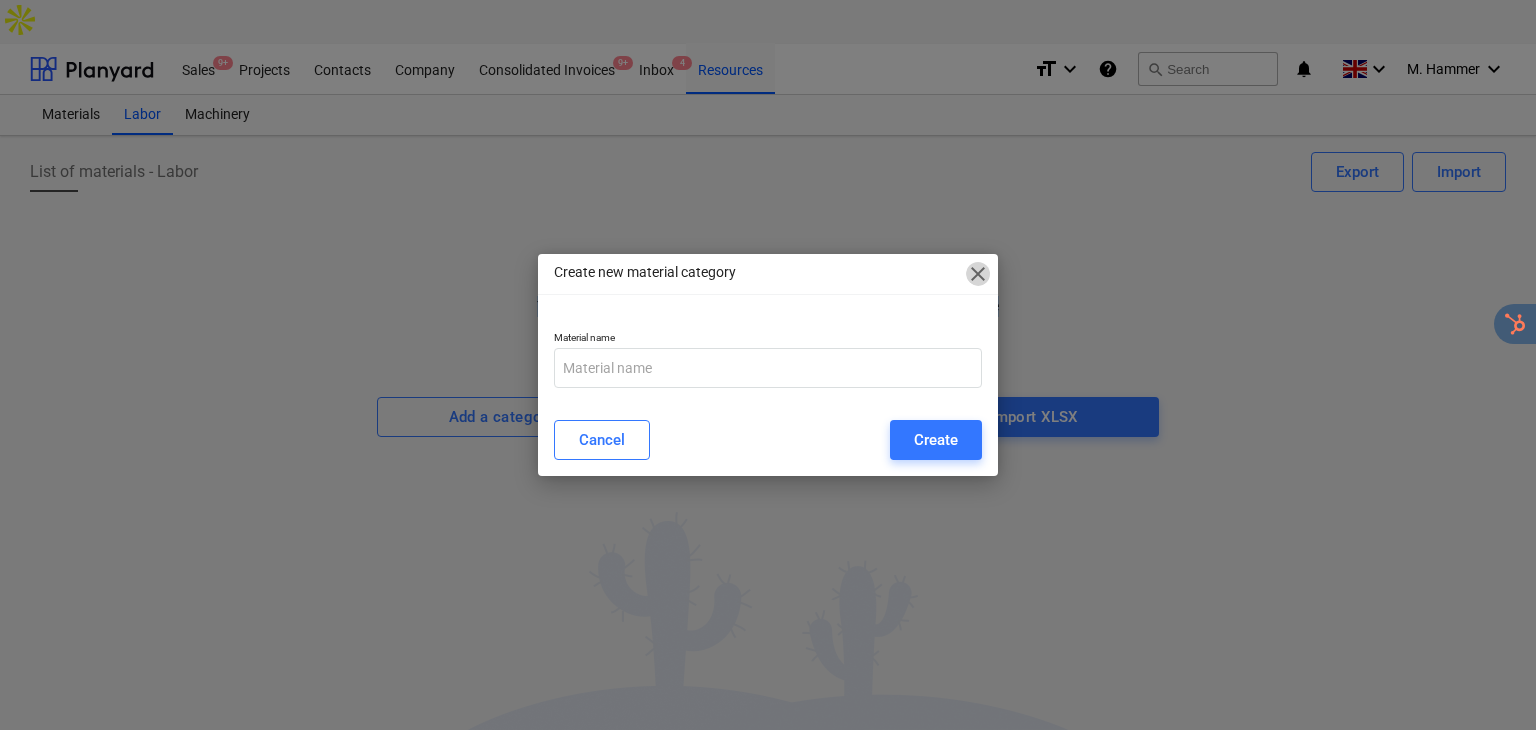 click on "close" at bounding box center [978, 274] 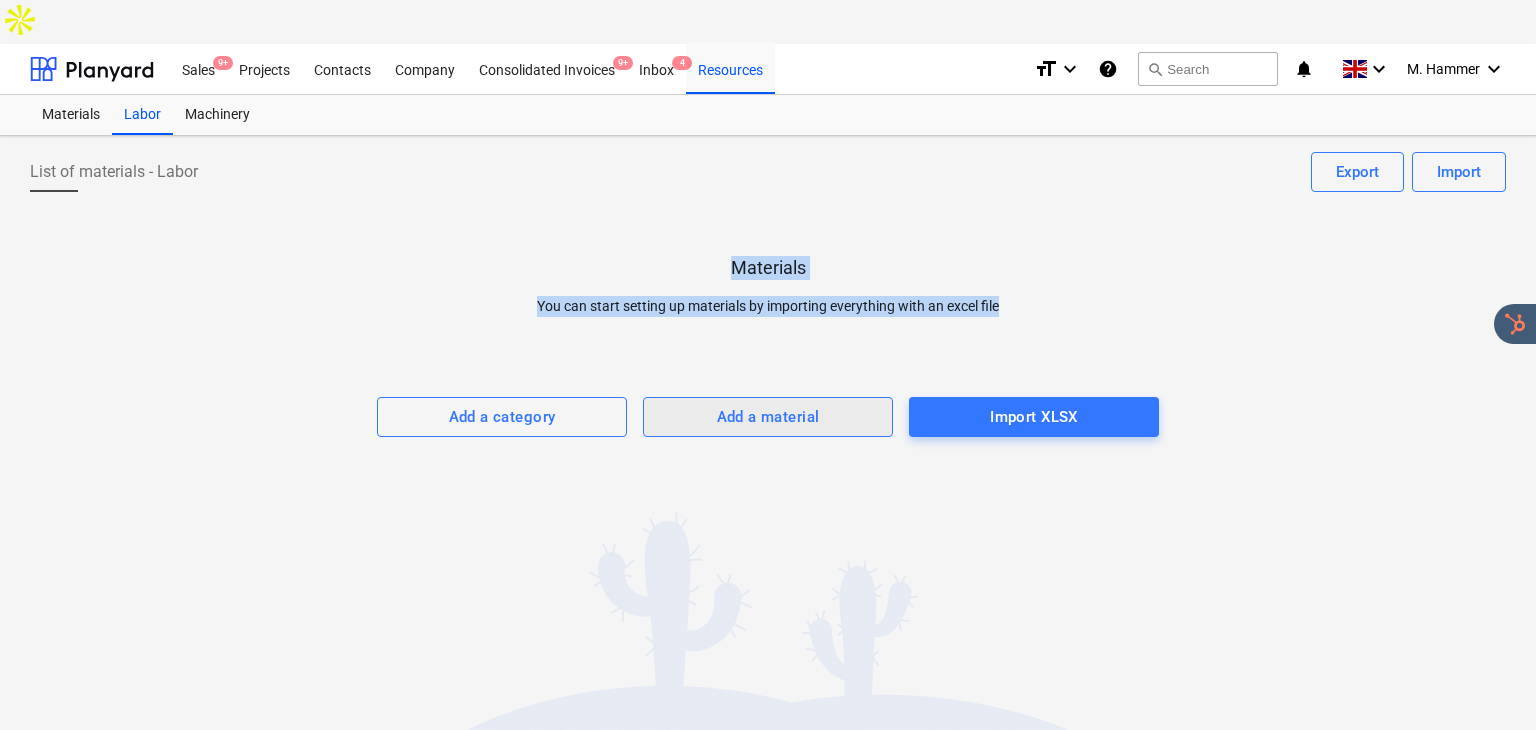 click on "Add a material" at bounding box center (768, 417) 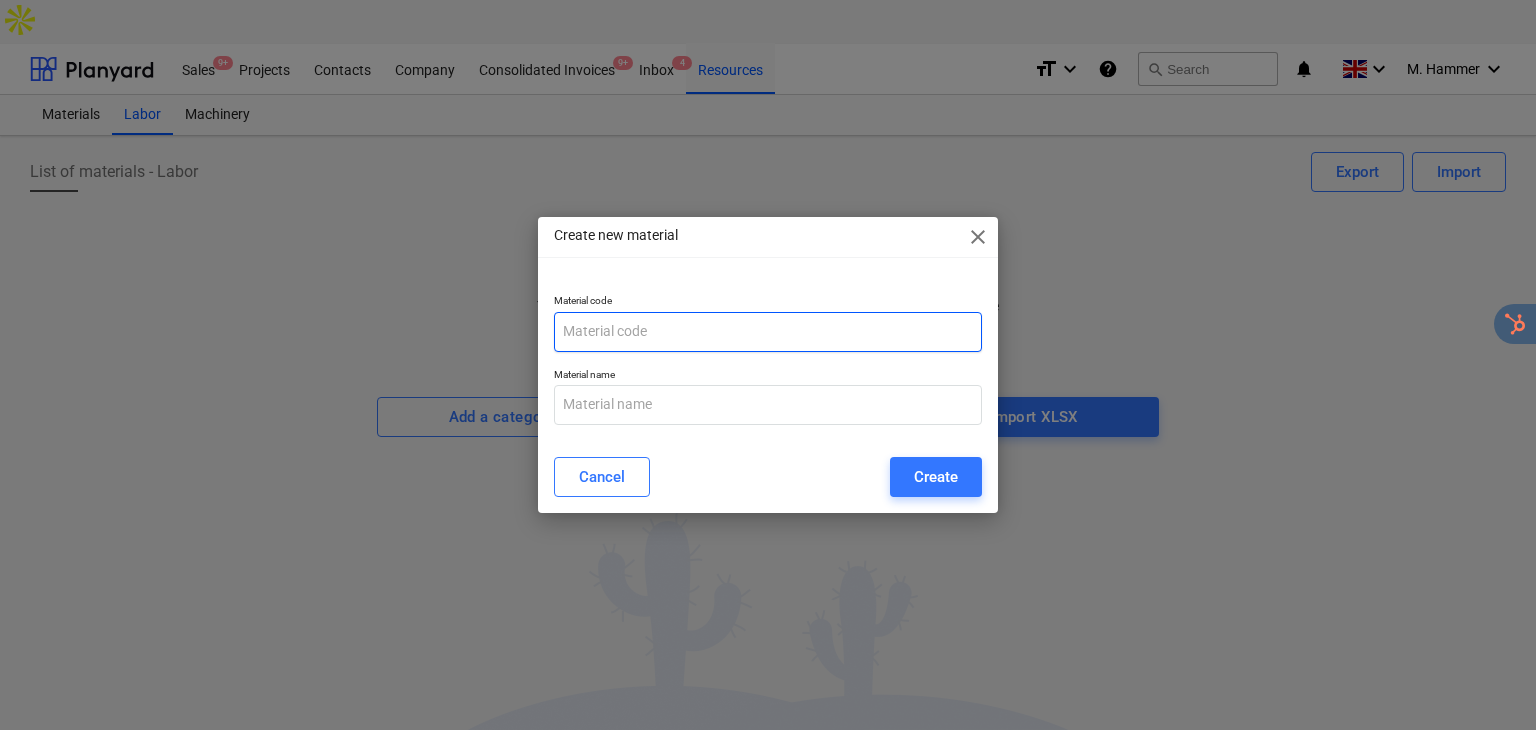 click at bounding box center (768, 332) 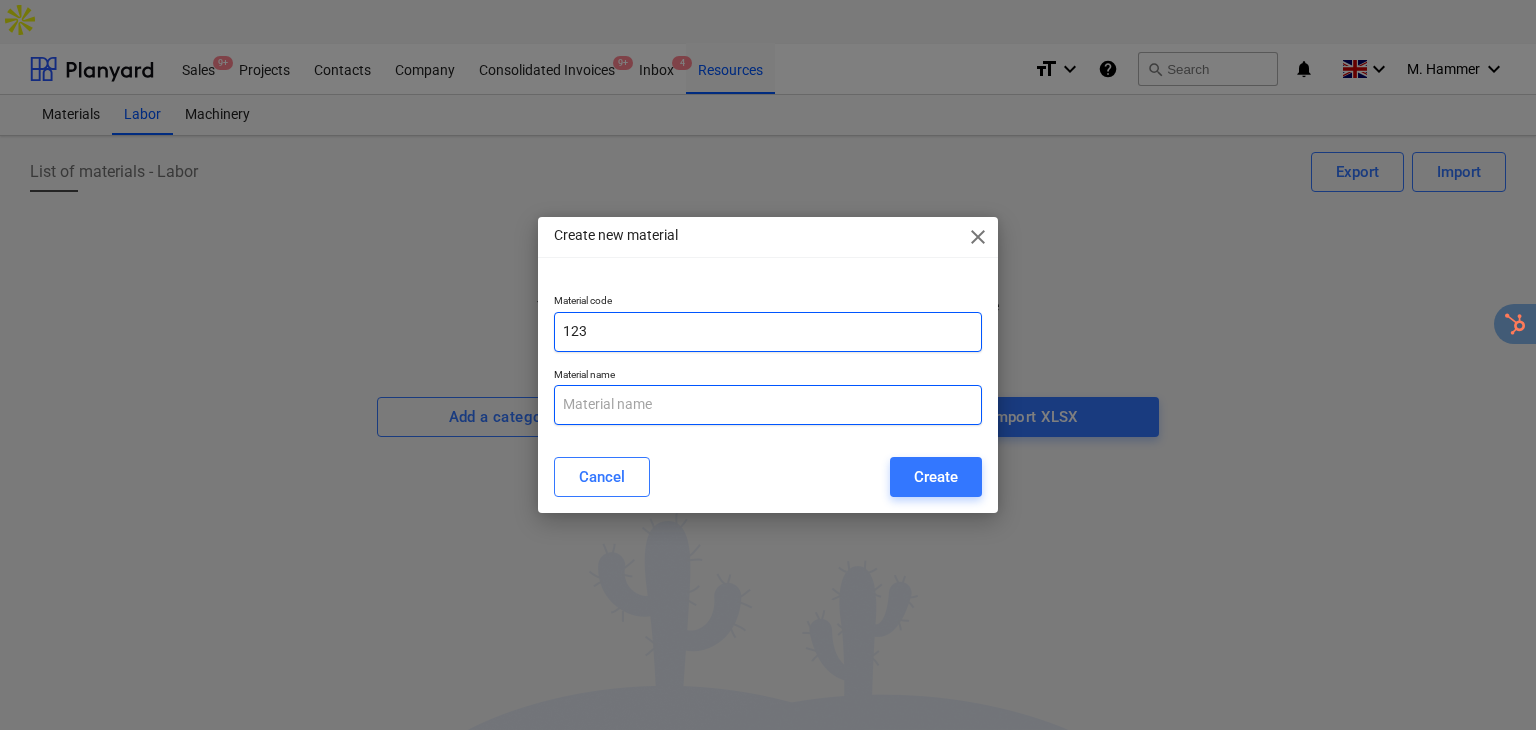type on "123" 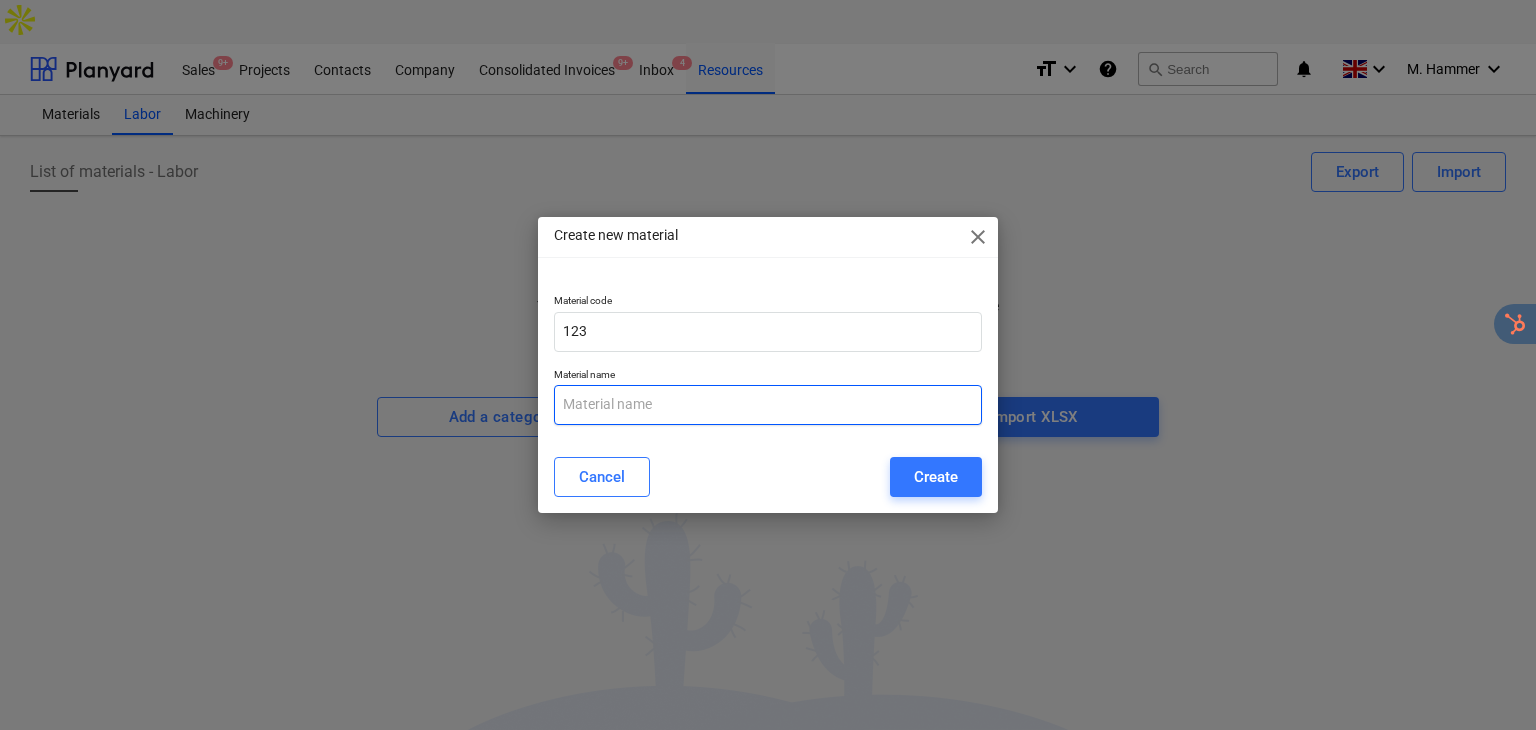 click at bounding box center (768, 405) 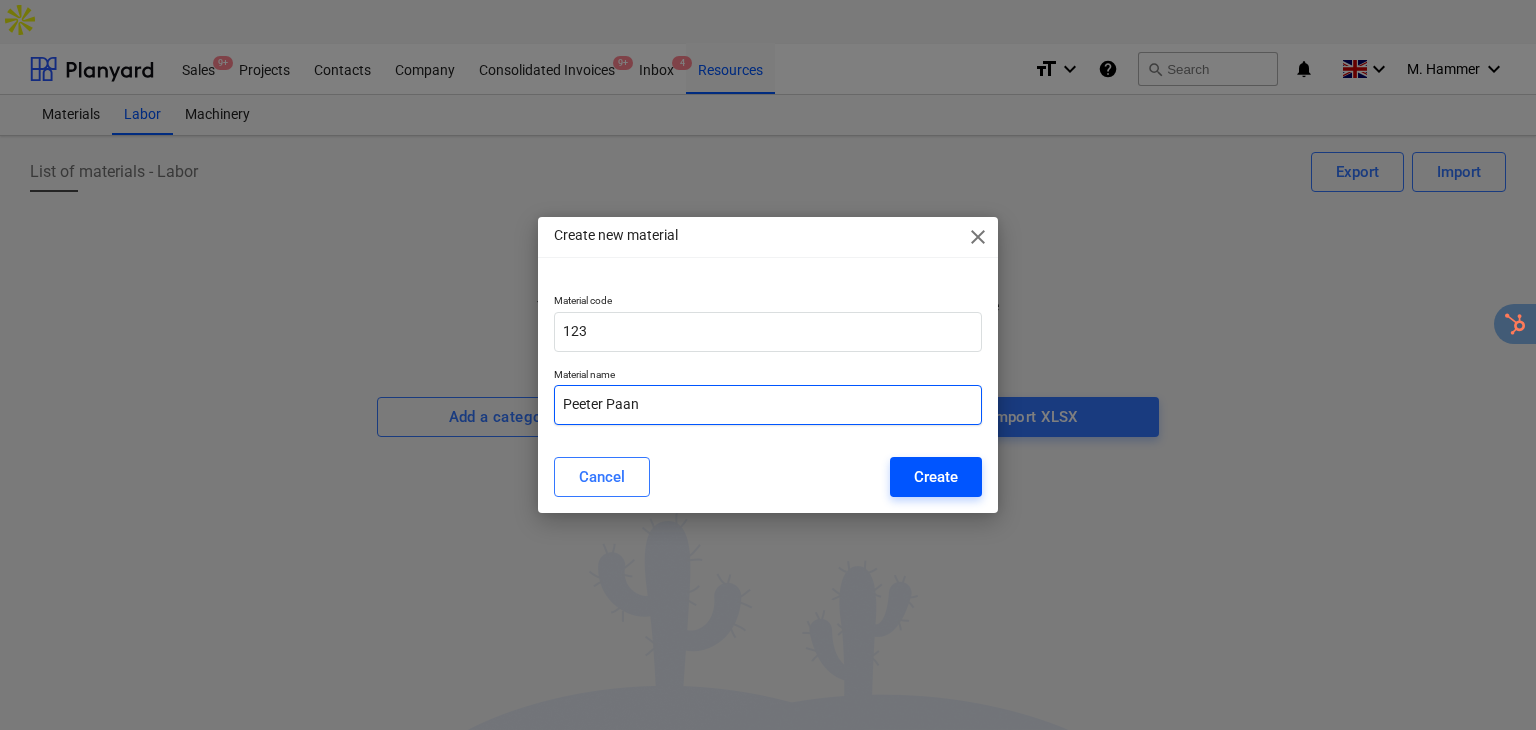 type on "Peeter Paan" 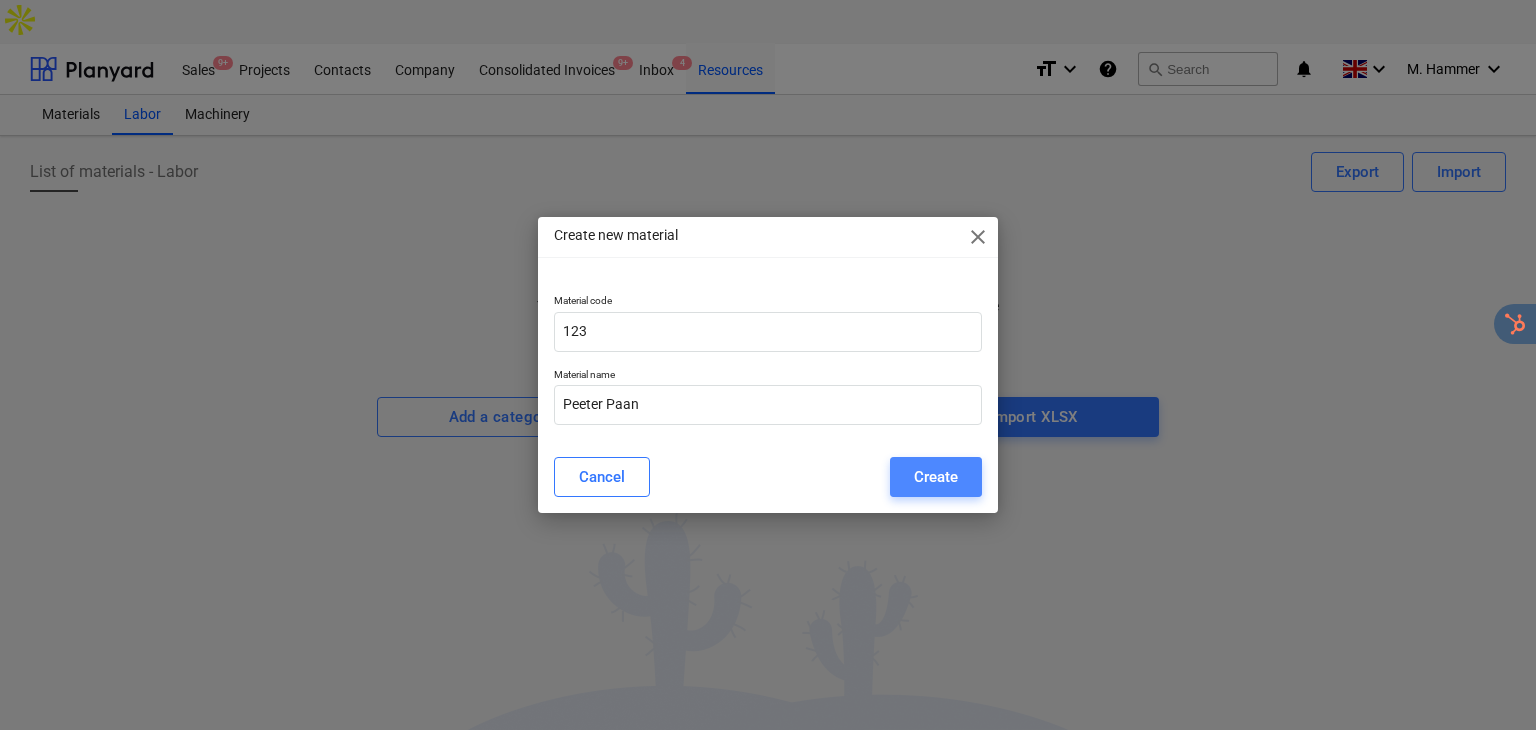 click on "Create" at bounding box center [936, 477] 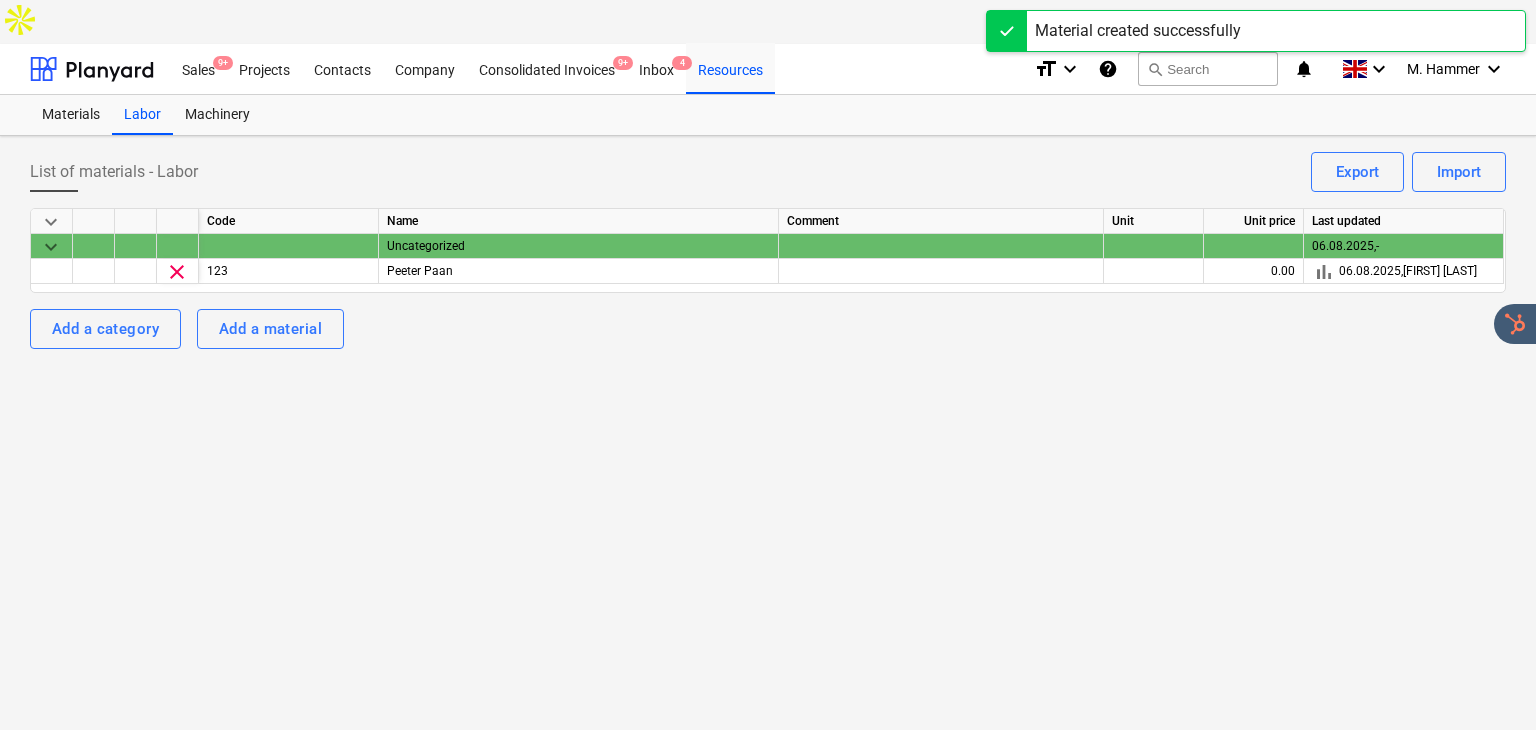 click on "Uncategorized" at bounding box center [579, 246] 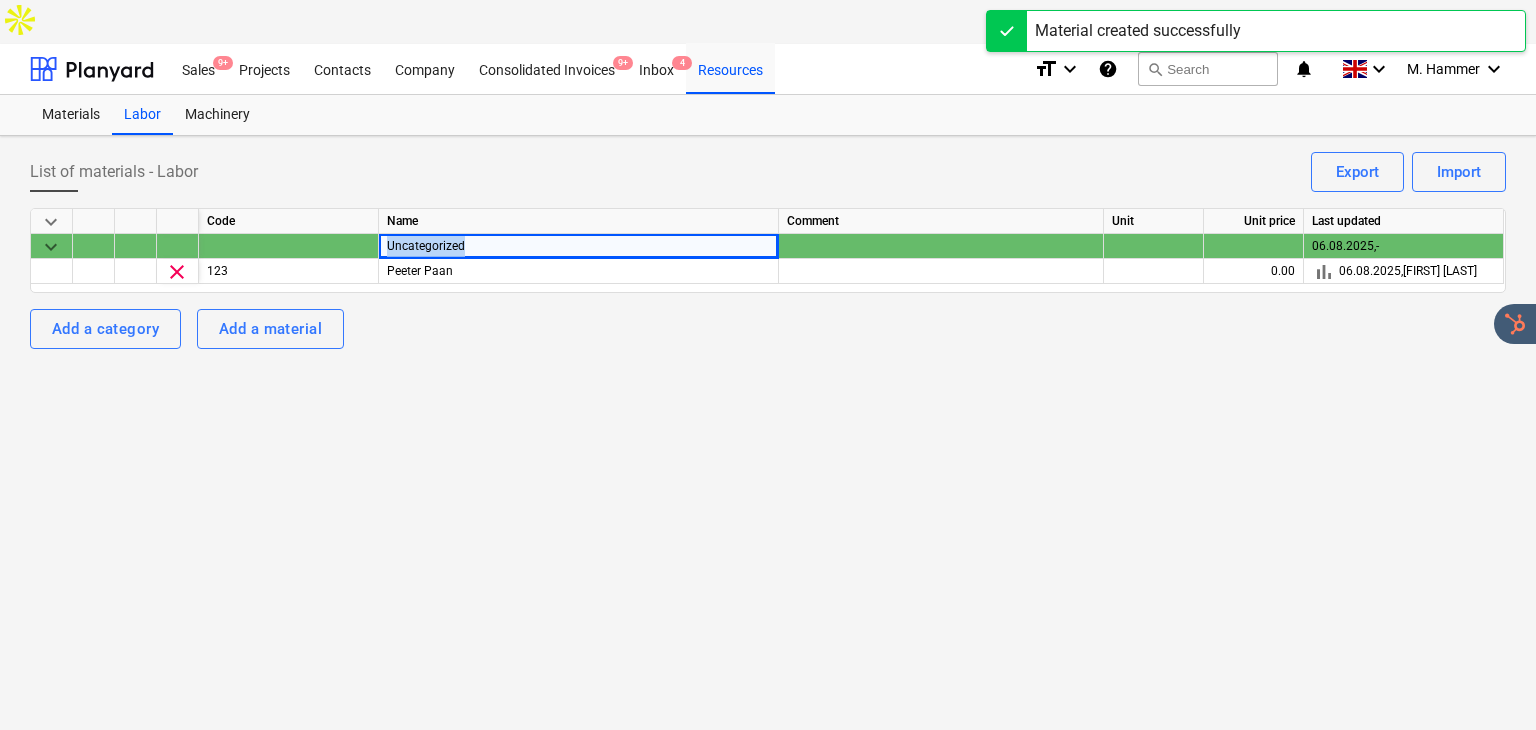 click on "Uncategorized" at bounding box center [579, 246] 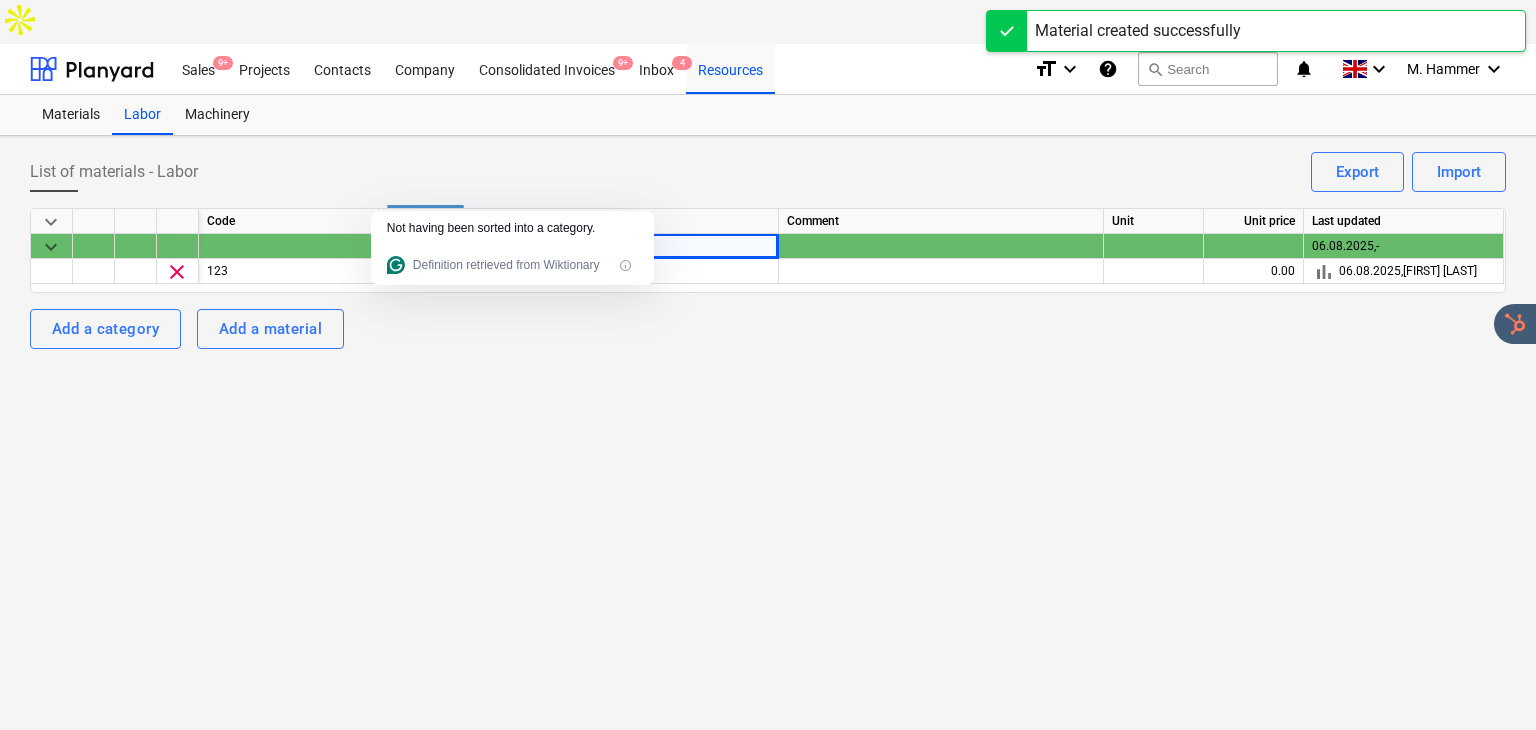 click on "Uncategorized" at bounding box center [579, 246] 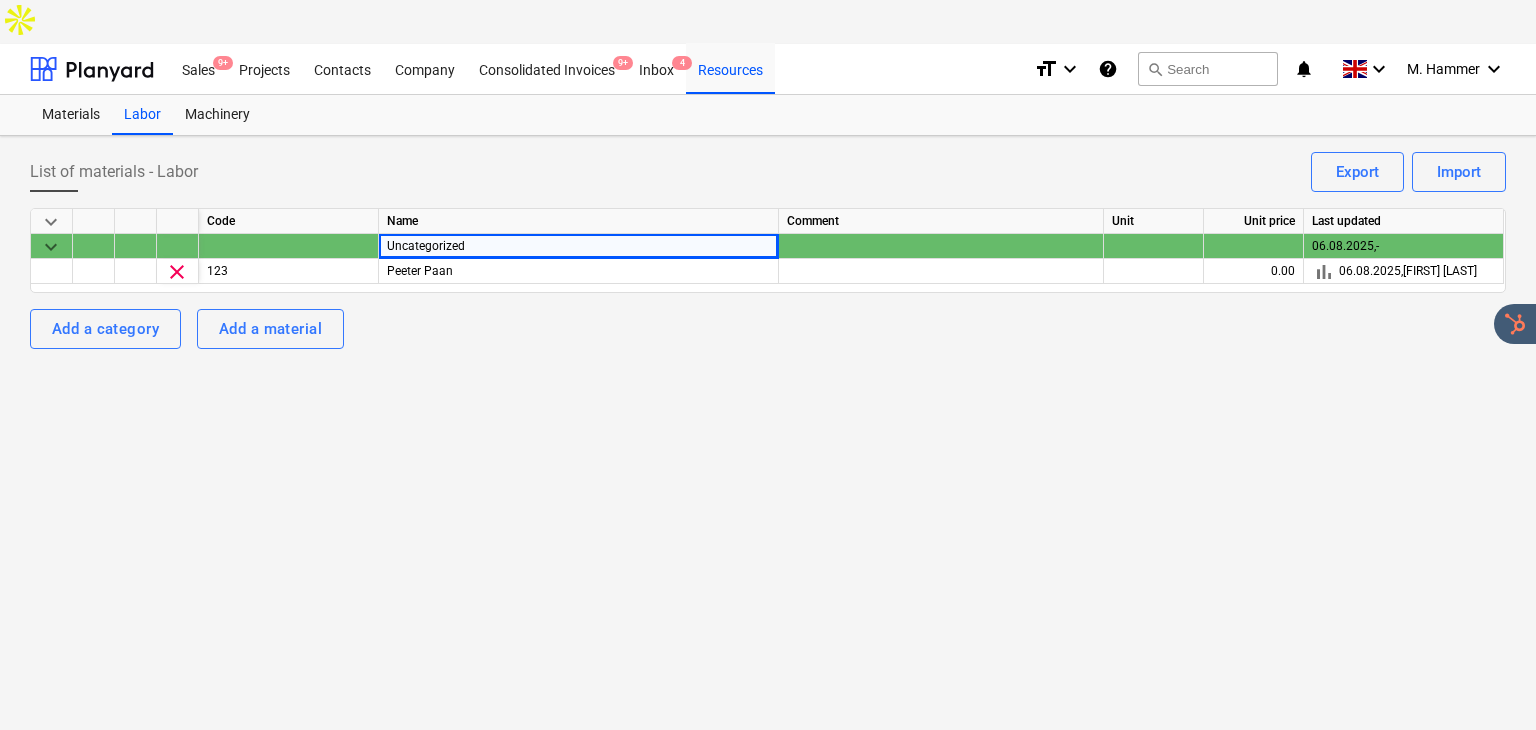 click on "List of materials - Labor Import Export keyboard_arrow_down Code Name Comment Unit Unit price Last updated keyboard_arrow_down Uncategorized 06.08.2025 ,  - clear 123 Peeter Paan 0.00 bar_chart   06.08.2025 ,  Mike Hammer Add a category Add a material" at bounding box center [768, 455] 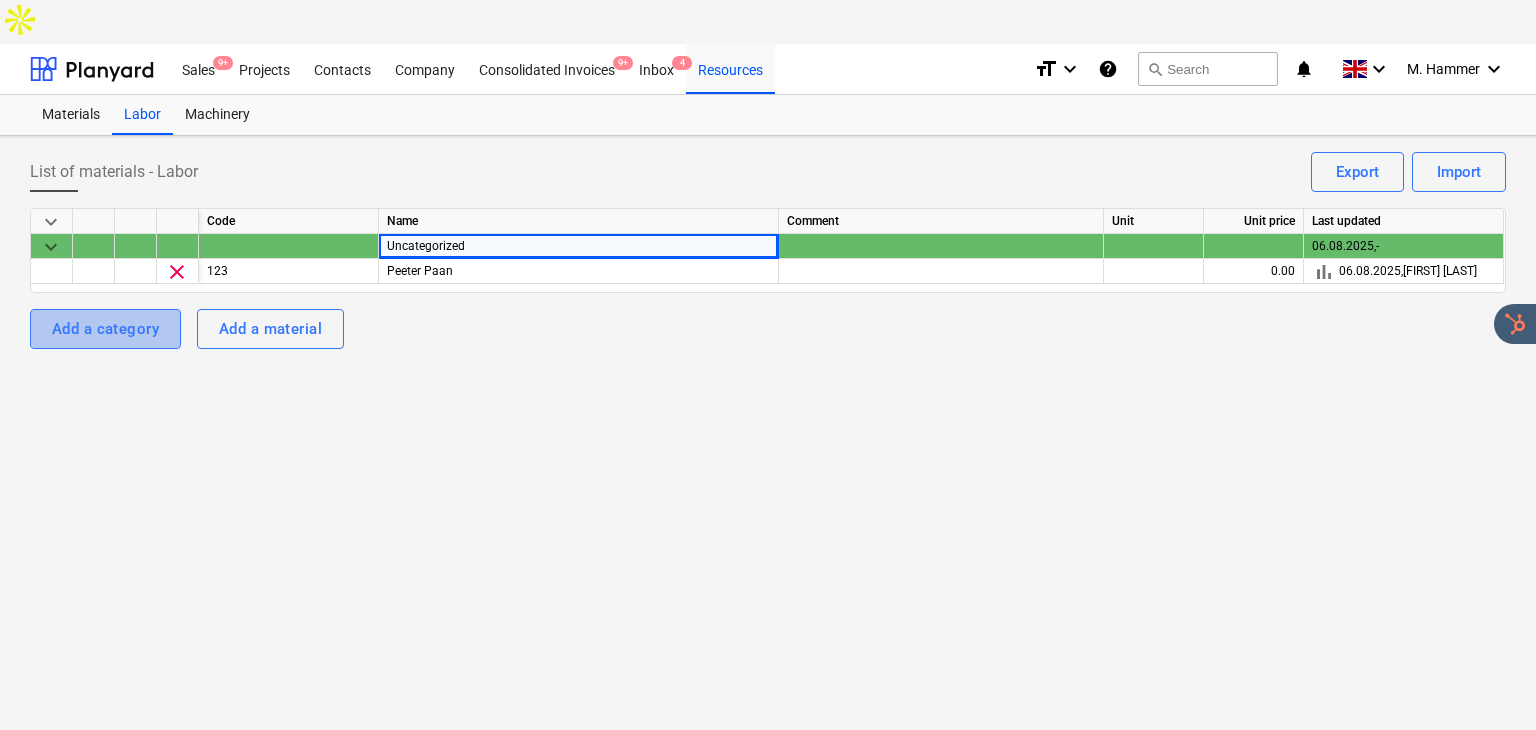 click on "Add a category" at bounding box center (105, 329) 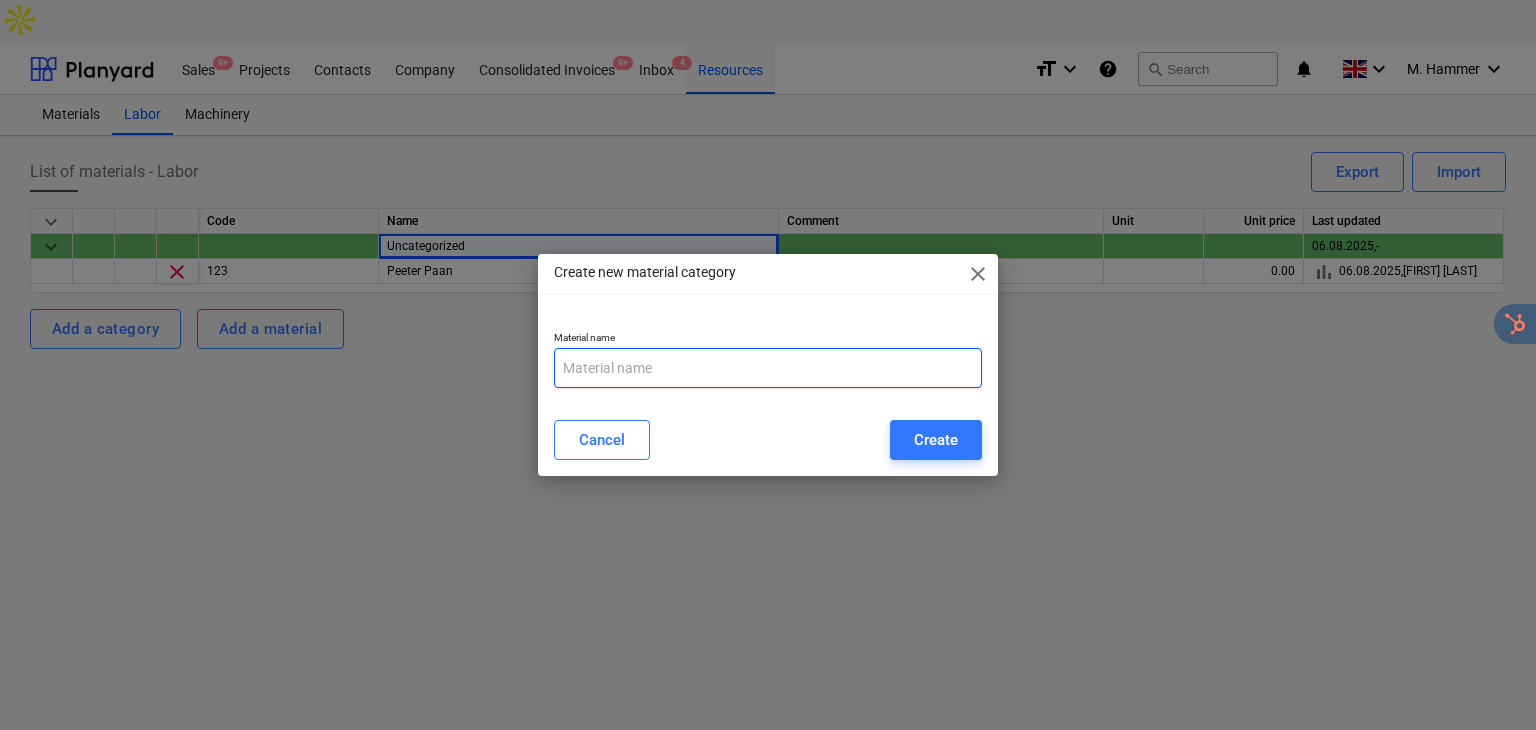 click at bounding box center [768, 368] 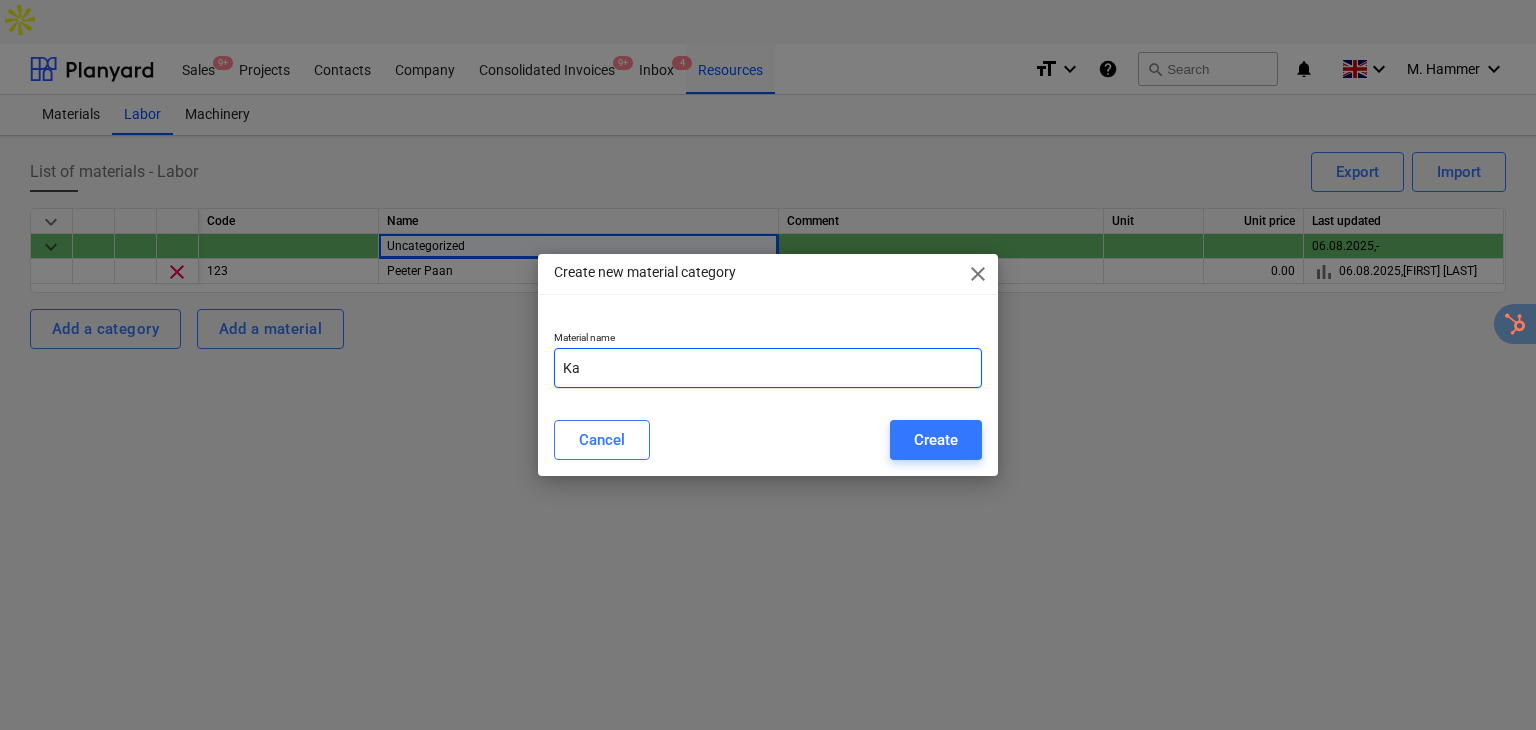type on "K" 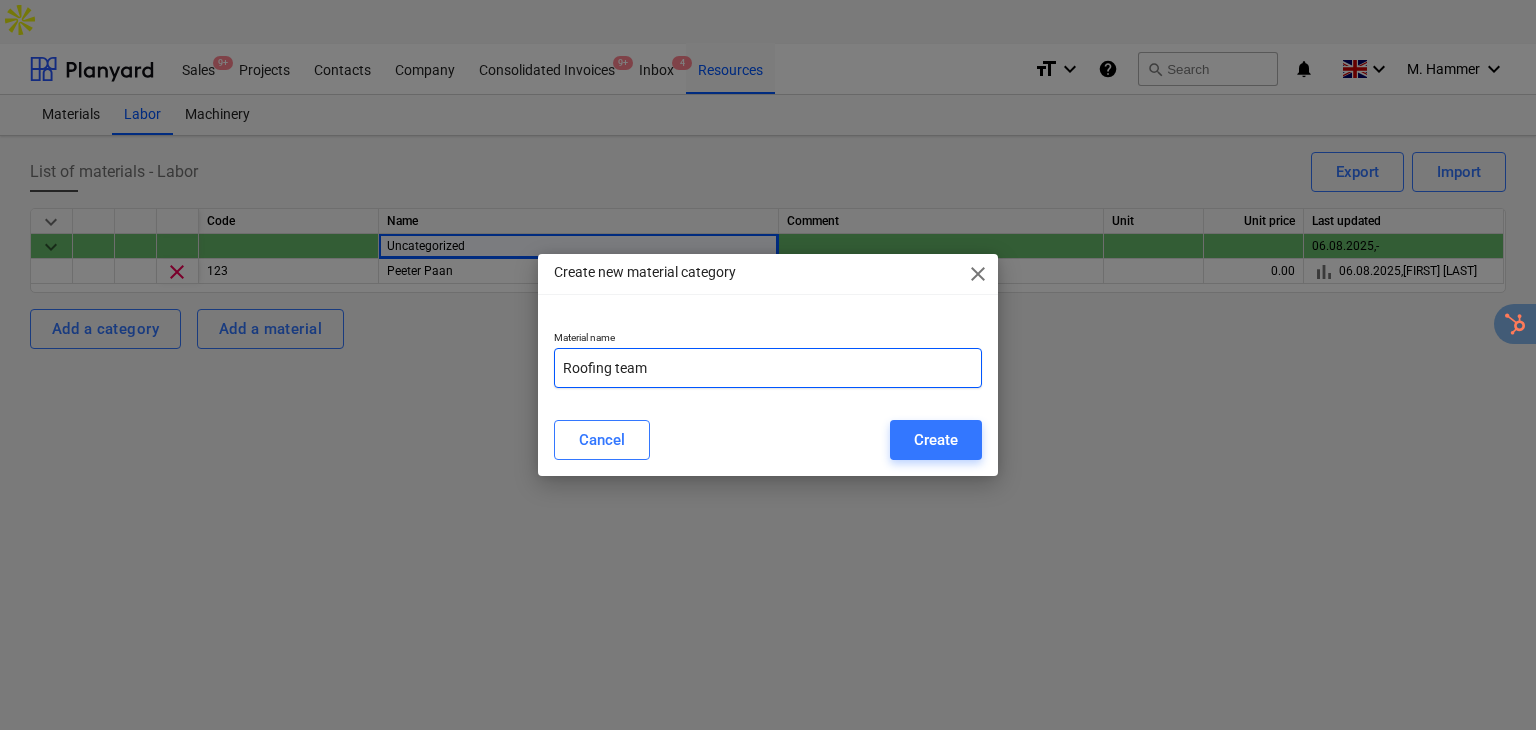 type on "Roofing team" 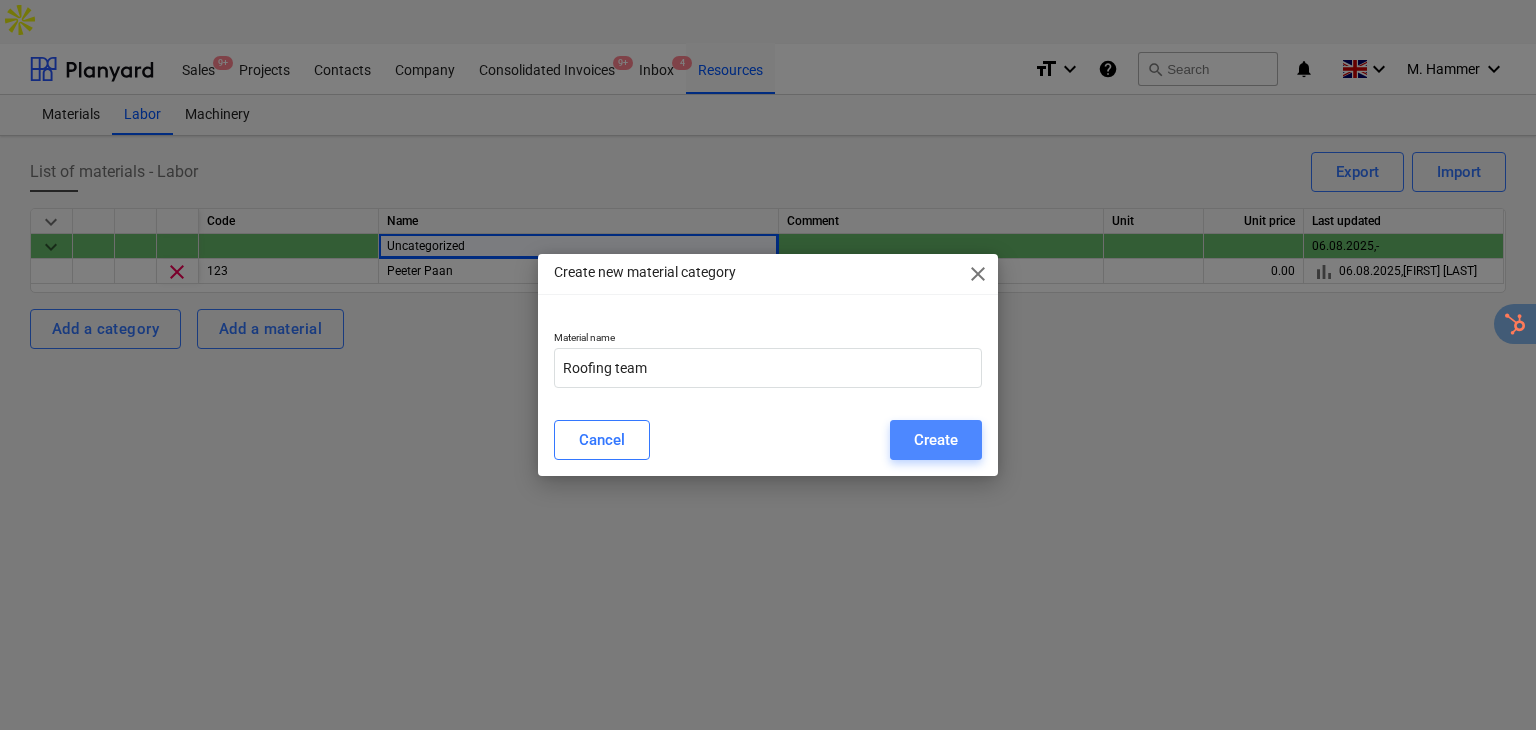 click on "Create" at bounding box center (936, 440) 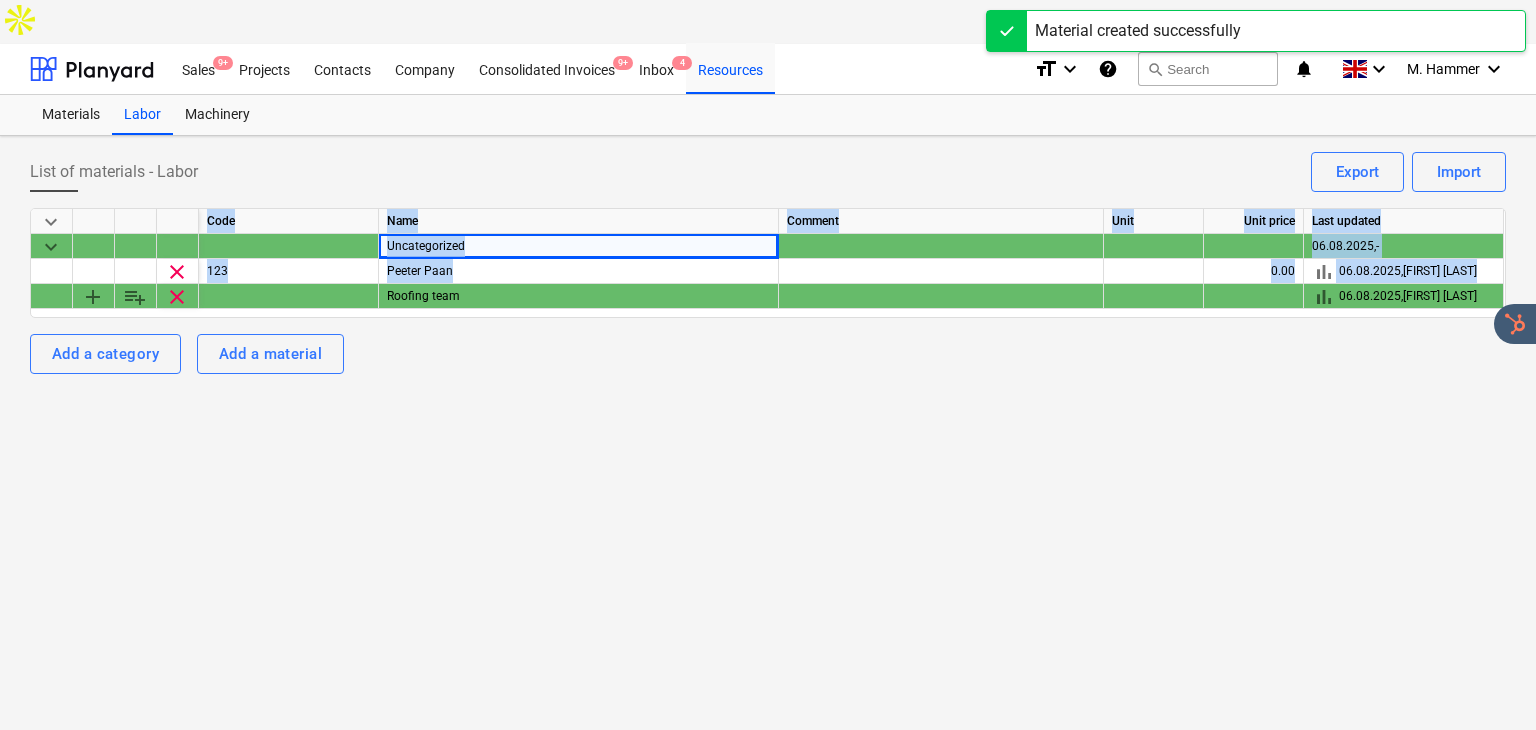 drag, startPoint x: 57, startPoint y: 258, endPoint x: 469, endPoint y: 308, distance: 415.0229 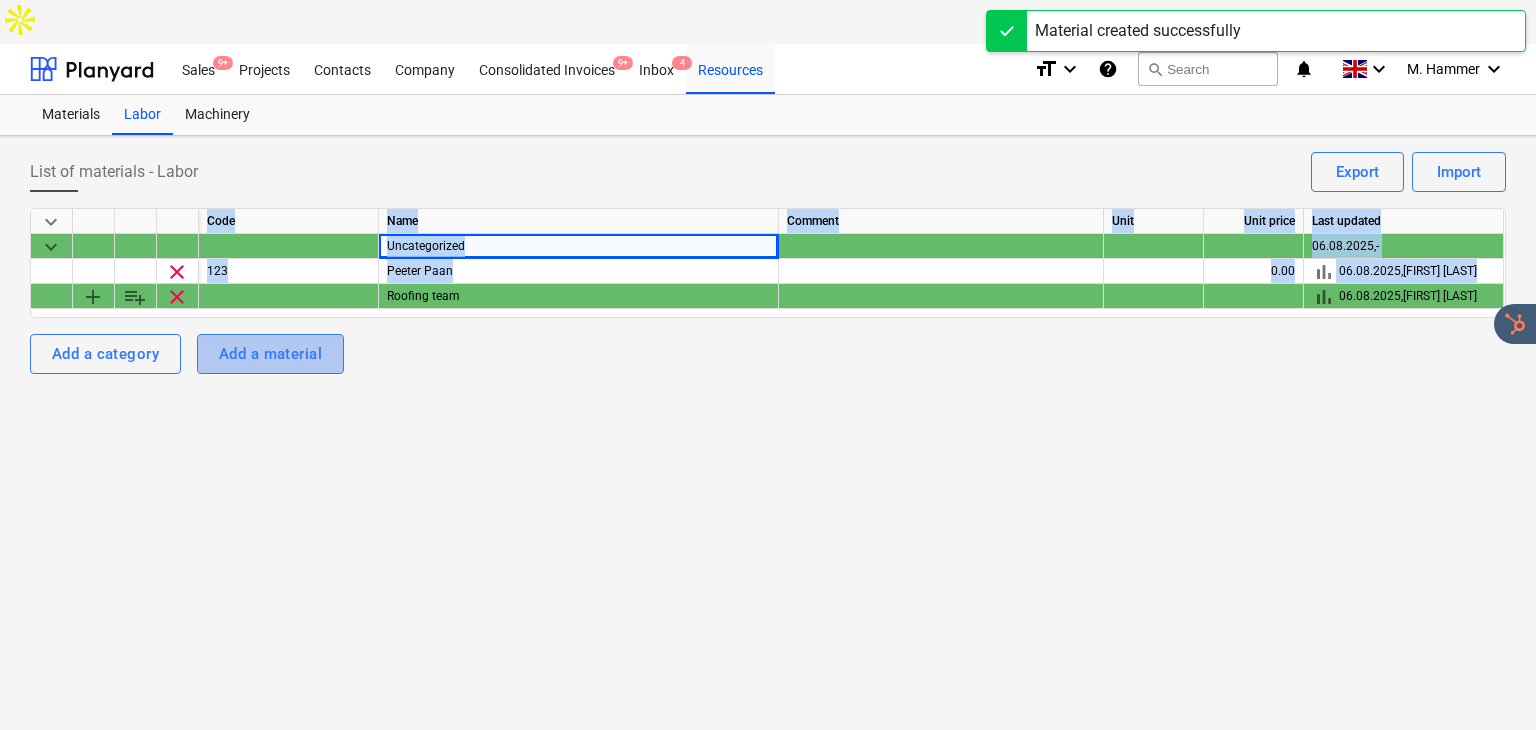 click on "Add a material" at bounding box center (270, 354) 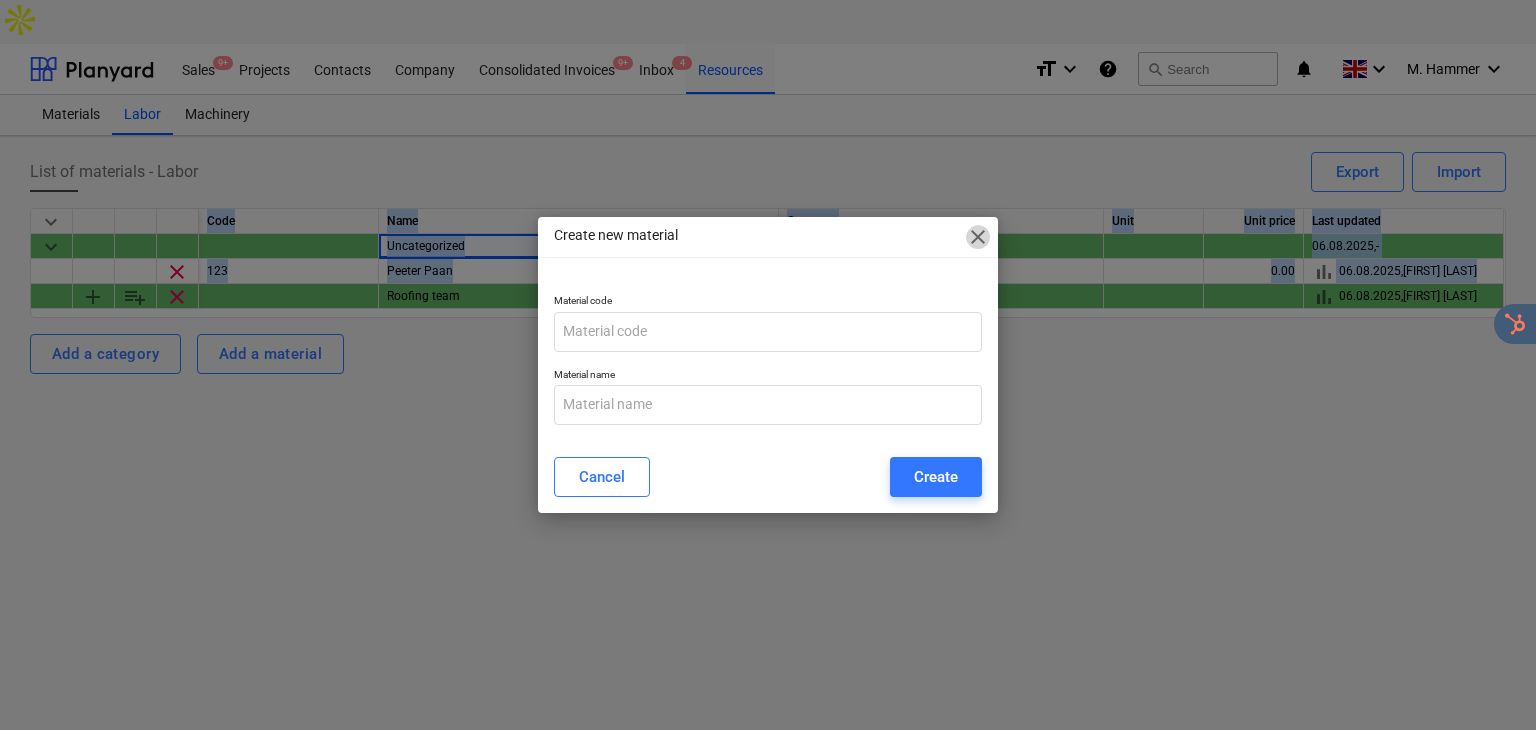 click on "close" at bounding box center (978, 237) 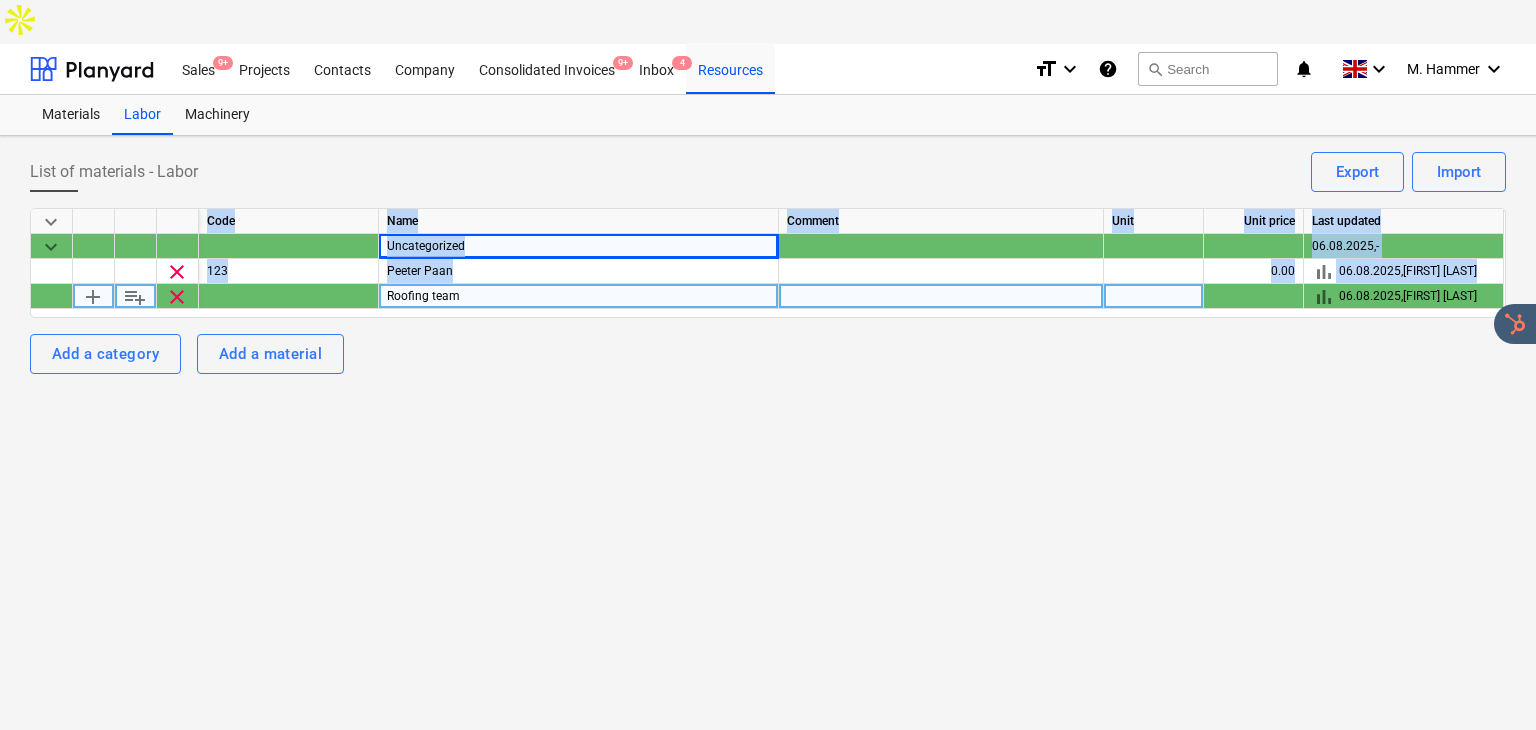 click on "add" at bounding box center (93, 297) 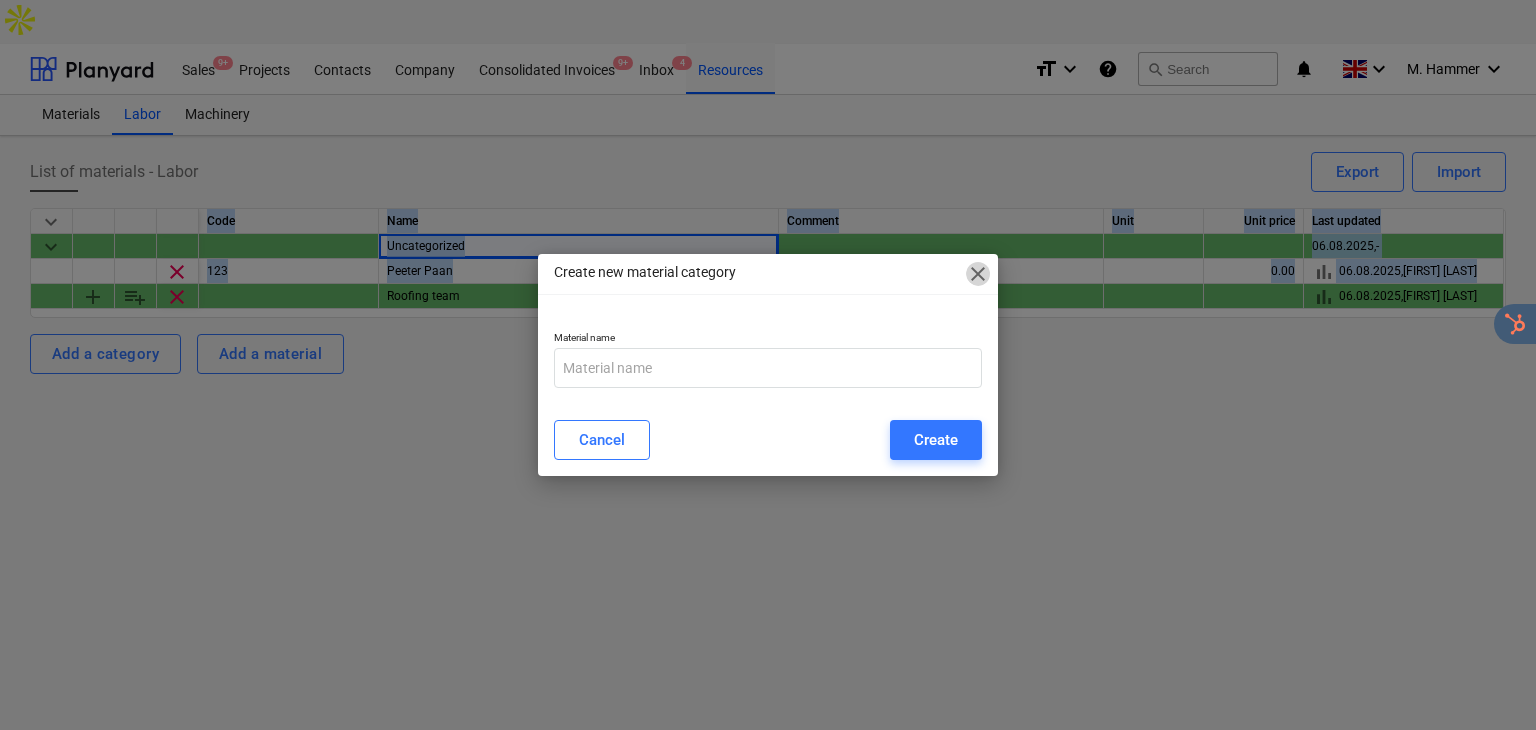 click on "close" at bounding box center (978, 274) 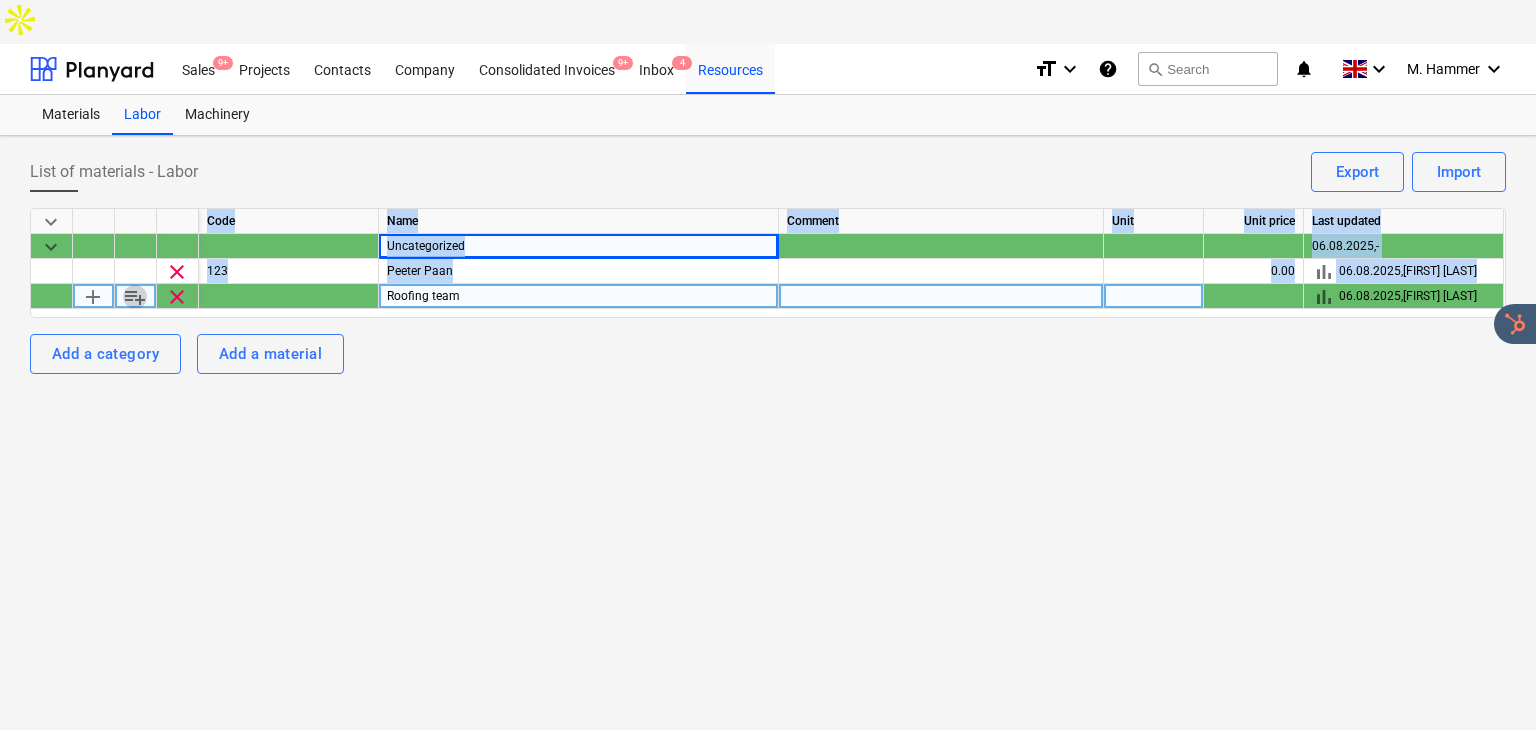 click on "playlist_add" at bounding box center [135, 297] 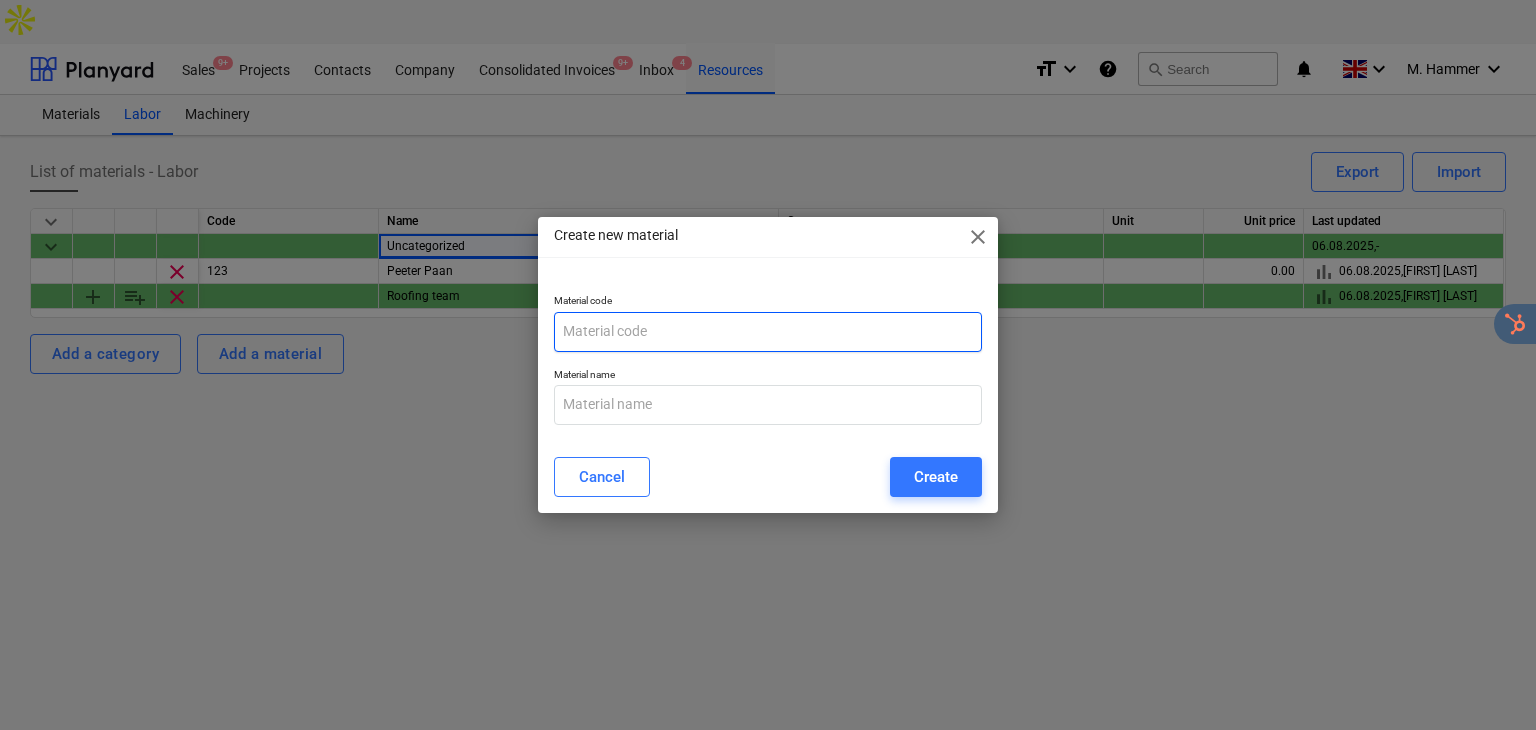 click at bounding box center (768, 332) 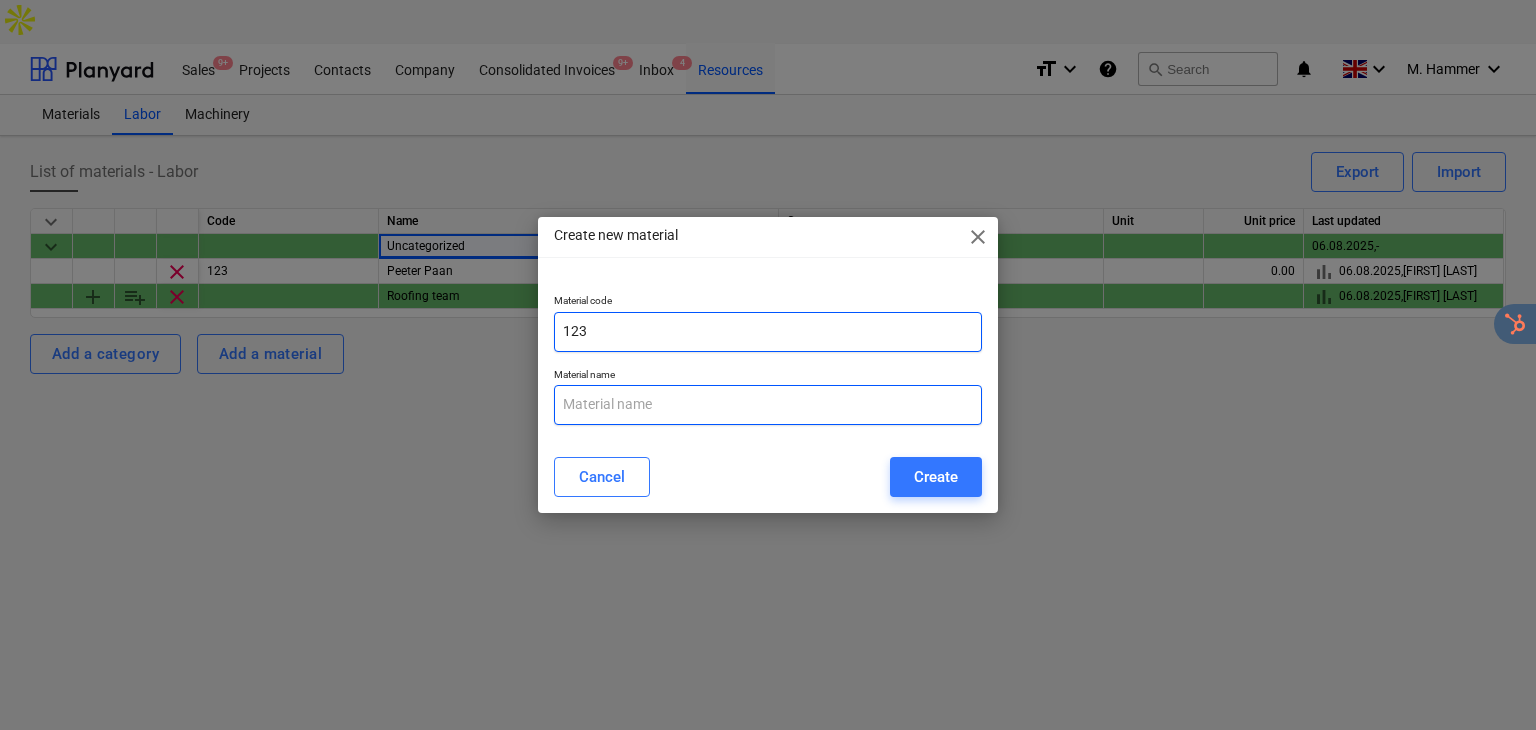 type on "123" 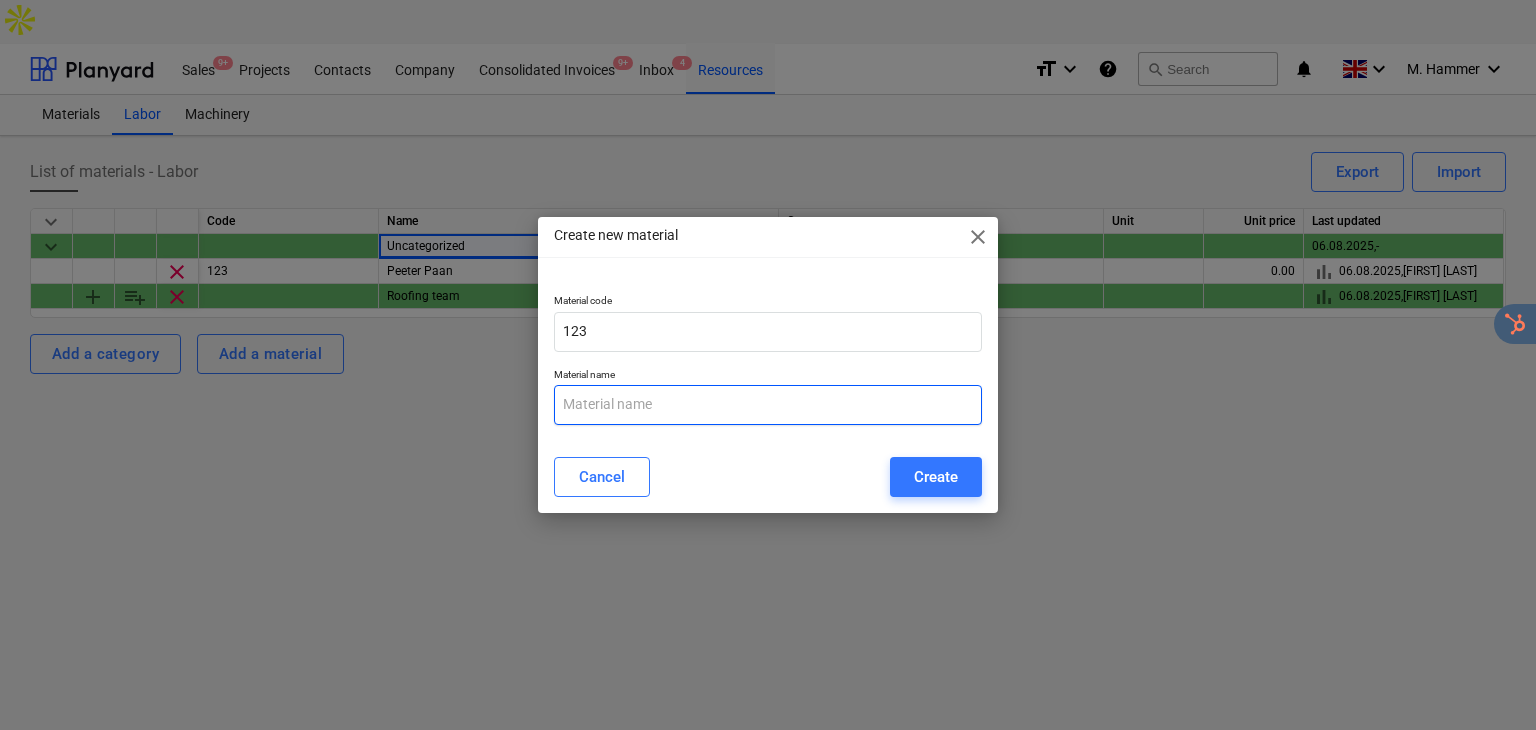 click at bounding box center (768, 405) 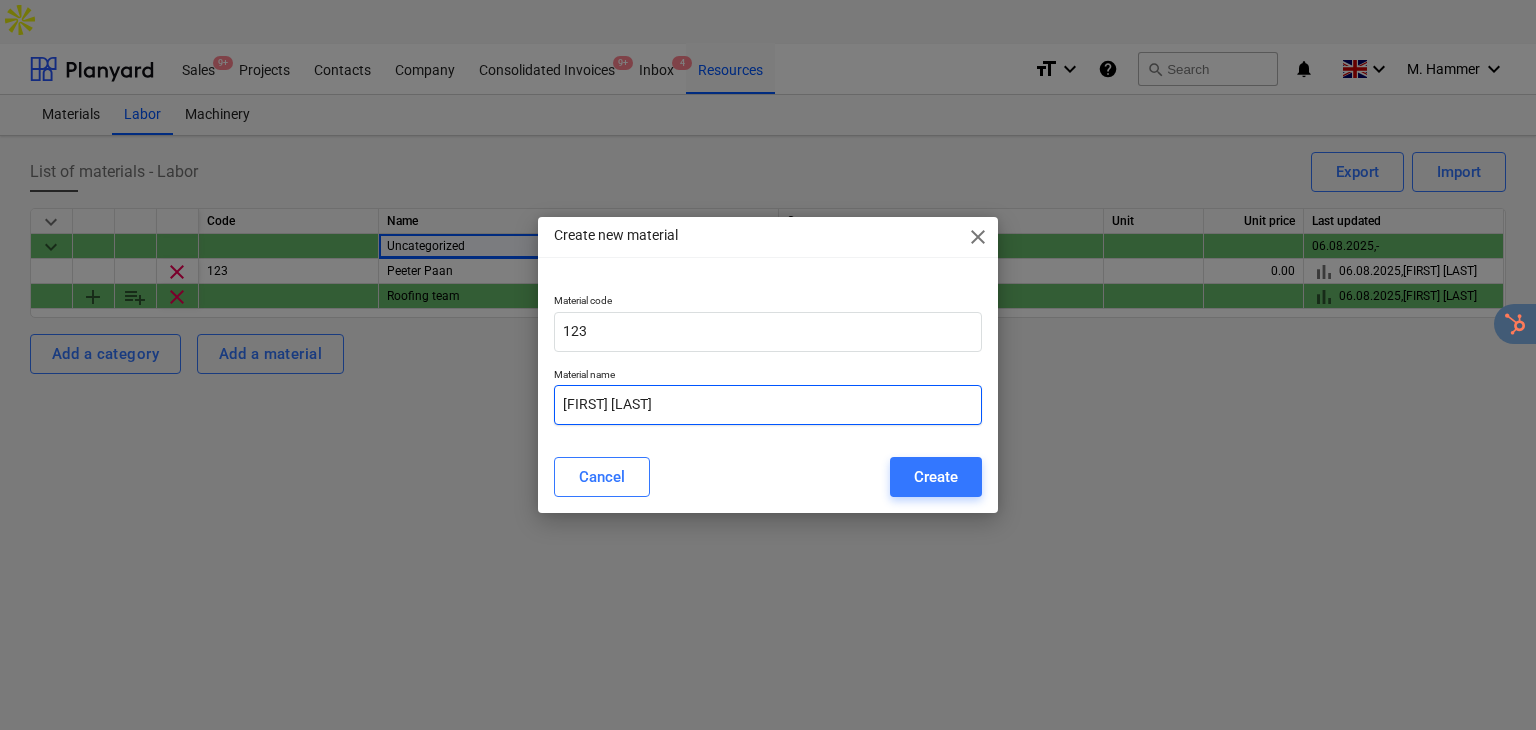 type on "[NAME]" 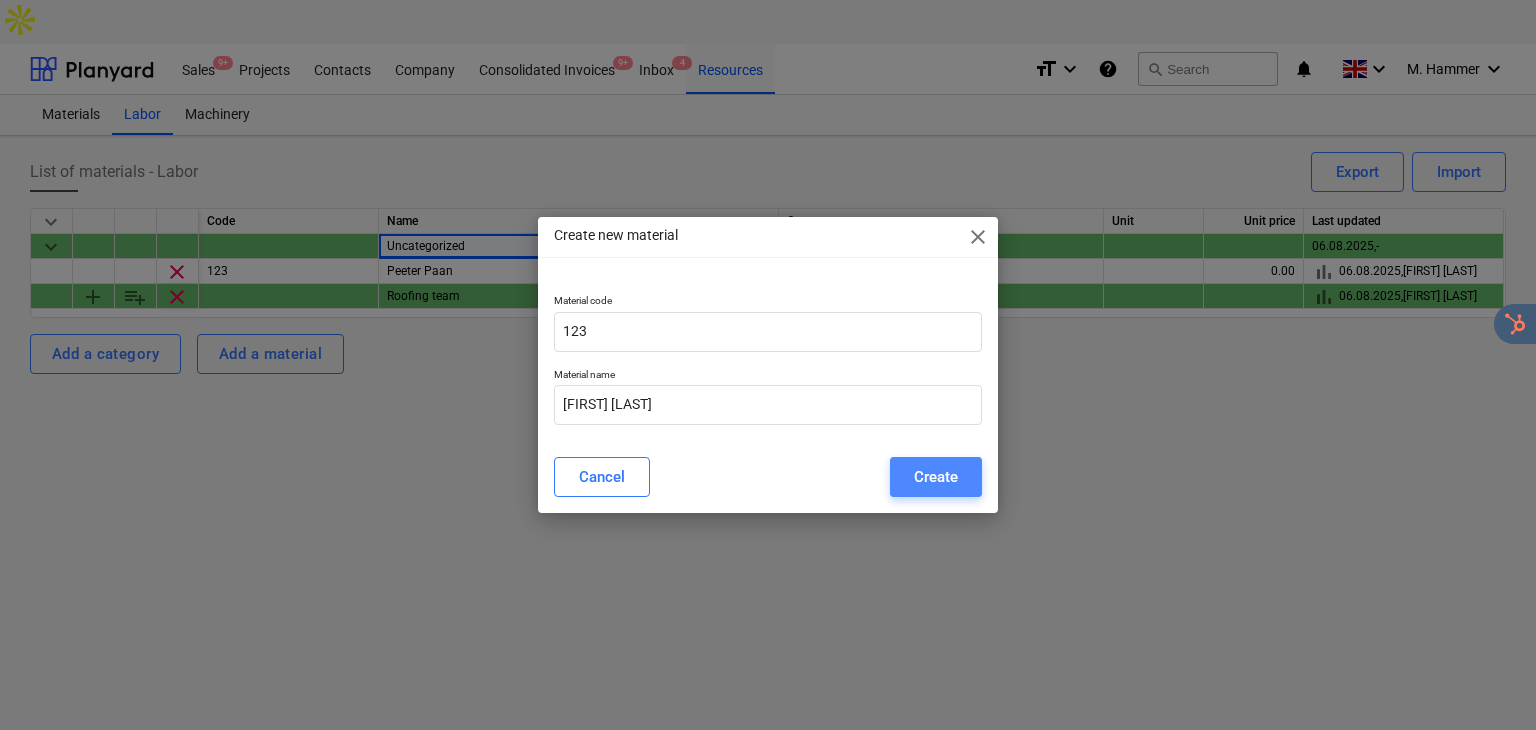 click on "Create" at bounding box center [936, 477] 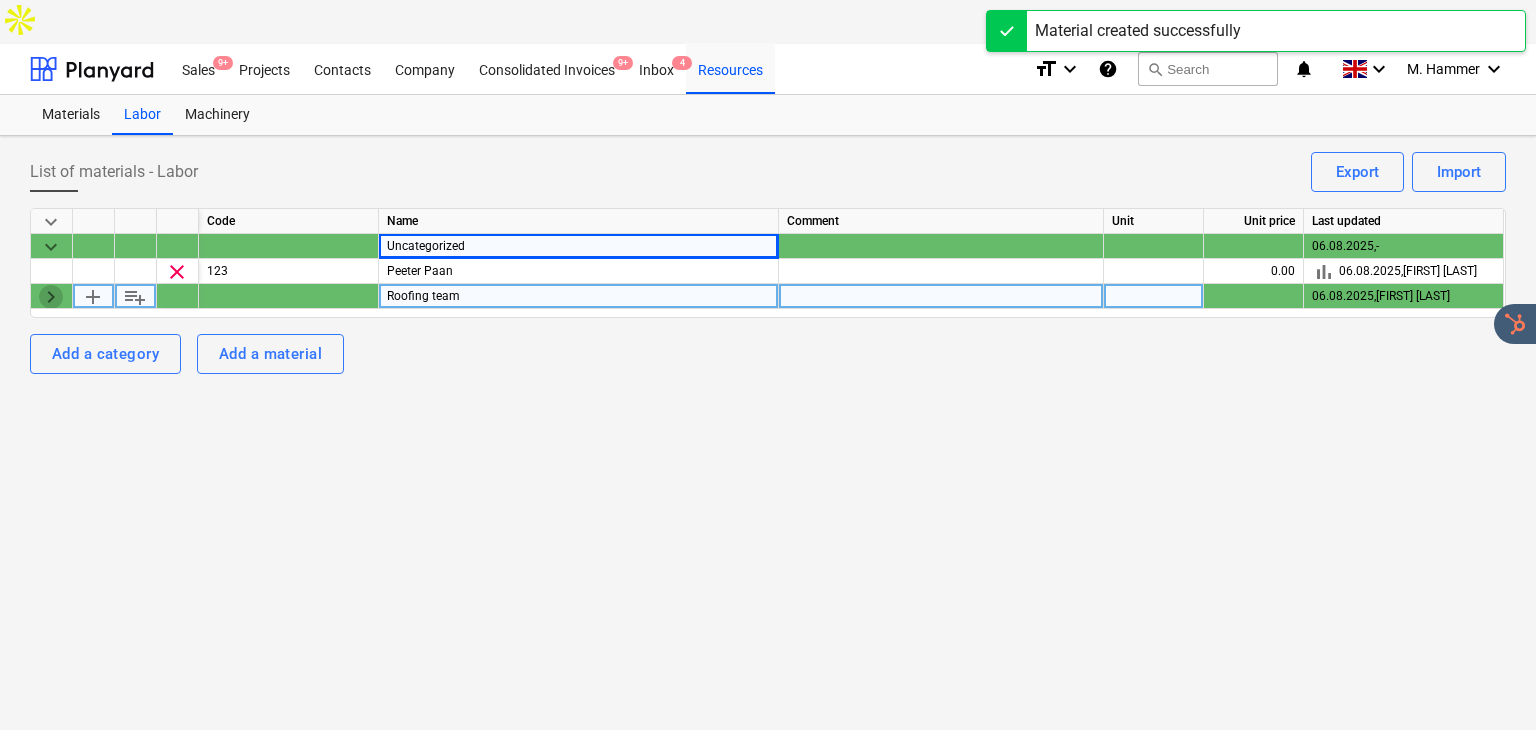 click on "keyboard_arrow_right" at bounding box center (51, 297) 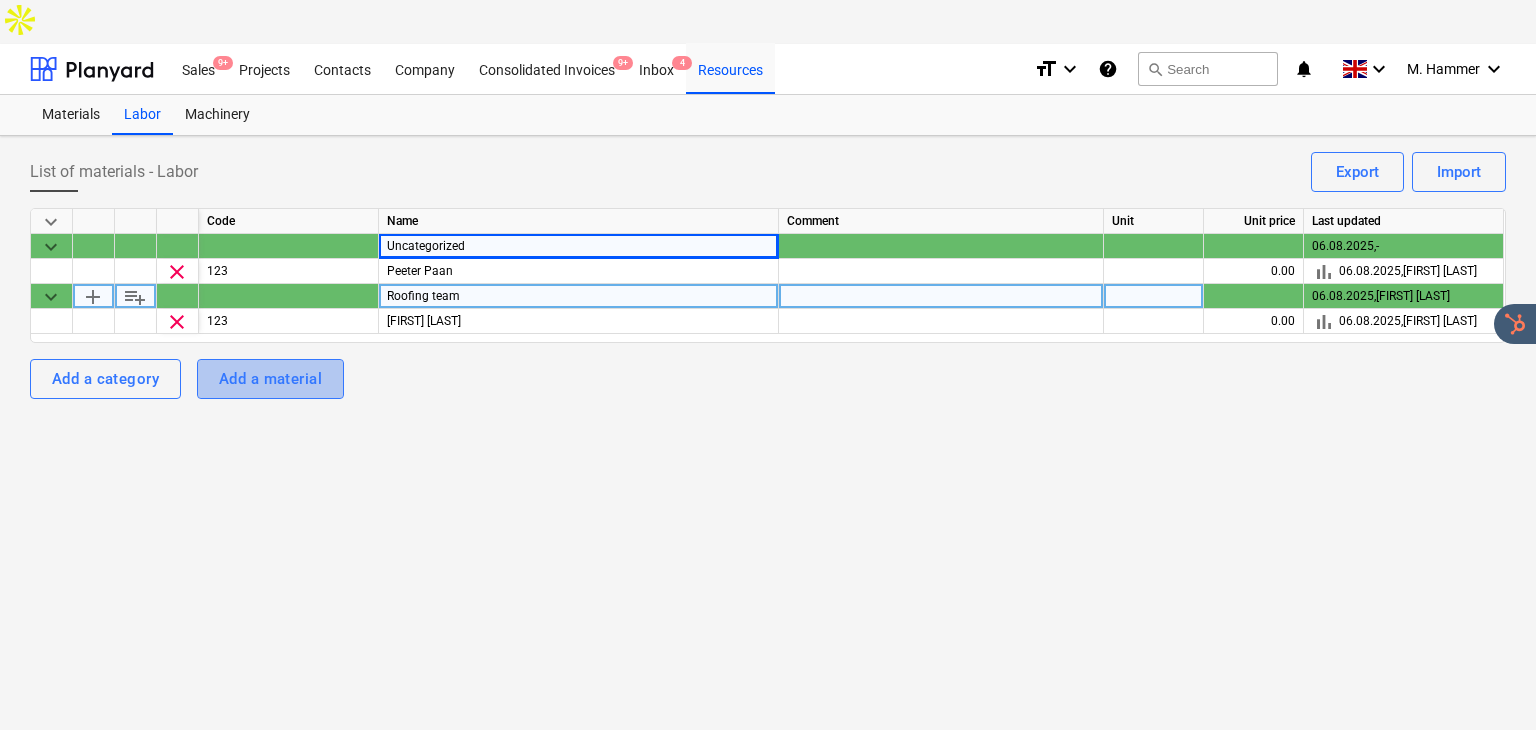 click on "Add a material" at bounding box center [270, 379] 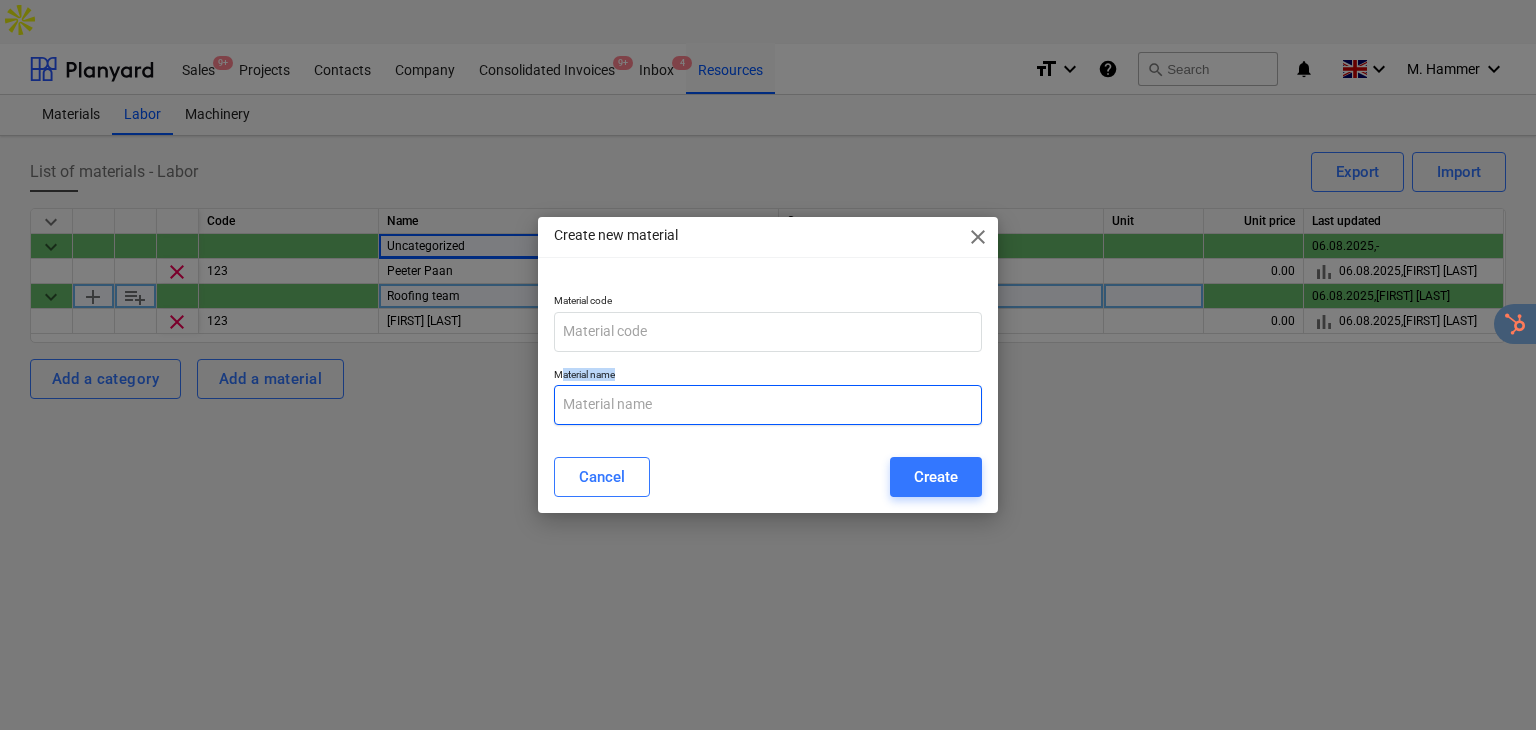 drag, startPoint x: 561, startPoint y: 373, endPoint x: 904, endPoint y: 411, distance: 345.09854 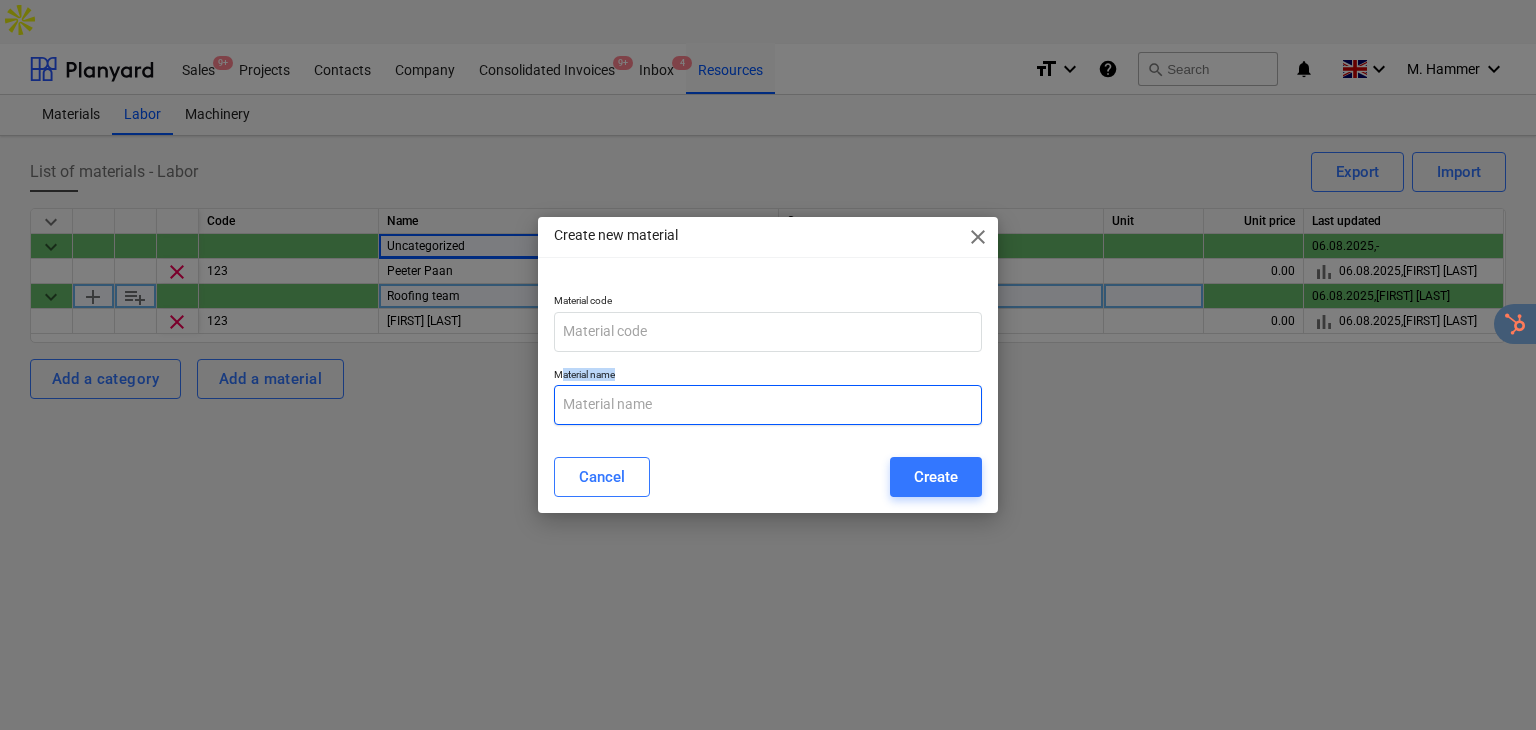 click on "Material name" at bounding box center (768, 396) 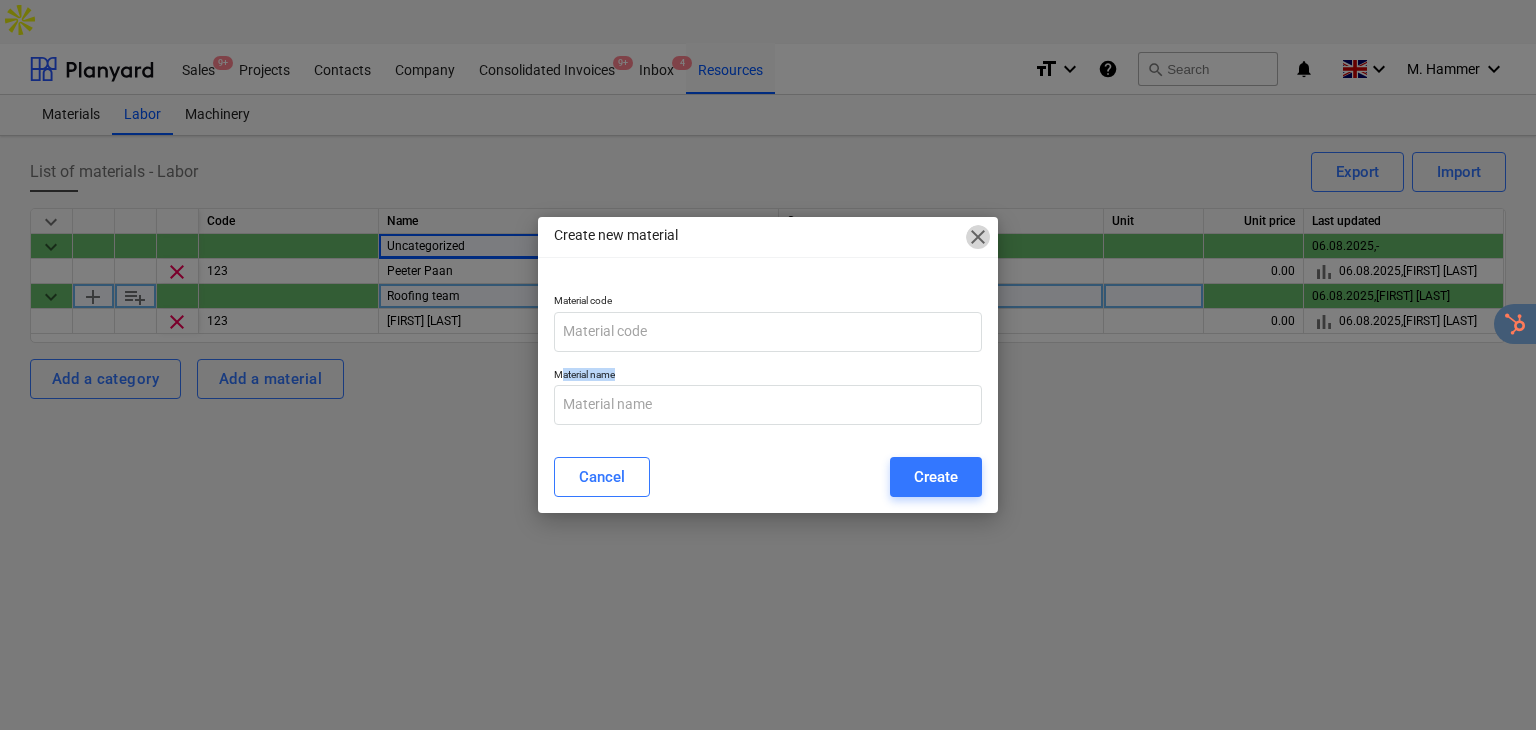 click on "close" at bounding box center (978, 237) 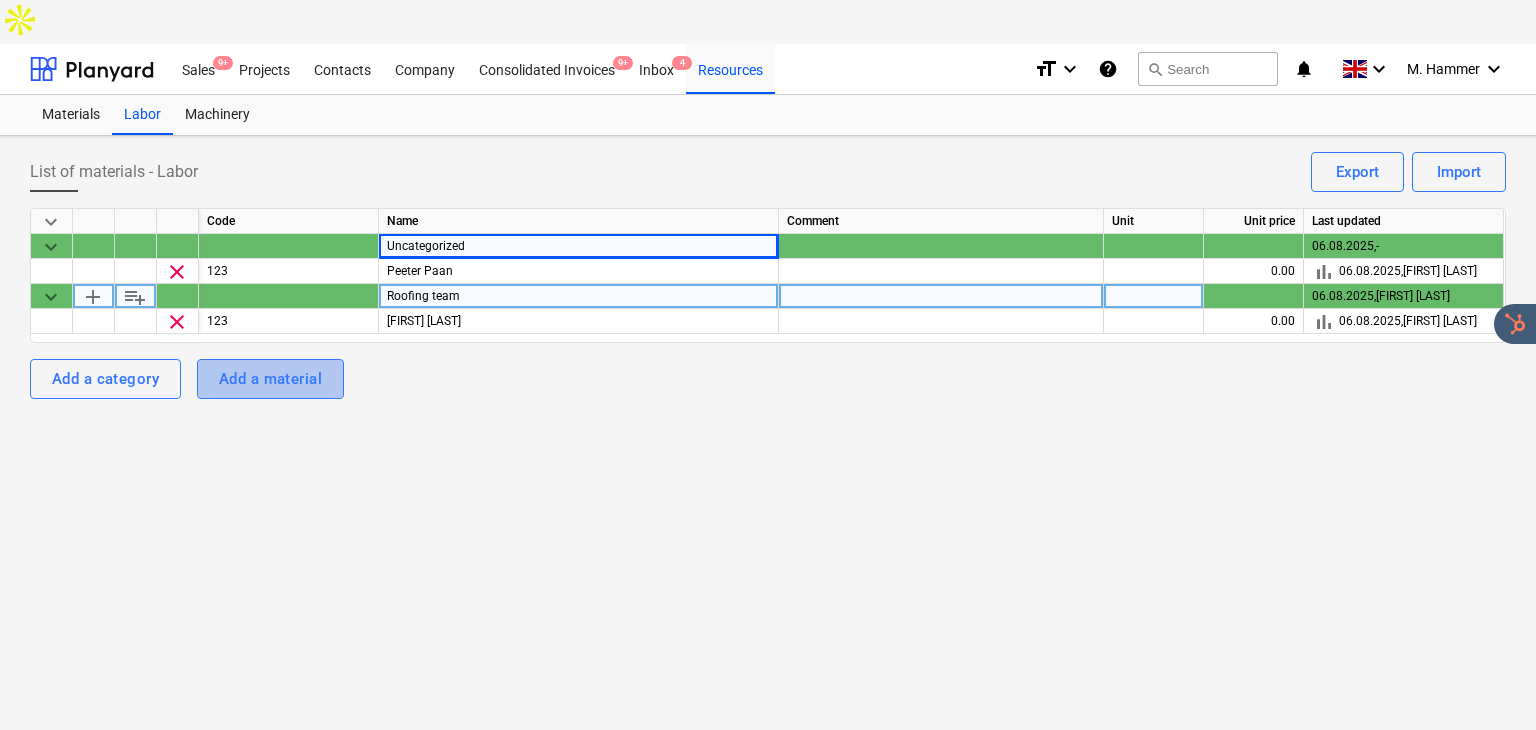 click on "Add a material" at bounding box center (270, 379) 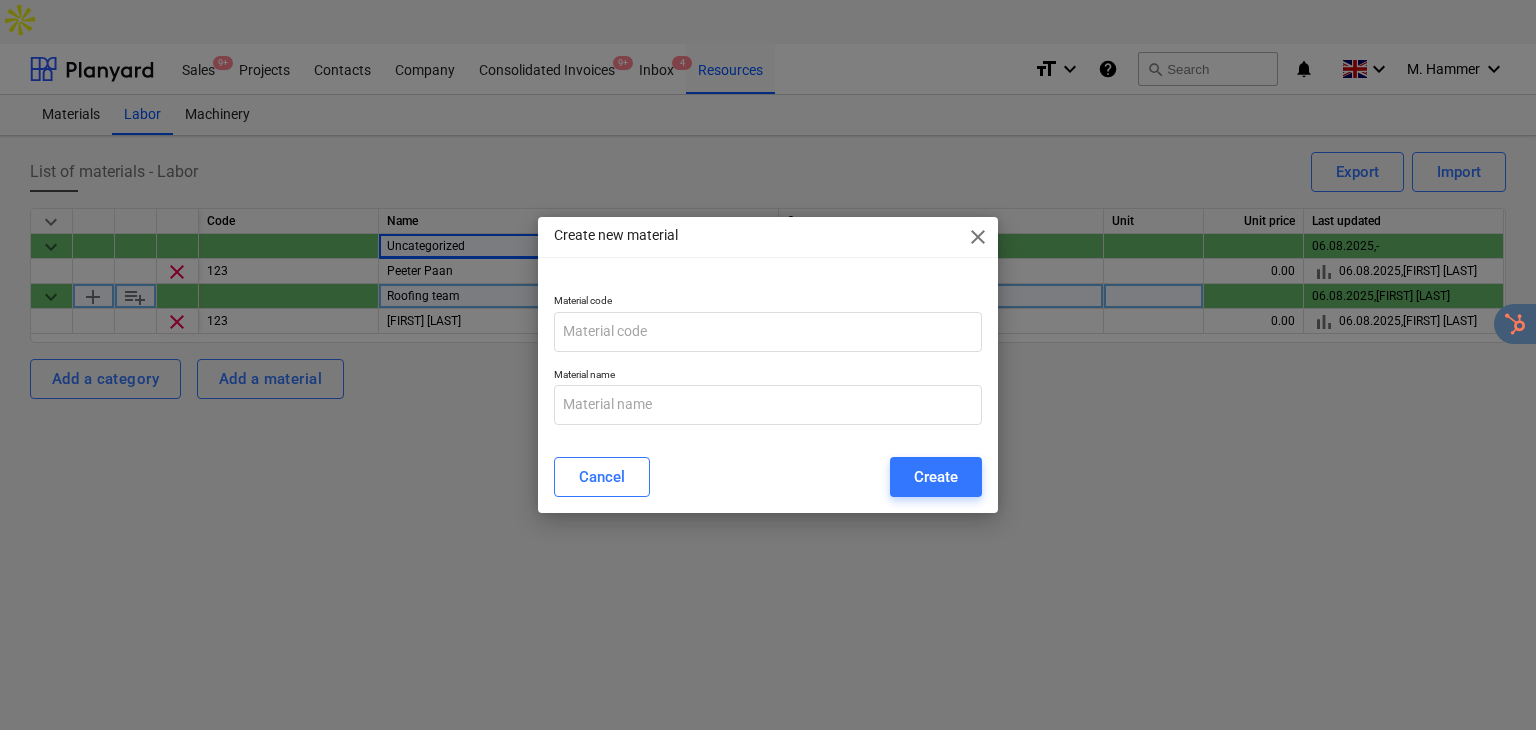 drag, startPoint x: 974, startPoint y: 209, endPoint x: 975, endPoint y: 235, distance: 26.019224 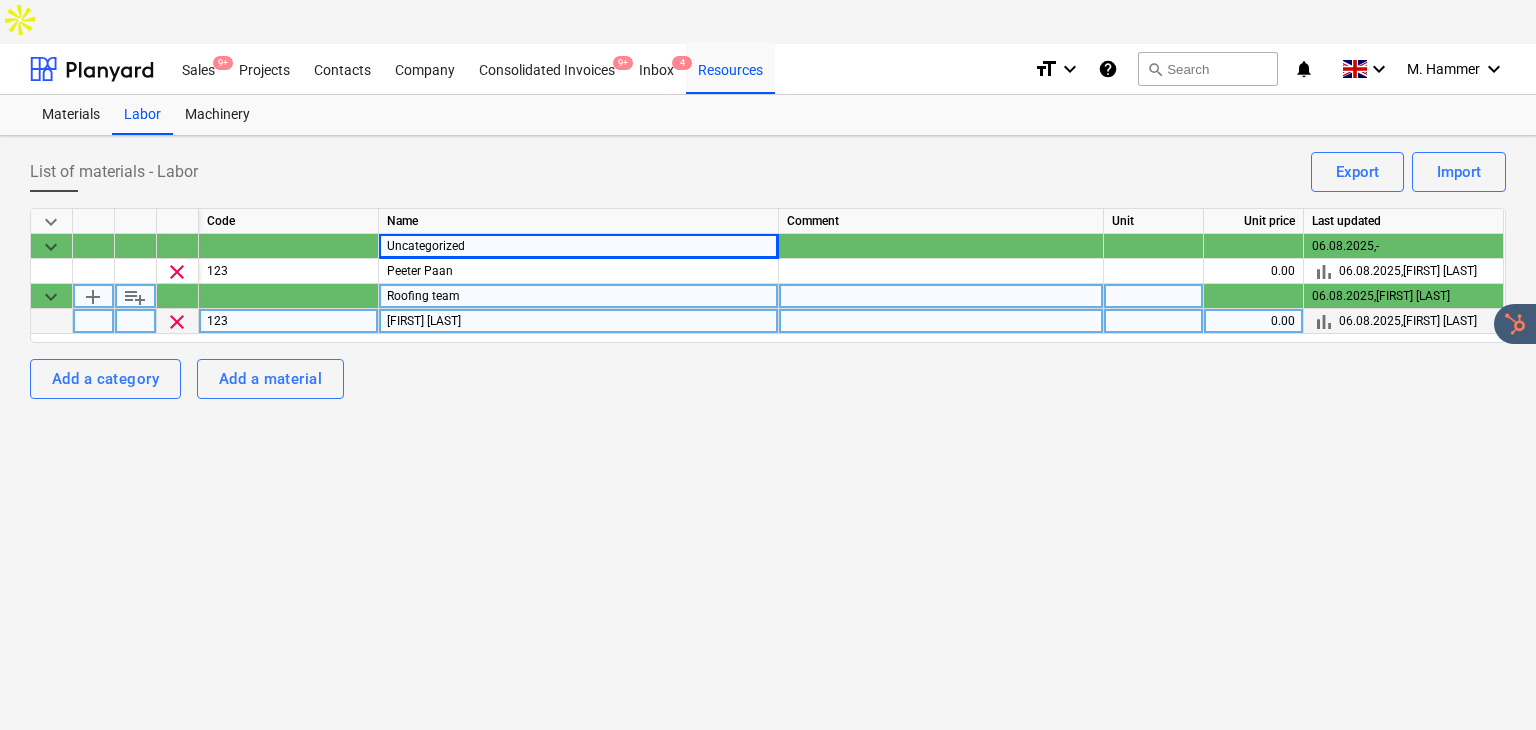 click at bounding box center (1154, 321) 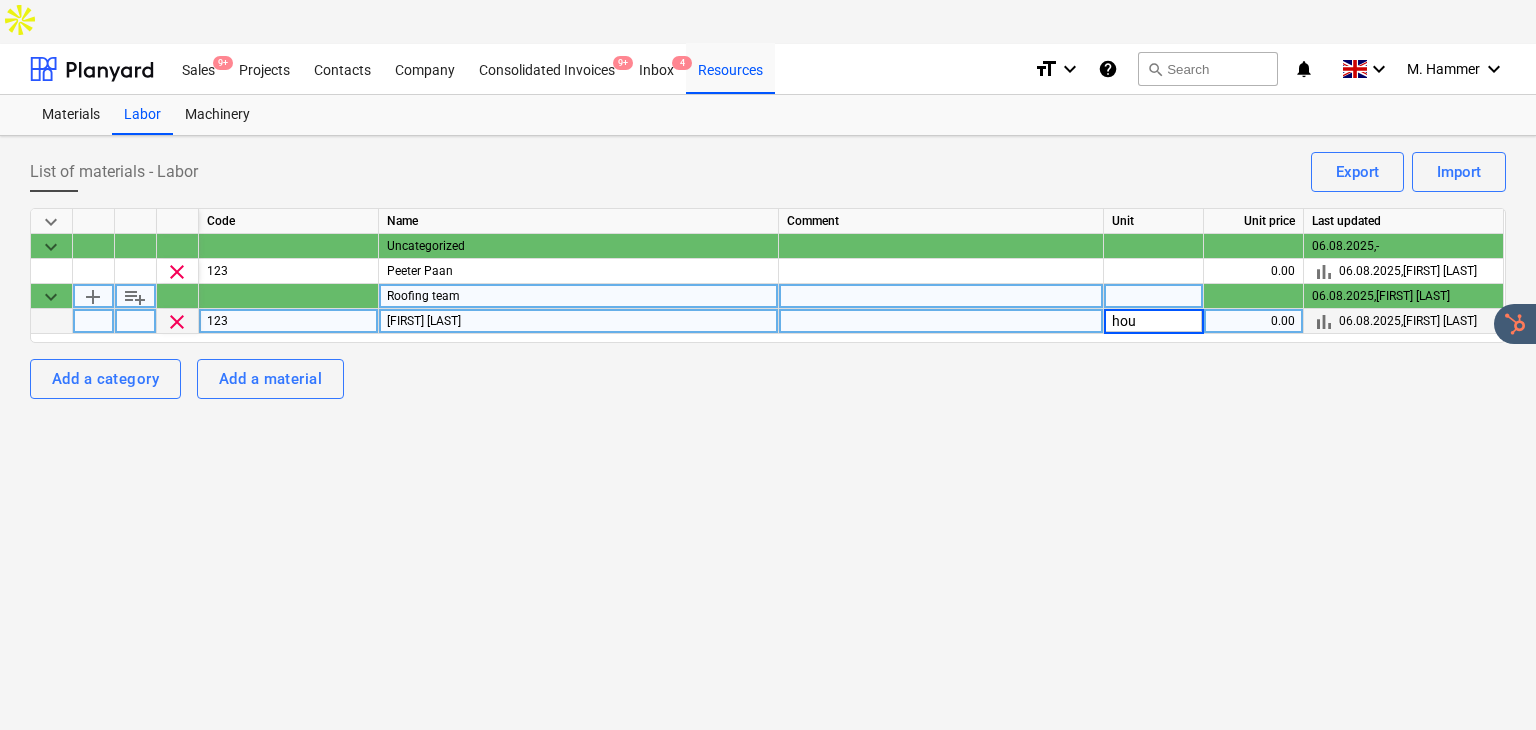 type on "hour" 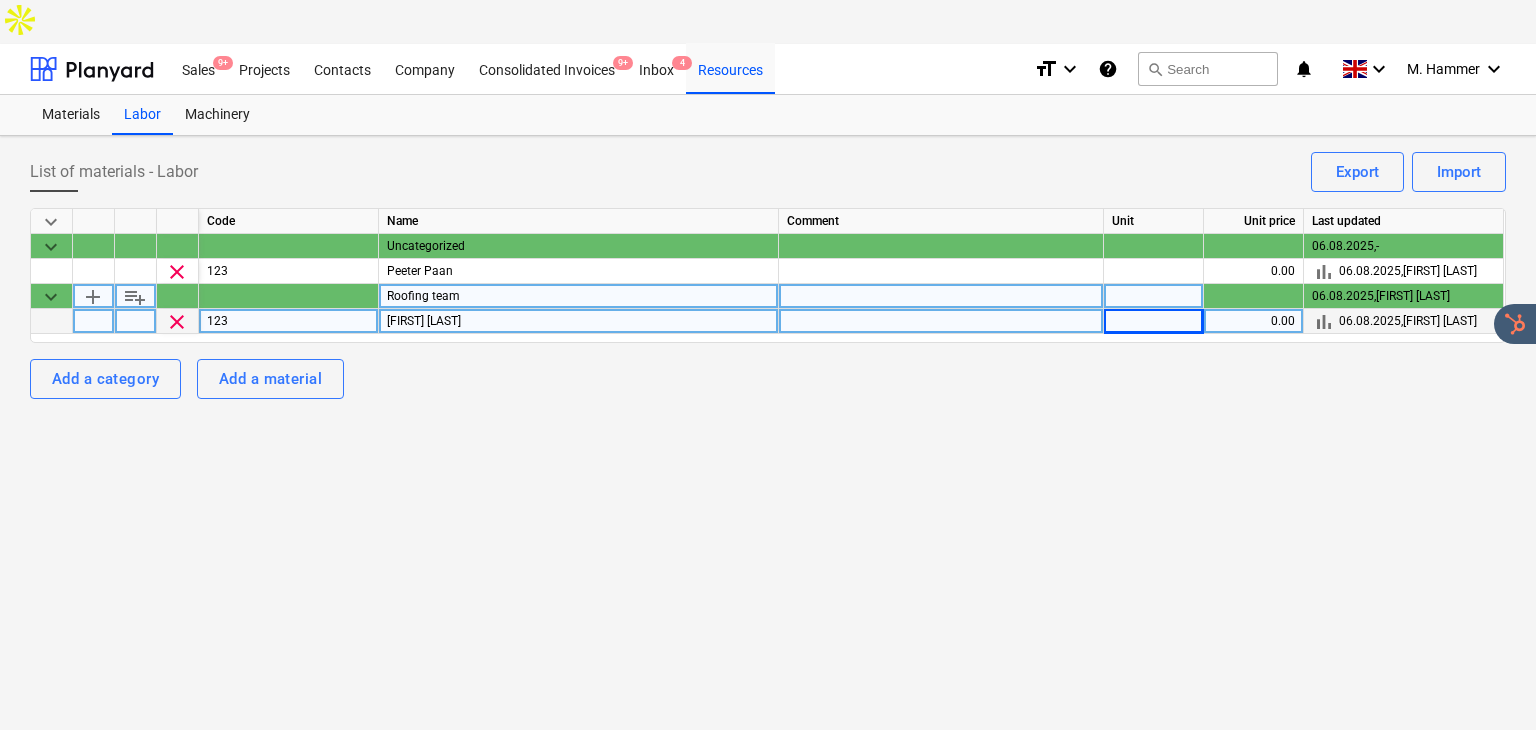 click on "0.00" at bounding box center [1254, 321] 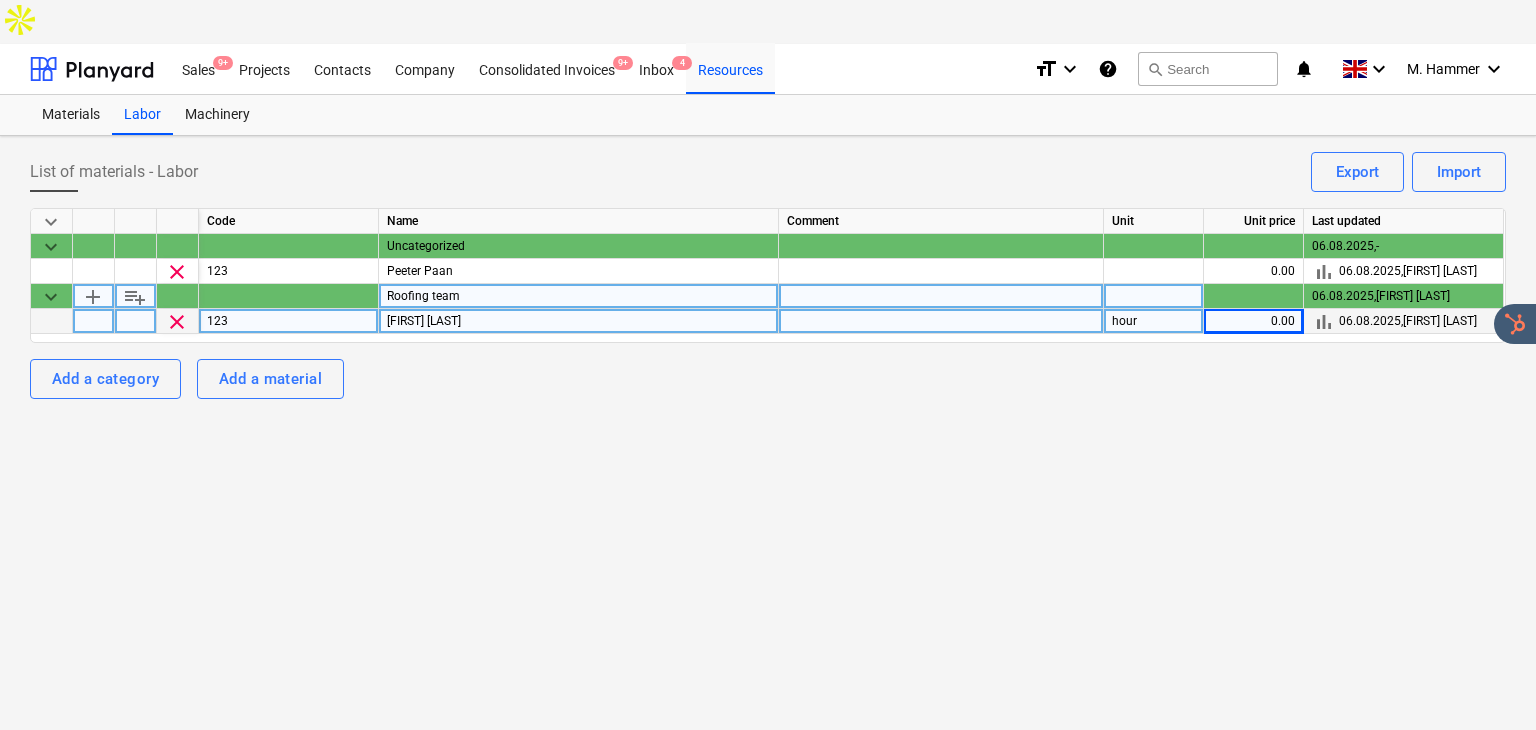 click on "0.00" at bounding box center (1254, 321) 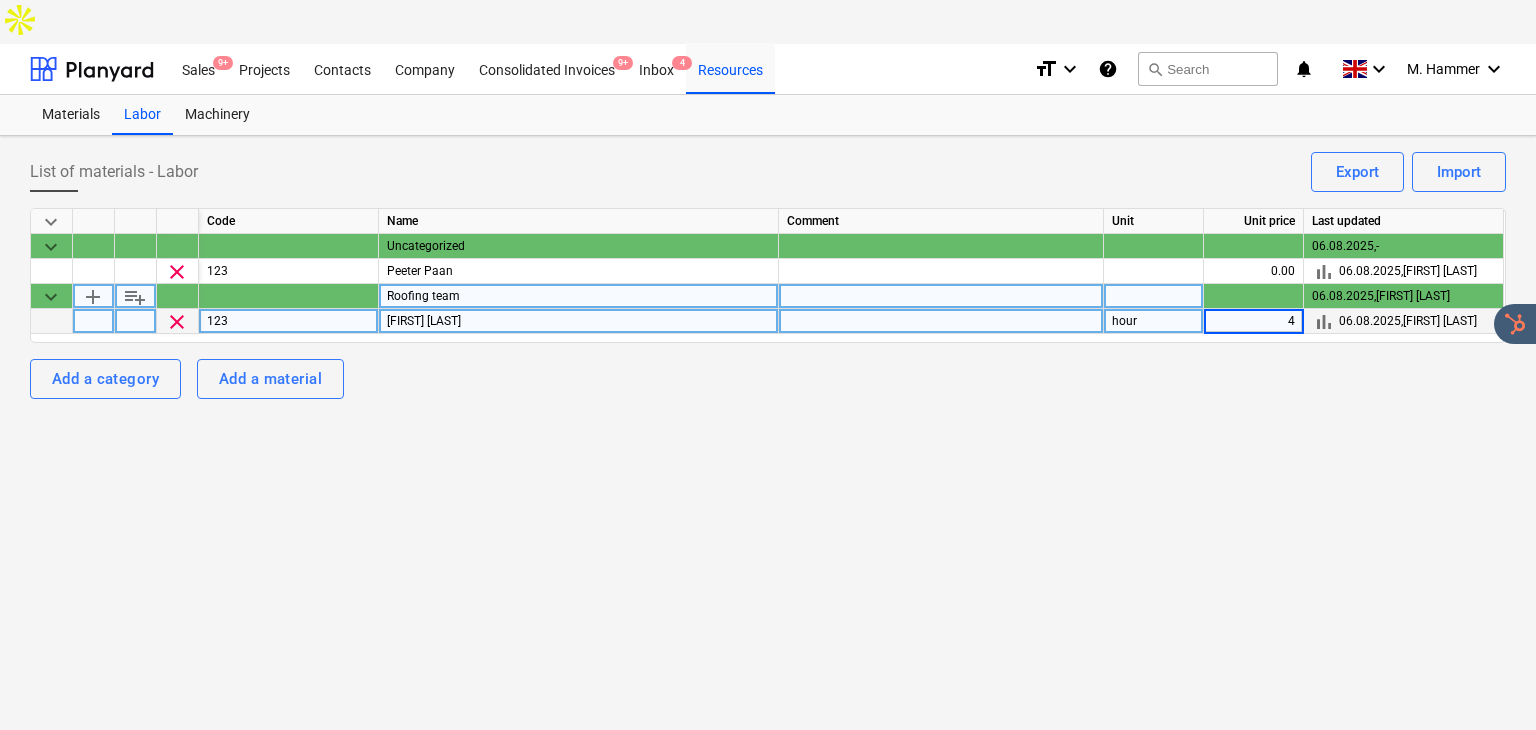 type on "40" 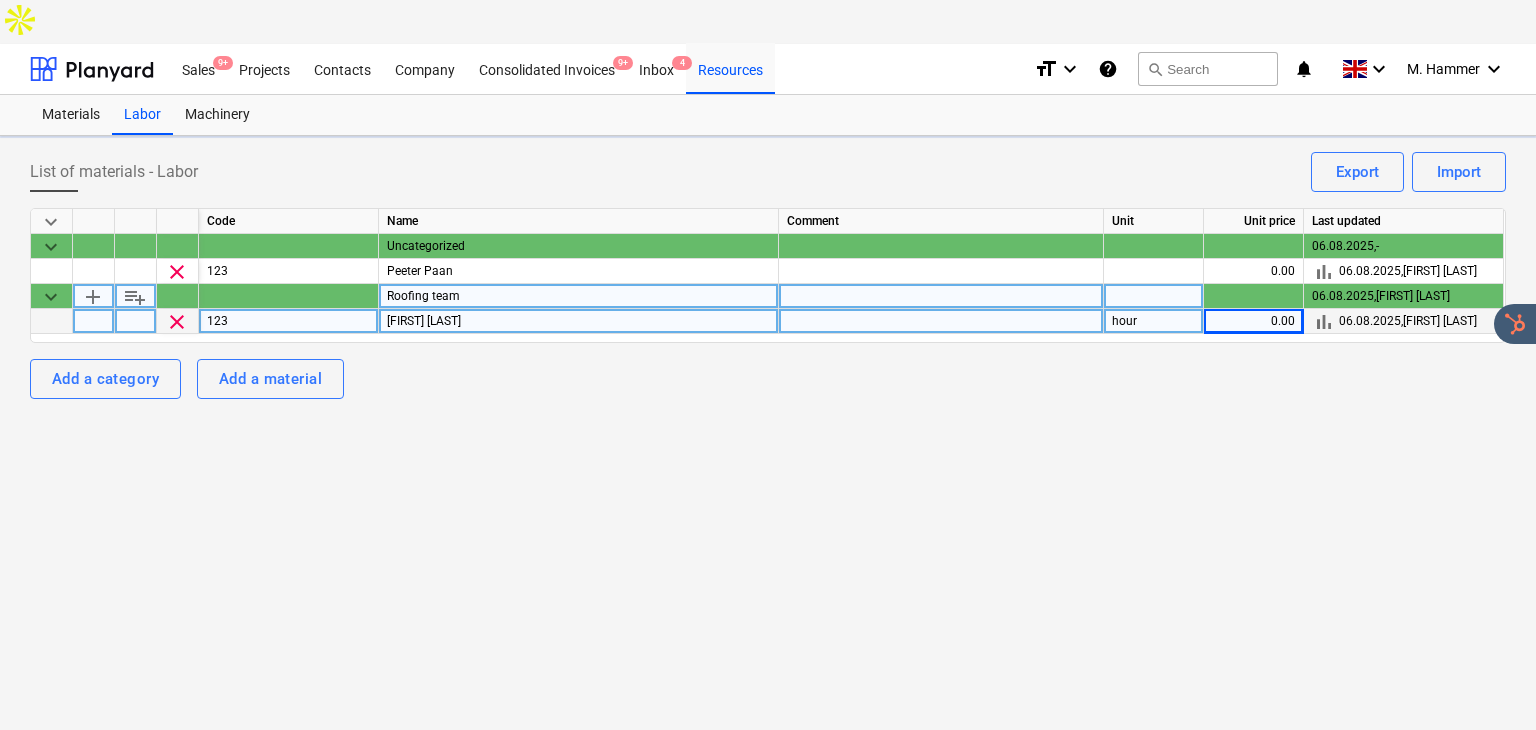 click on "keyboard_arrow_down Code Name Comment Unit Unit price Last updated keyboard_arrow_down Uncategorized 06.08.2025 ,  - clear 123 Peeter Paan 0.00 bar_chart   06.08.2025 ,  Mike Hammer keyboard_arrow_down add playlist_add Roofing team 06.08.2025 ,  Mike Hammer clear 123 John Hoe hour 0.00 bar_chart   06.08.2025 ,  Mike Hammer Add a category Add a material" at bounding box center [768, 303] 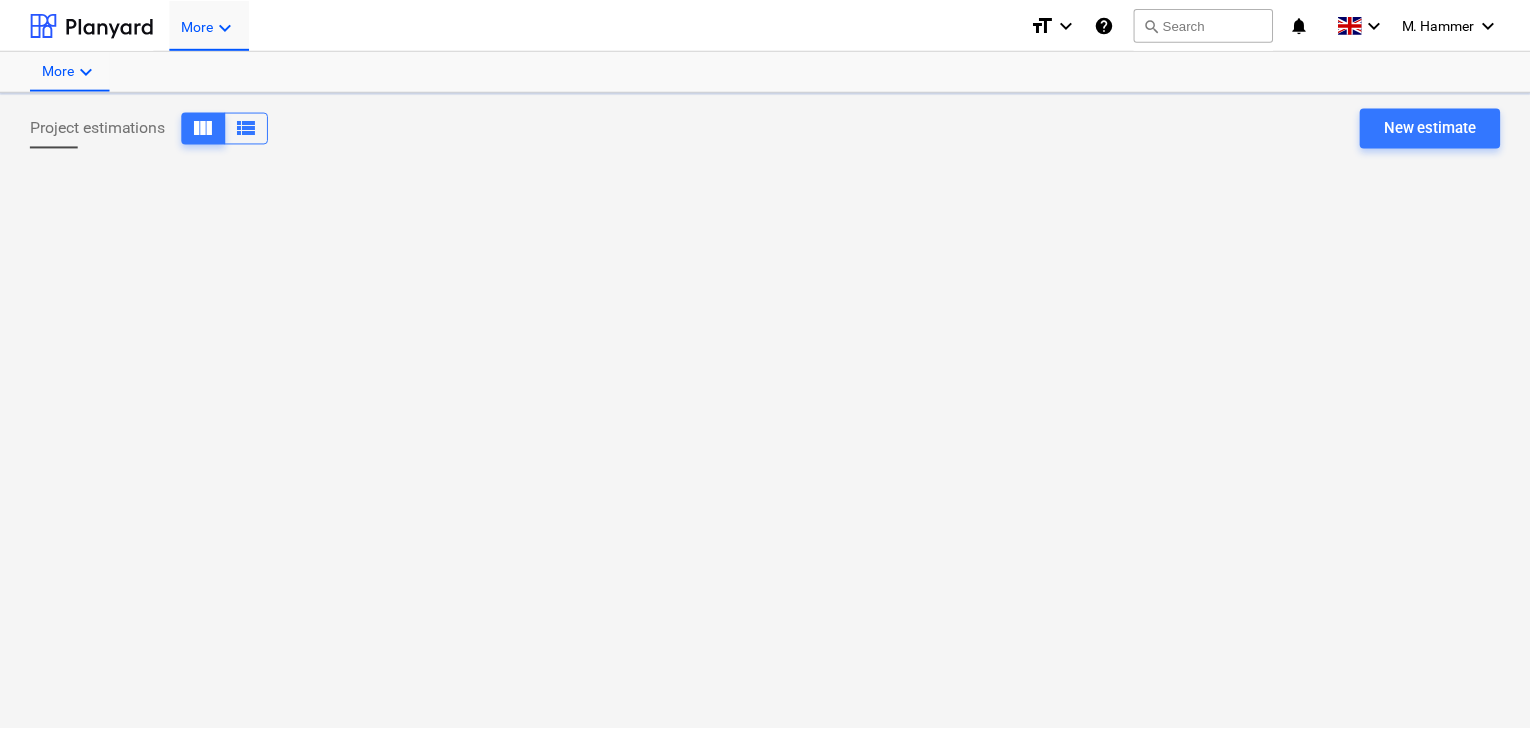 scroll, scrollTop: 0, scrollLeft: 0, axis: both 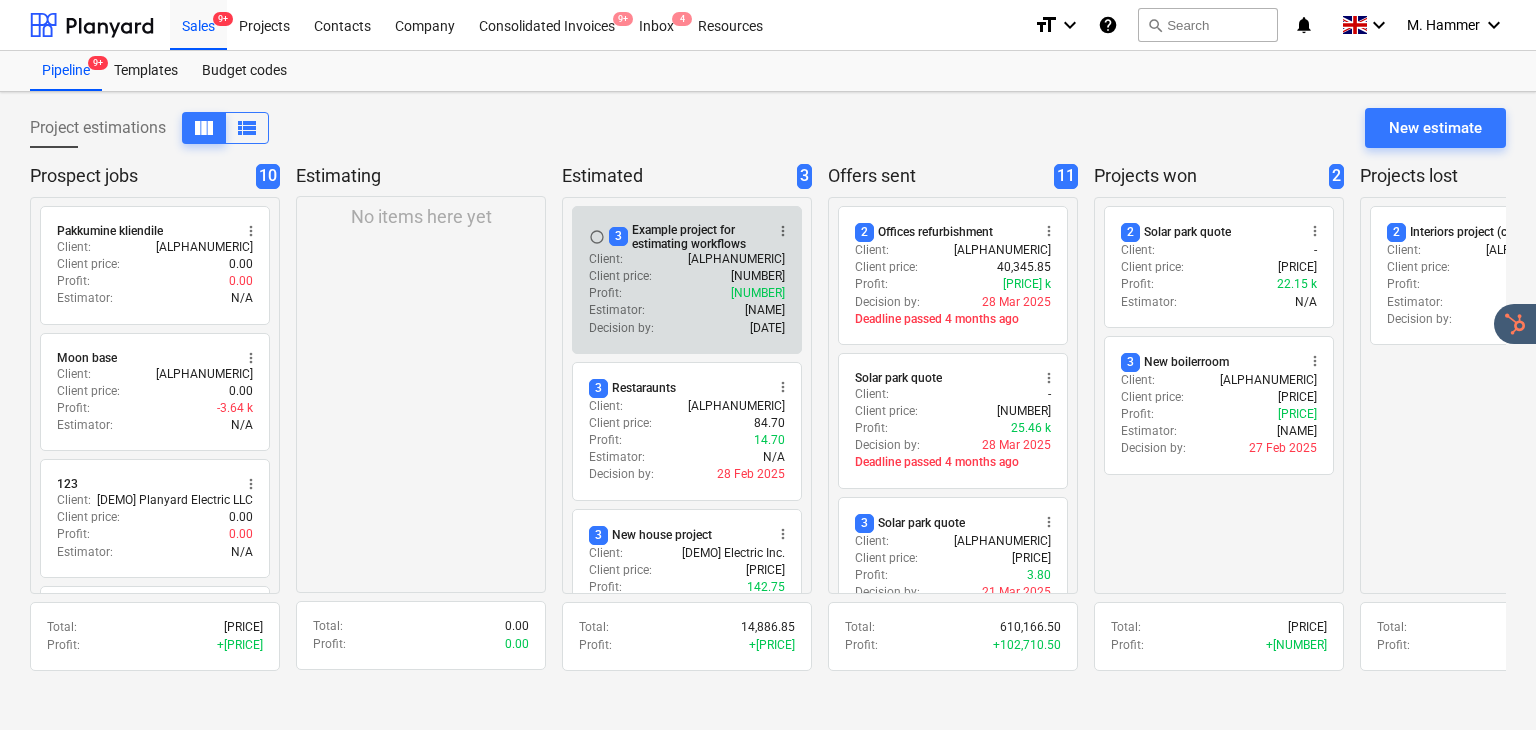 click on "[NUMBER] Example project for estimating workflows" at bounding box center [686, 237] 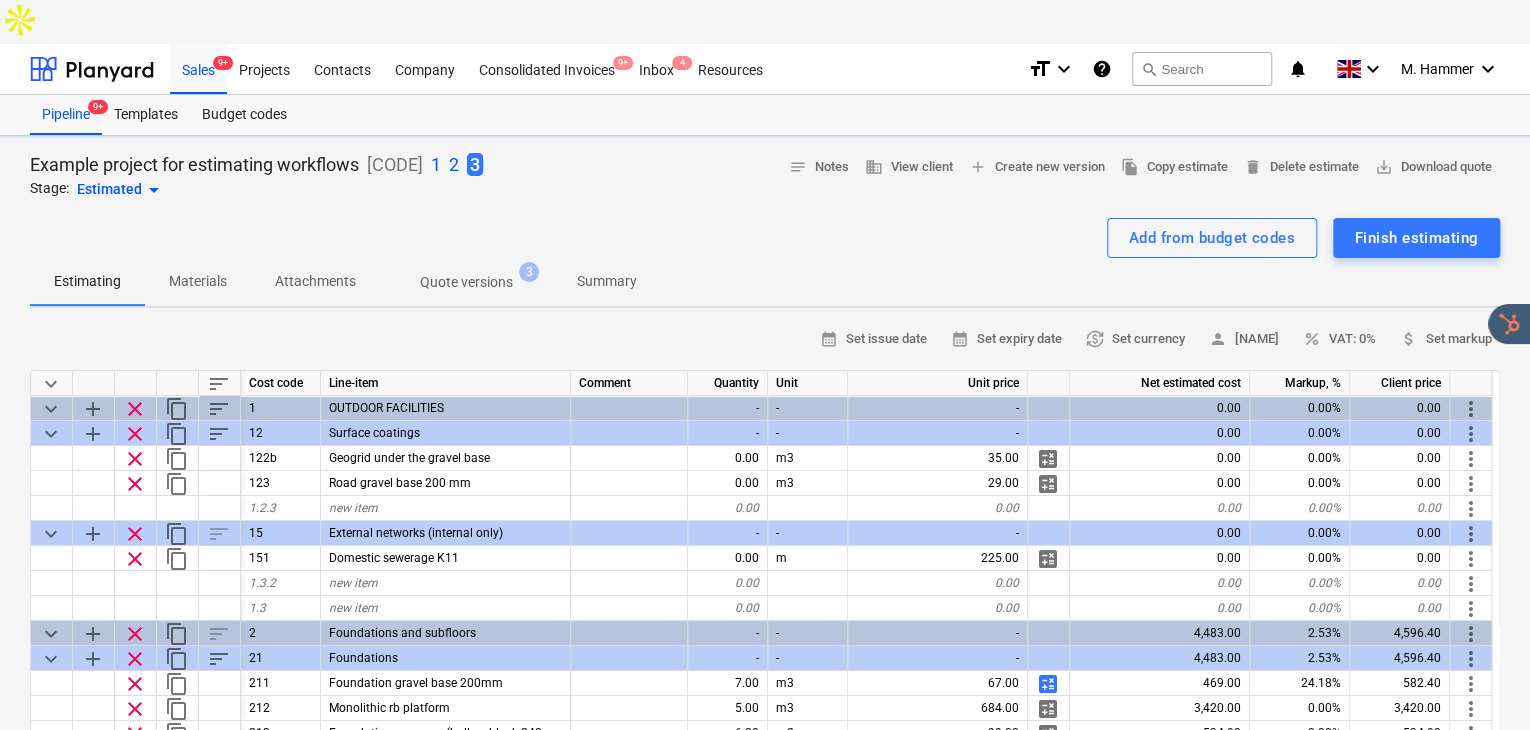 type on "x" 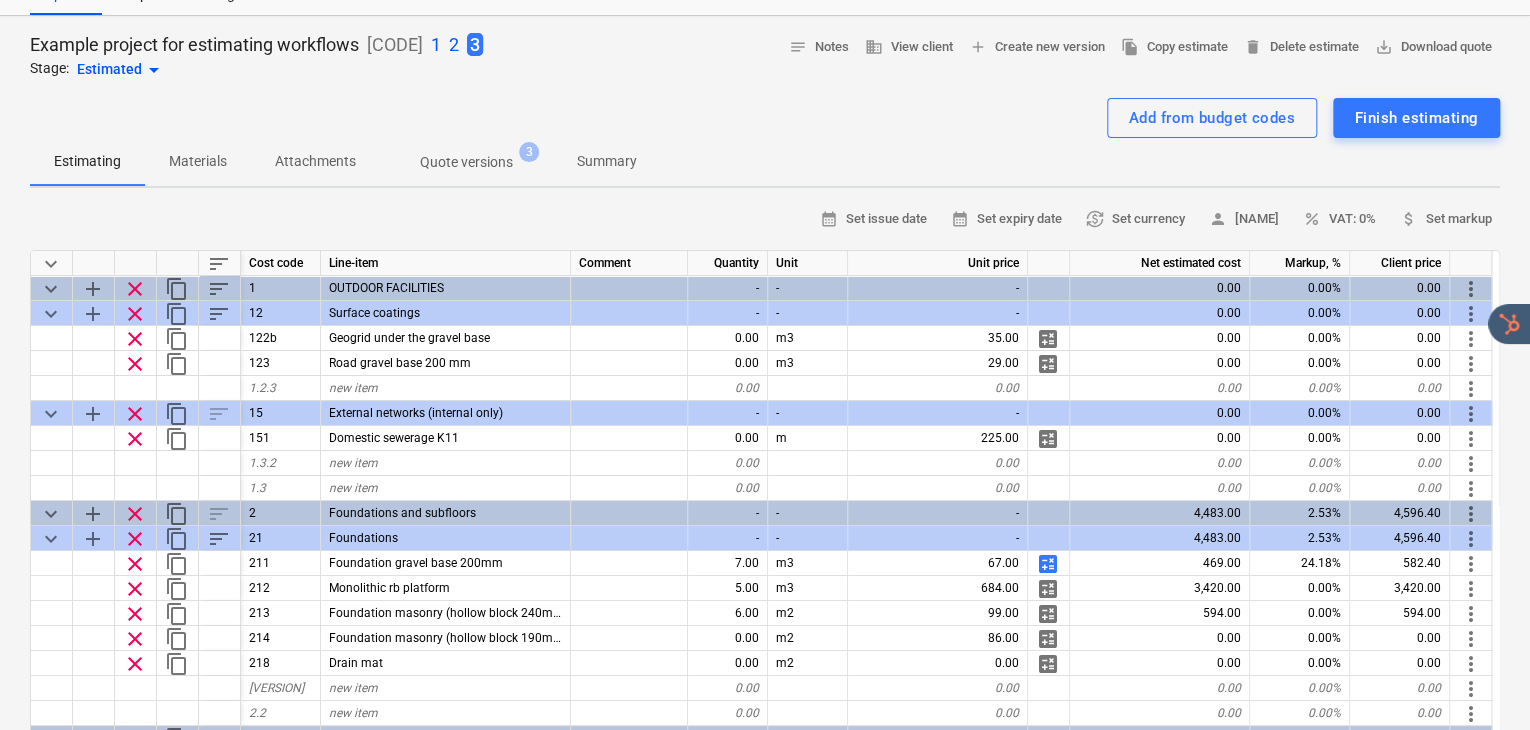 scroll, scrollTop: 85, scrollLeft: 0, axis: vertical 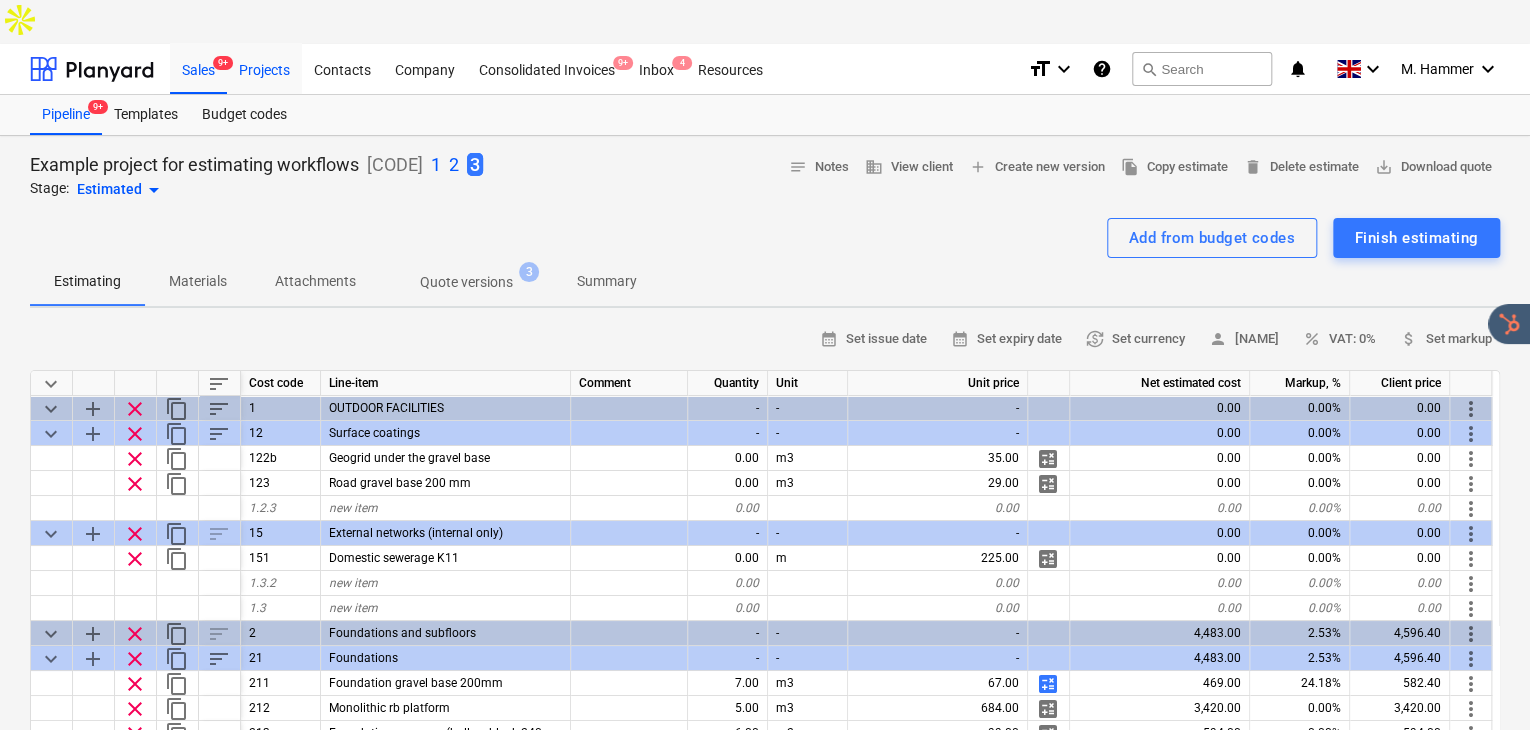 click on "Projects" at bounding box center (264, 68) 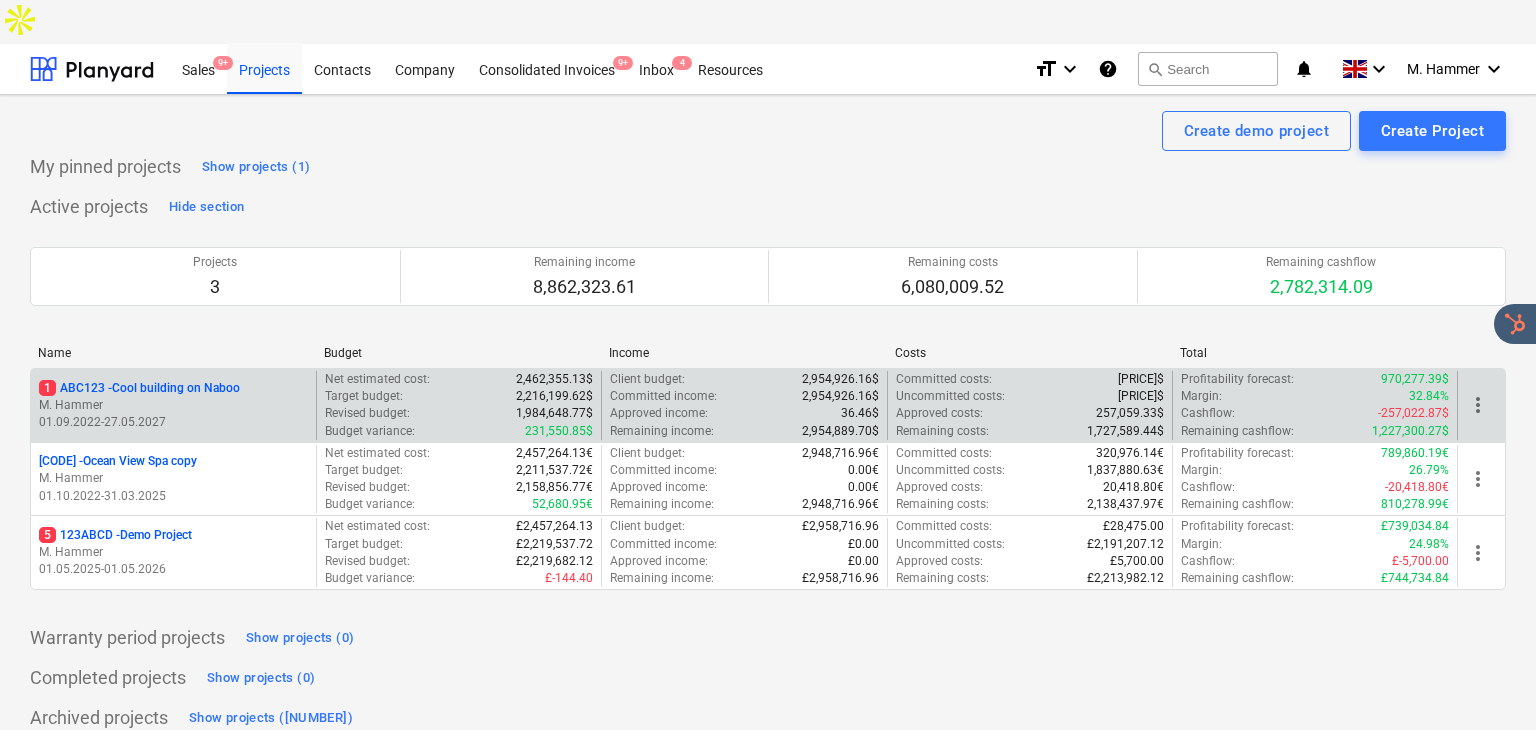 click on "[DATE]  -  [DATE]" at bounding box center [173, 422] 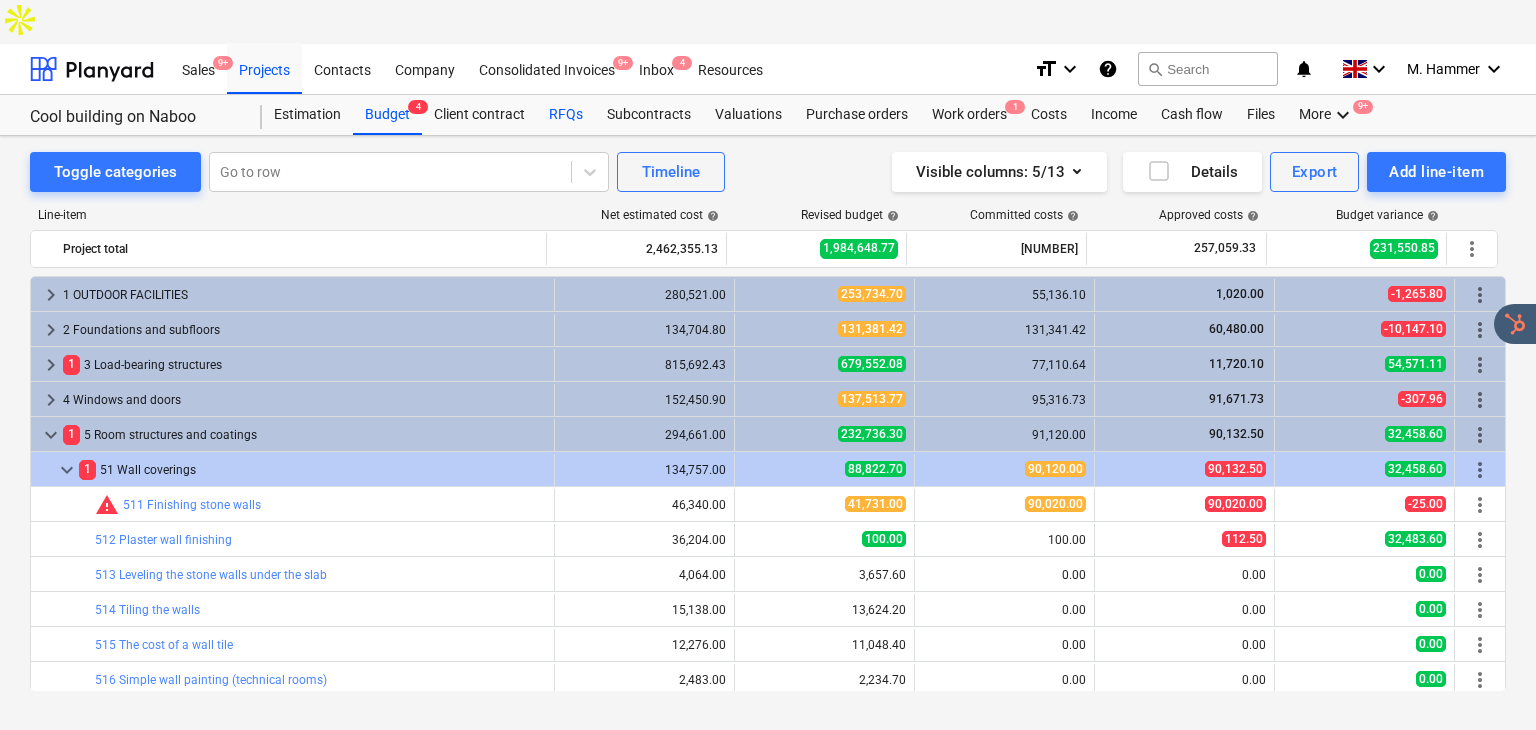 click on "RFQs" at bounding box center [566, 115] 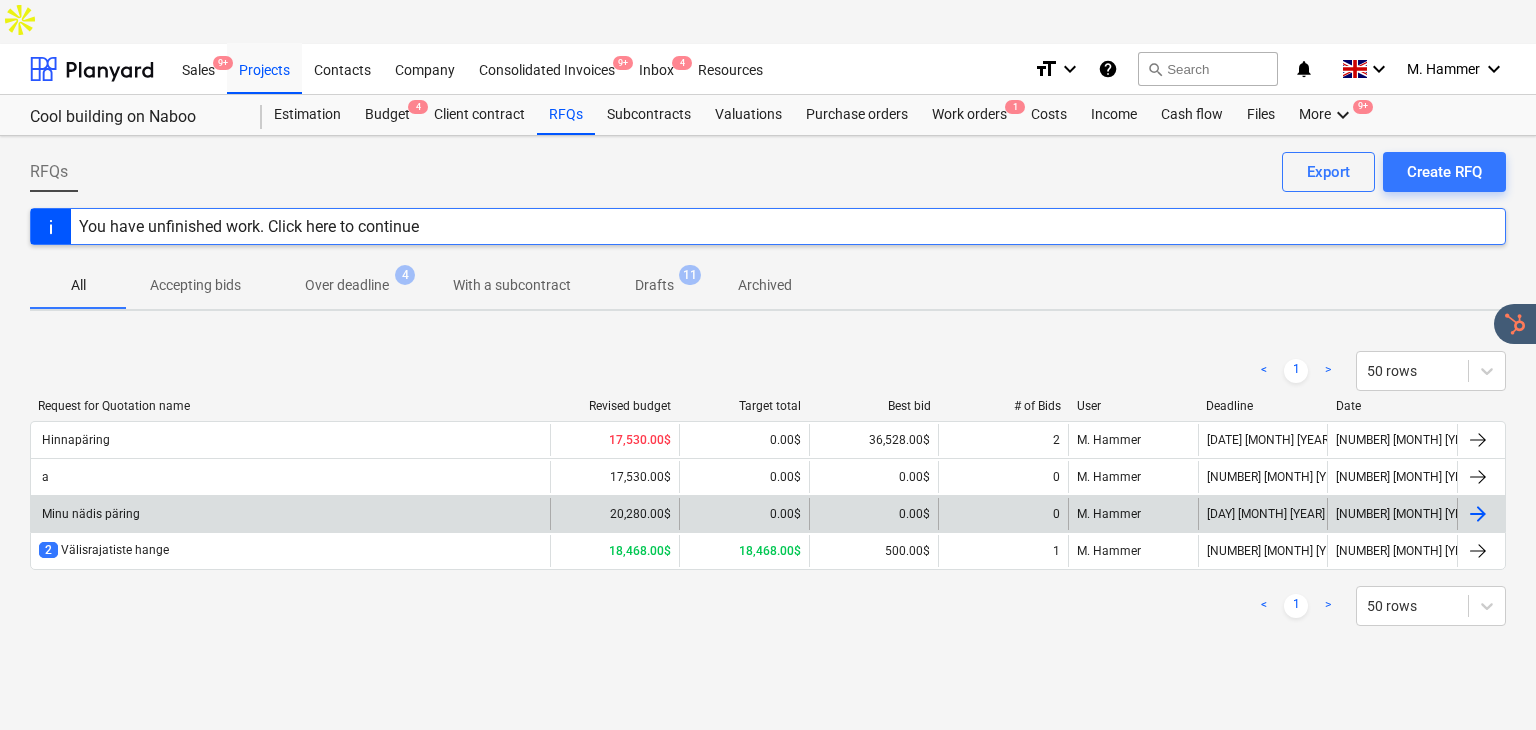 click on "Minu nädis päring" at bounding box center (290, 514) 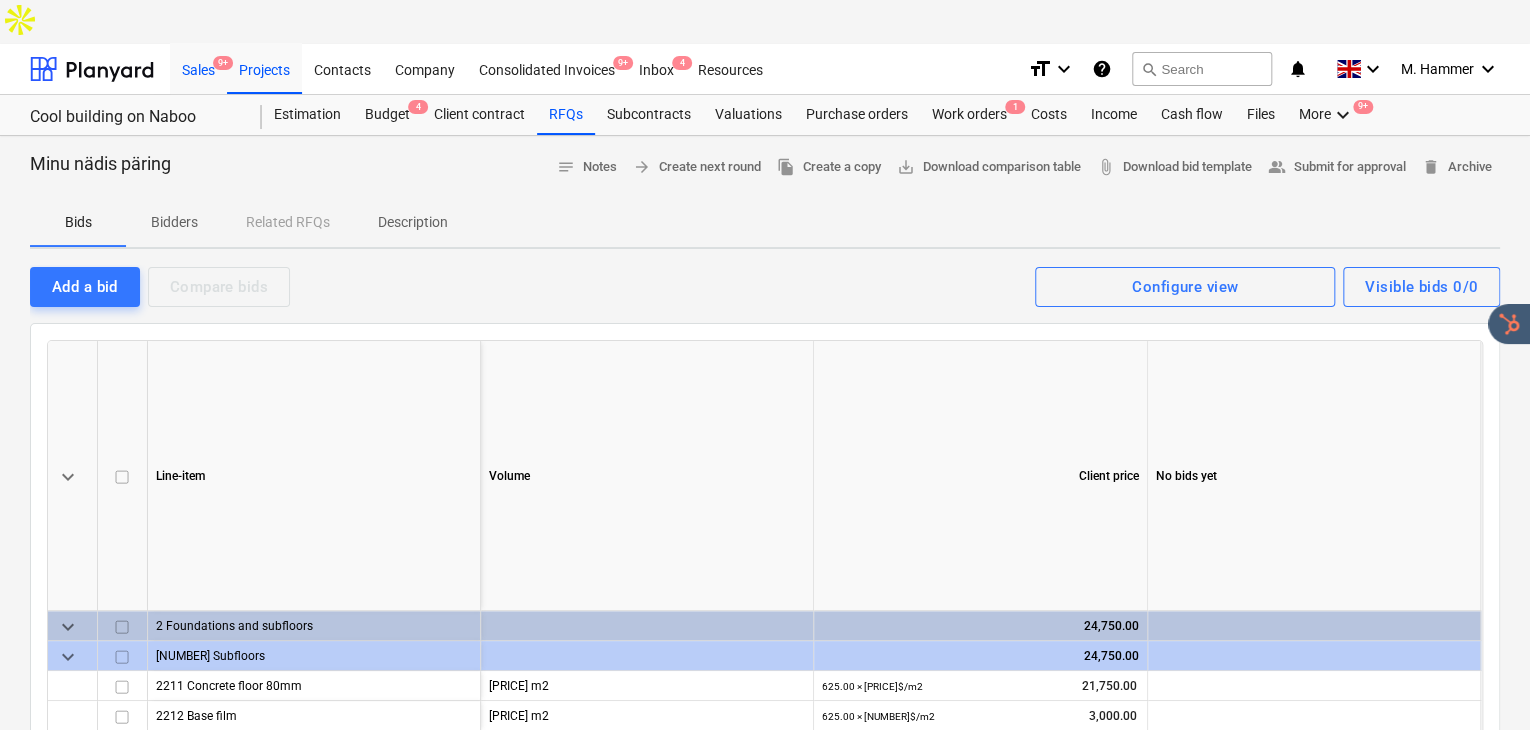 scroll, scrollTop: 0, scrollLeft: 0, axis: both 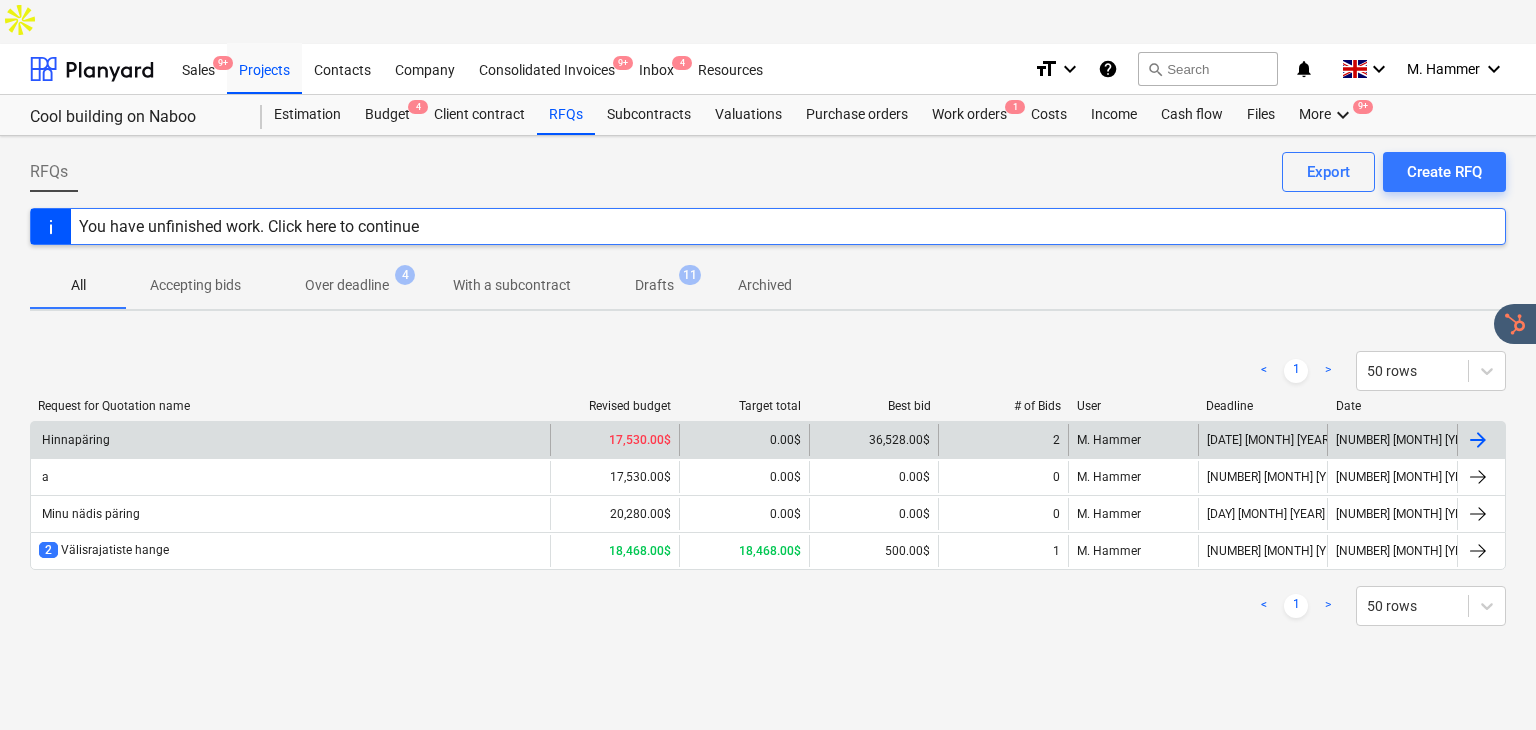 click on "Hinnapäring" at bounding box center [290, 440] 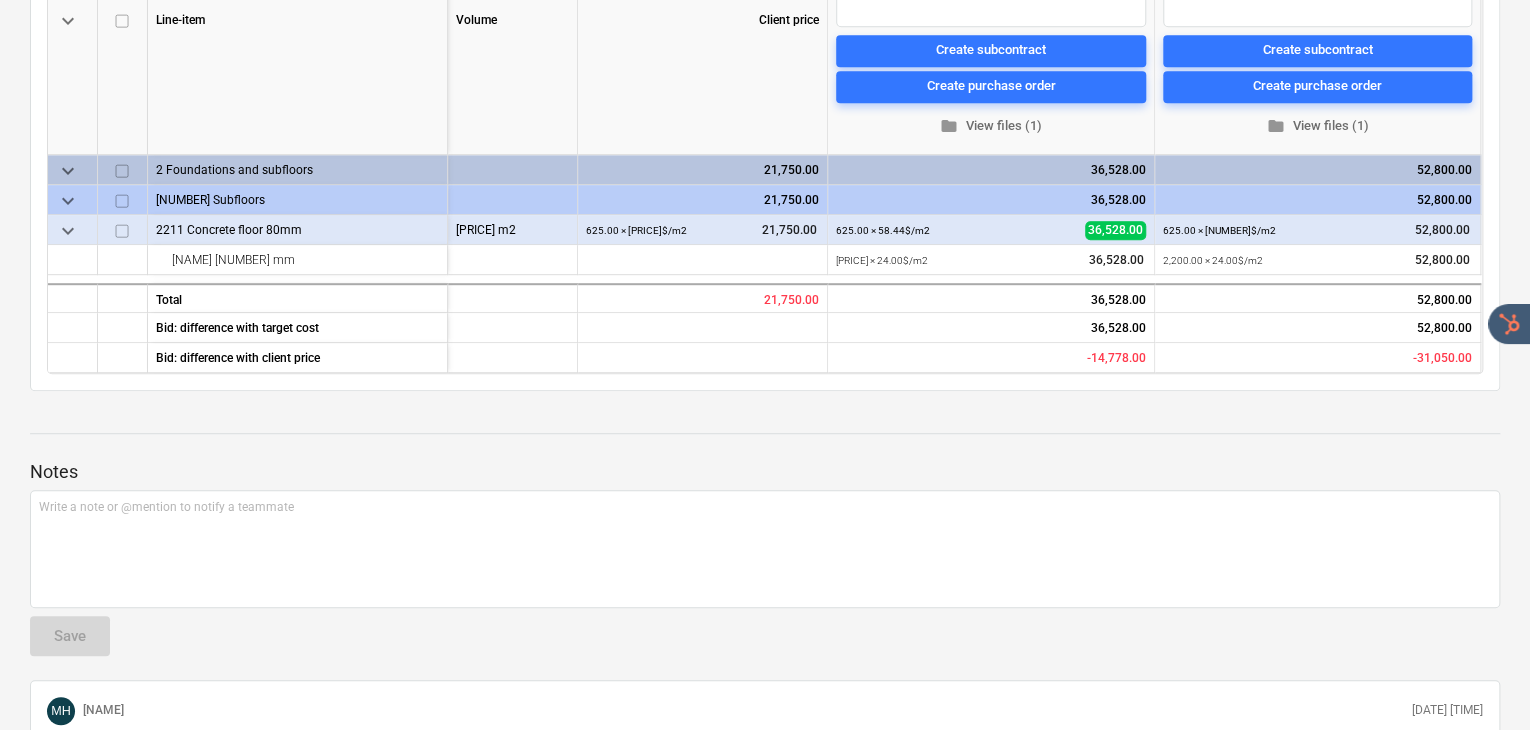 scroll, scrollTop: 458, scrollLeft: 0, axis: vertical 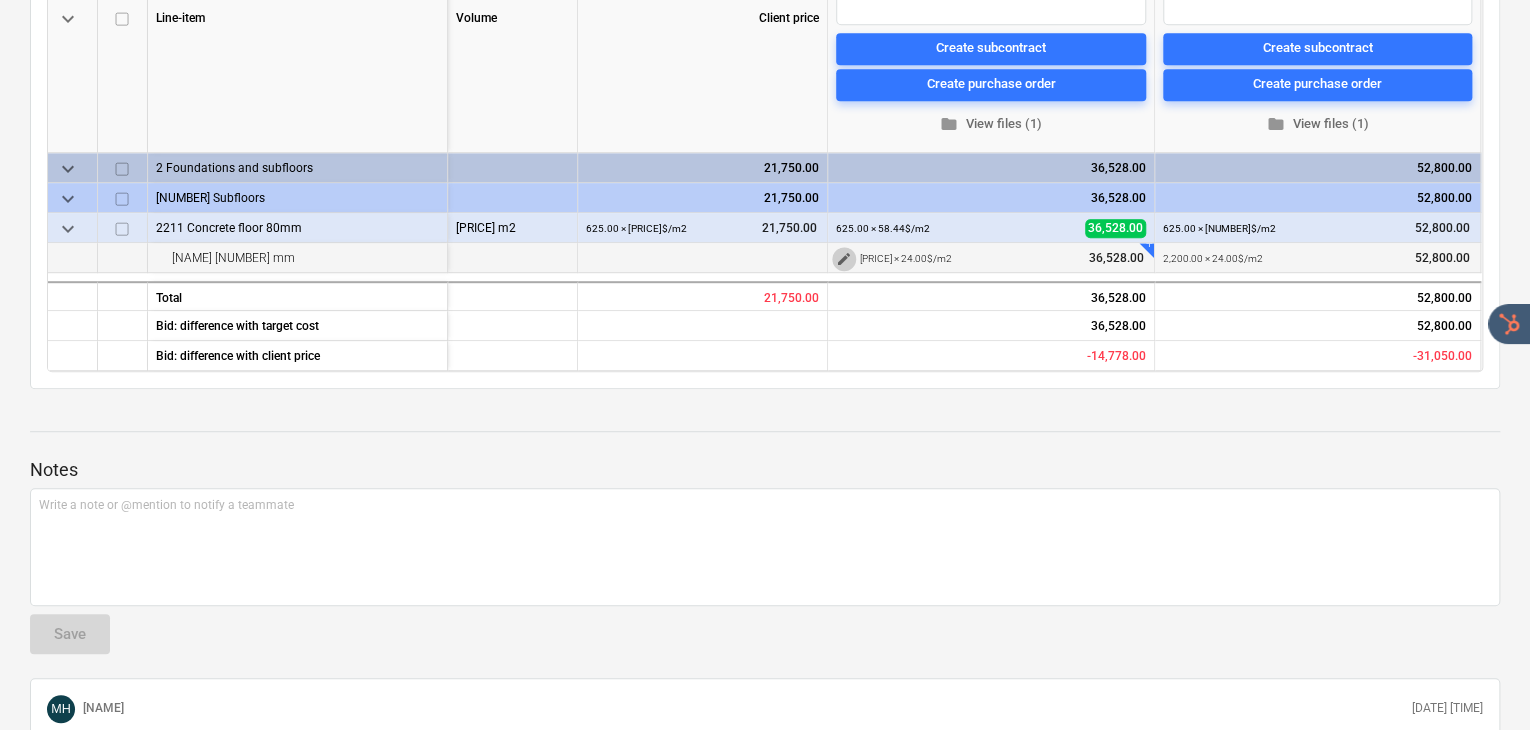 click on "edit" at bounding box center [844, 259] 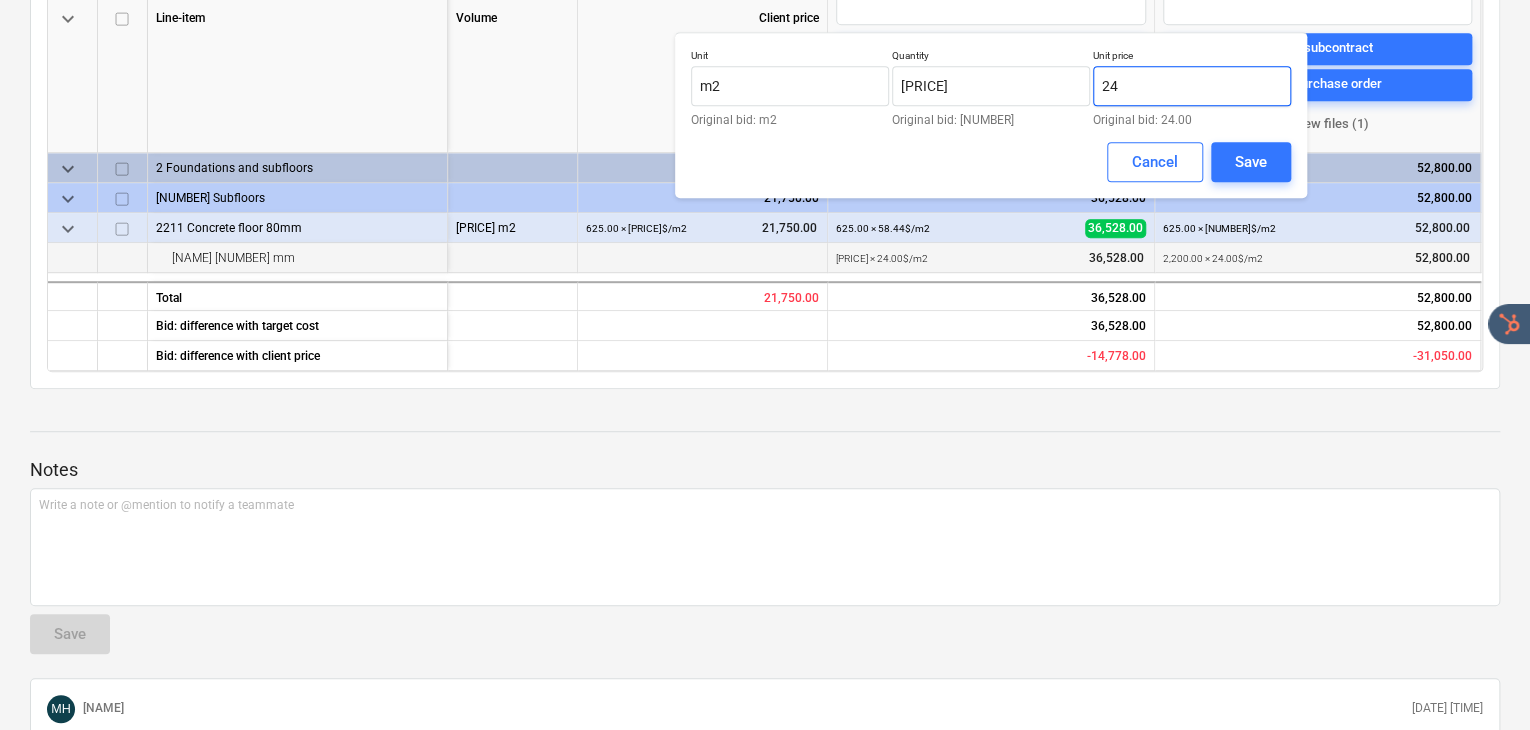 click on "24" at bounding box center [1192, 86] 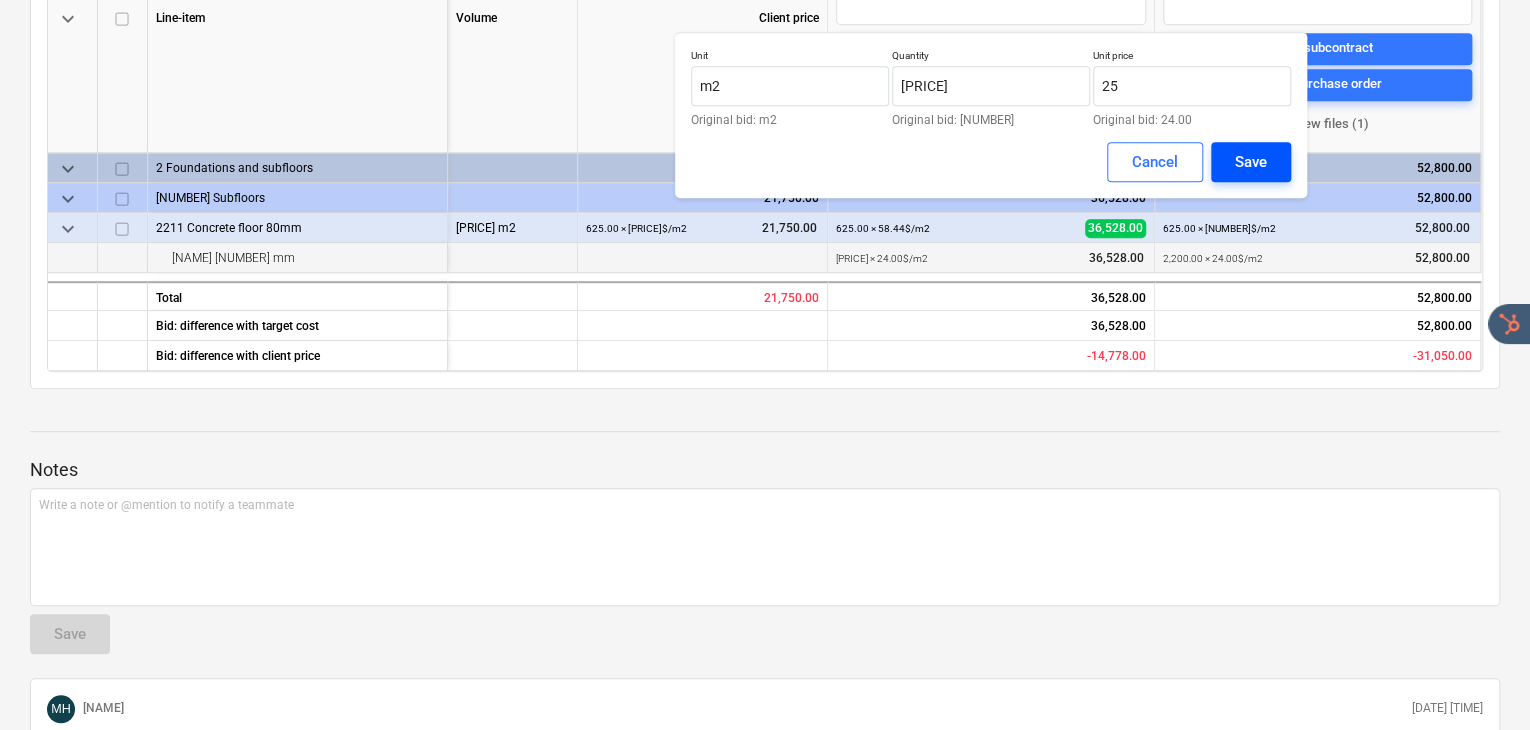 type on "25.00" 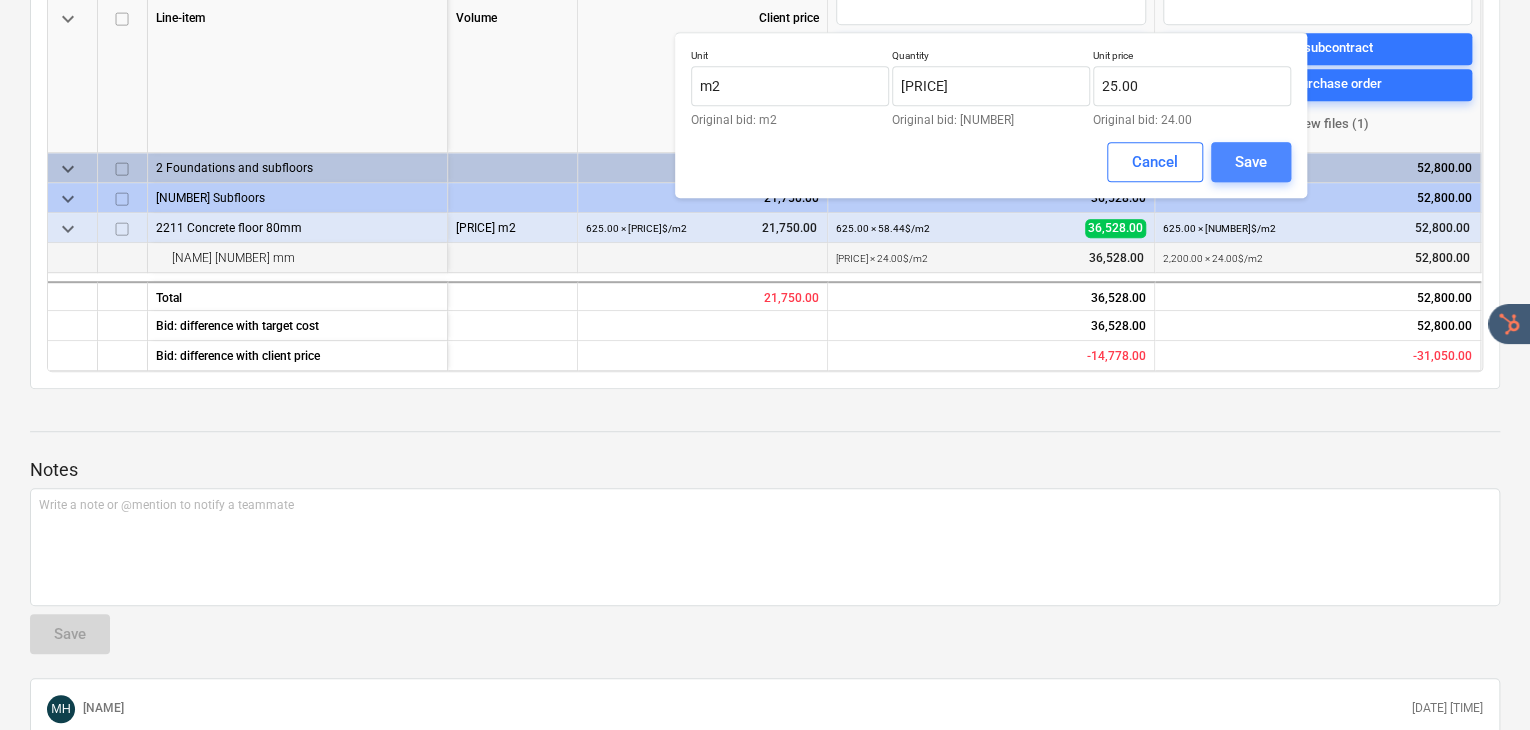 click on "Save" at bounding box center [1251, 162] 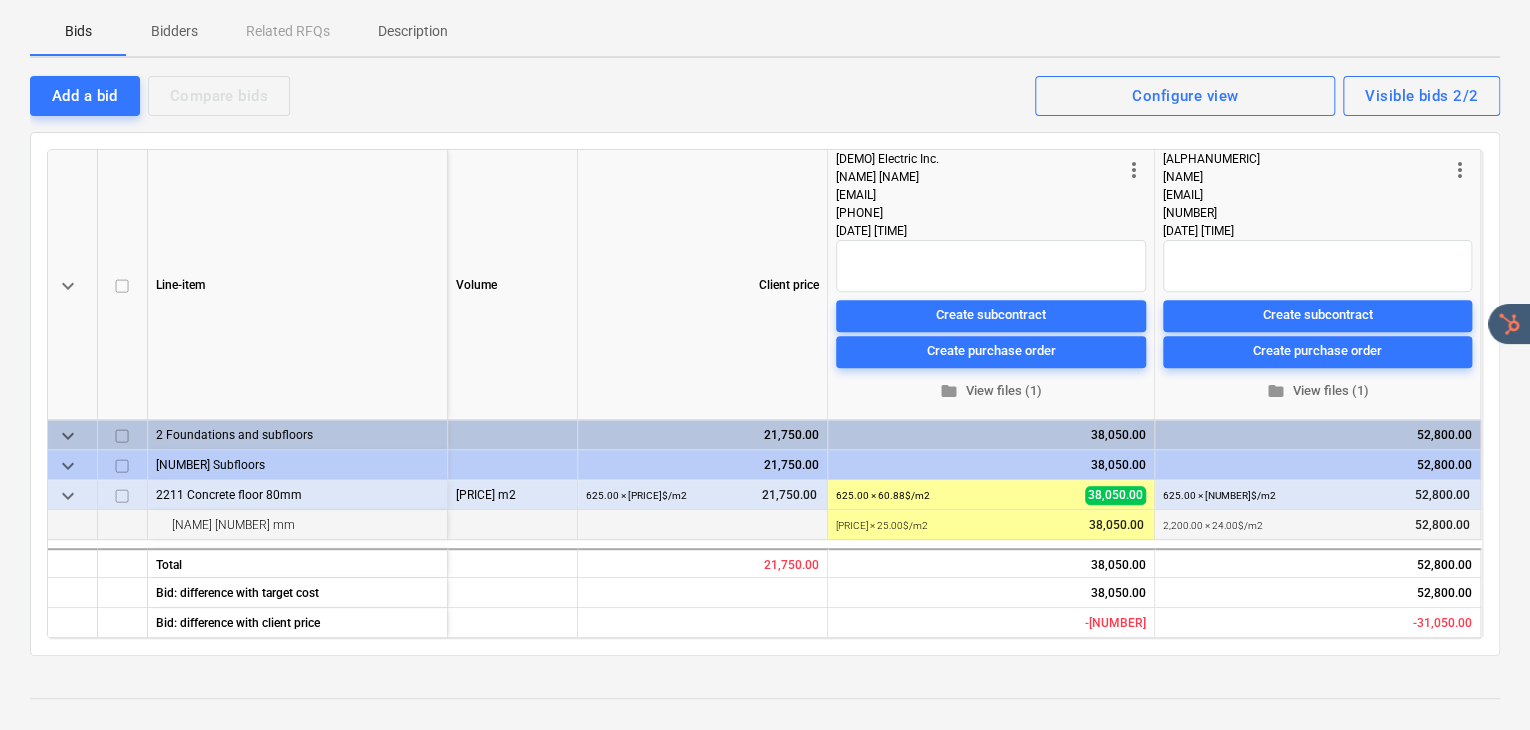 scroll, scrollTop: 204, scrollLeft: 0, axis: vertical 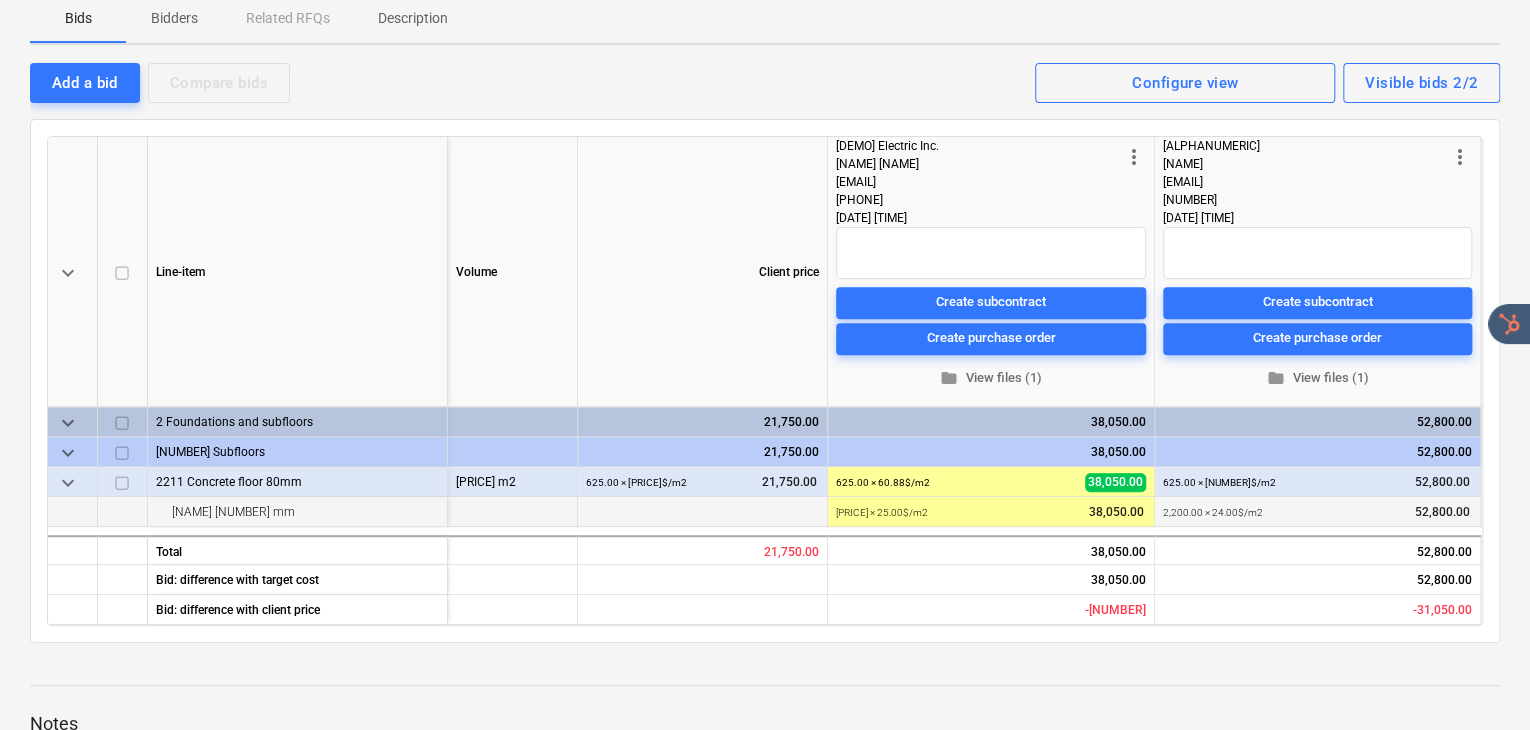 click on "[PHONE]" at bounding box center (979, 200) 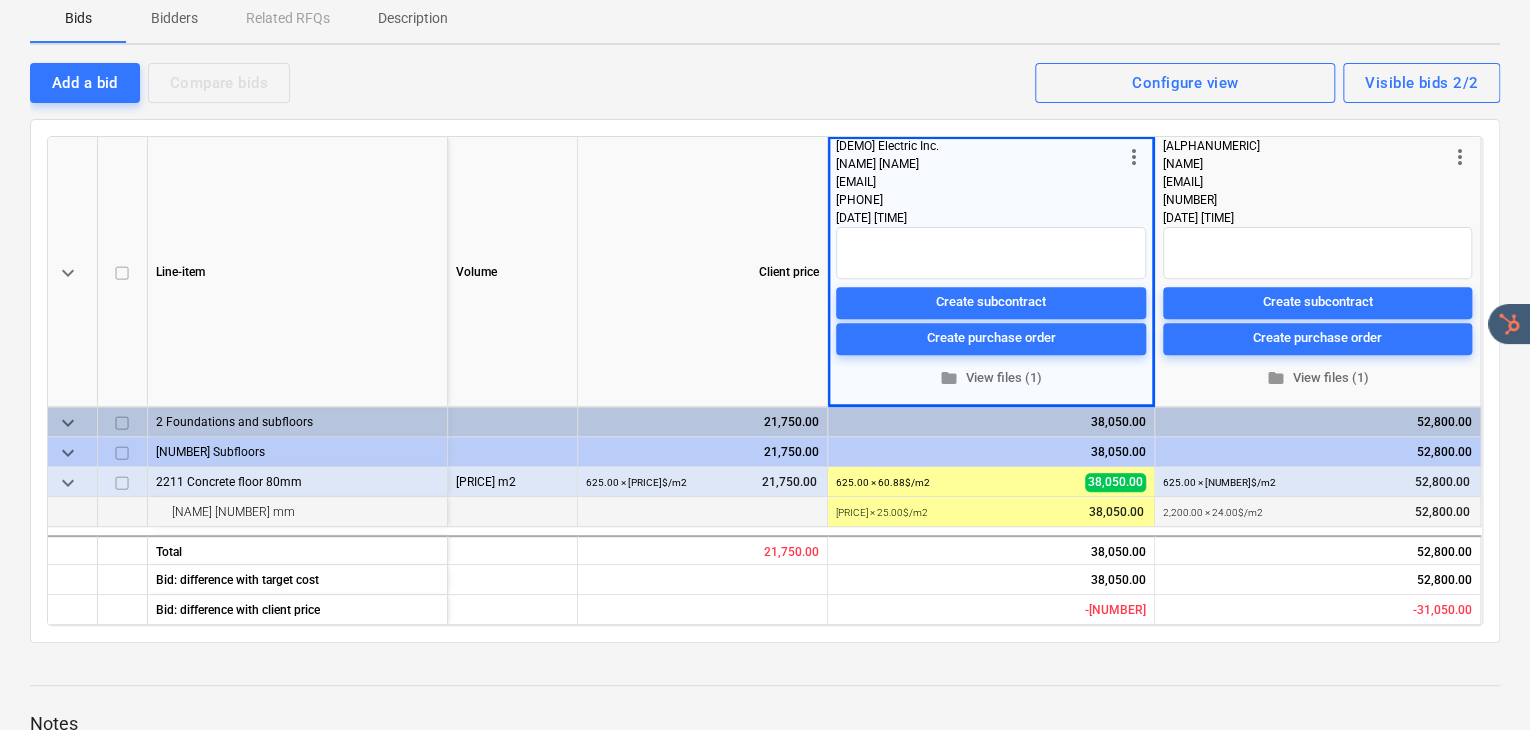 click on "[NAME] [NAME]" at bounding box center [979, 164] 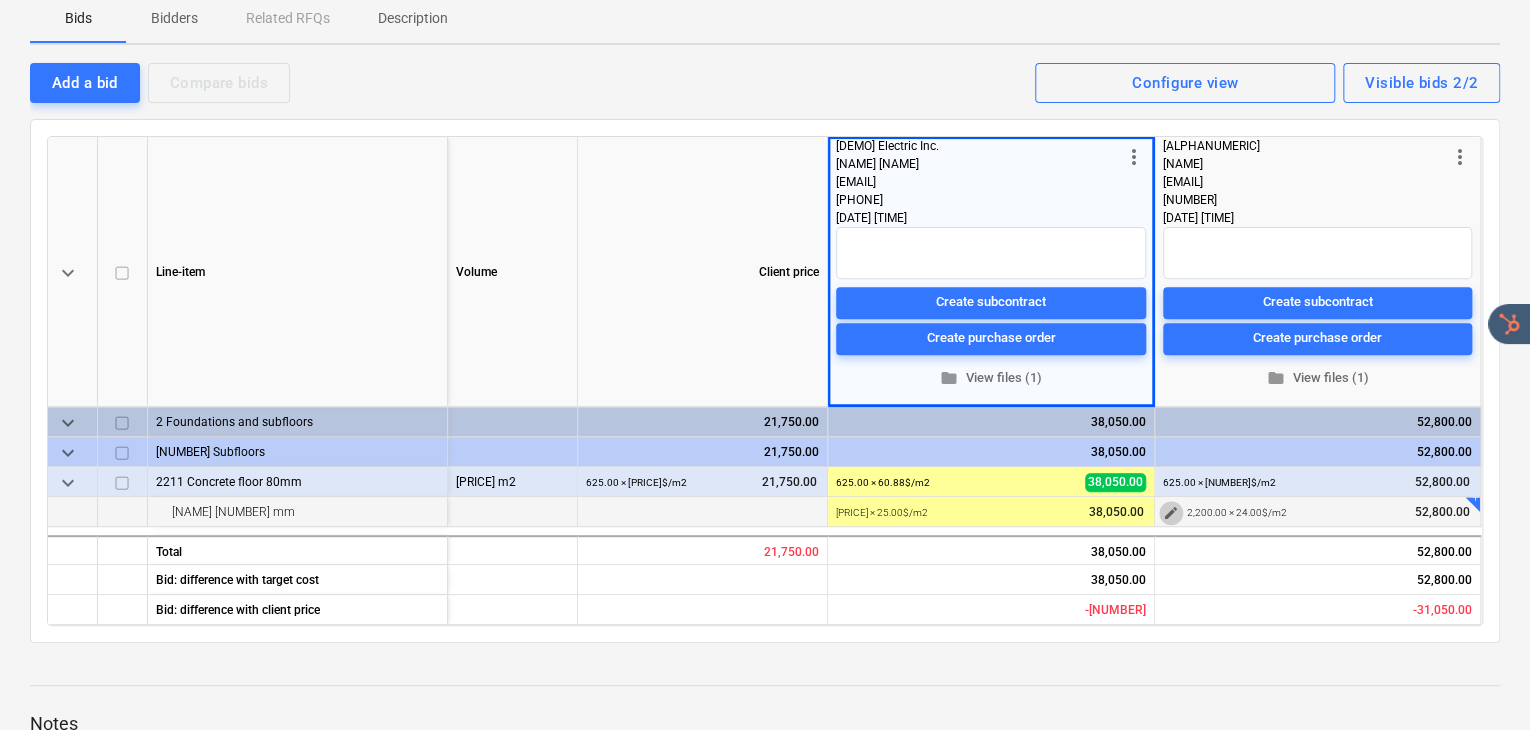 click on "edit" at bounding box center [1171, 513] 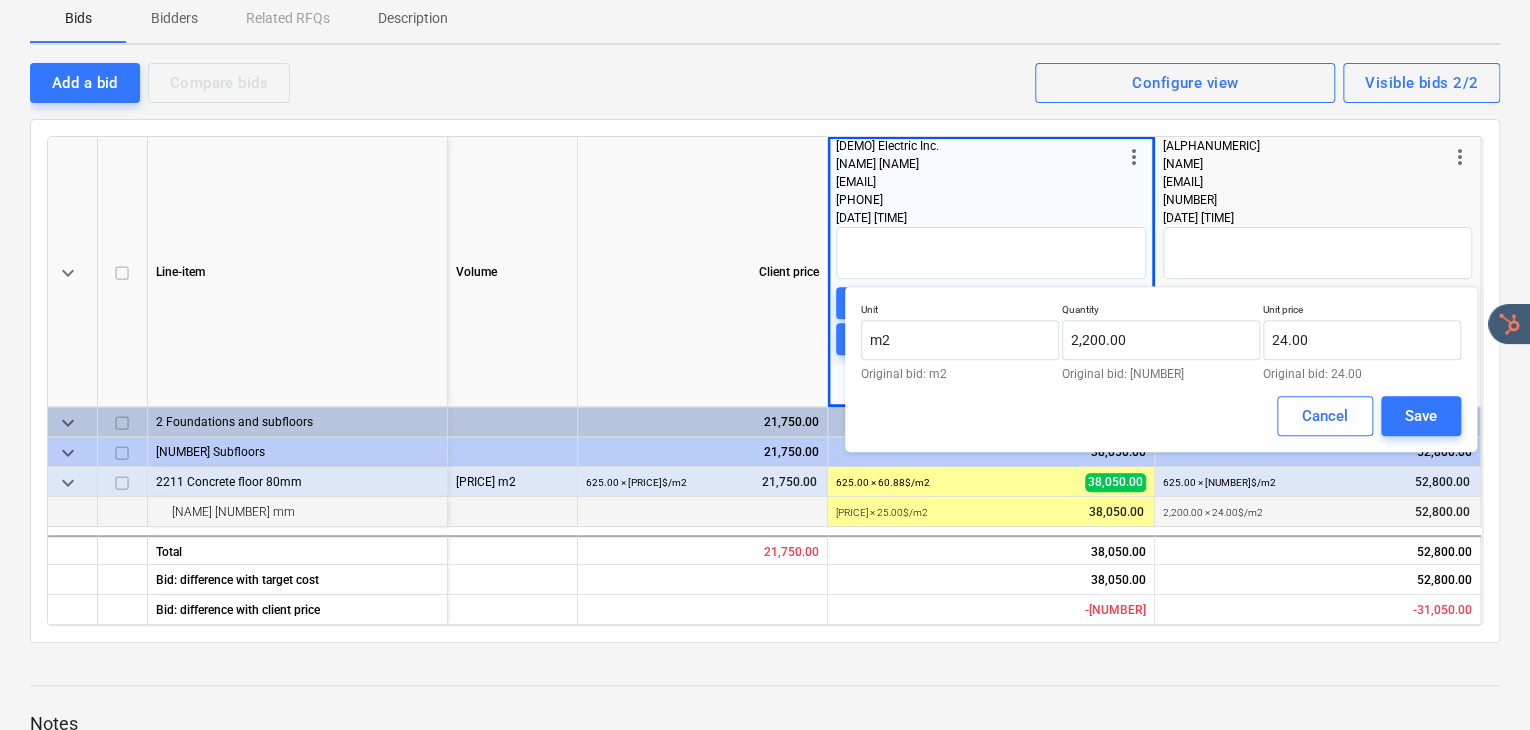 click at bounding box center [765, 667] 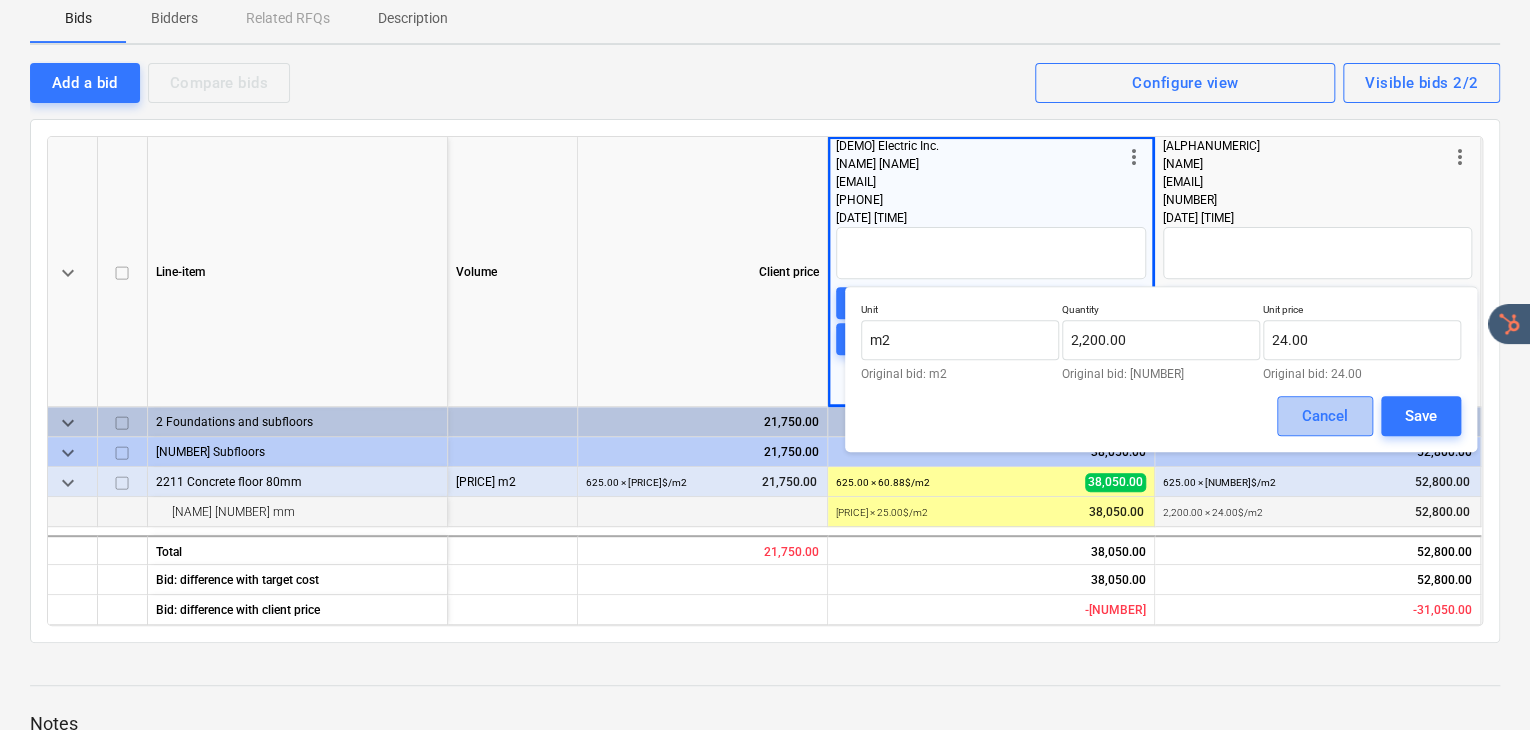 click on "Cancel" at bounding box center (1325, 416) 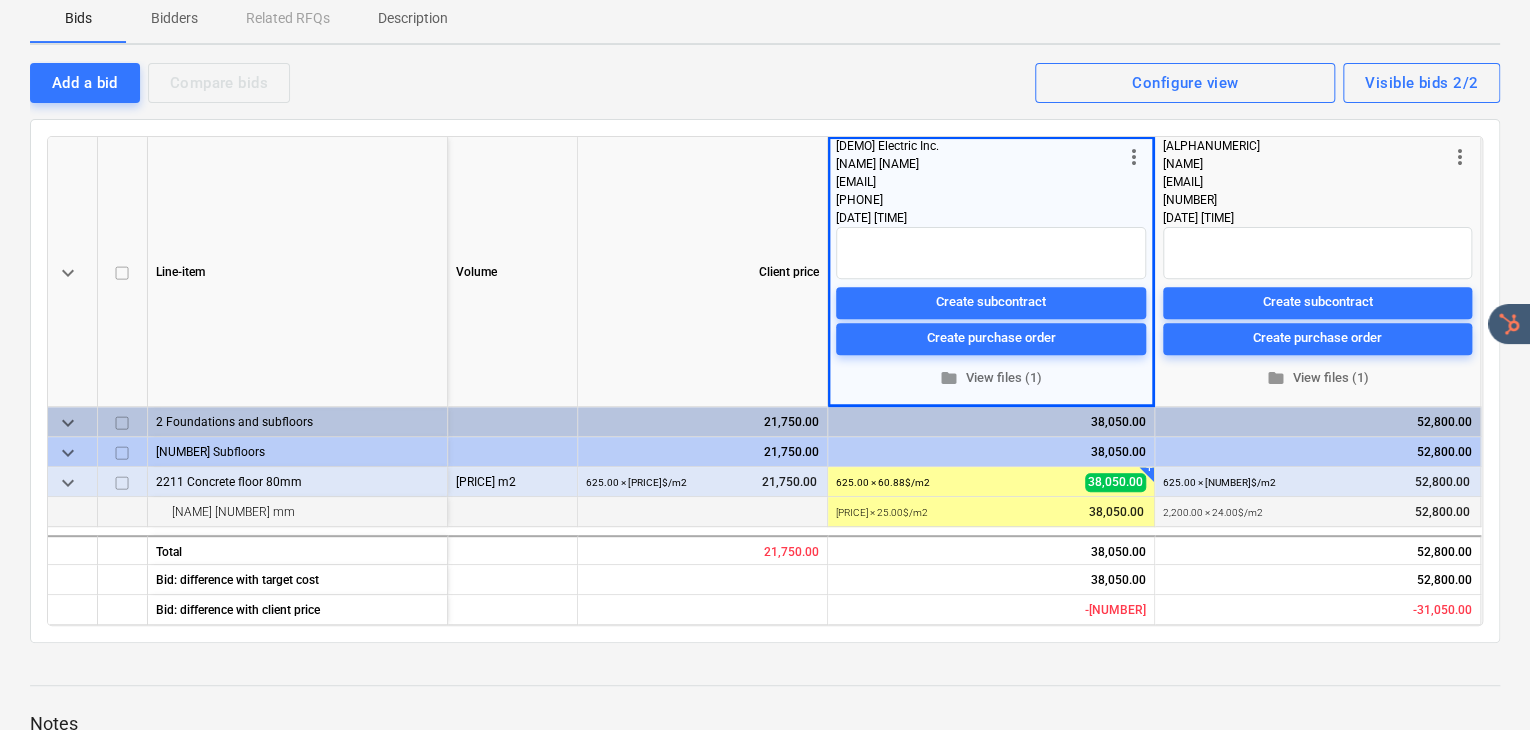 click on "+" at bounding box center (1156, 463) 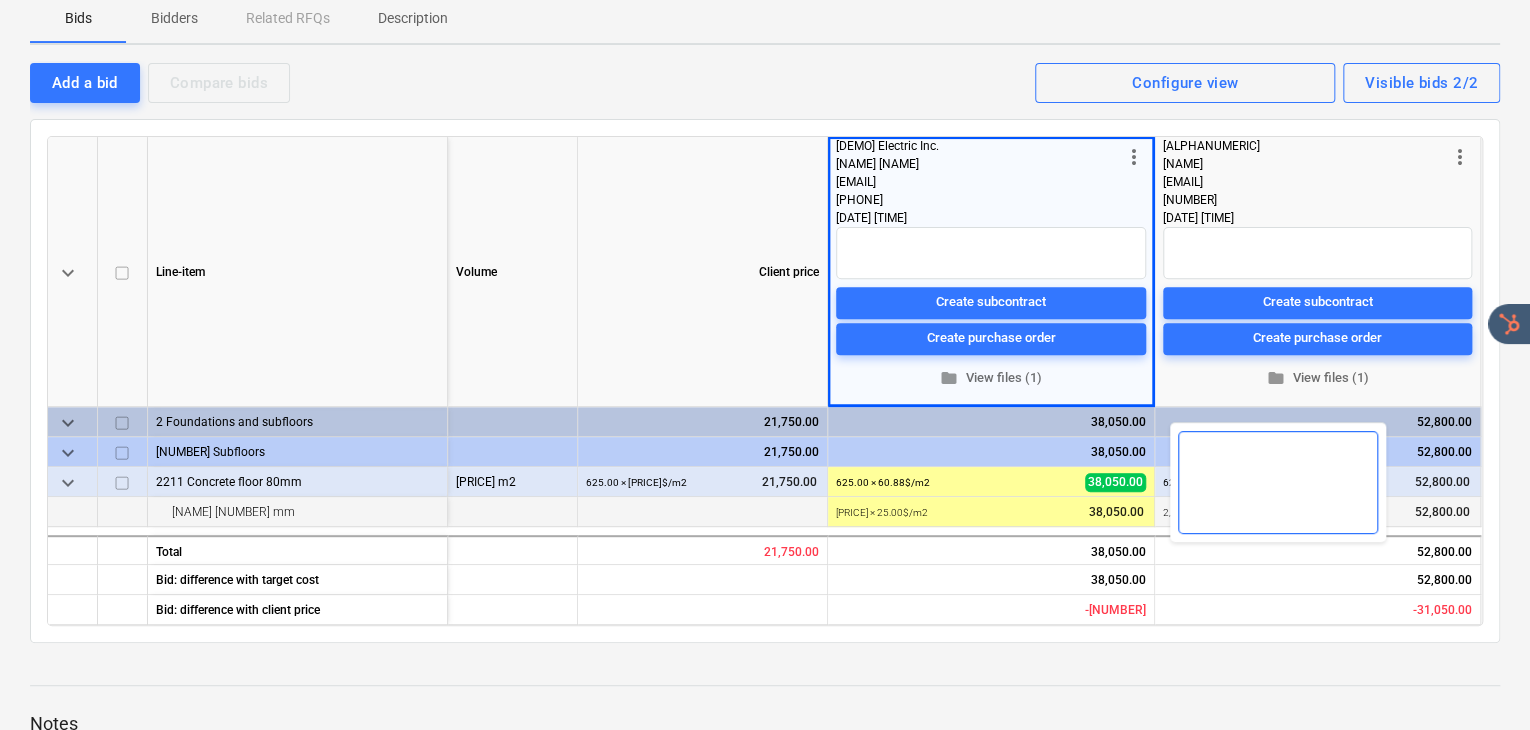 click at bounding box center [1278, 482] 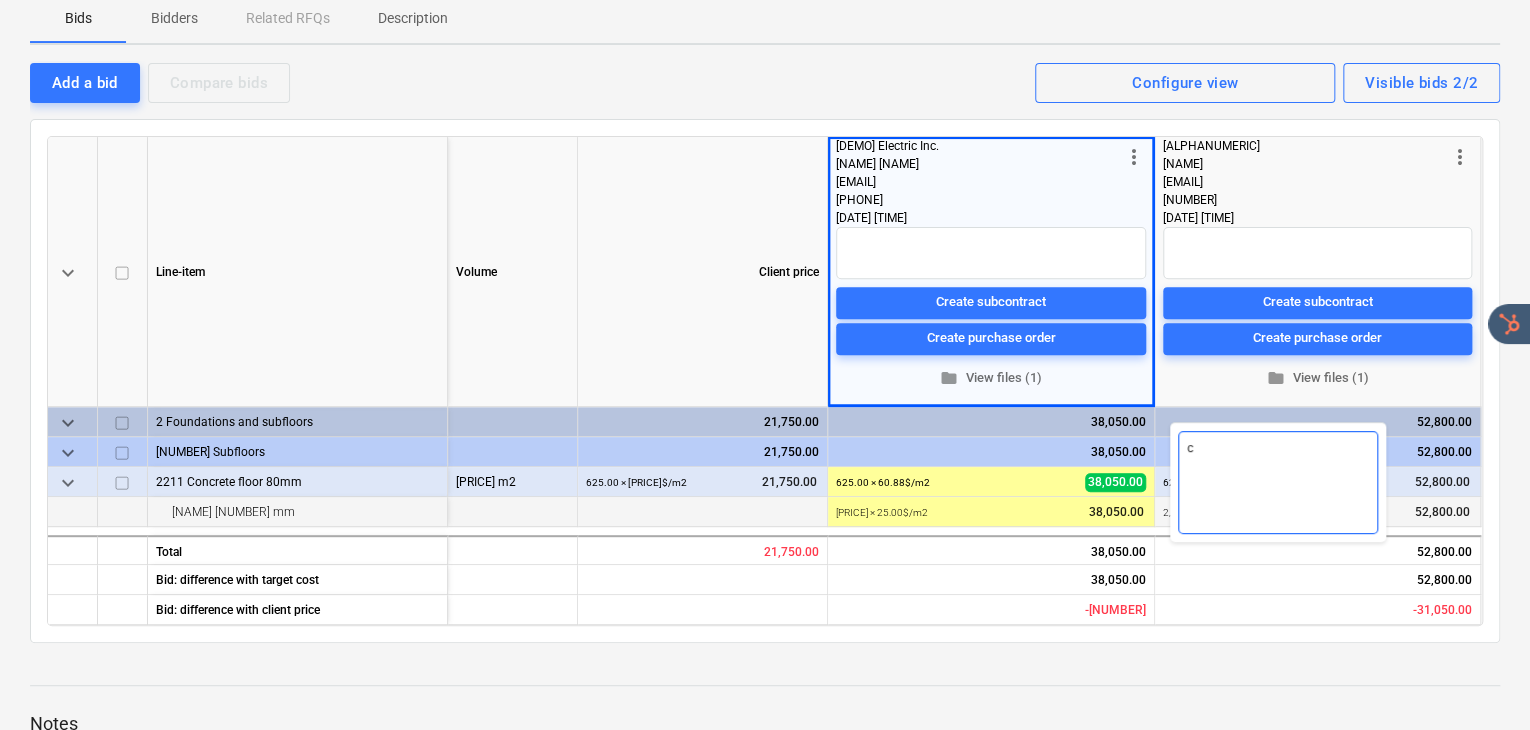 type on "x" 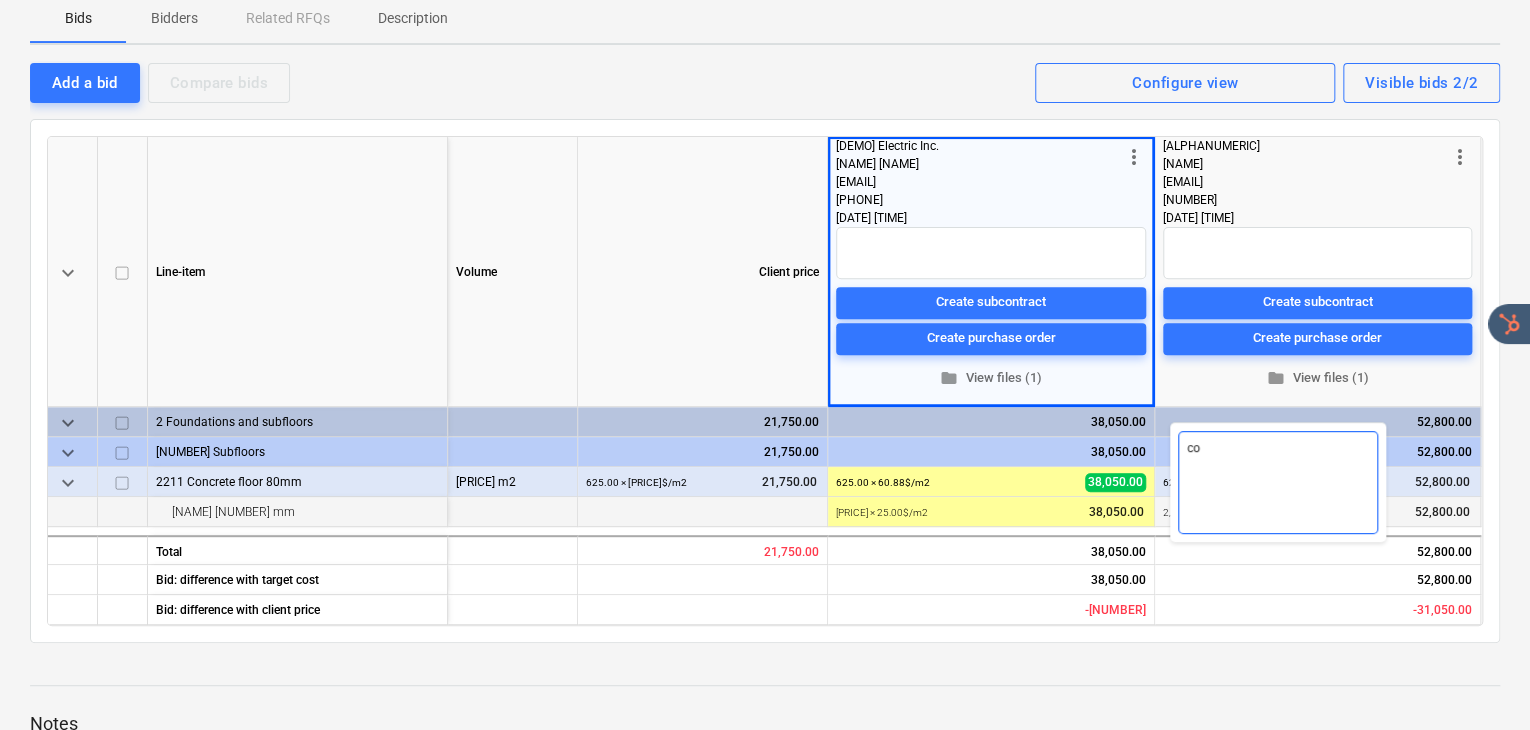 type on "x" 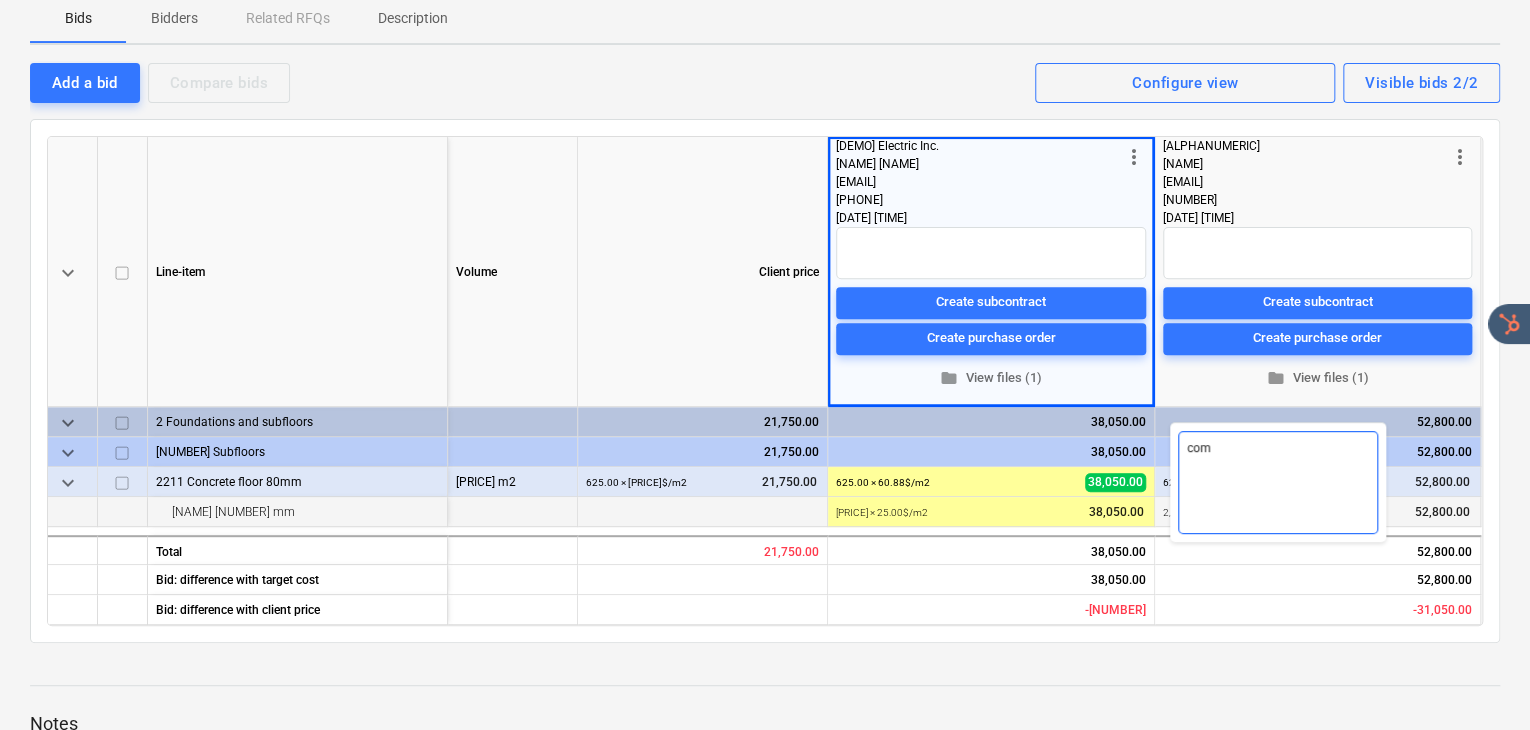 type on "x" 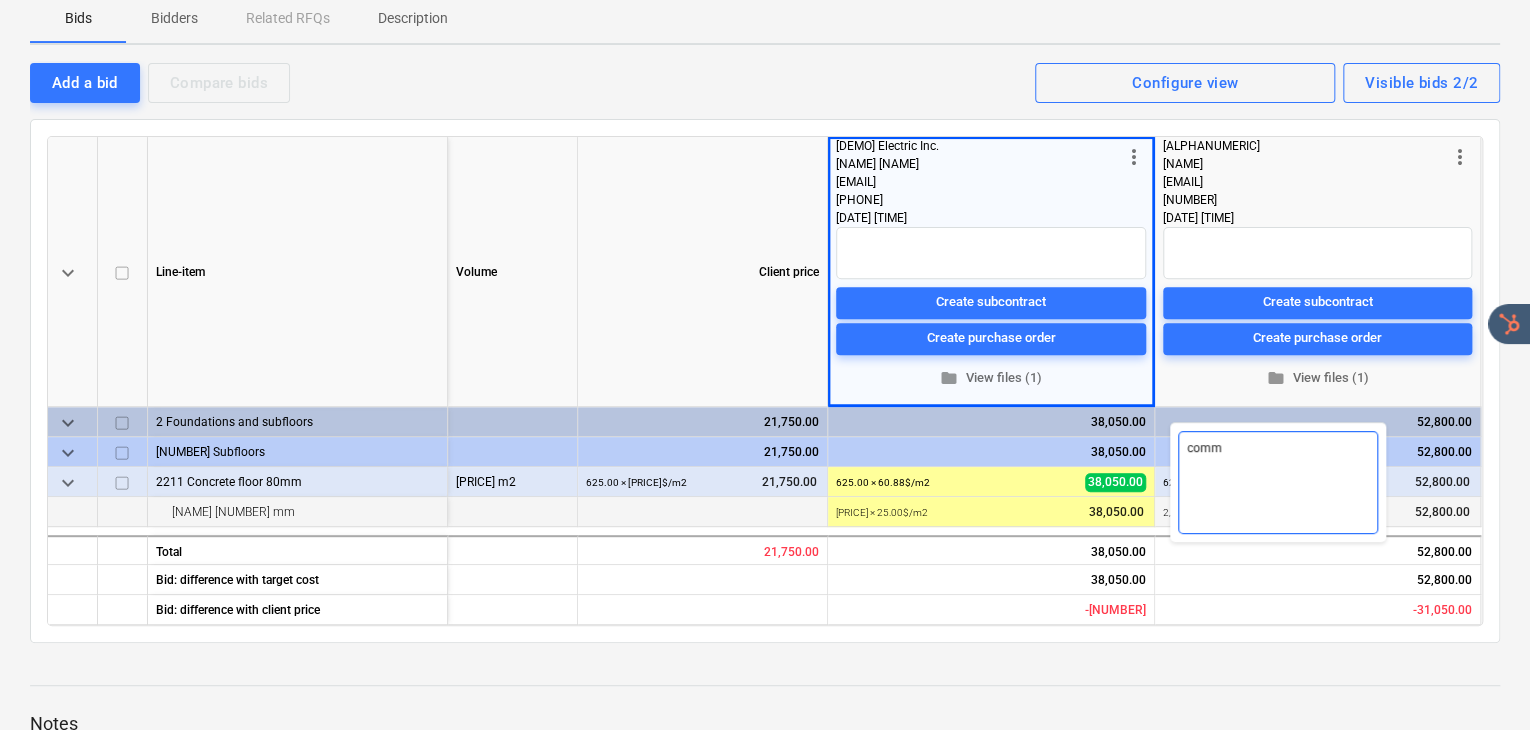 type on "x" 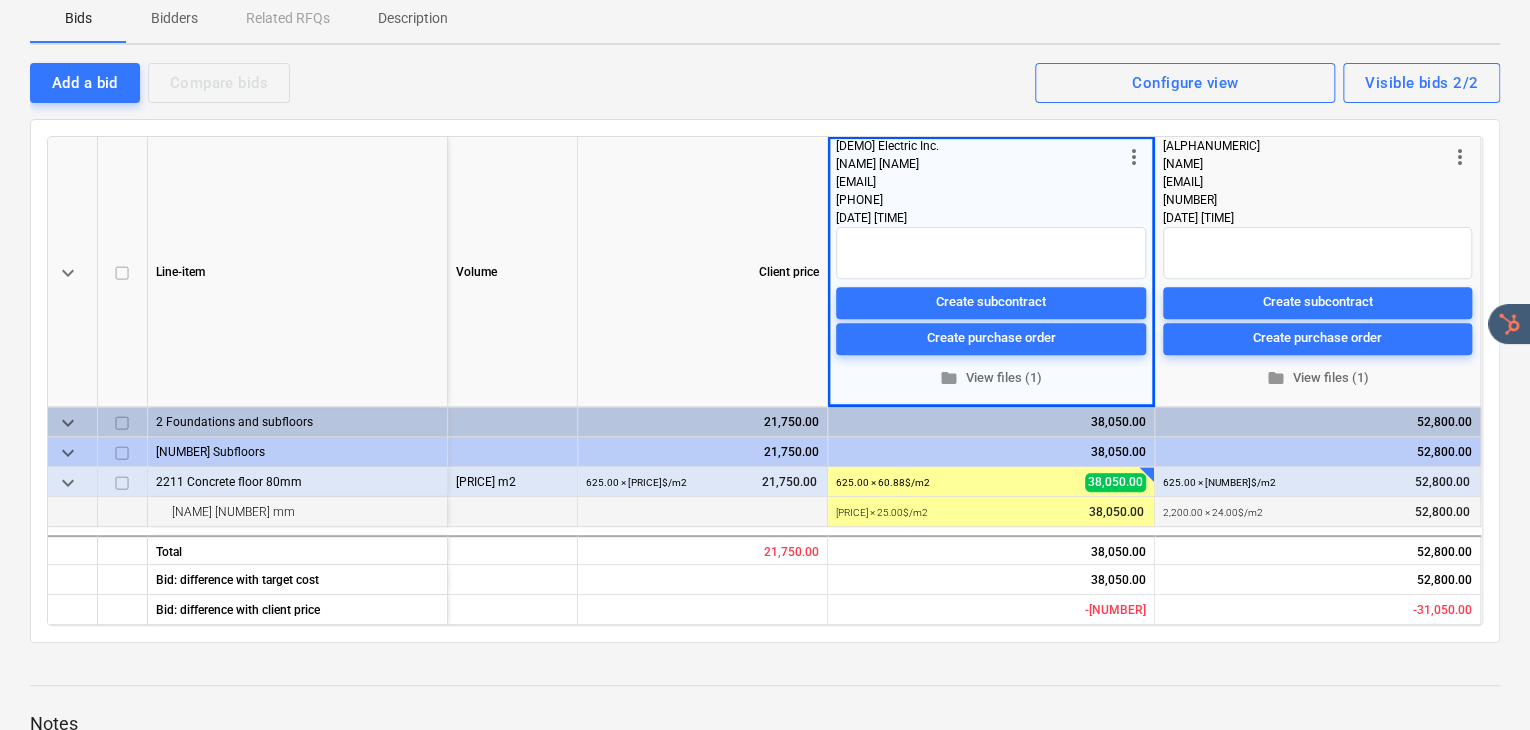 click at bounding box center (765, 685) 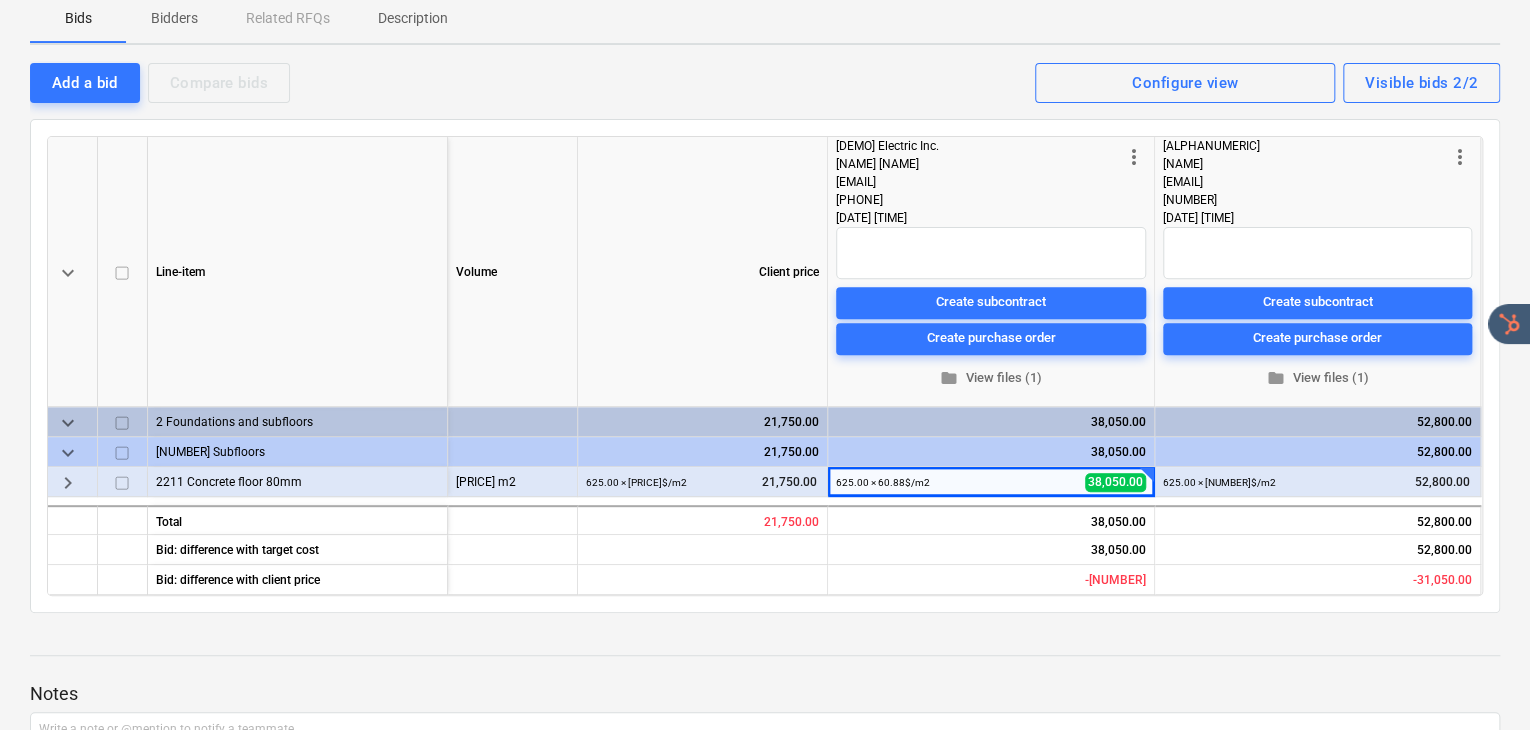click on "625.00   ×   60.88$ / m2 38,050.00" at bounding box center [991, 482] 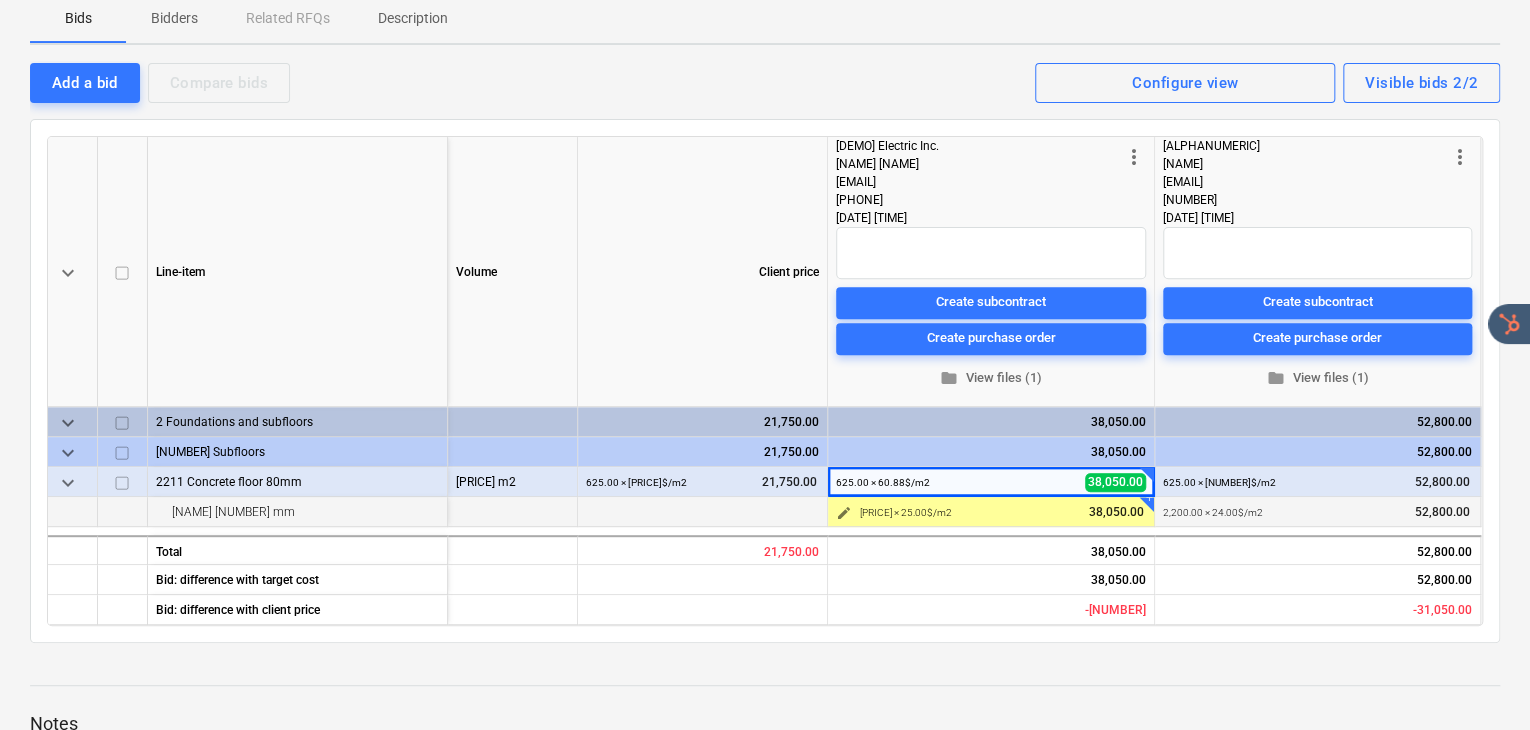 click on "[NUMBER]  ×  [NUMBER]$ / m2 [NUMBER]" at bounding box center (1003, 512) 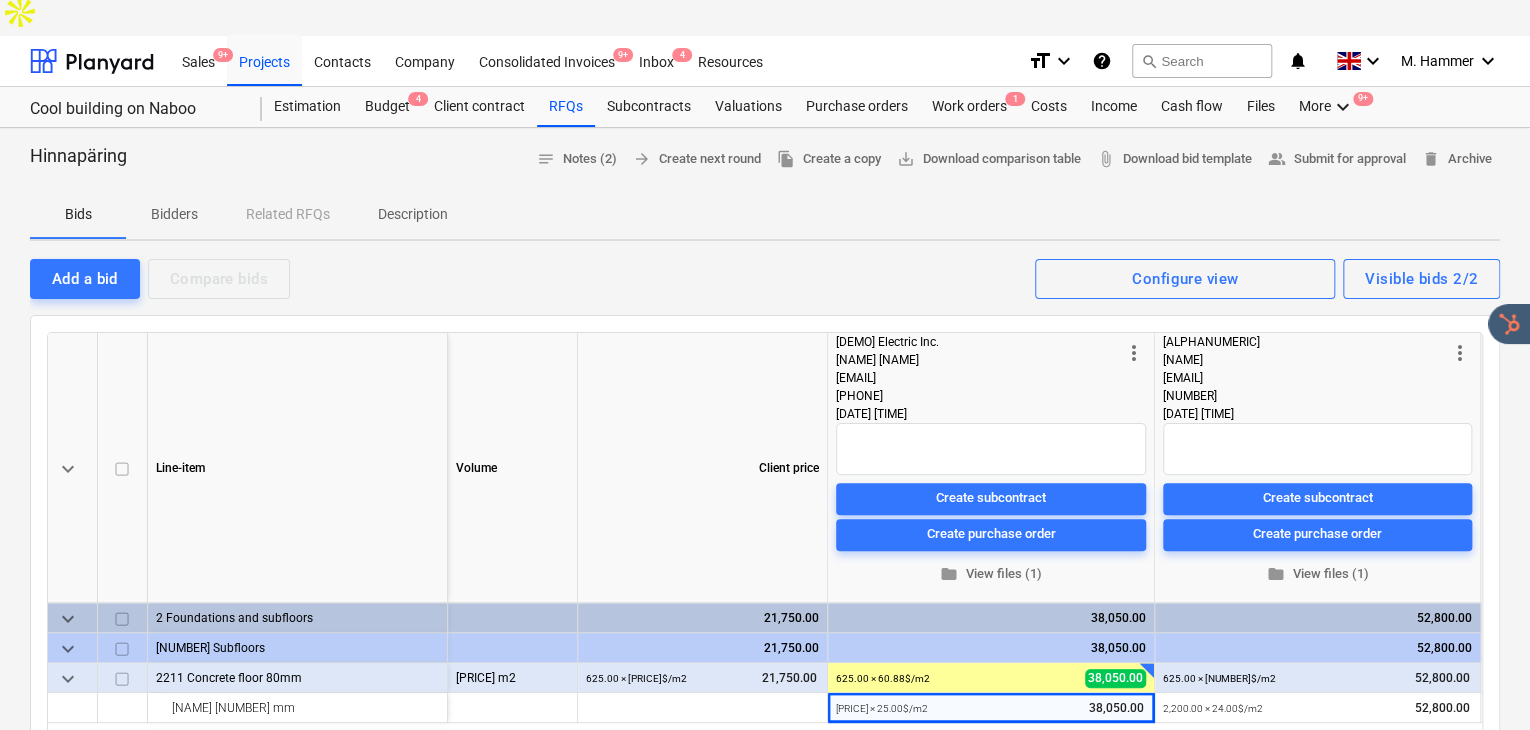 scroll, scrollTop: 0, scrollLeft: 0, axis: both 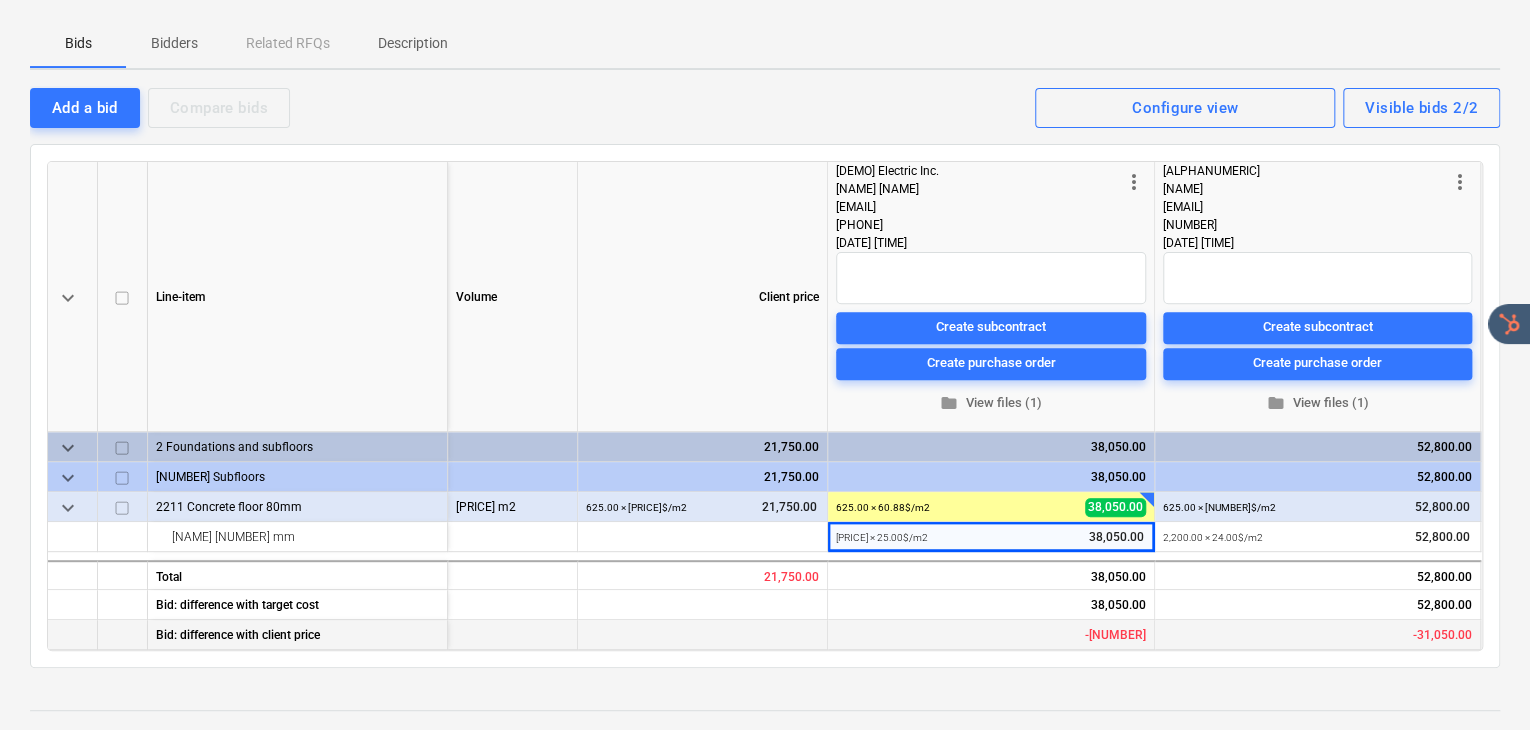 click on "-[NUMBER]" at bounding box center (991, 635) 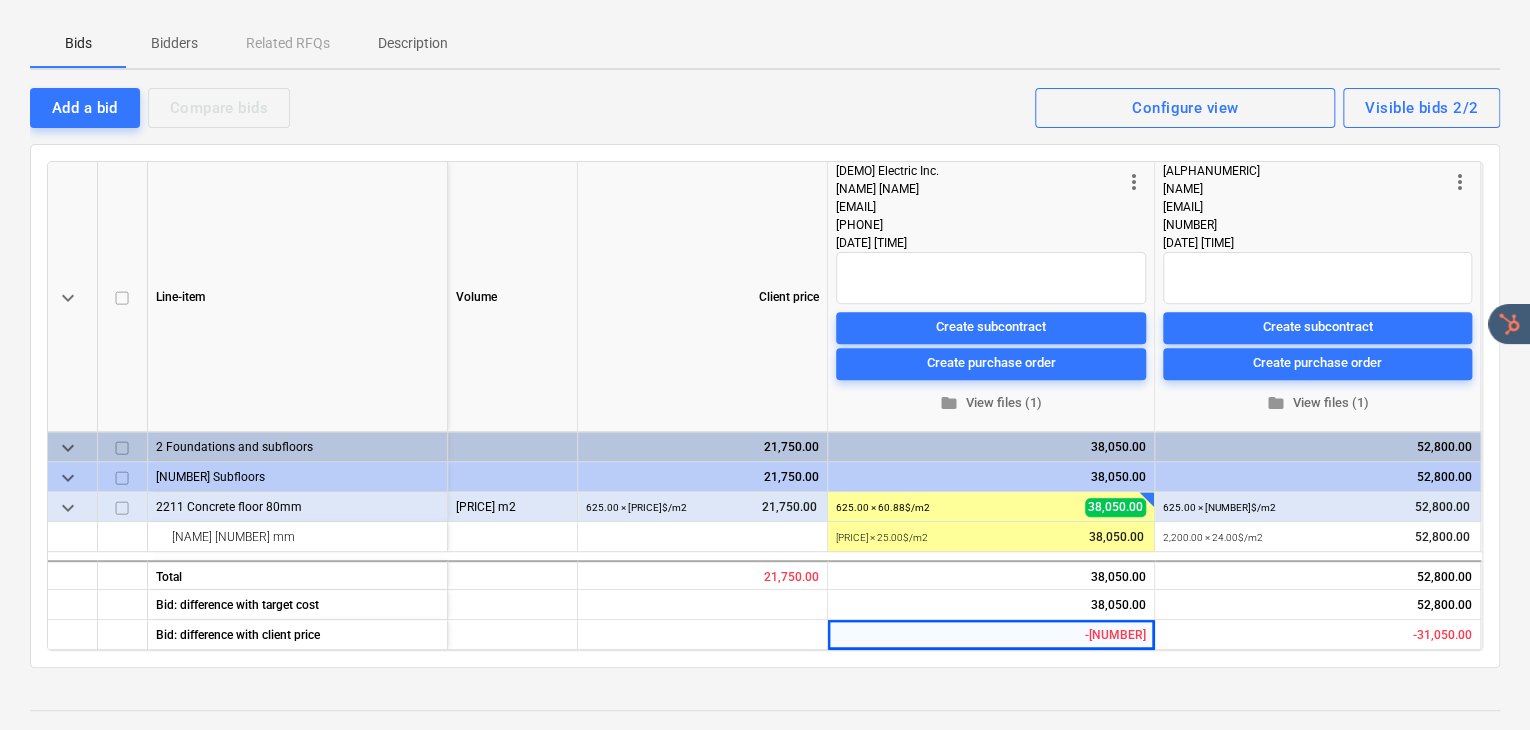 click on "Notes Write a note or @mention to notify a teammate ﻿ Save MH [LAST] [DATE] [TIME] [AUTO]
Uuenda pakkuja olekut: [EMAIL]  Reply Edit MH [LAST] [DATE] [TIME] [AUTO]
Uuenda pakkuja olekut: [EMAIL]  Reply Edit" at bounding box center (765, 973) 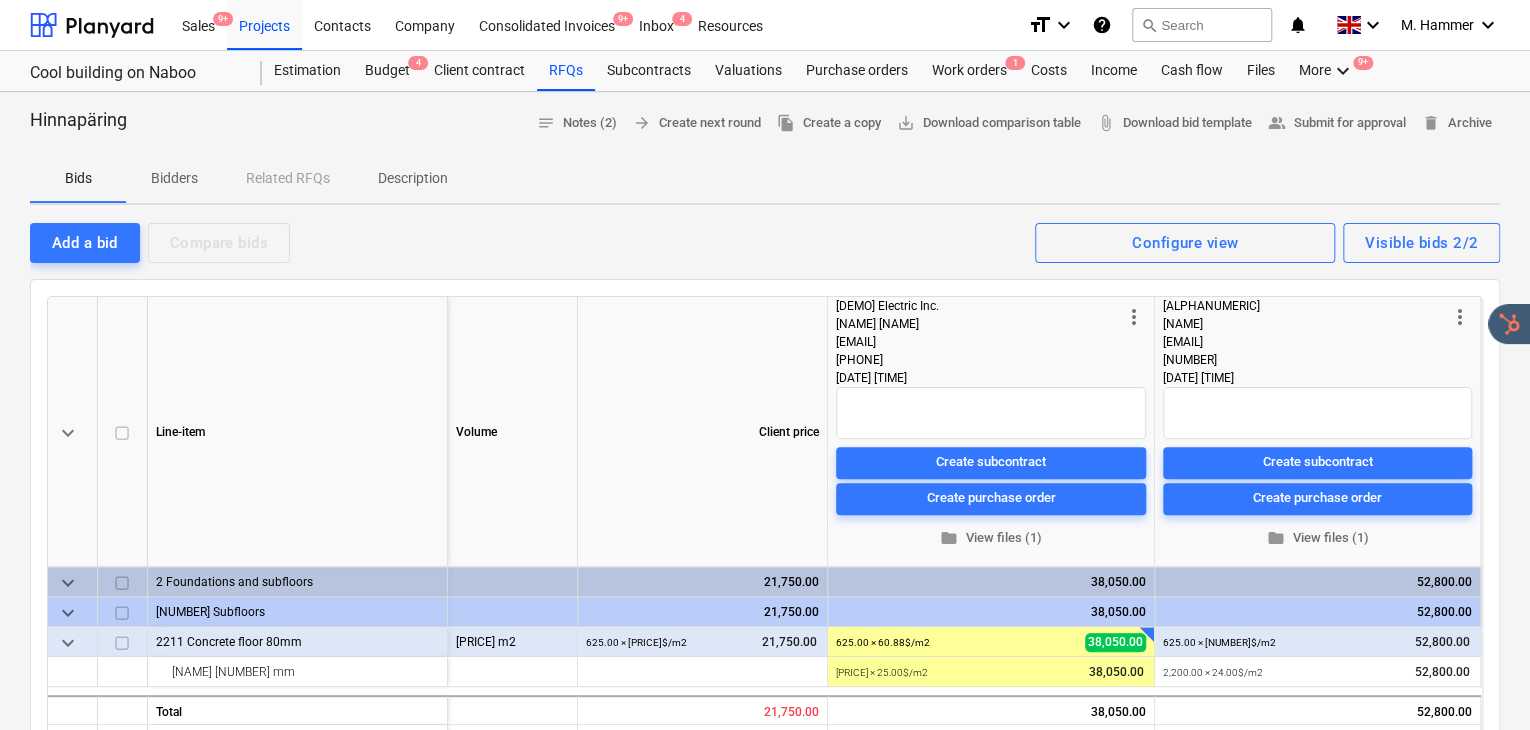 scroll, scrollTop: 27, scrollLeft: 0, axis: vertical 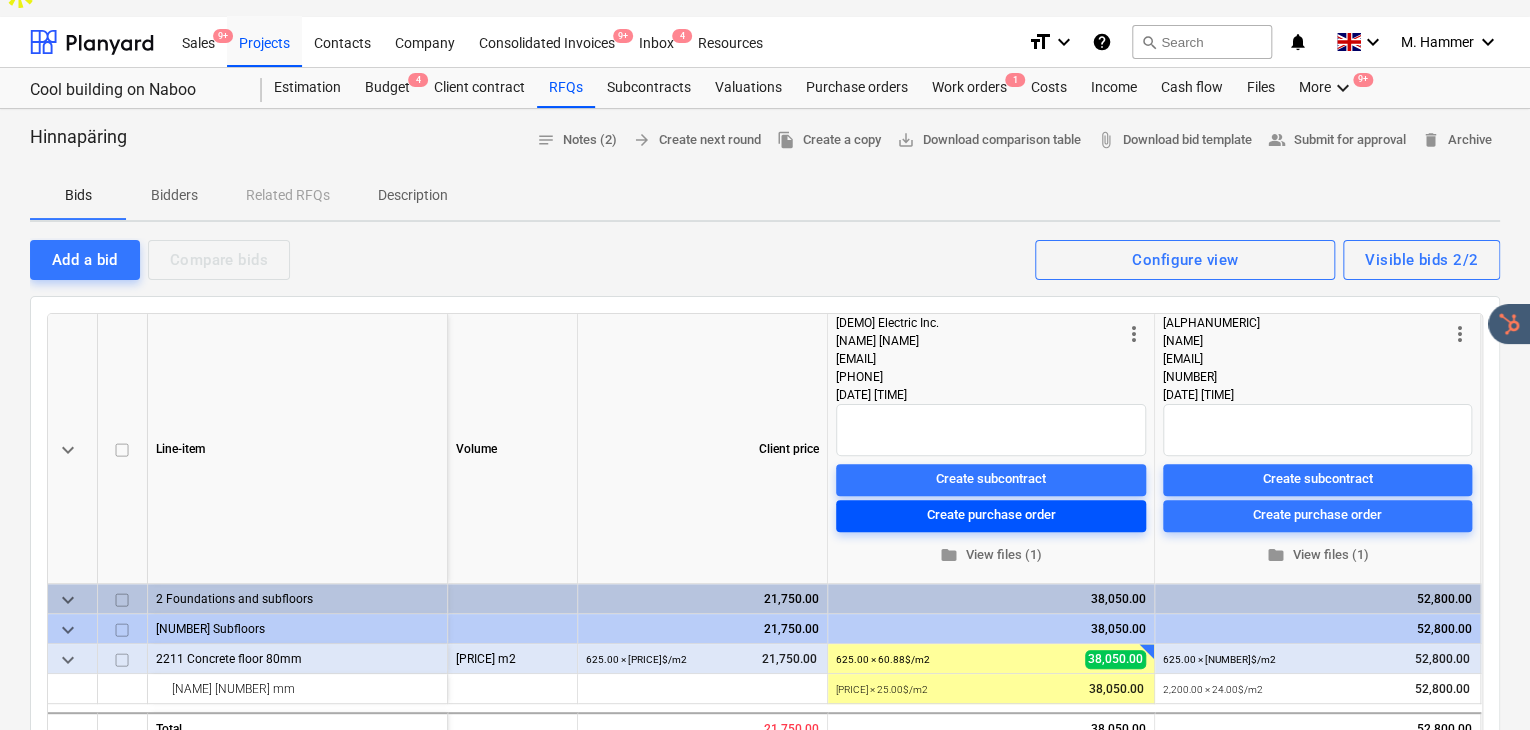 click on "Create purchase order" at bounding box center (991, 515) 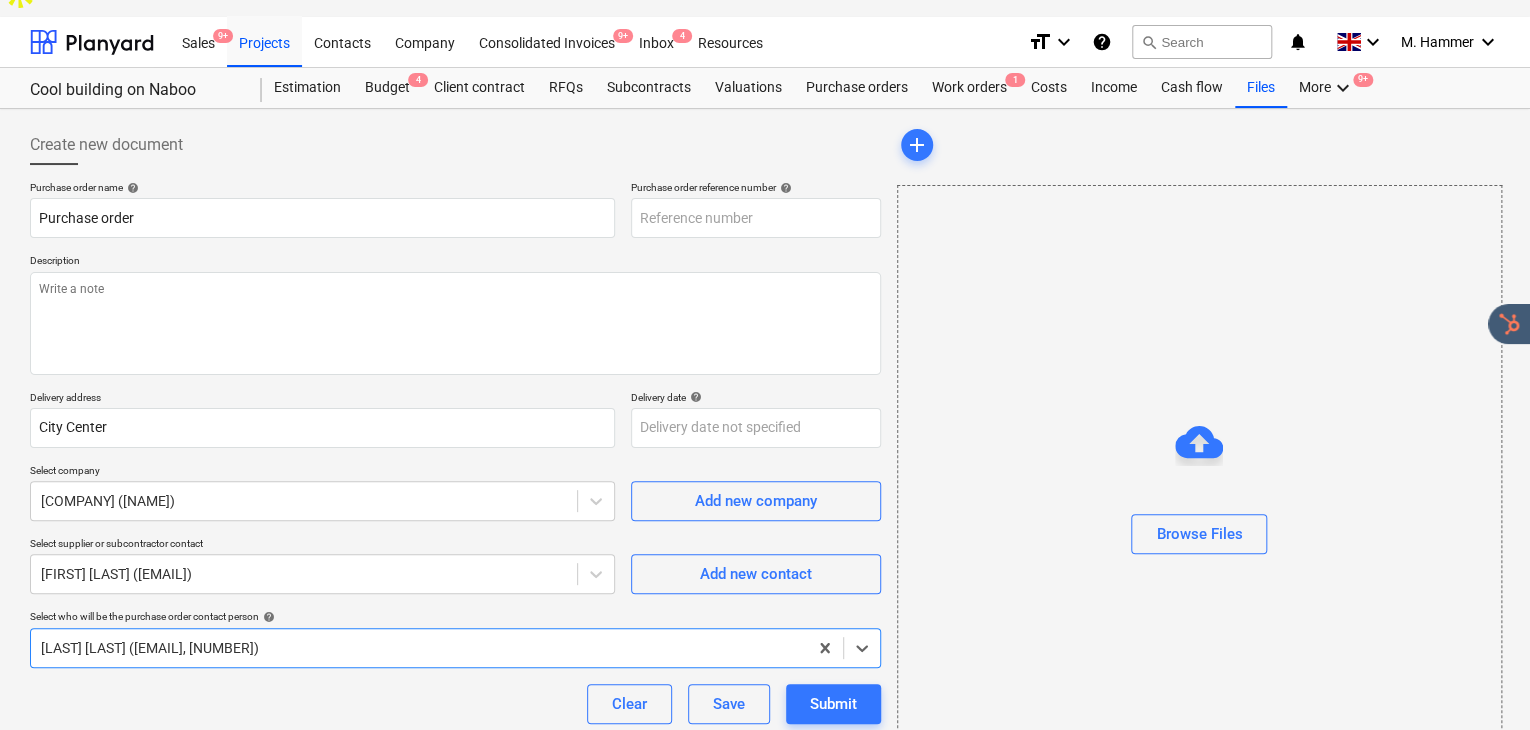 type on "x" 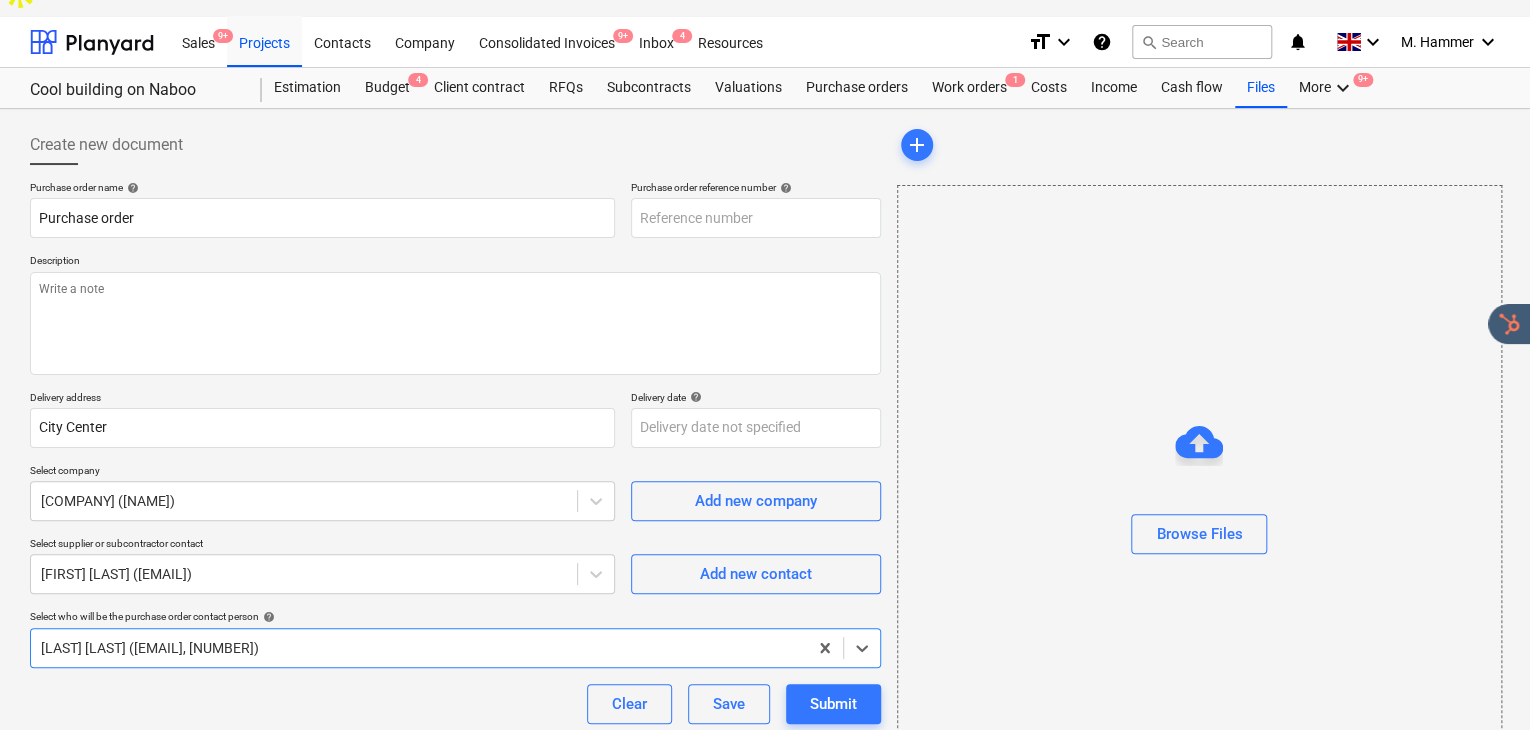 type on "[CODE]" 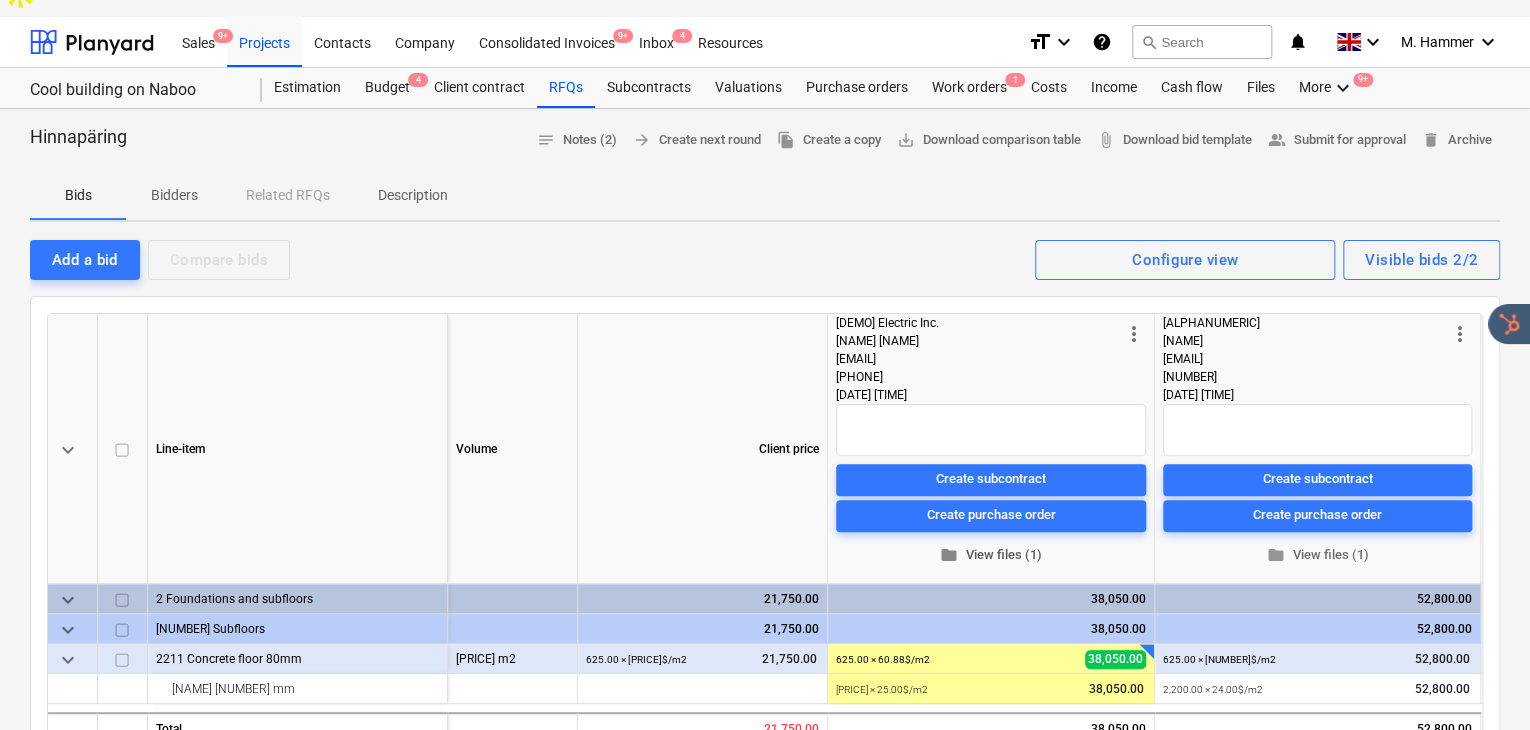 click on "folder View files (1)" at bounding box center [991, 554] 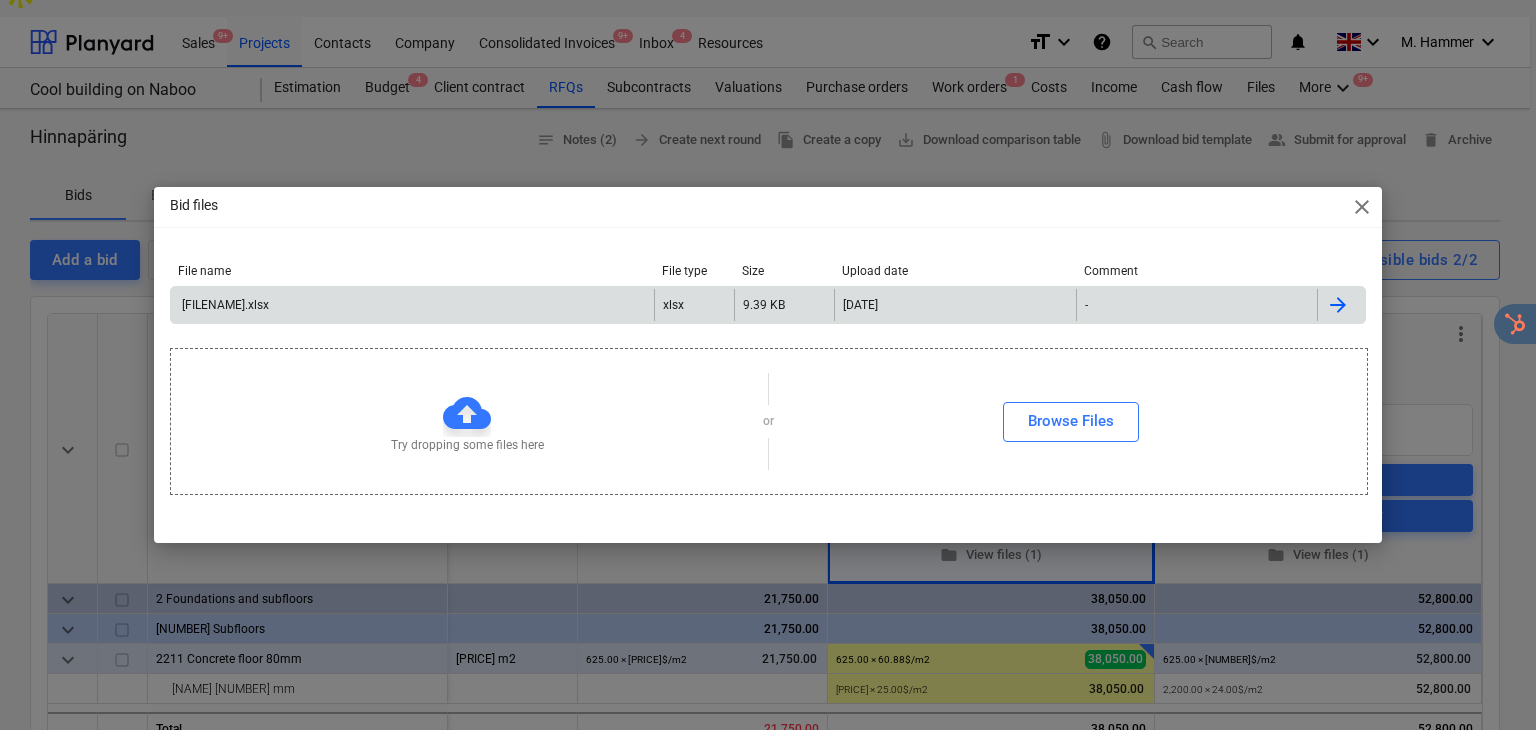 click on "[FILENAME].xlsx" at bounding box center [224, 305] 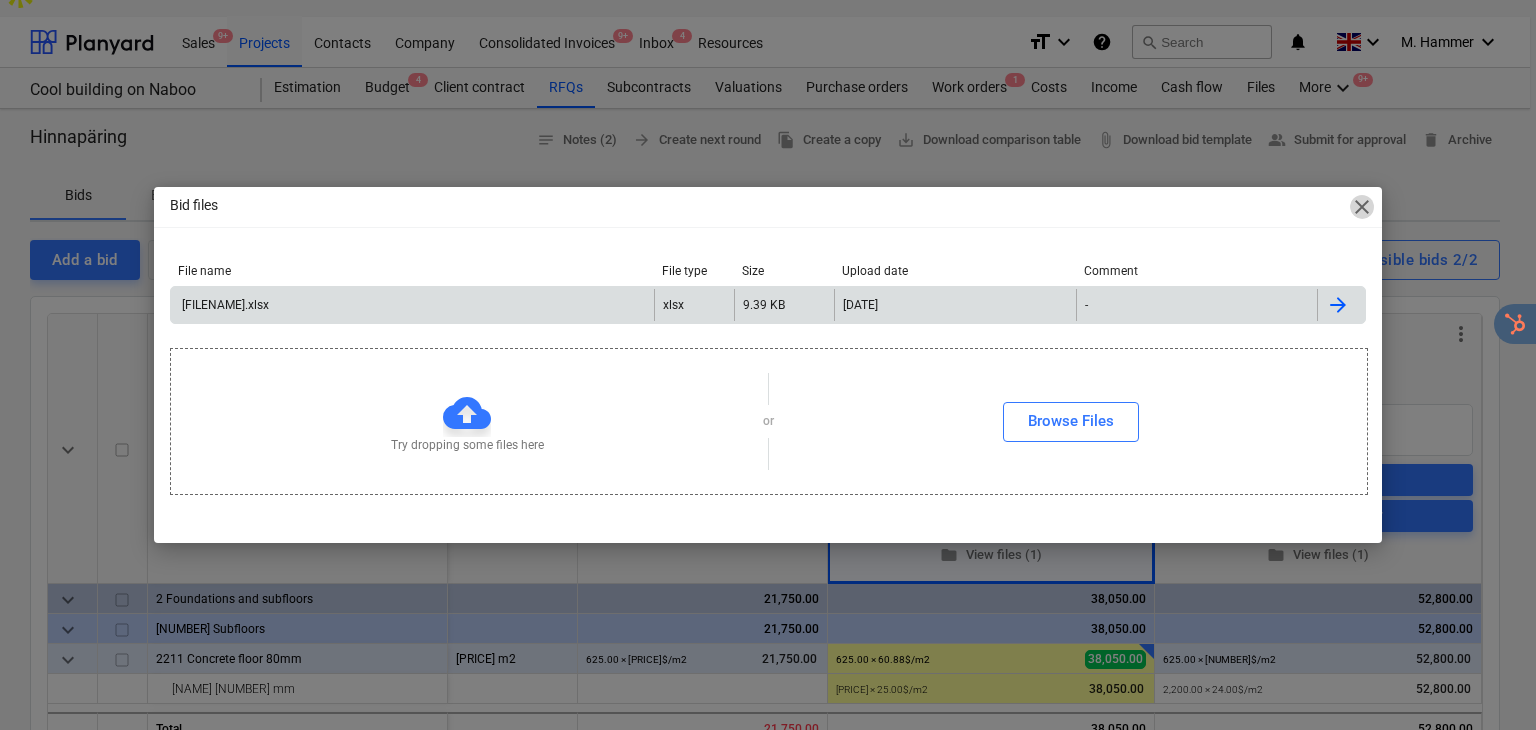 click on "close" at bounding box center (1362, 207) 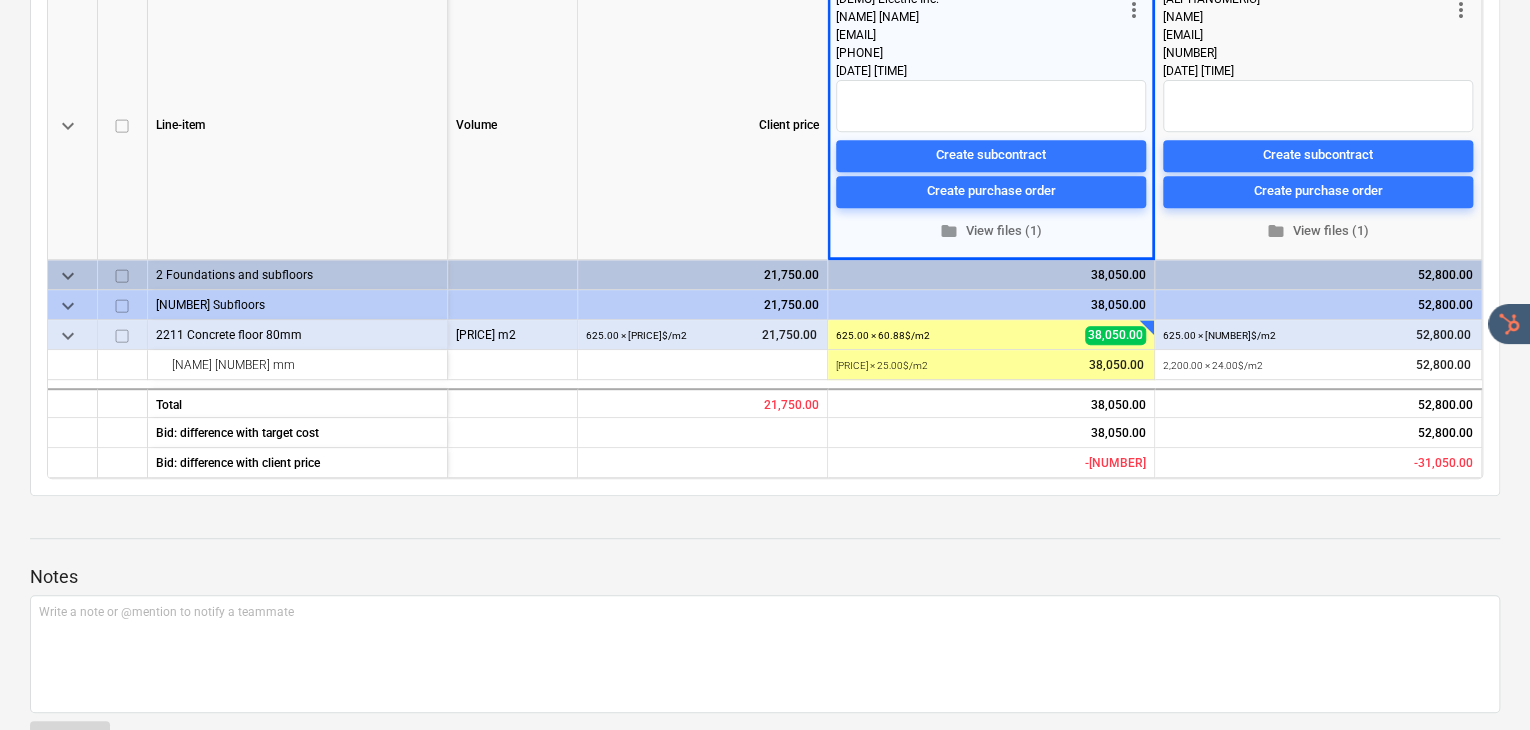 scroll, scrollTop: 0, scrollLeft: 0, axis: both 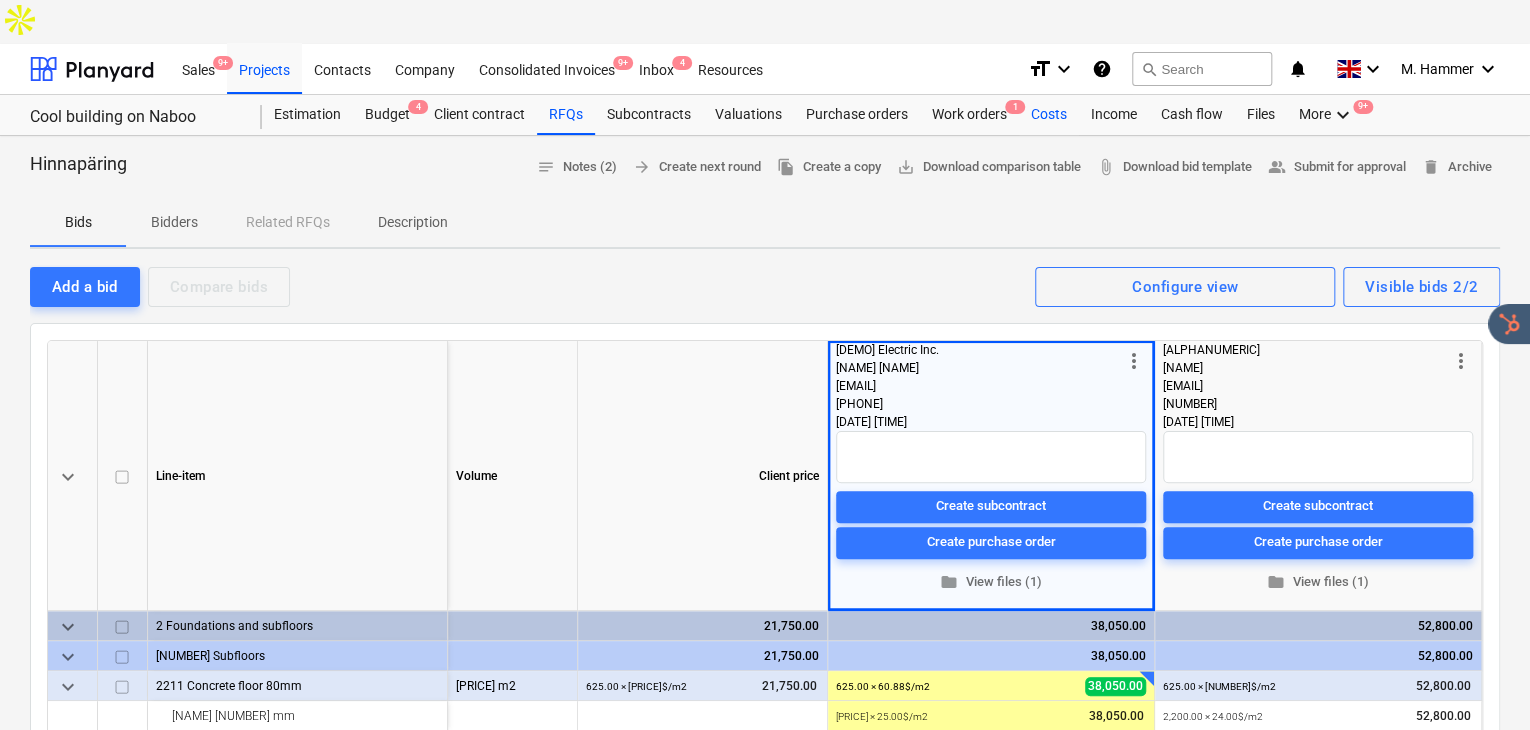 click on "Costs" at bounding box center (1049, 115) 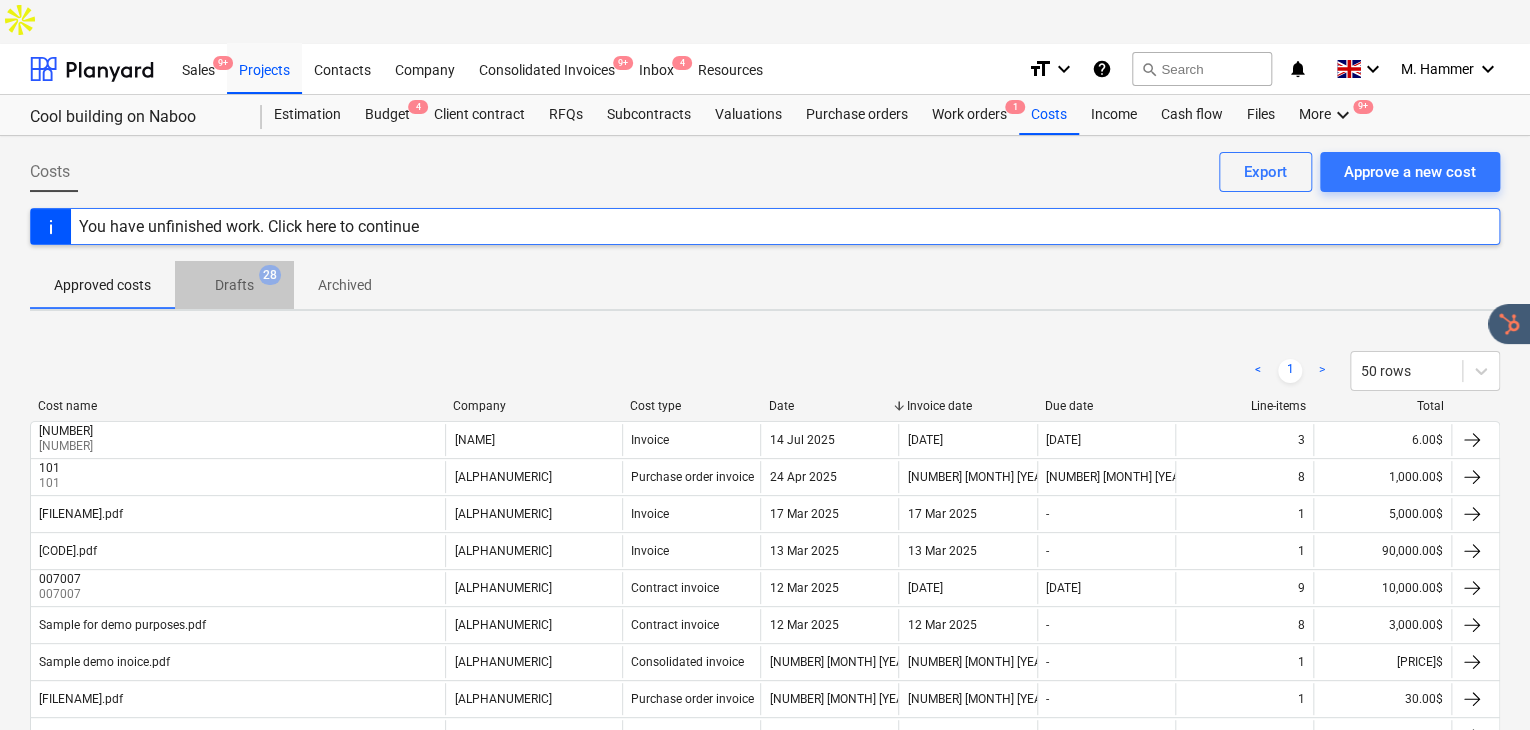 click on "Drafts 28" at bounding box center (234, 285) 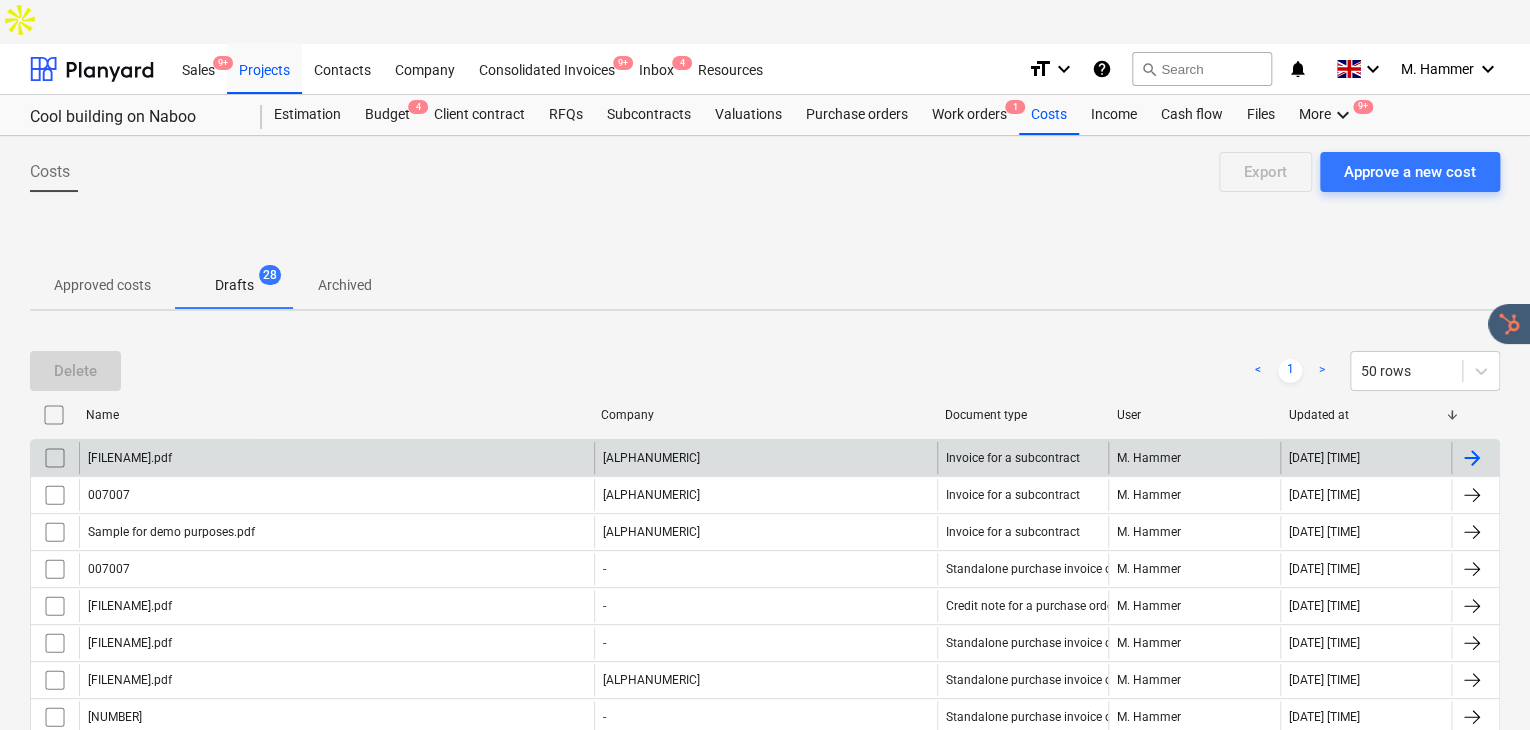 click on "[FILENAME].pdf" at bounding box center [130, 458] 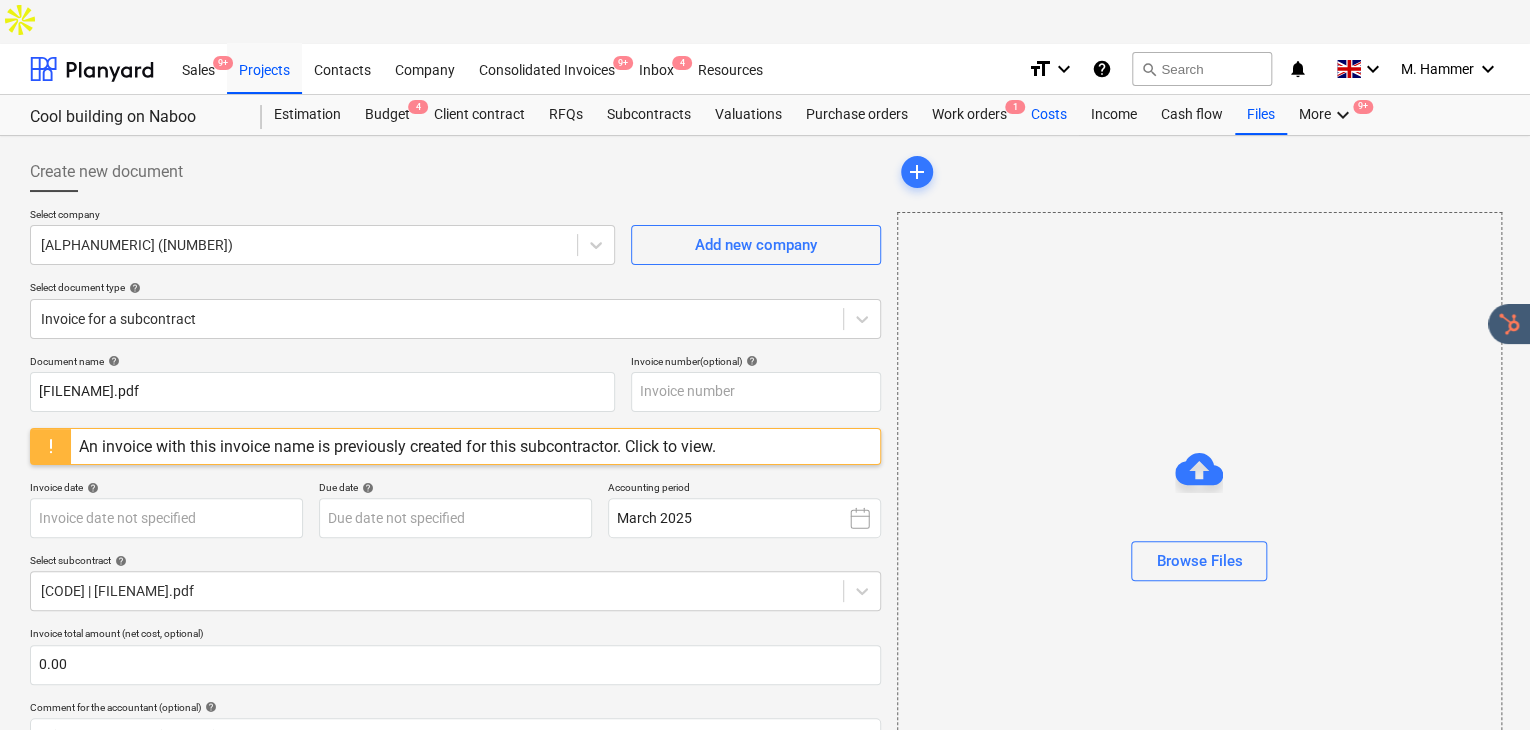 click on "Costs" at bounding box center (1049, 115) 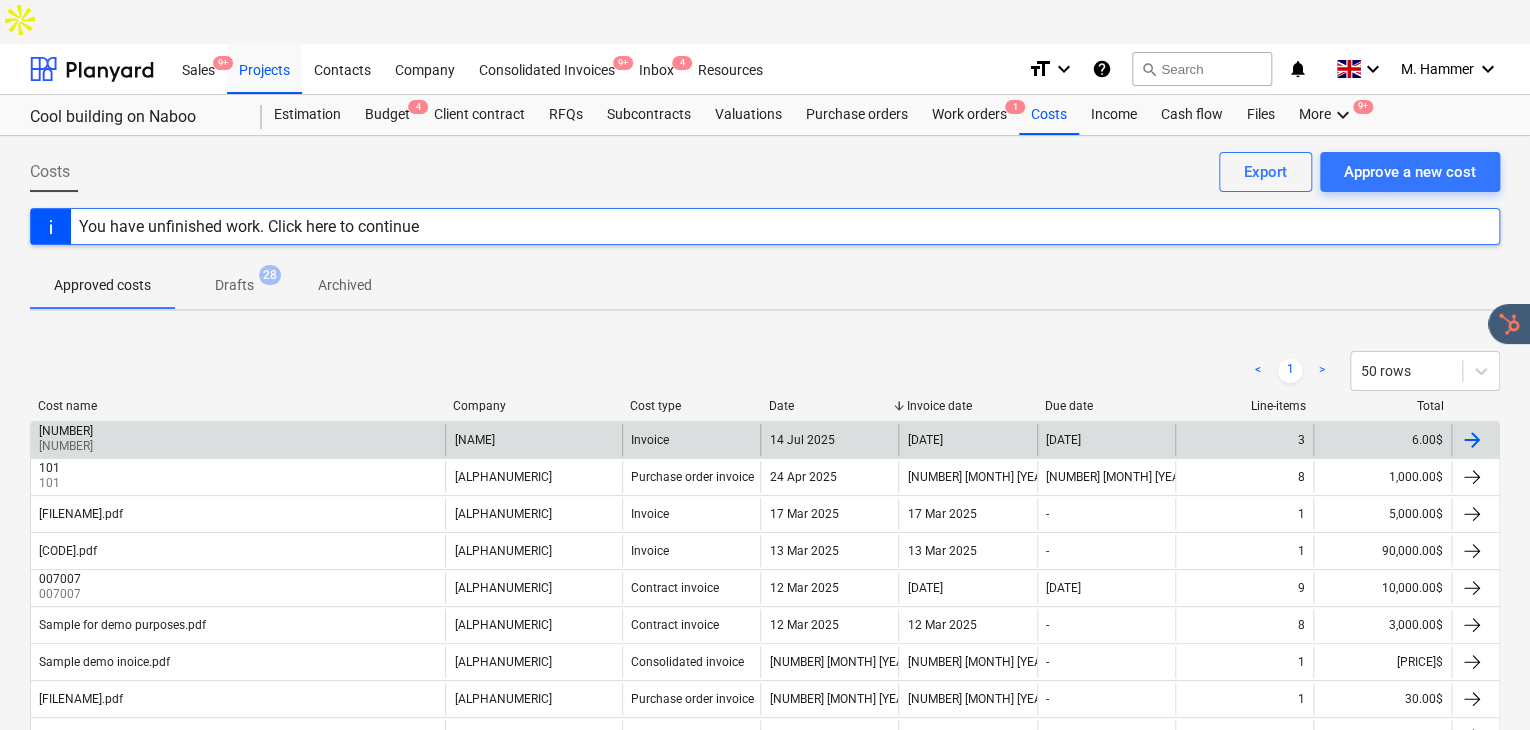 click on "[NUMBER] [NUMBER]" at bounding box center (238, 440) 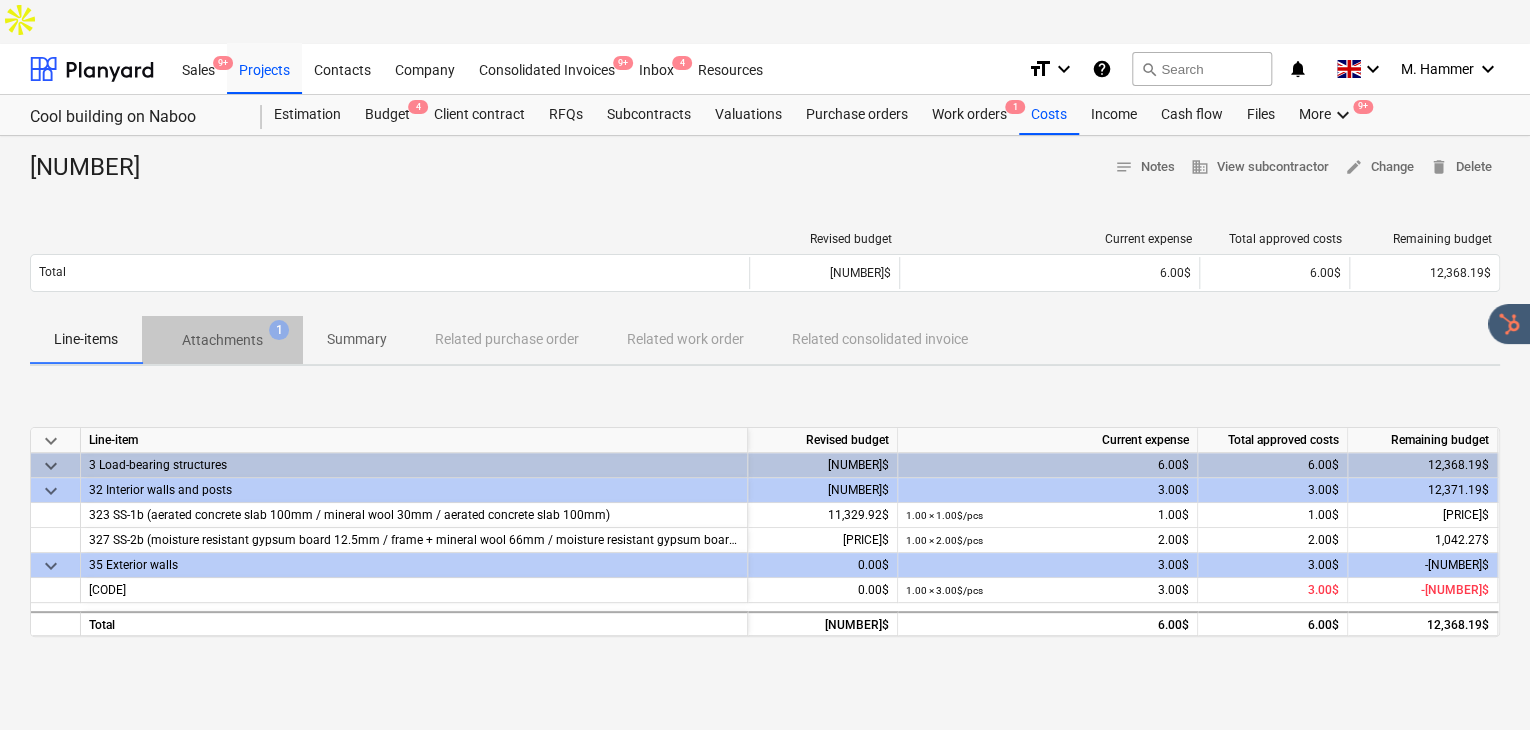 click on "Attachments" at bounding box center (222, 340) 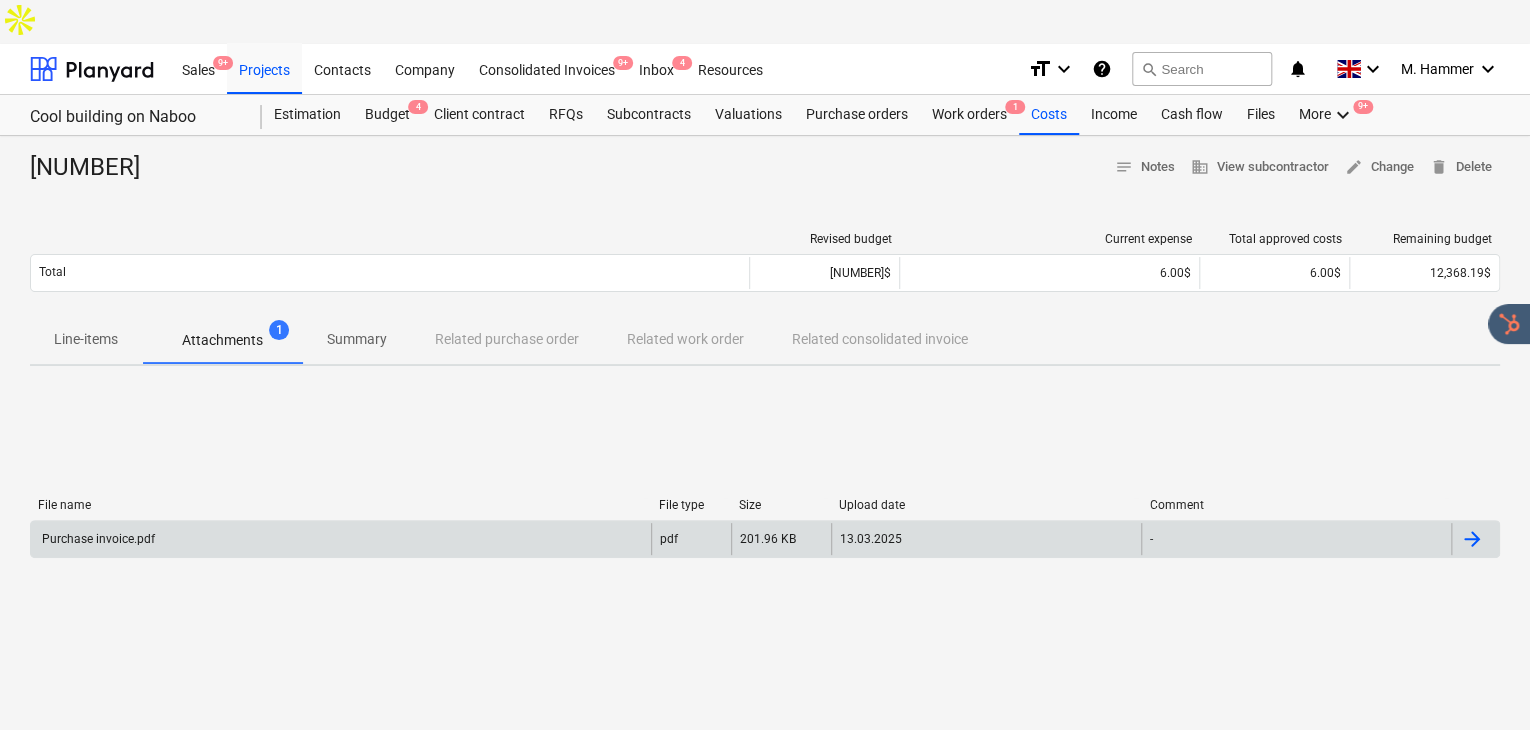 click on "Purchase invoice.pdf" at bounding box center (97, 539) 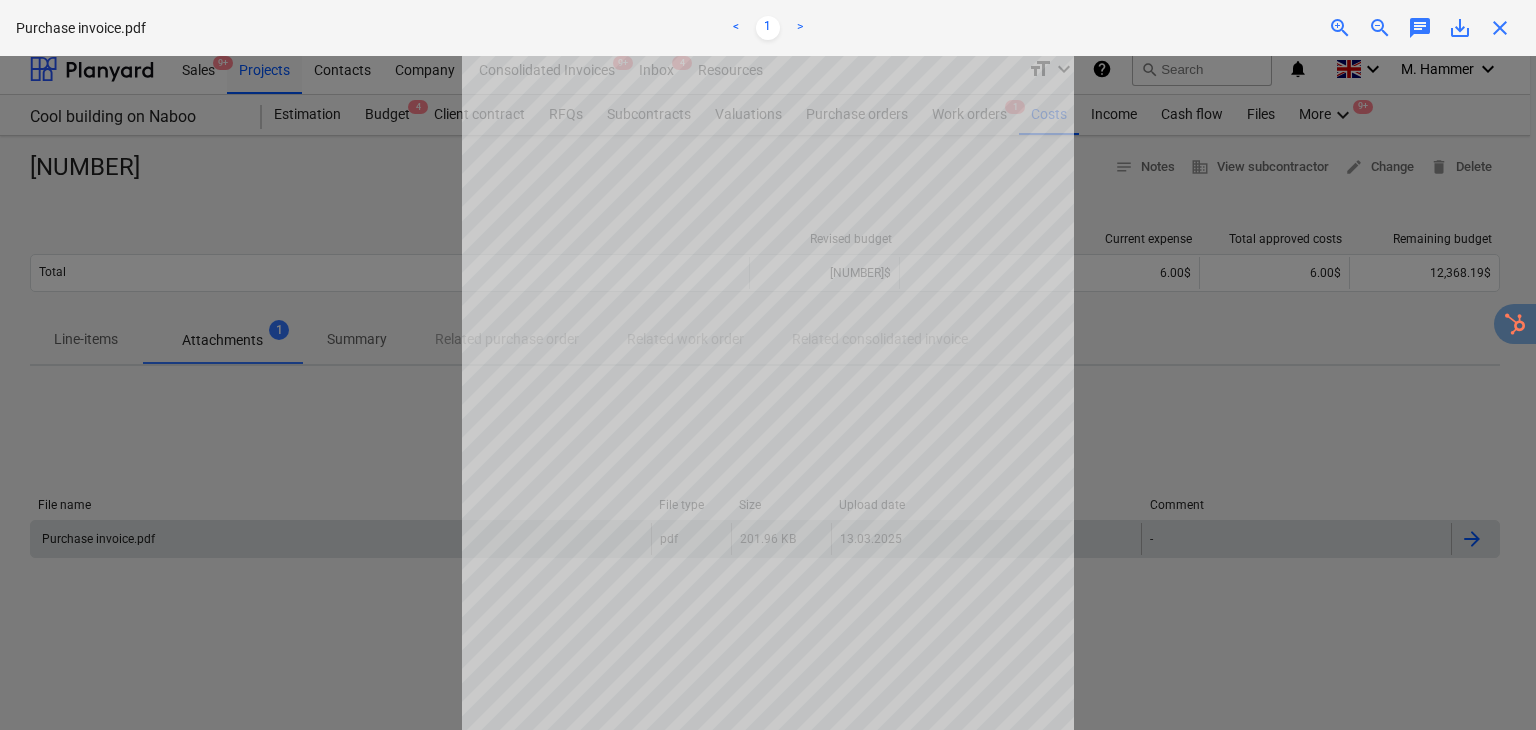click at bounding box center [768, 393] 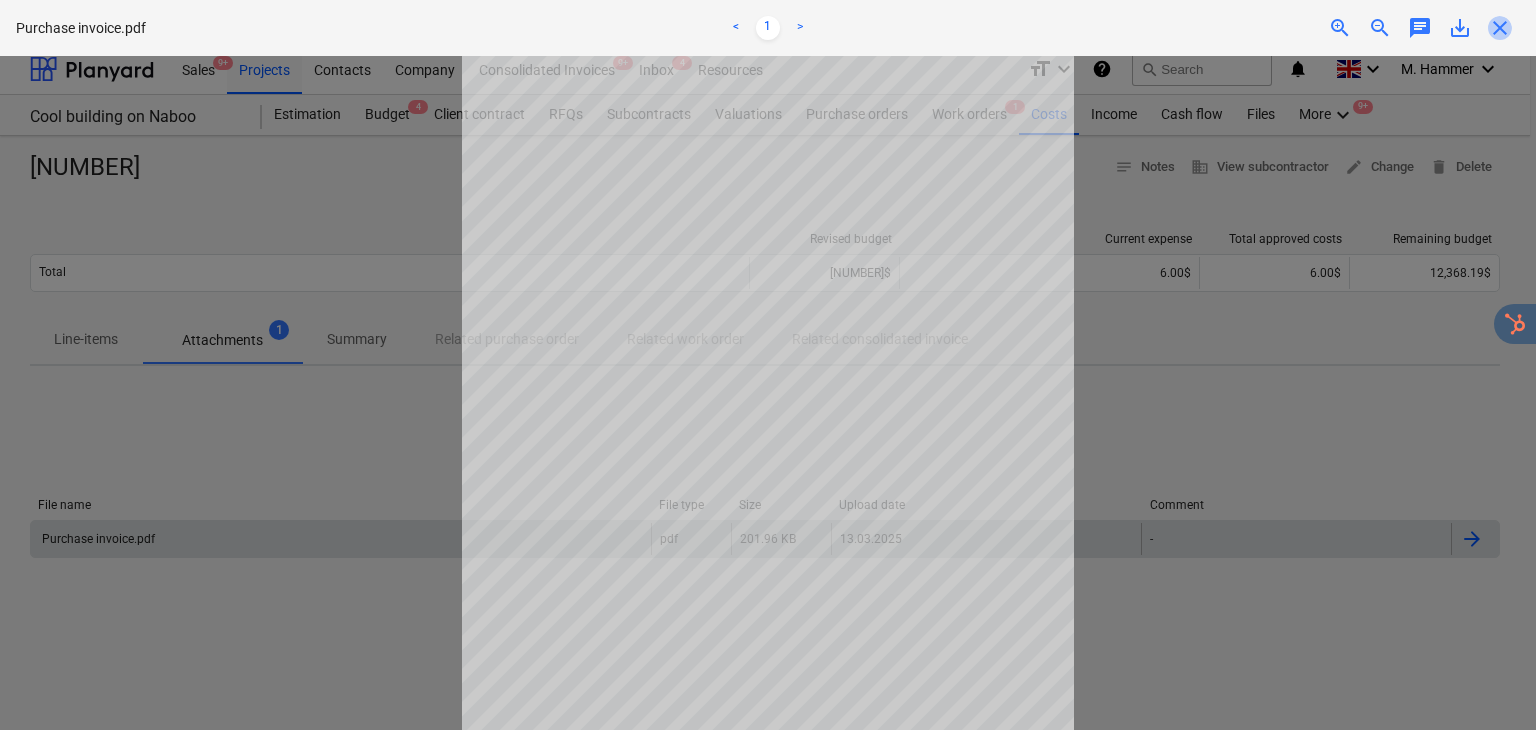 click on "close" at bounding box center [1500, 28] 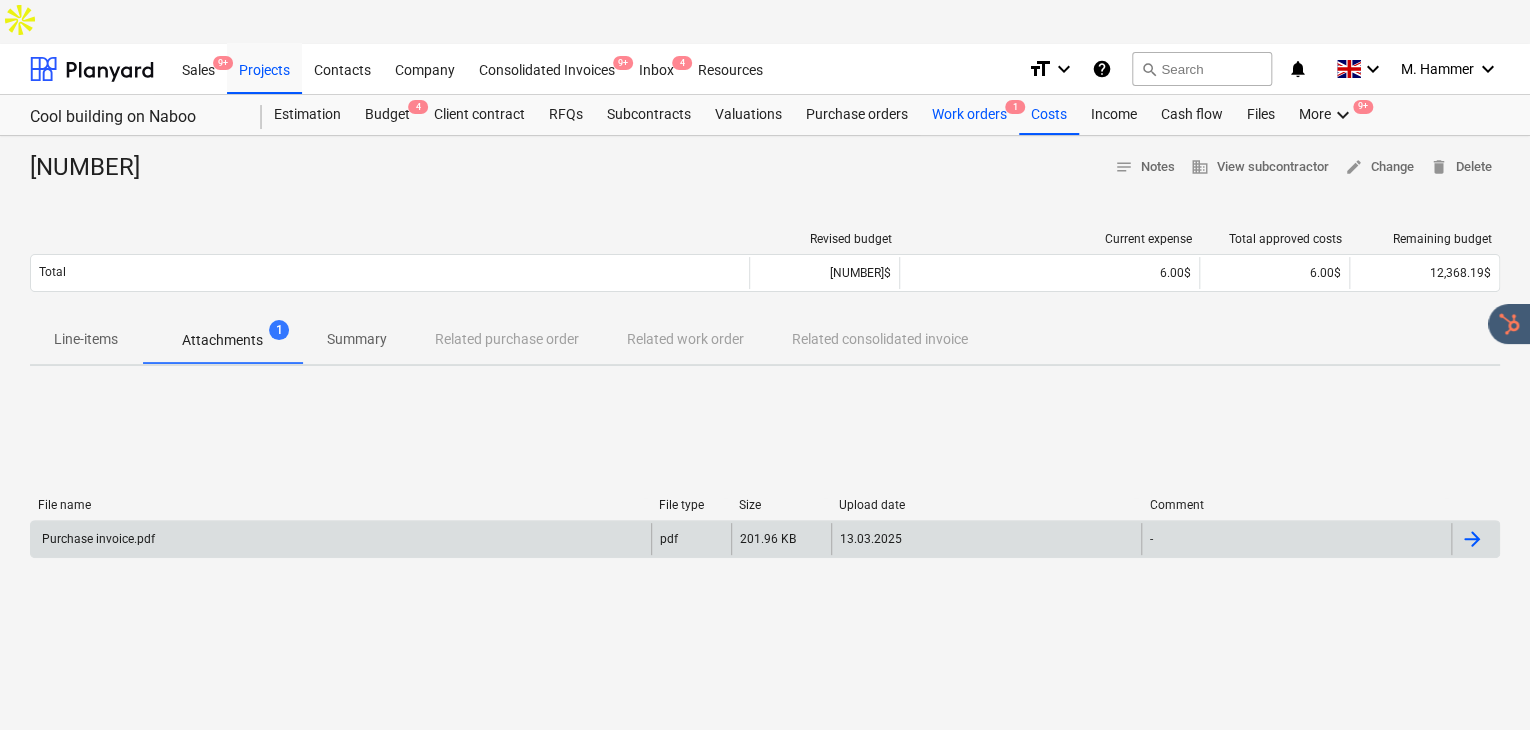 click on "Work orders 1" at bounding box center (969, 115) 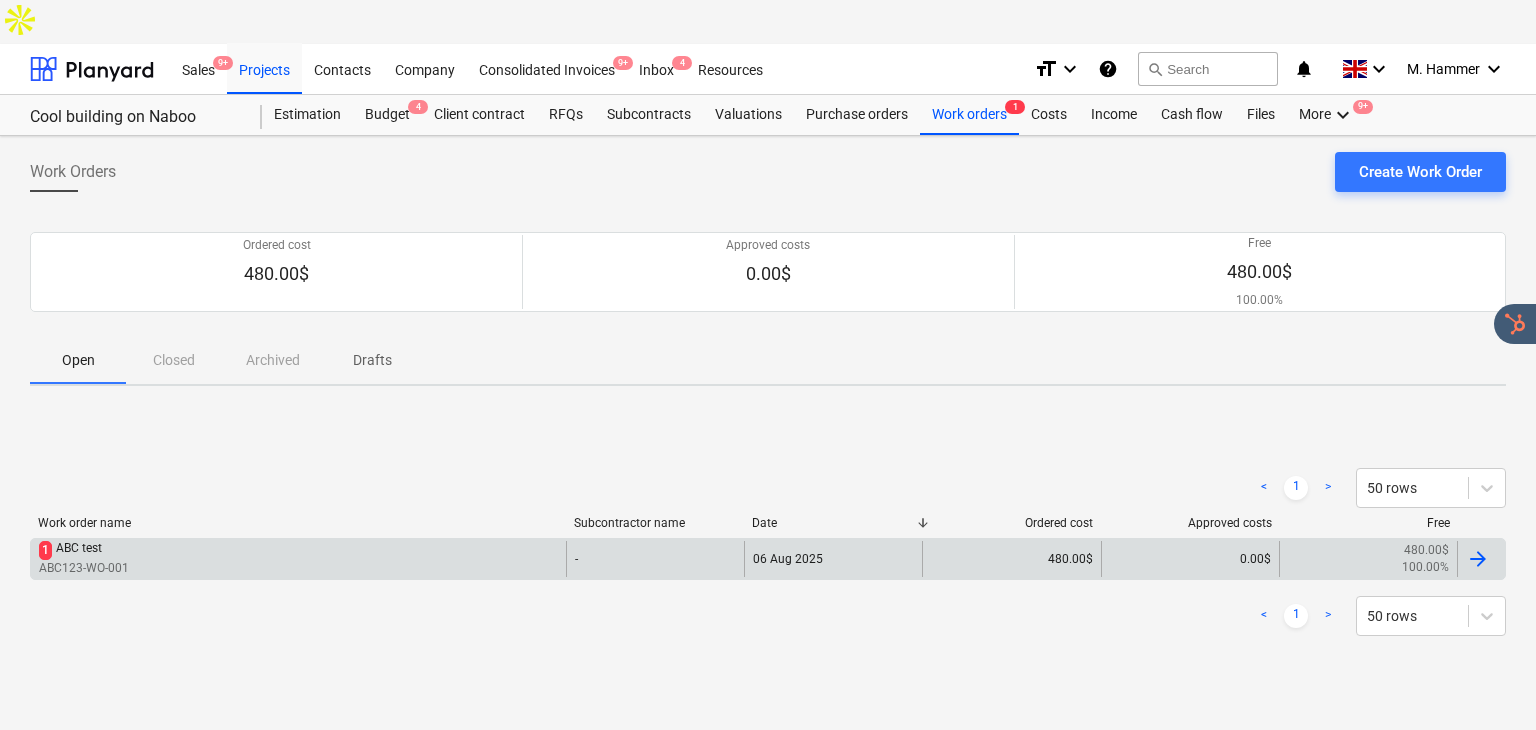click on "[ALPHANUMERIC] [ALPHANUMERIC]" at bounding box center (84, 550) 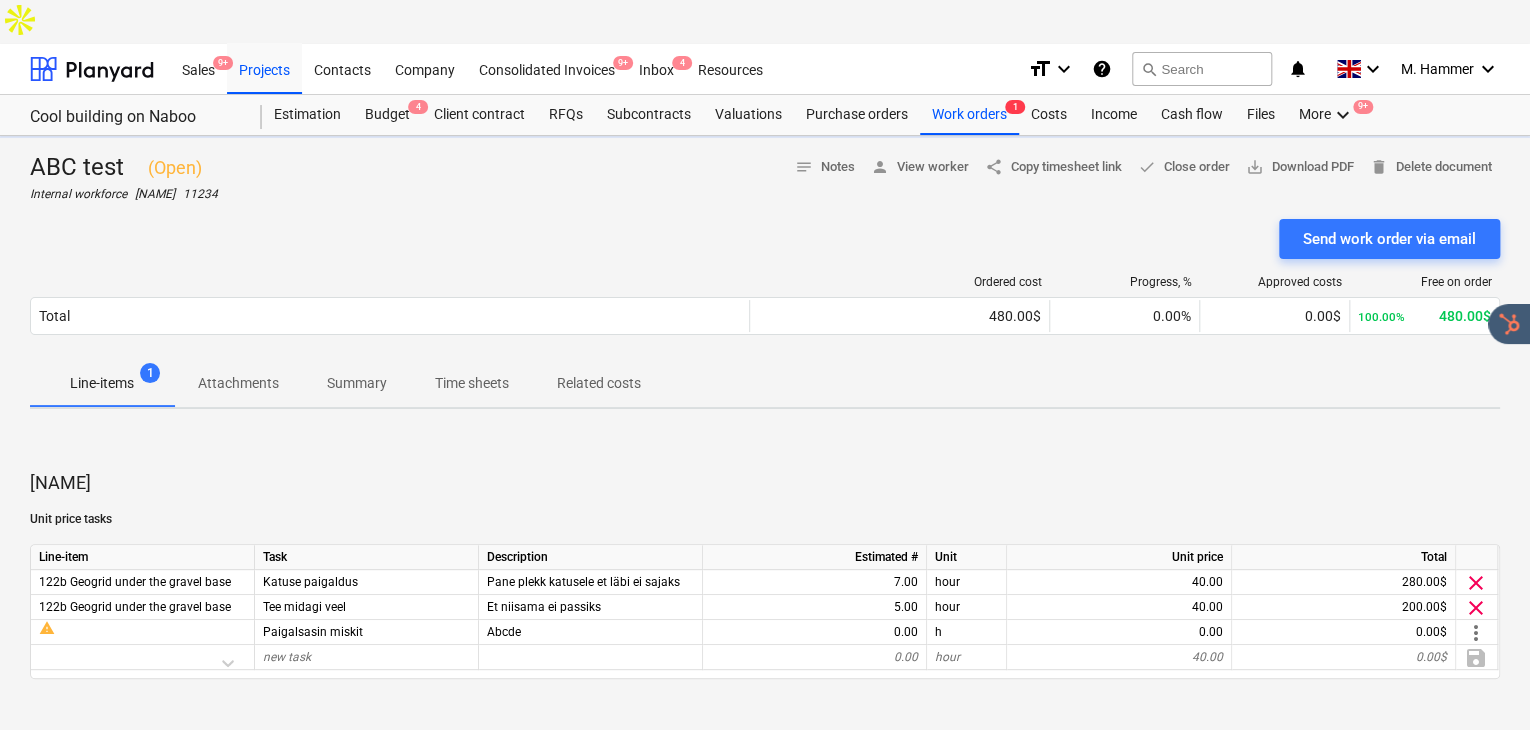 click at bounding box center [390, 282] 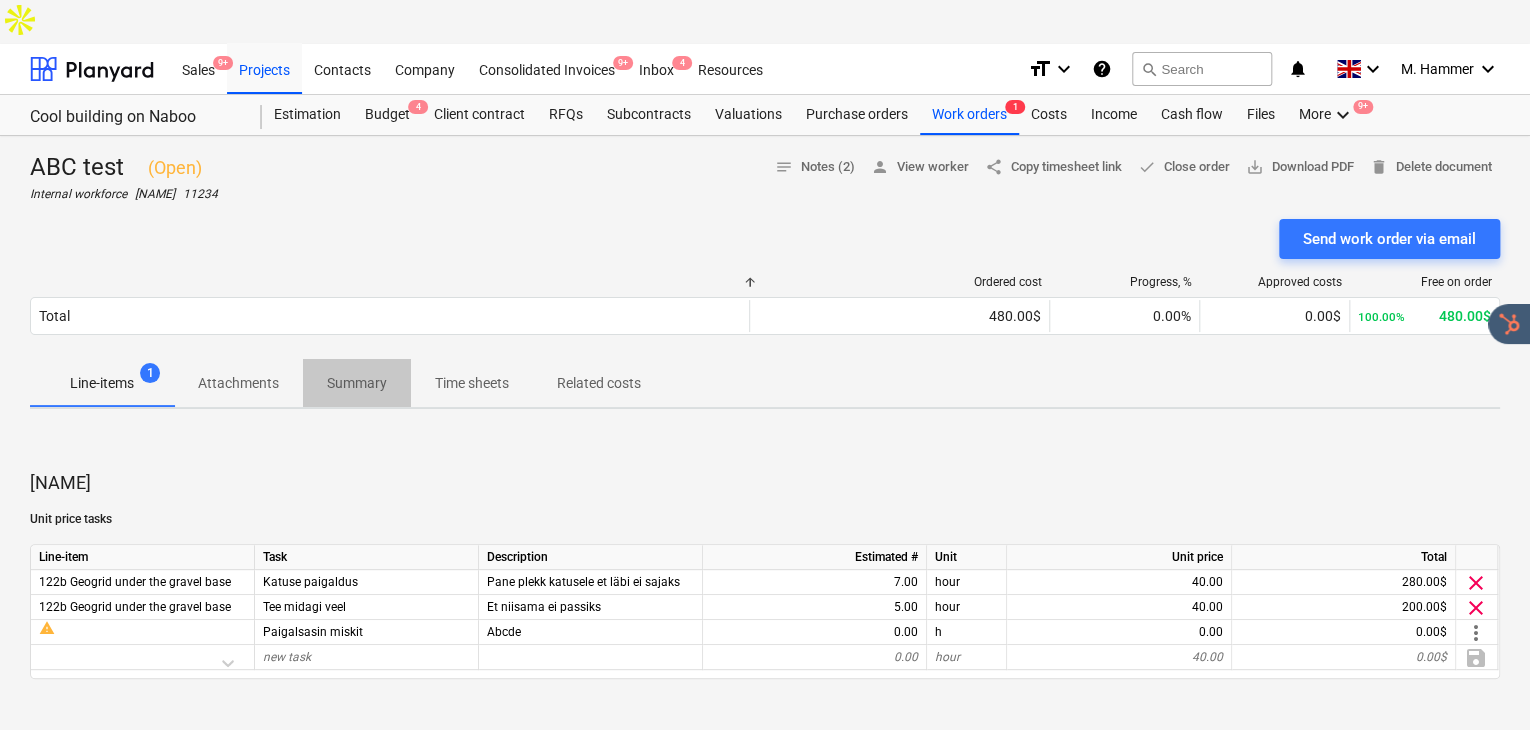click on "Summary" at bounding box center [357, 383] 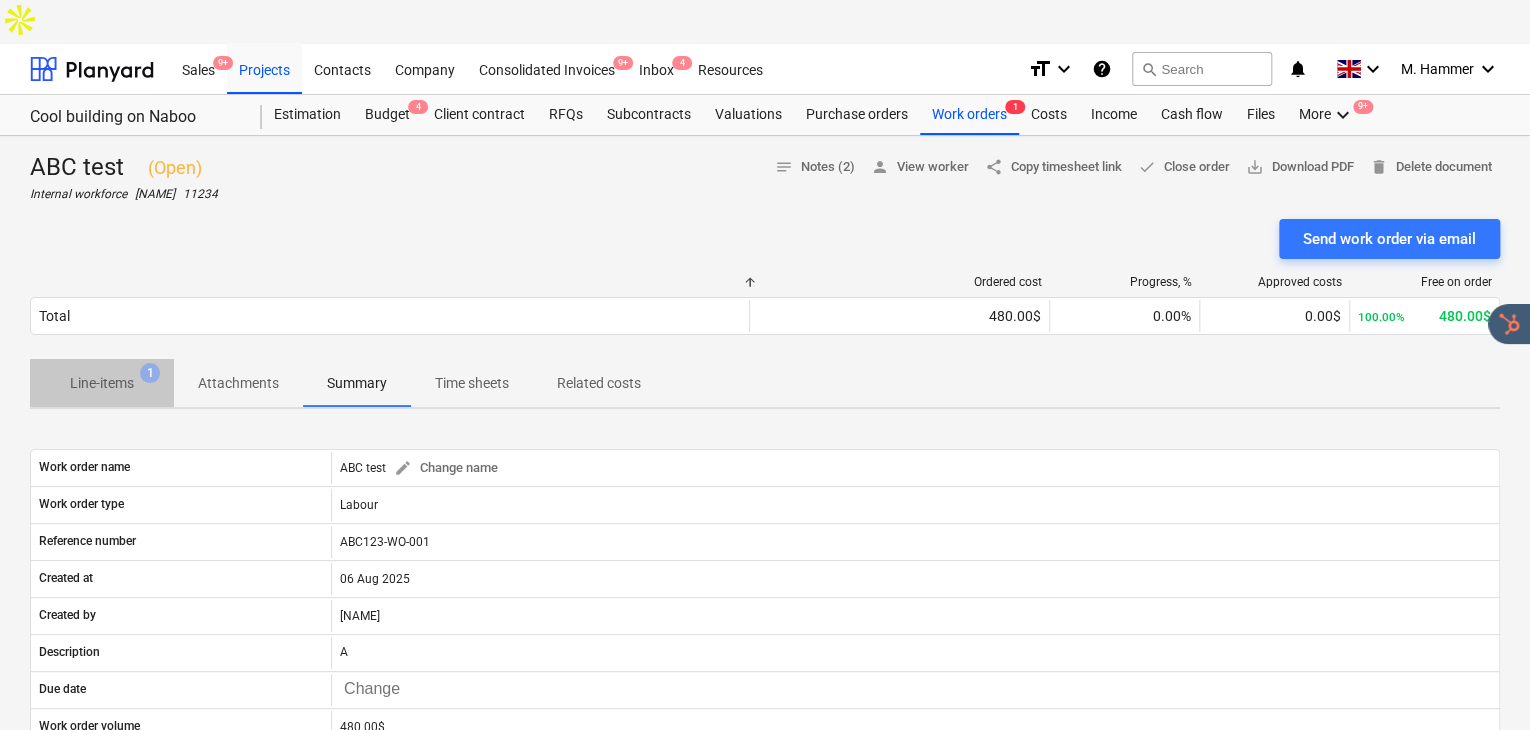 click on "Line-items 1" at bounding box center (102, 383) 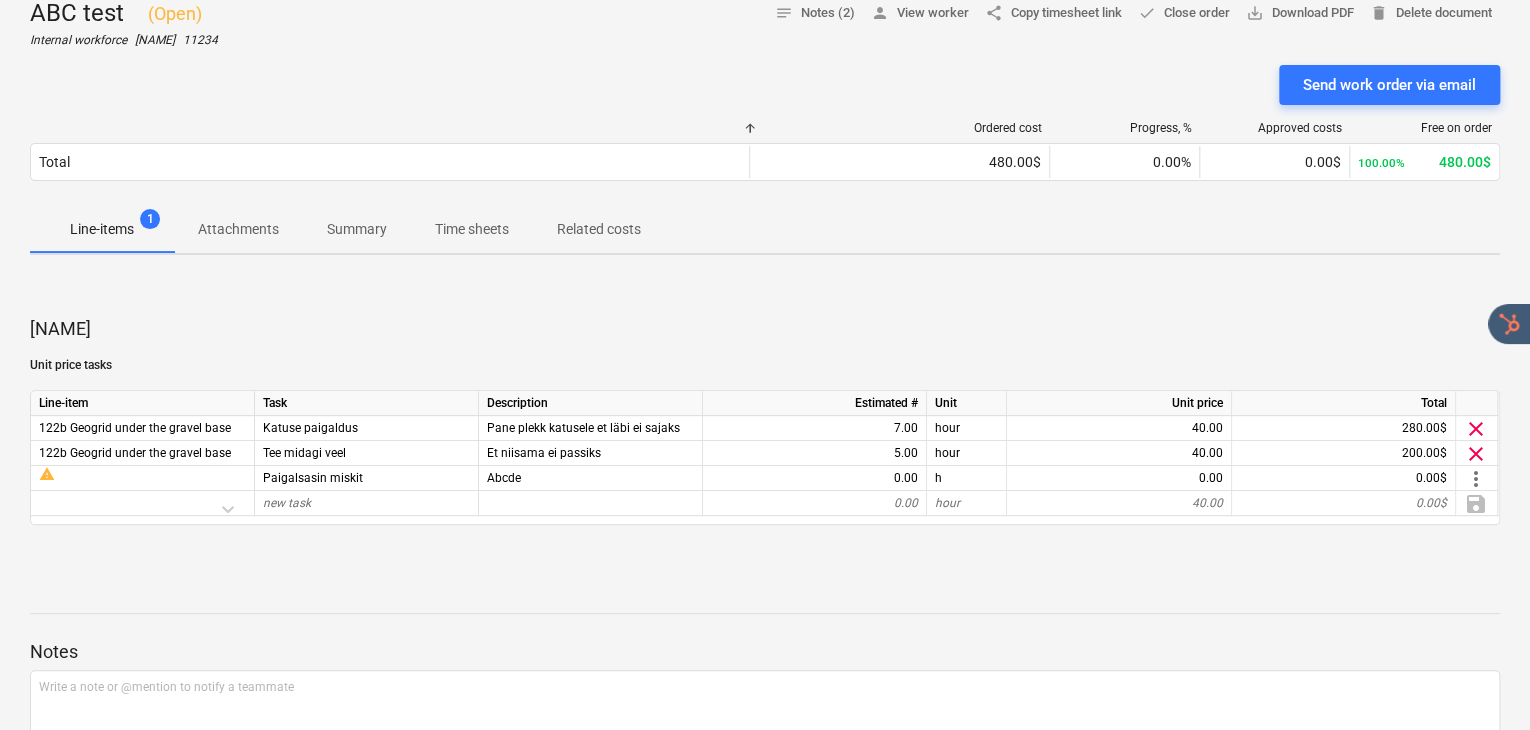 scroll, scrollTop: 155, scrollLeft: 0, axis: vertical 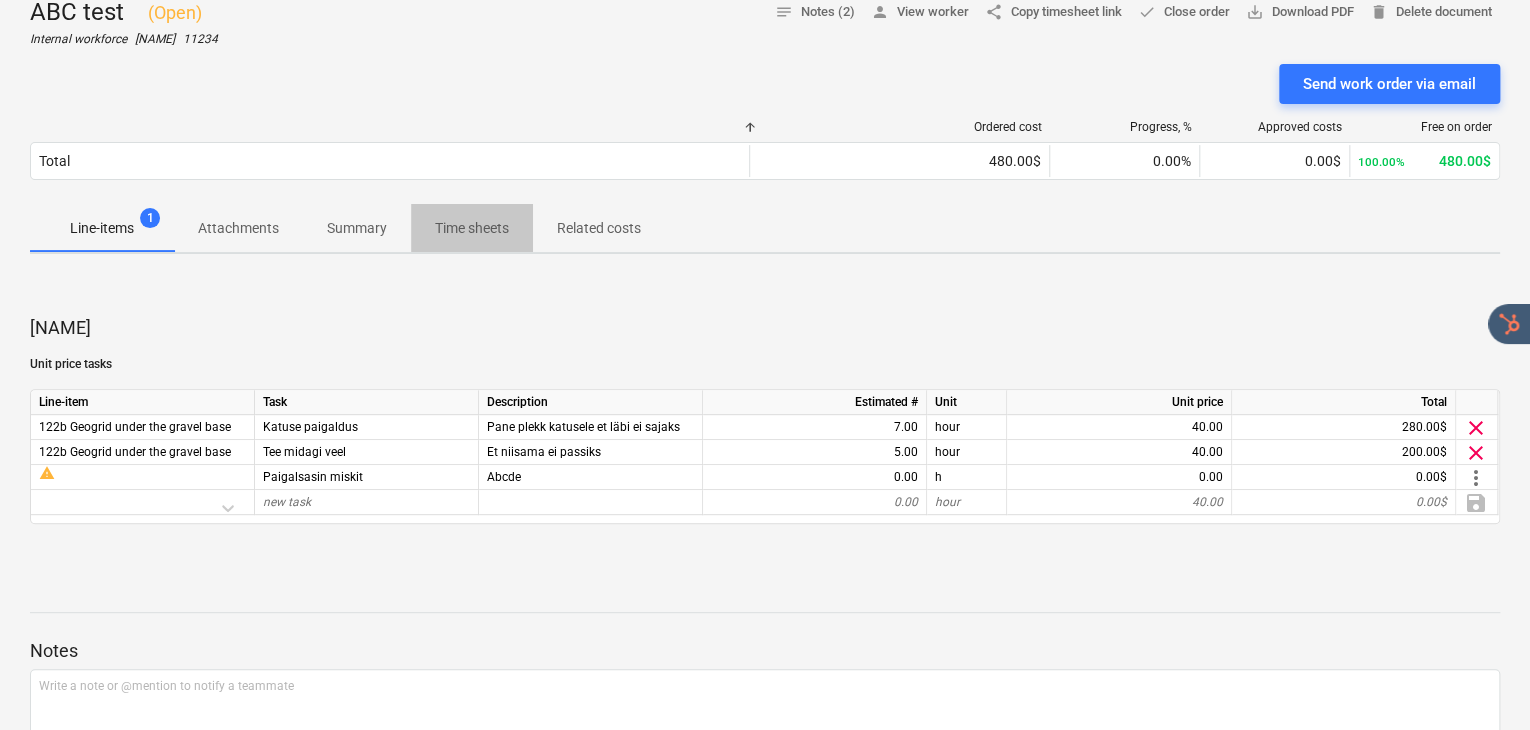 click on "Time sheets" at bounding box center (472, 228) 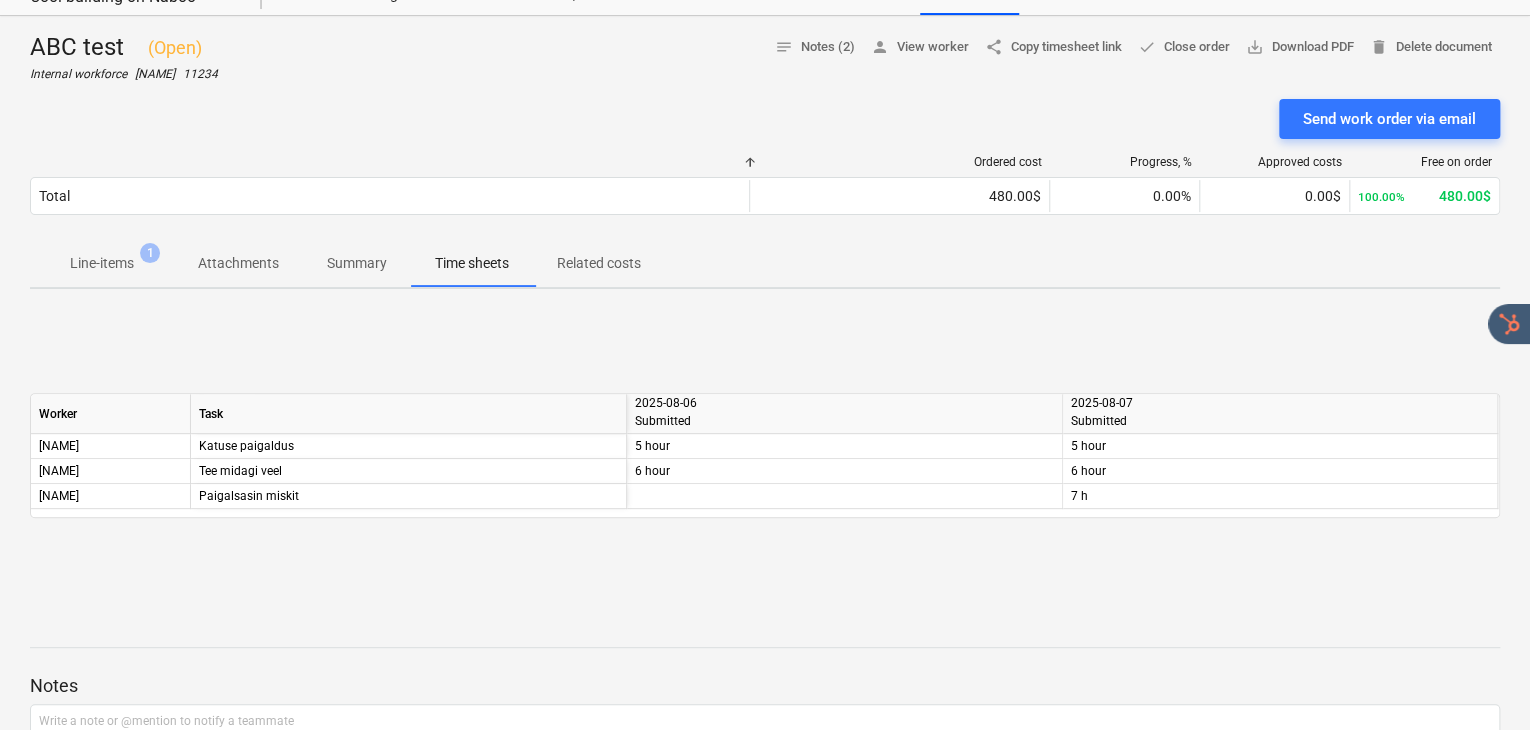 scroll, scrollTop: 116, scrollLeft: 0, axis: vertical 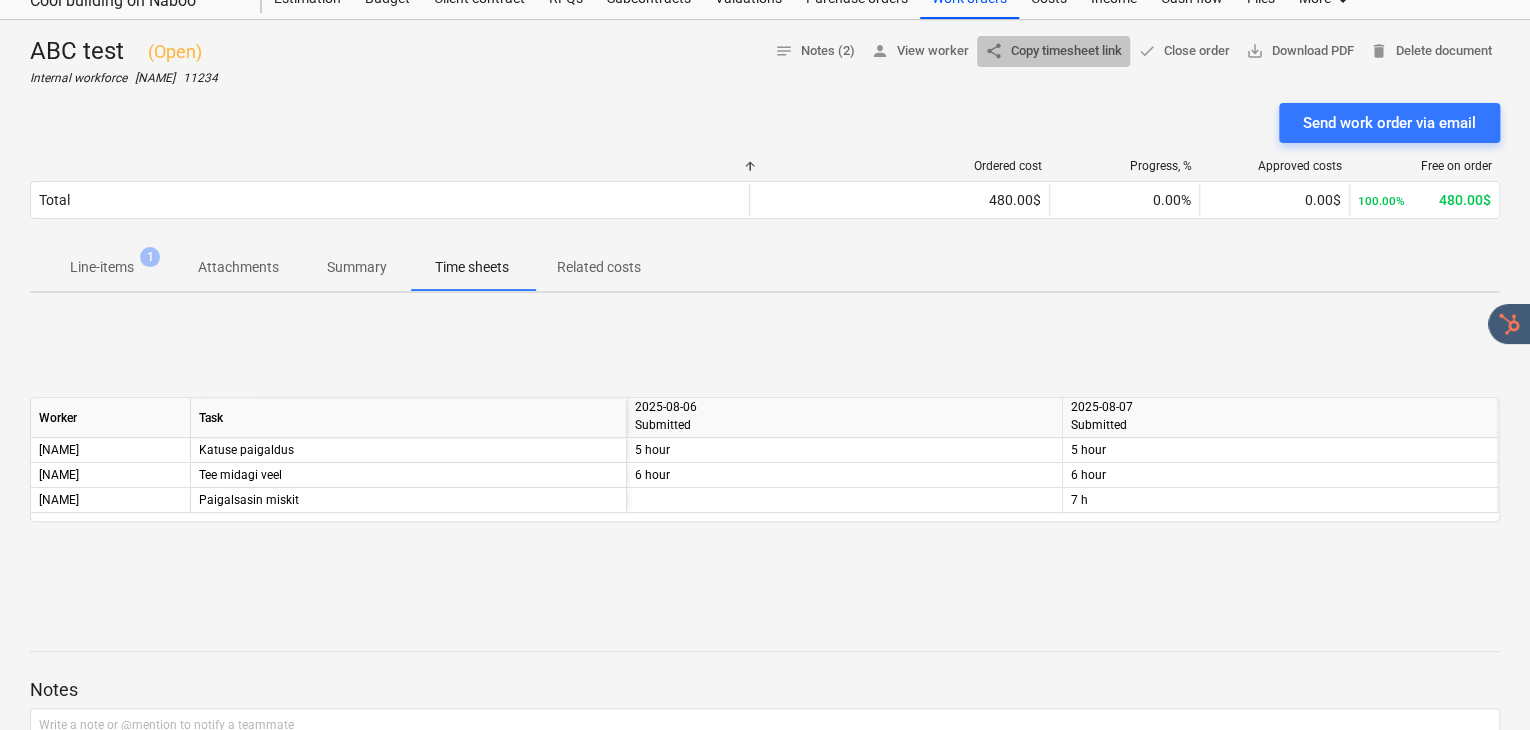 click on "share Copy timesheet link" at bounding box center (1053, 51) 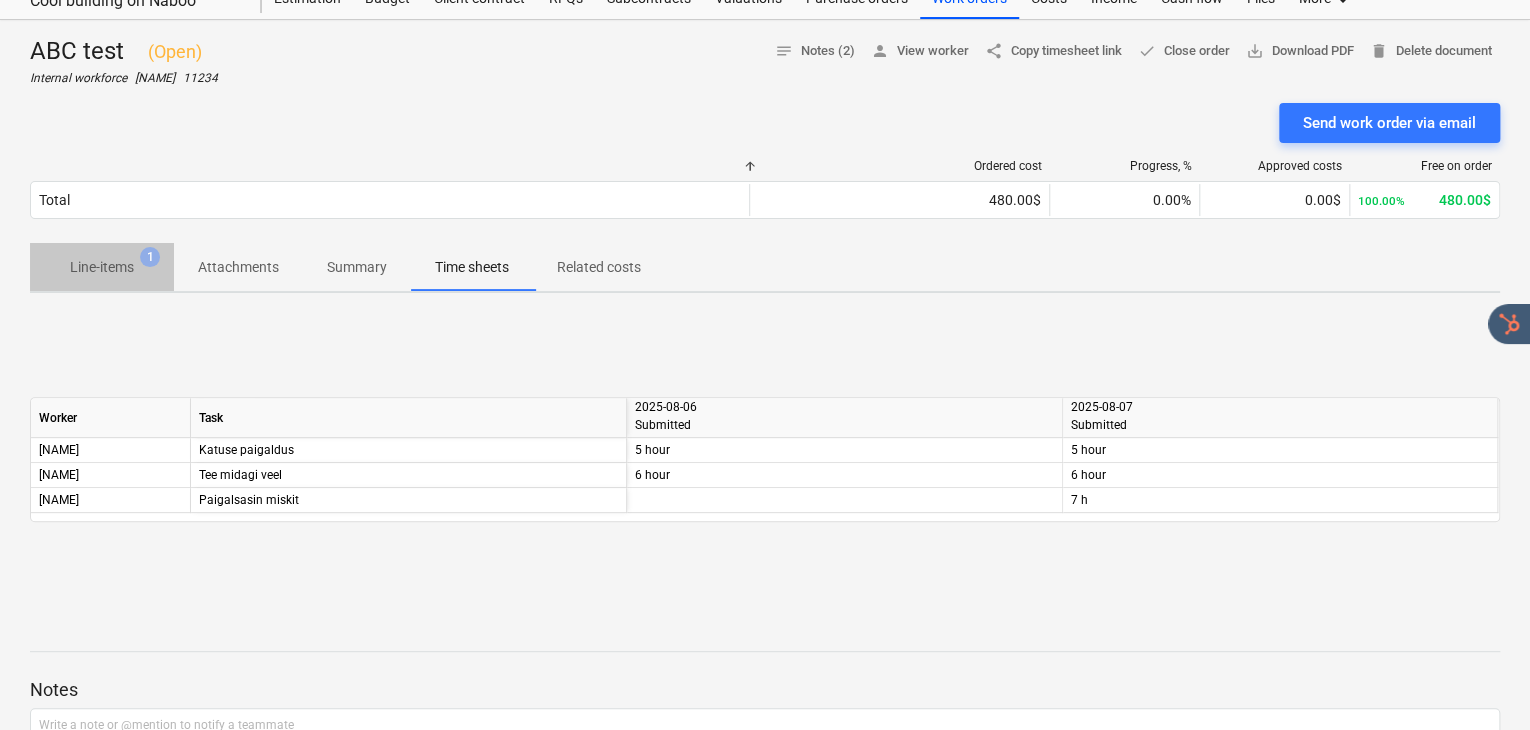 click on "Line-items" at bounding box center [102, 267] 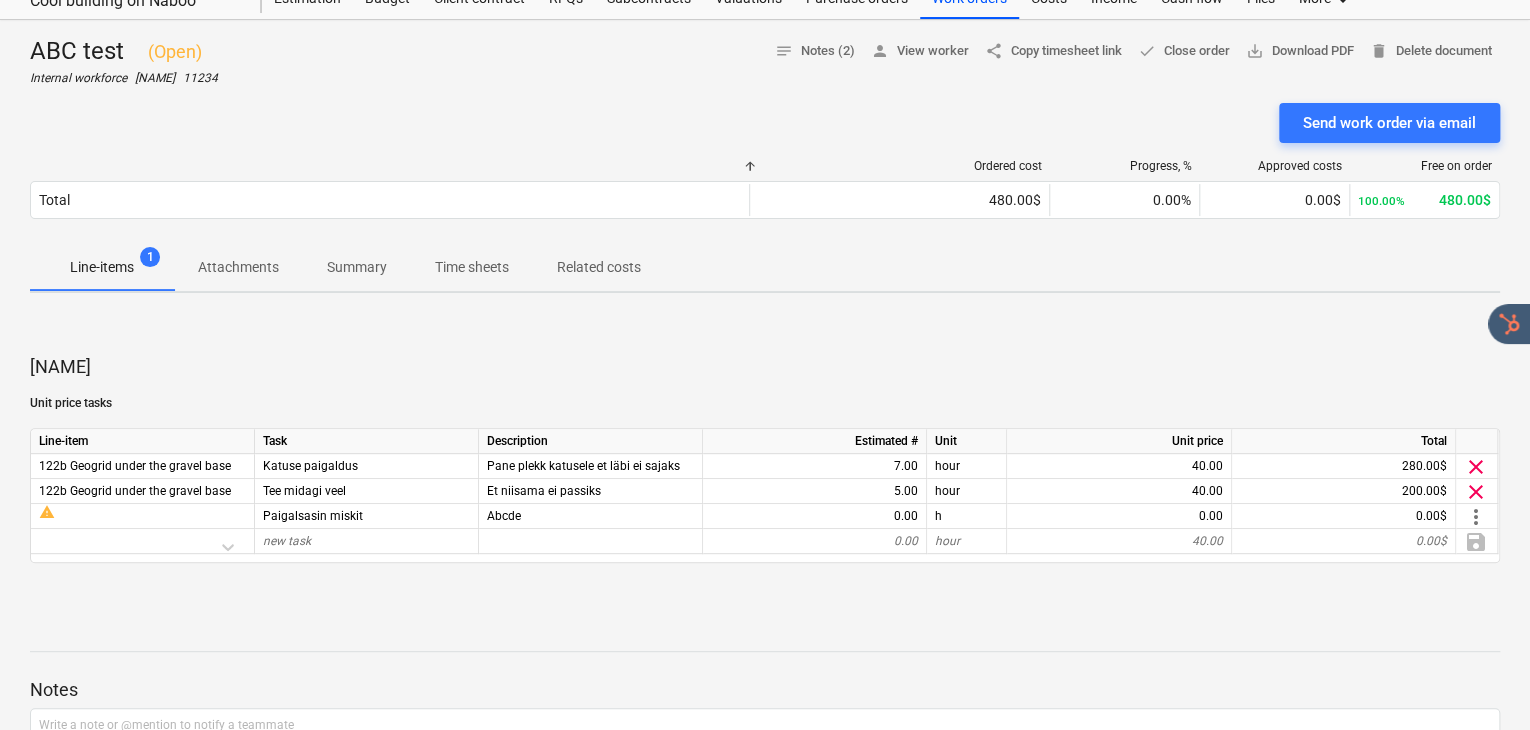 scroll, scrollTop: 0, scrollLeft: 0, axis: both 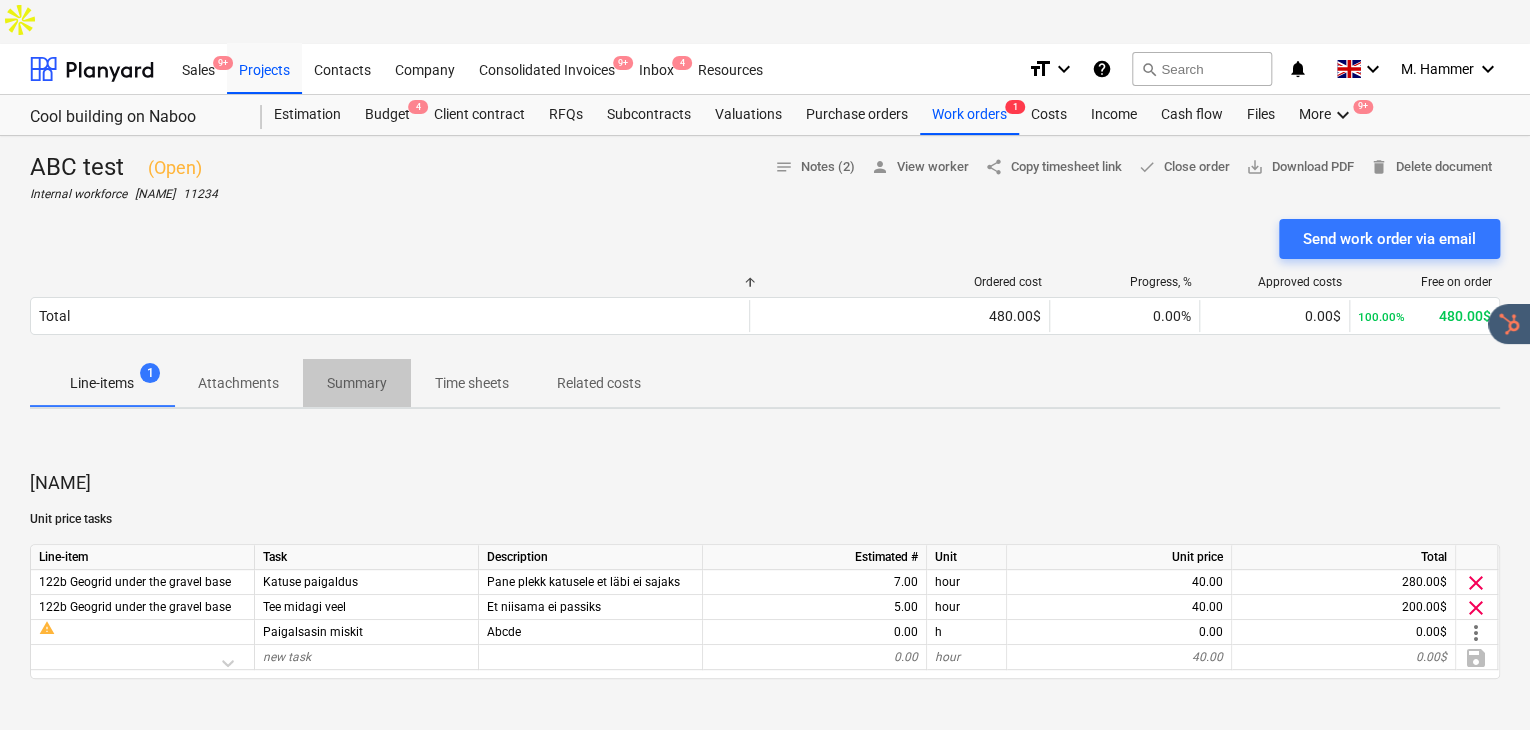 click on "Summary" at bounding box center (357, 383) 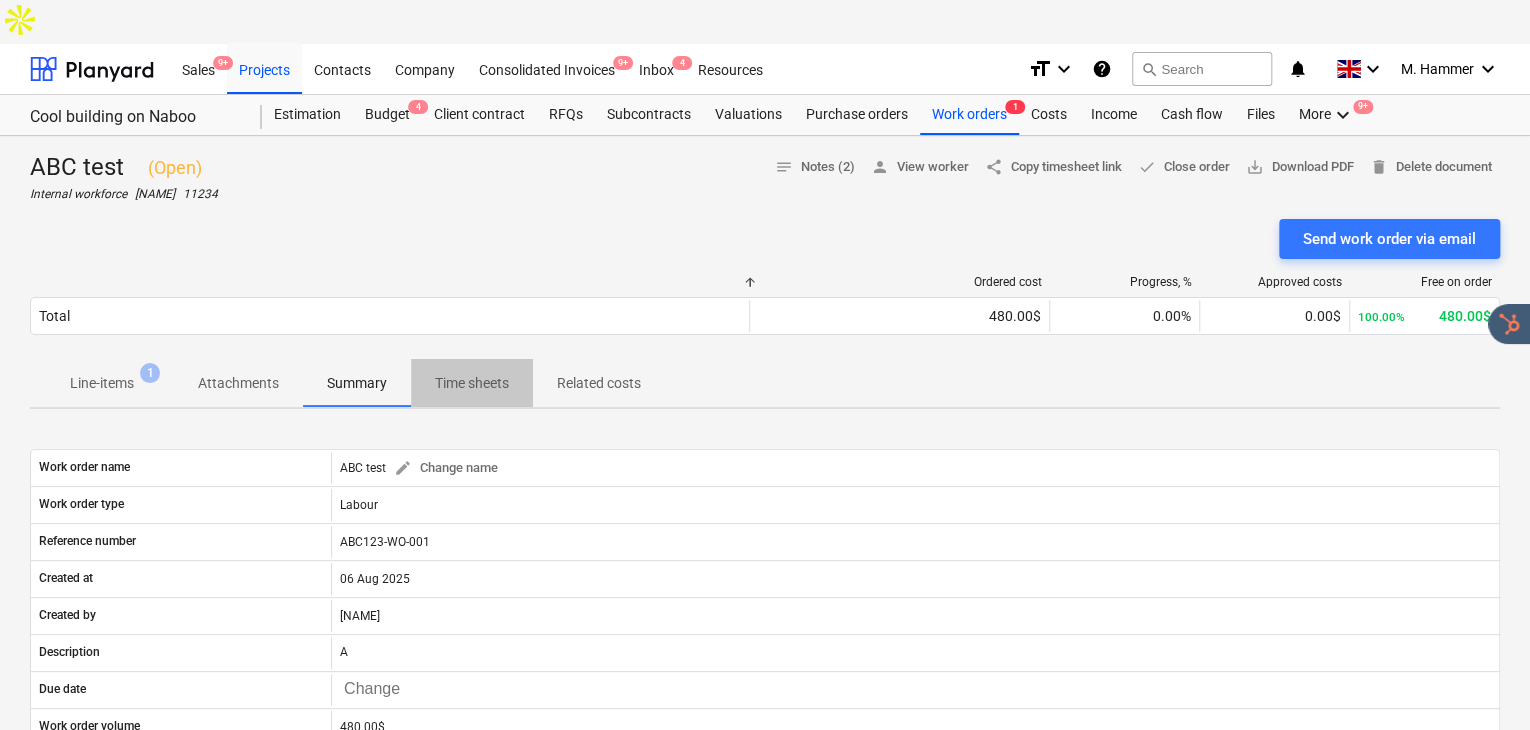 click on "Time sheets" at bounding box center (472, 383) 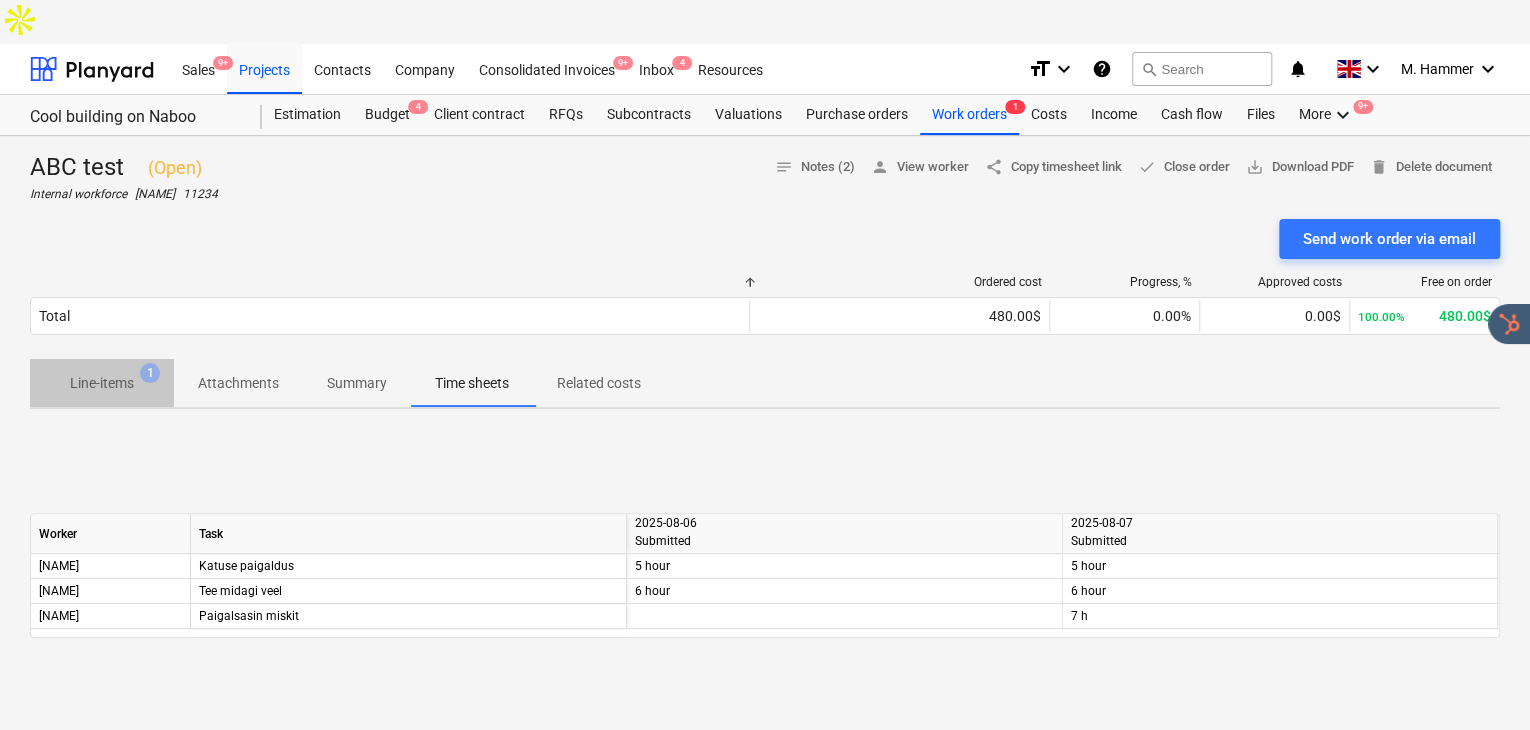 click on "Line-items" at bounding box center (102, 383) 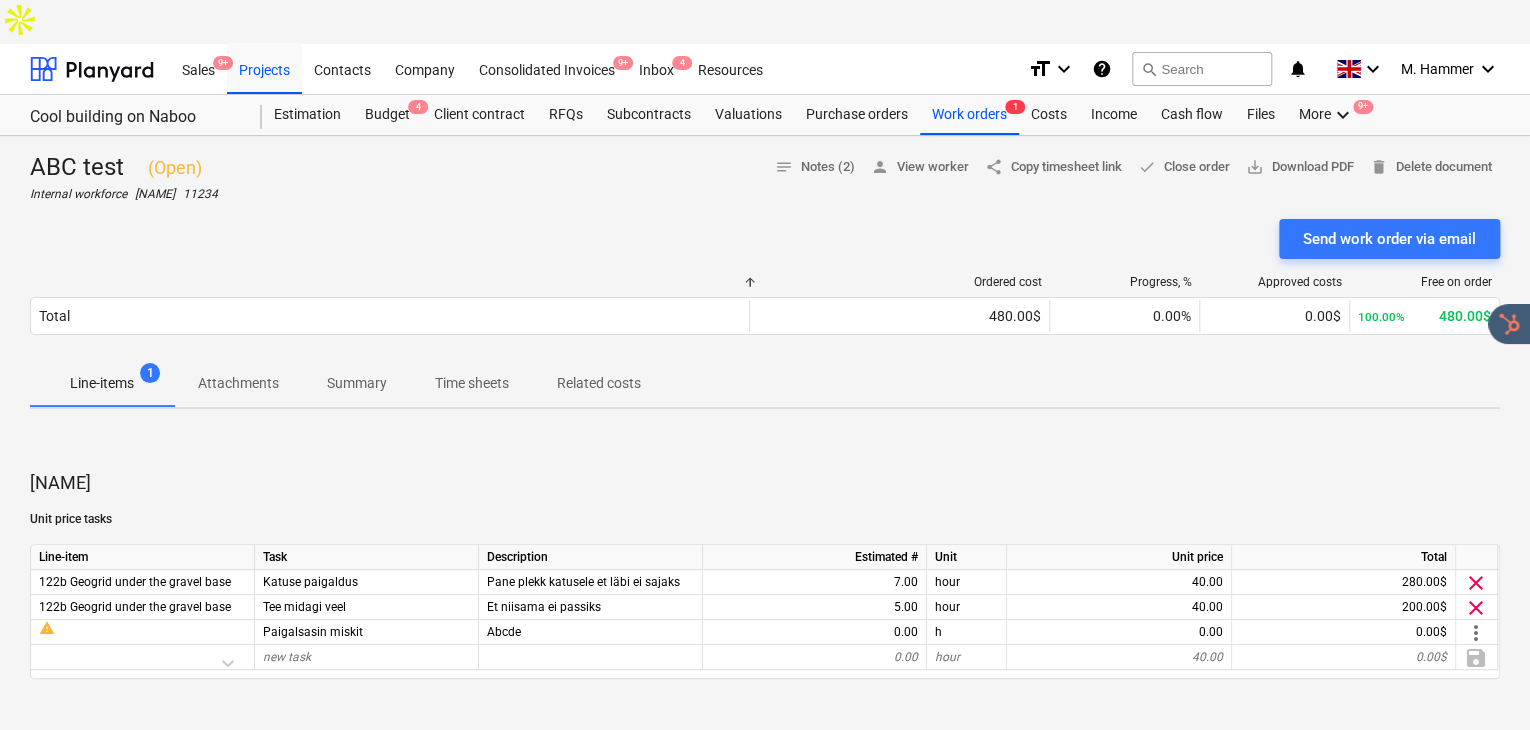 click on "Unit price tasks Line-item Task Description Estimated # Unit Unit price Total 122b Geogrid under the gravel base Katuse paigaldus Pane plekk katusele et läbi ei sajaks 7.00 hour 40.00 280.00$ clear 122b Geogrid under the gravel base Tee midagi veel Et niisama ei passiks 5.00 hour 40.00 200.00$ clear warning Paigalsasin miskit Abcde 0.00 h 0.00 0.00$ more_vert new task 0.00 hour 40.00 0.00$ save" at bounding box center [765, 575] 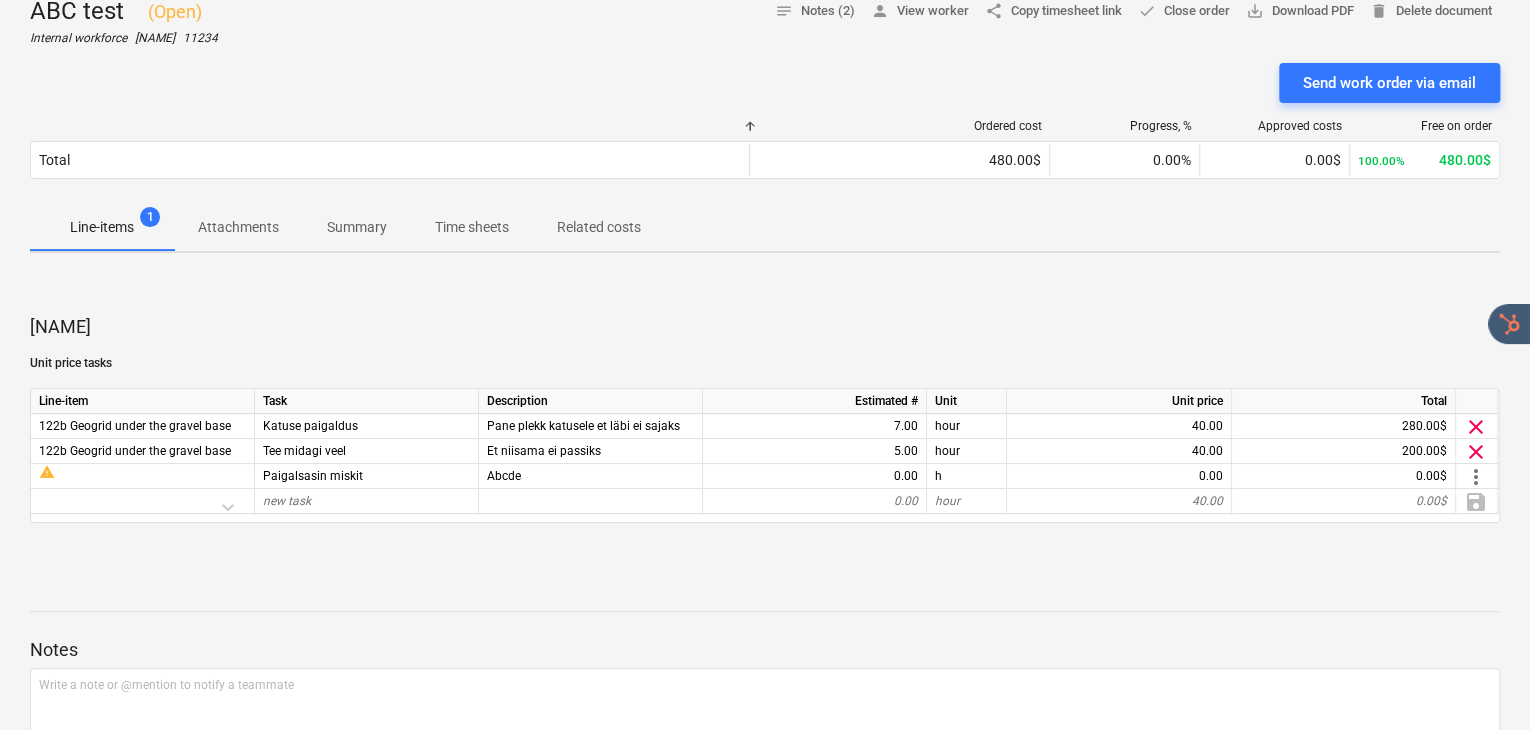 drag, startPoint x: 819, startPoint y: 232, endPoint x: 790, endPoint y: 291, distance: 65.74192 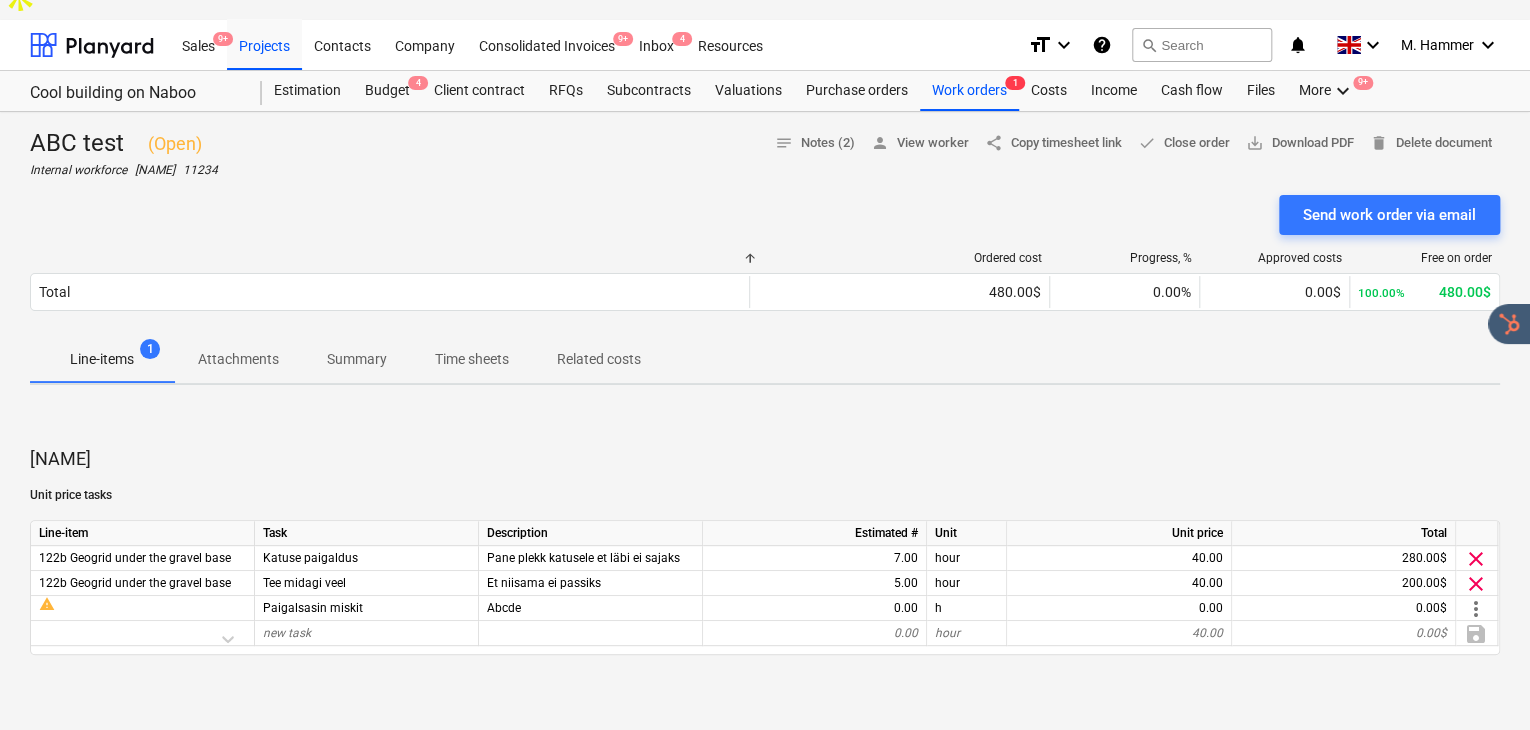 scroll, scrollTop: 15, scrollLeft: 0, axis: vertical 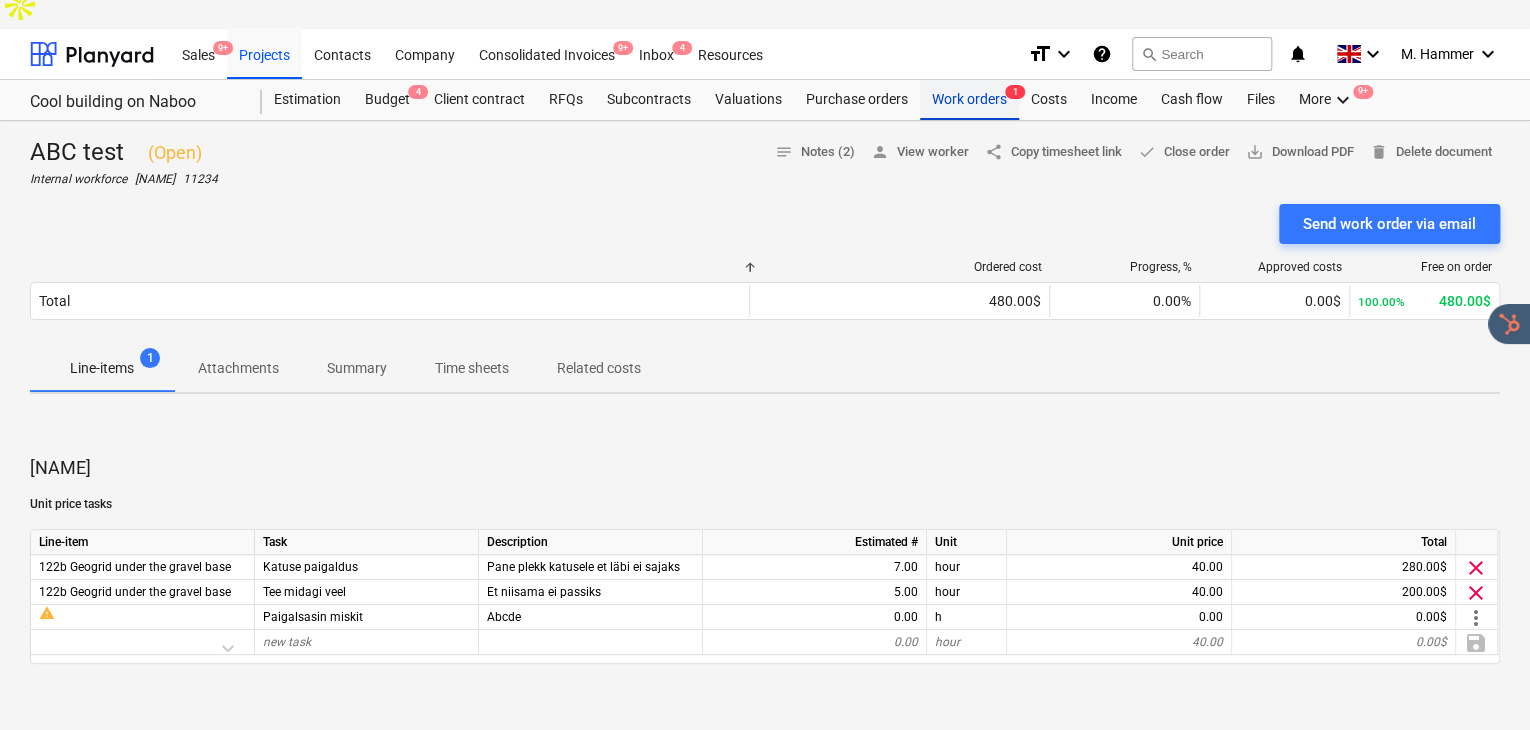 click on "Work orders 1" at bounding box center (969, 100) 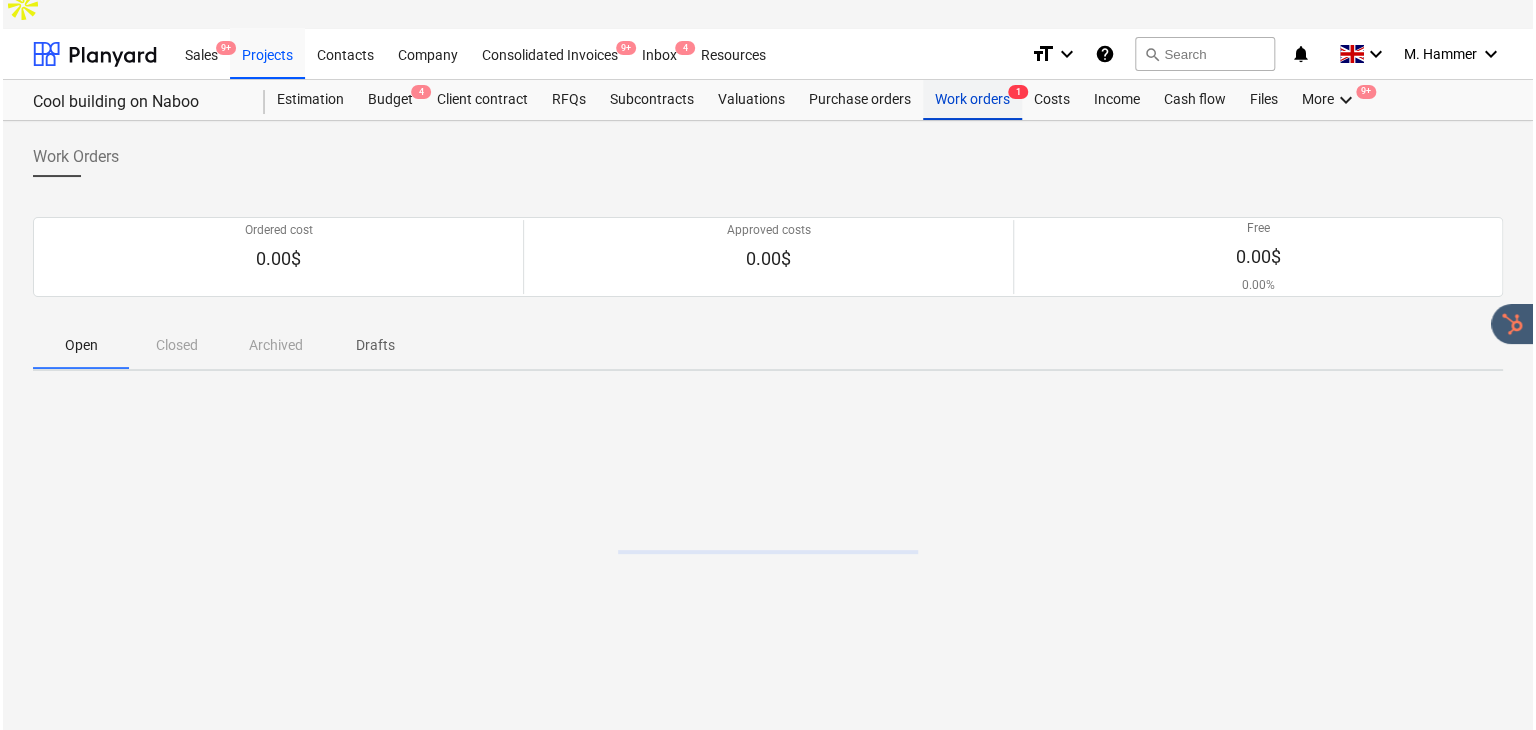 scroll, scrollTop: 0, scrollLeft: 0, axis: both 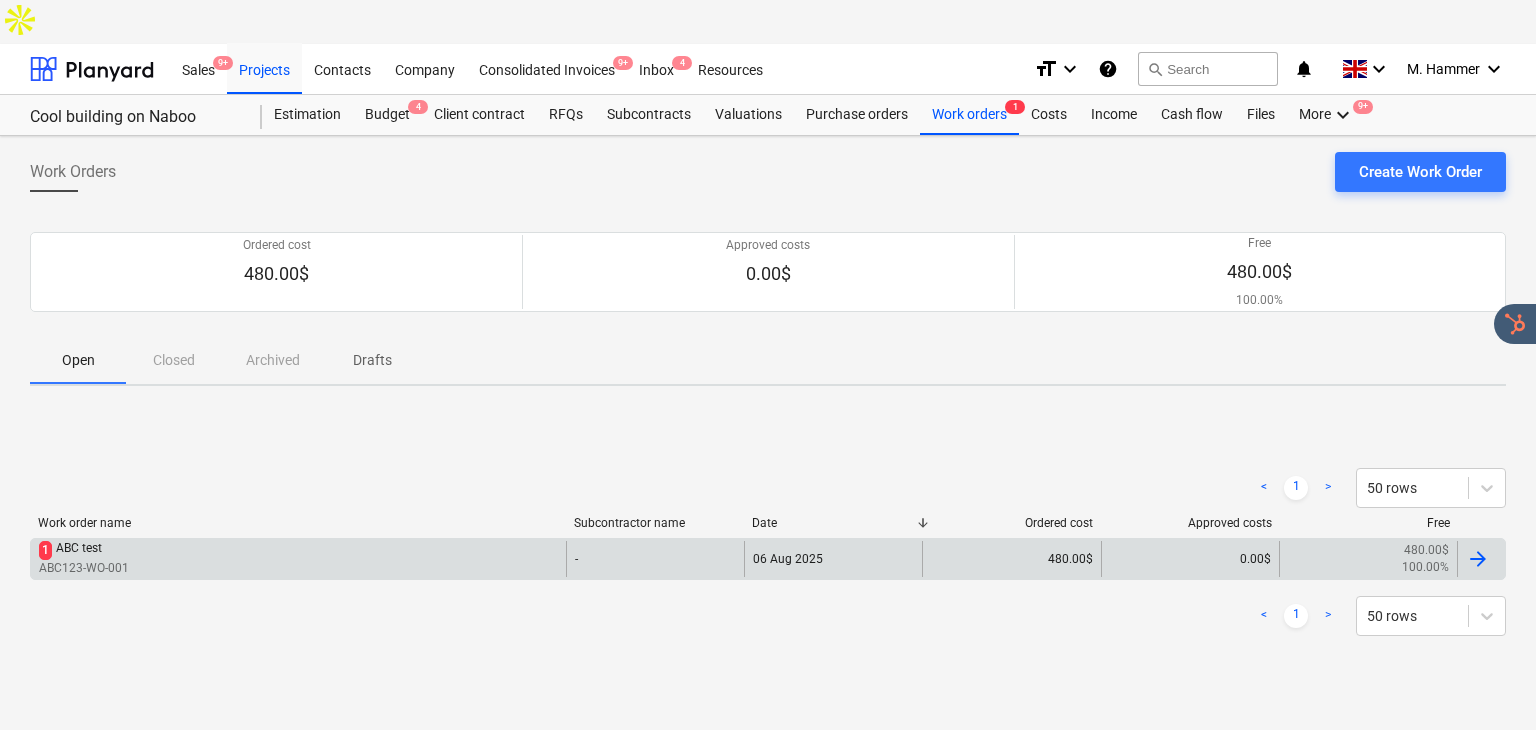 click on "[ALPHANUMERIC] [ALPHANUMERIC]-[ALPHANUMERIC]-[ALPHANUMERIC]" at bounding box center (298, 559) 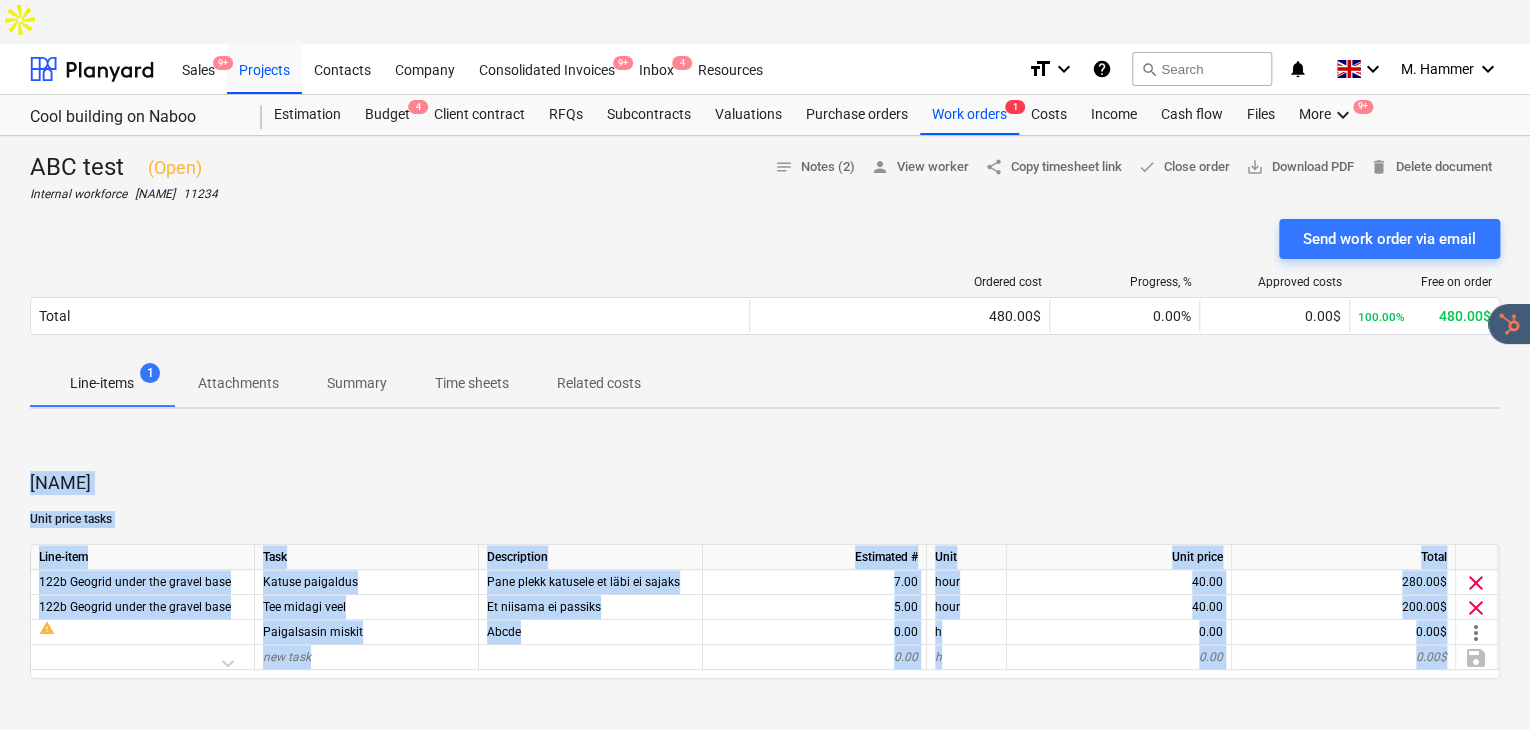 click on "[NAME]" at bounding box center [765, 483] 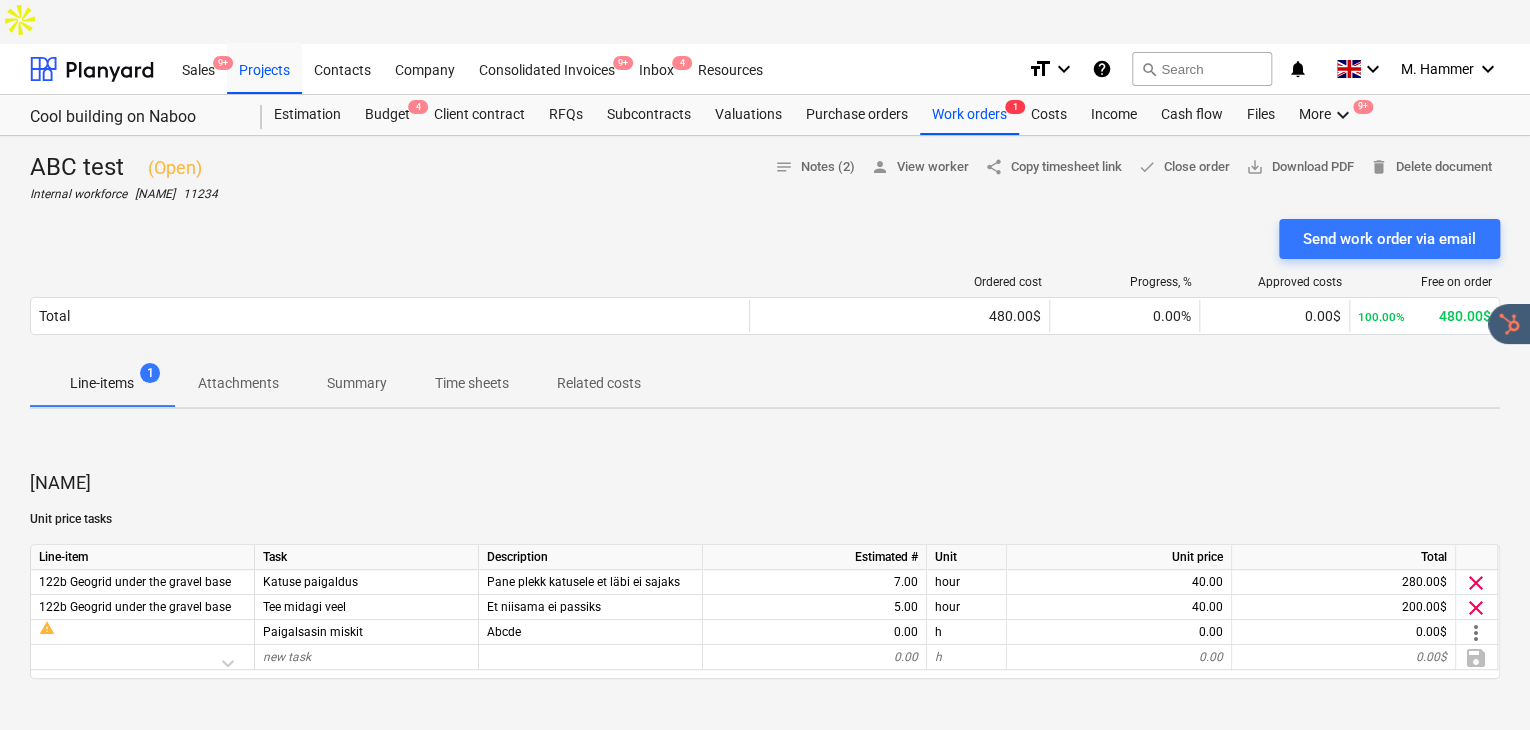 click on "Summary" at bounding box center (357, 383) 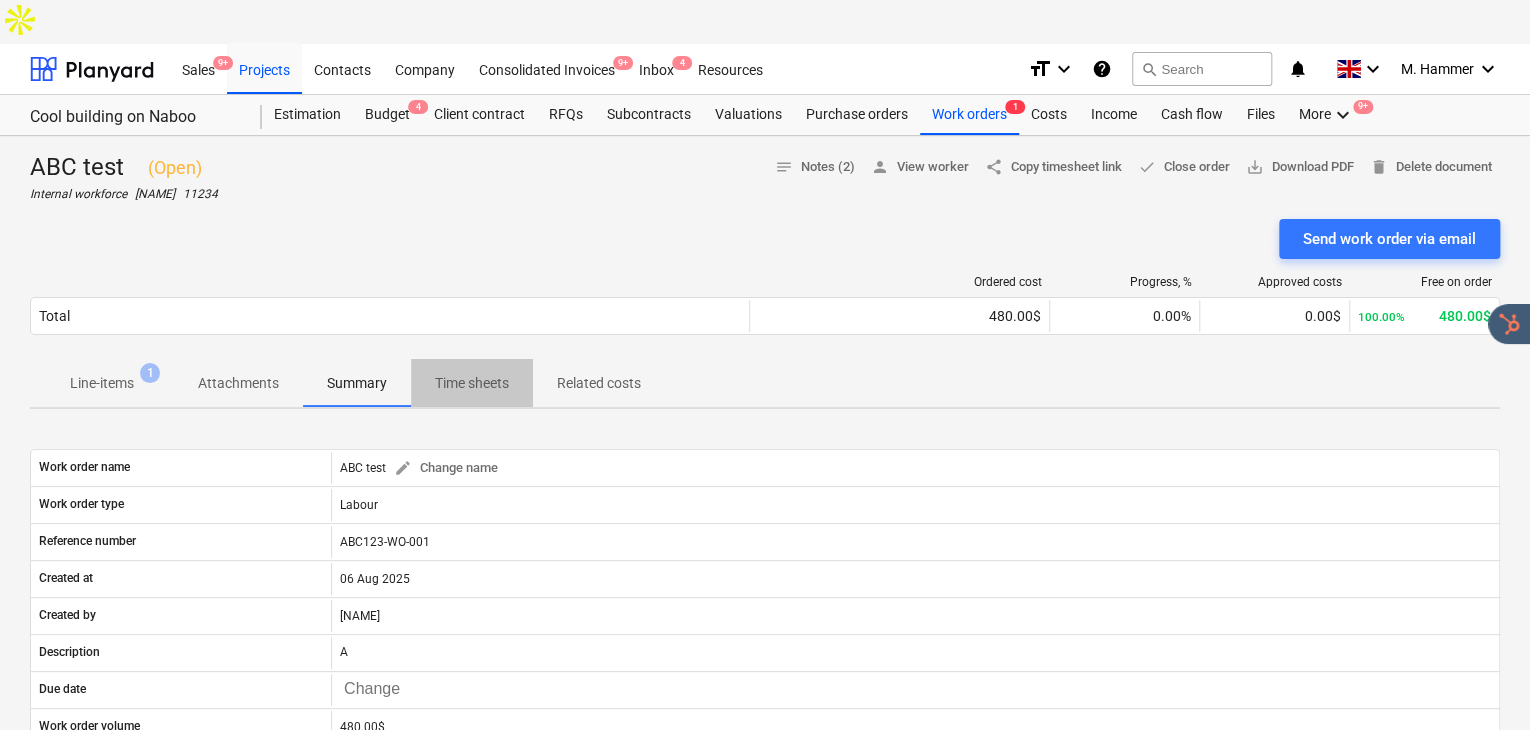 click on "Time sheets" at bounding box center (472, 383) 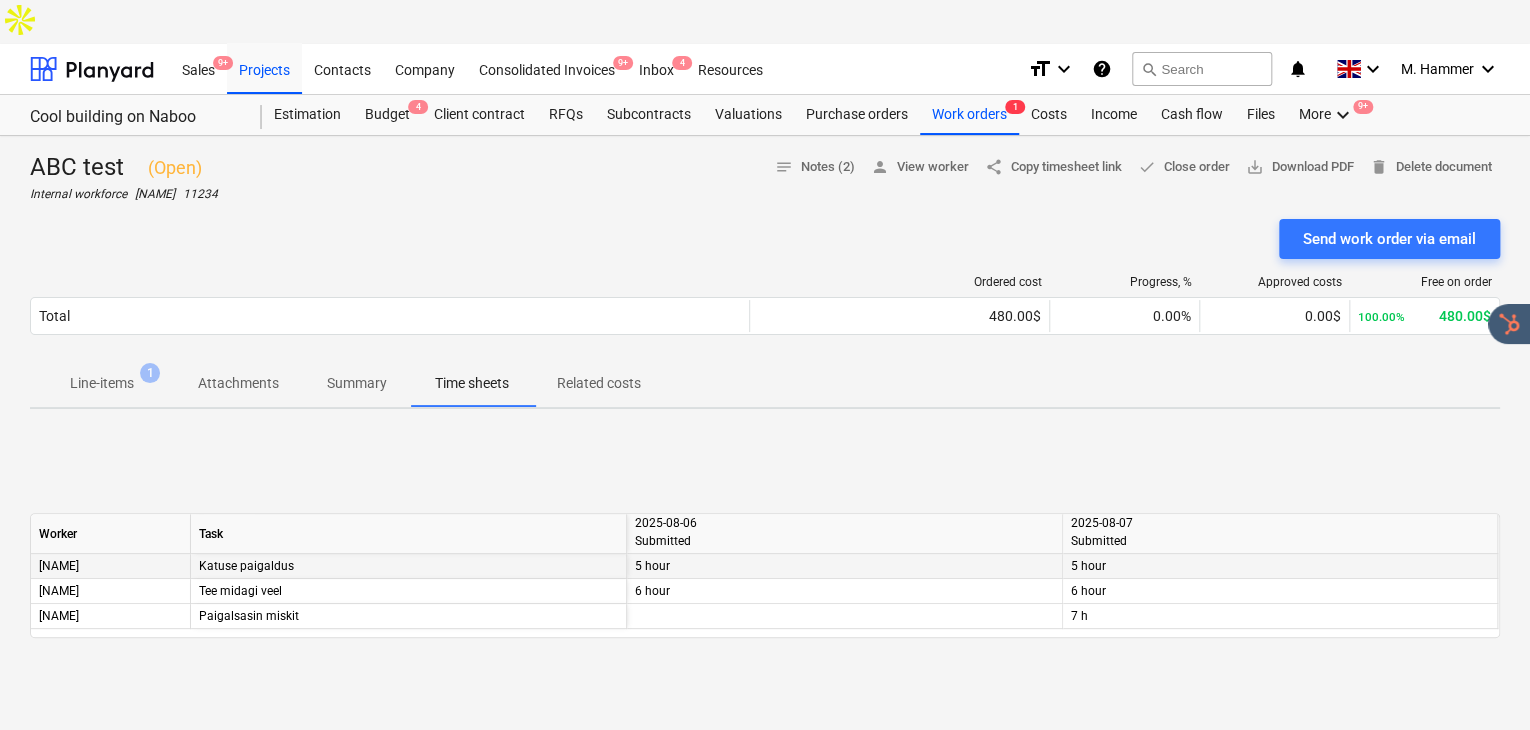 click on "5   hour" at bounding box center [1280, 566] 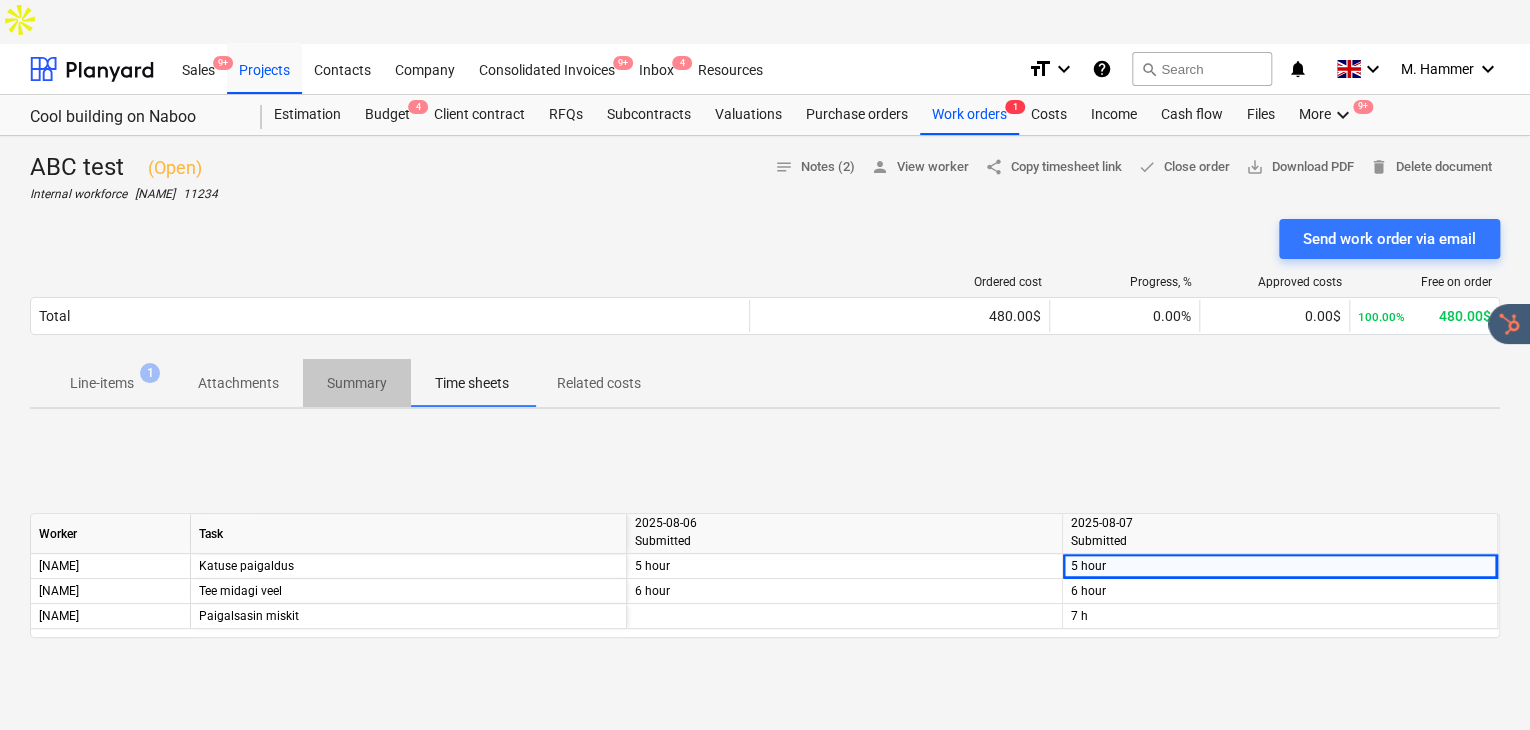click on "Summary" at bounding box center (357, 383) 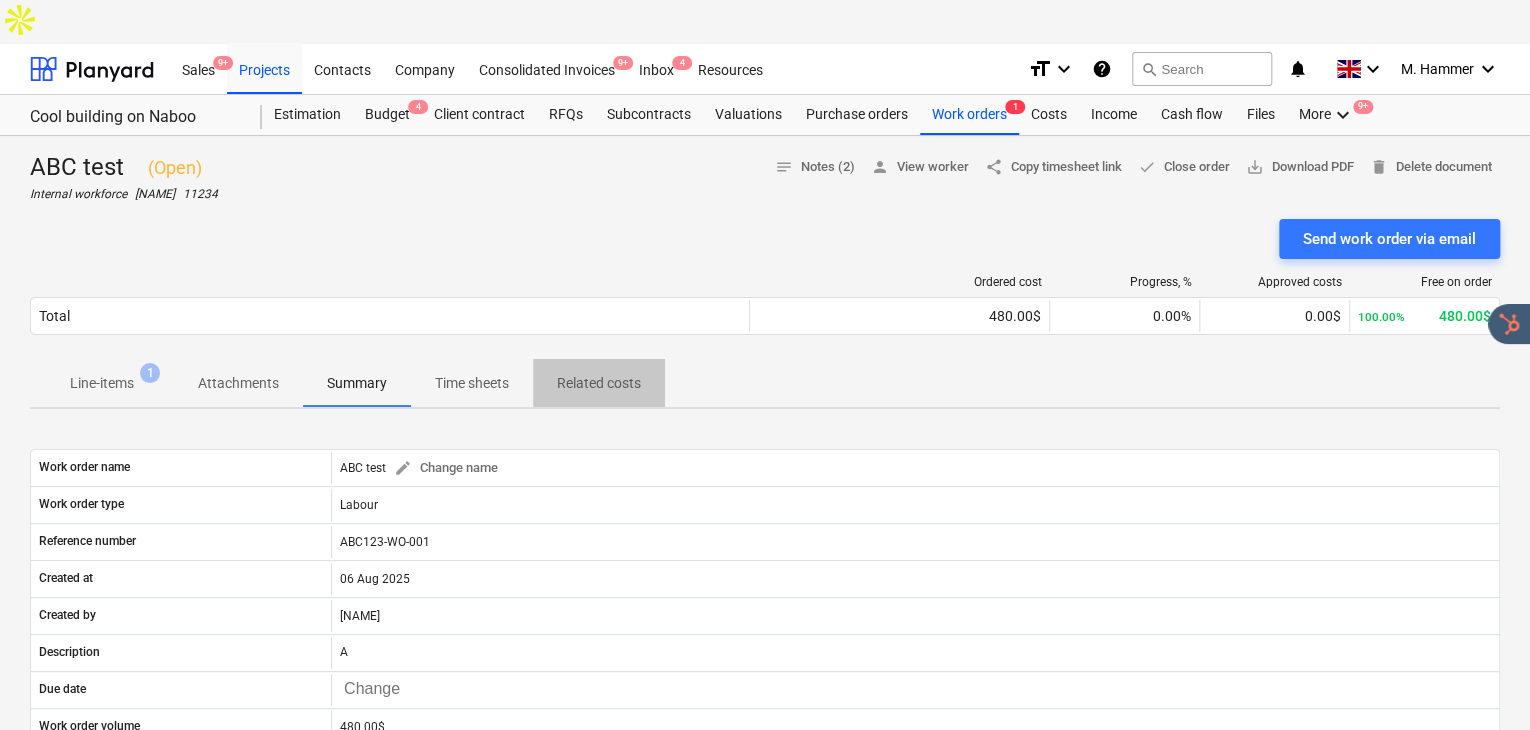 drag, startPoint x: 548, startPoint y: 351, endPoint x: 501, endPoint y: 336, distance: 49.335587 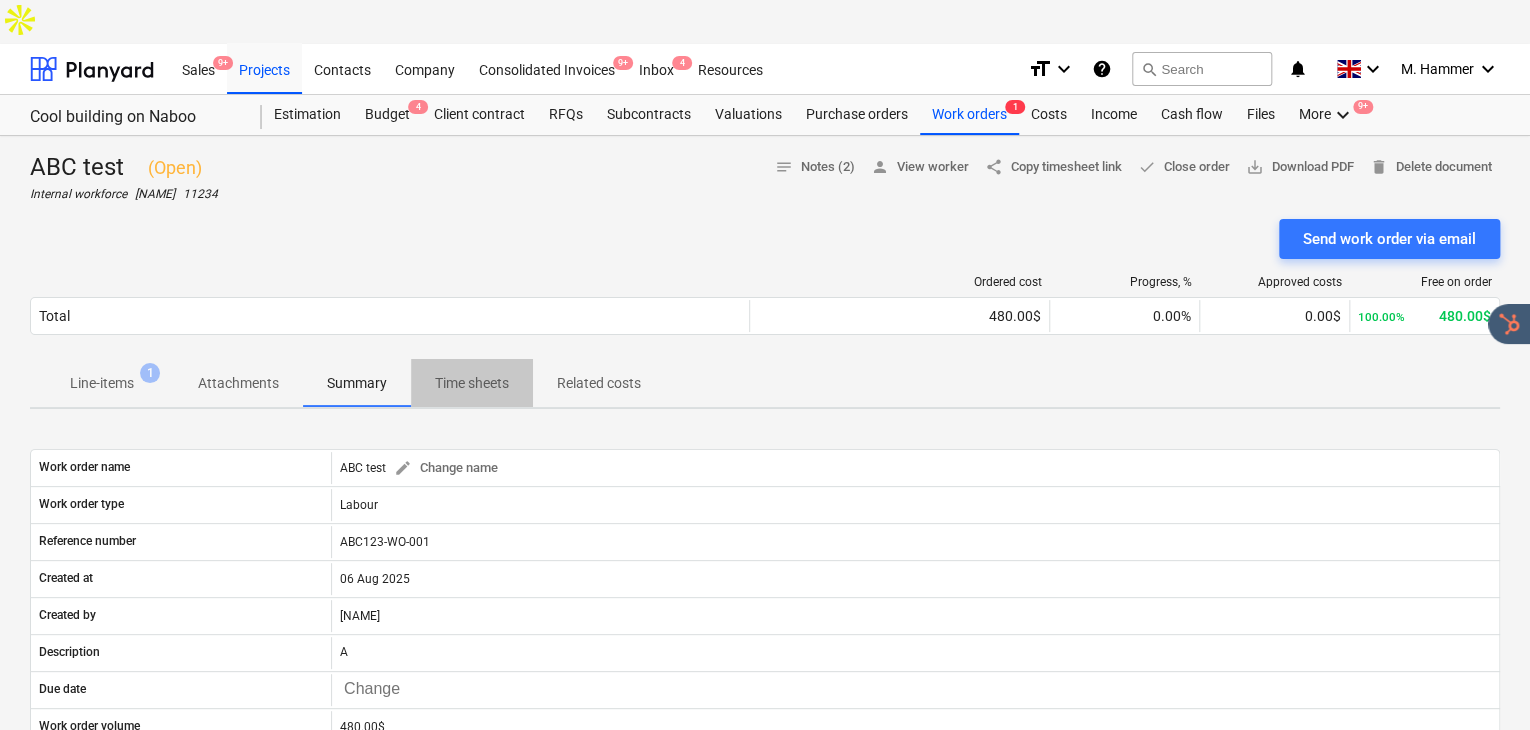 click on "Time sheets" at bounding box center (472, 383) 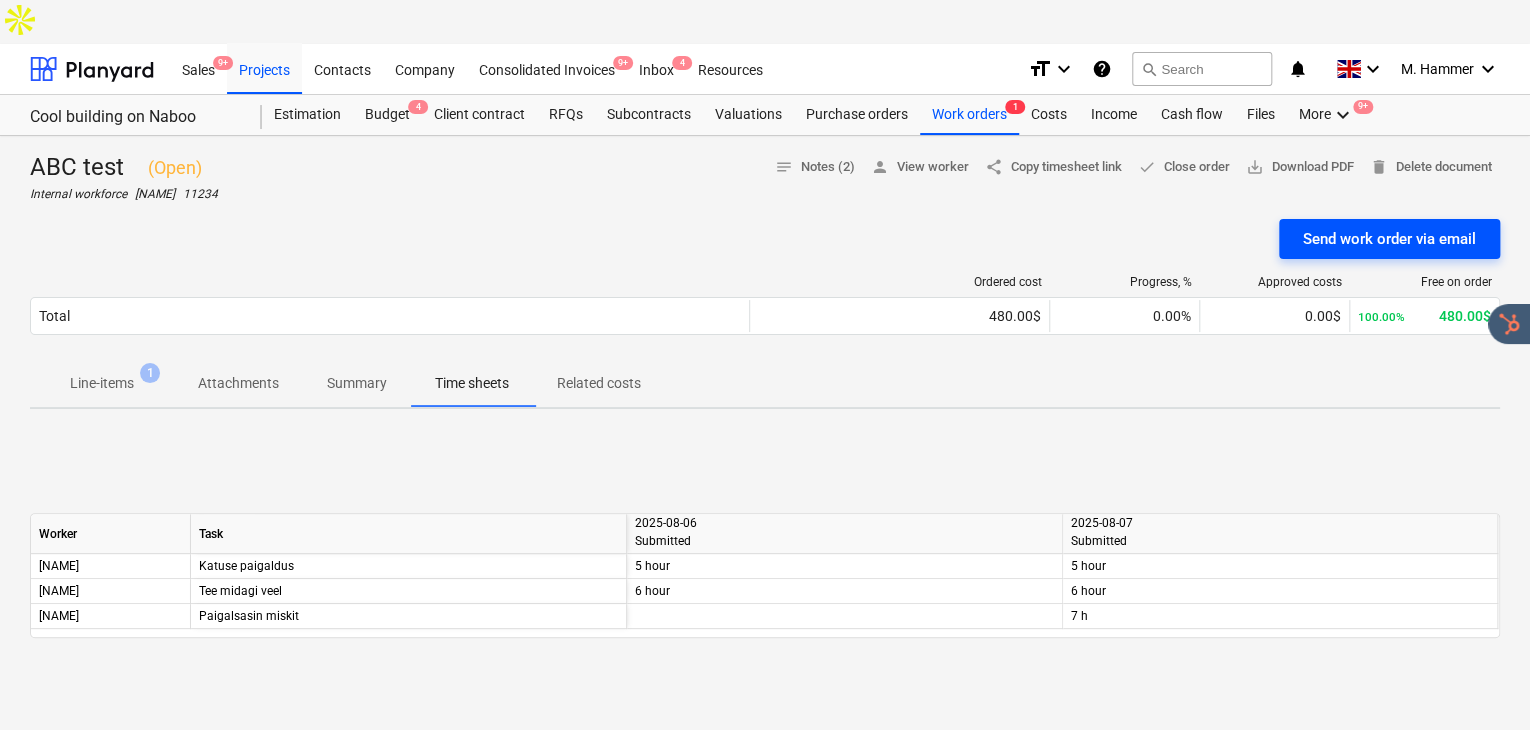 drag, startPoint x: 1520, startPoint y: 468, endPoint x: 1303, endPoint y: 204, distance: 341.7382 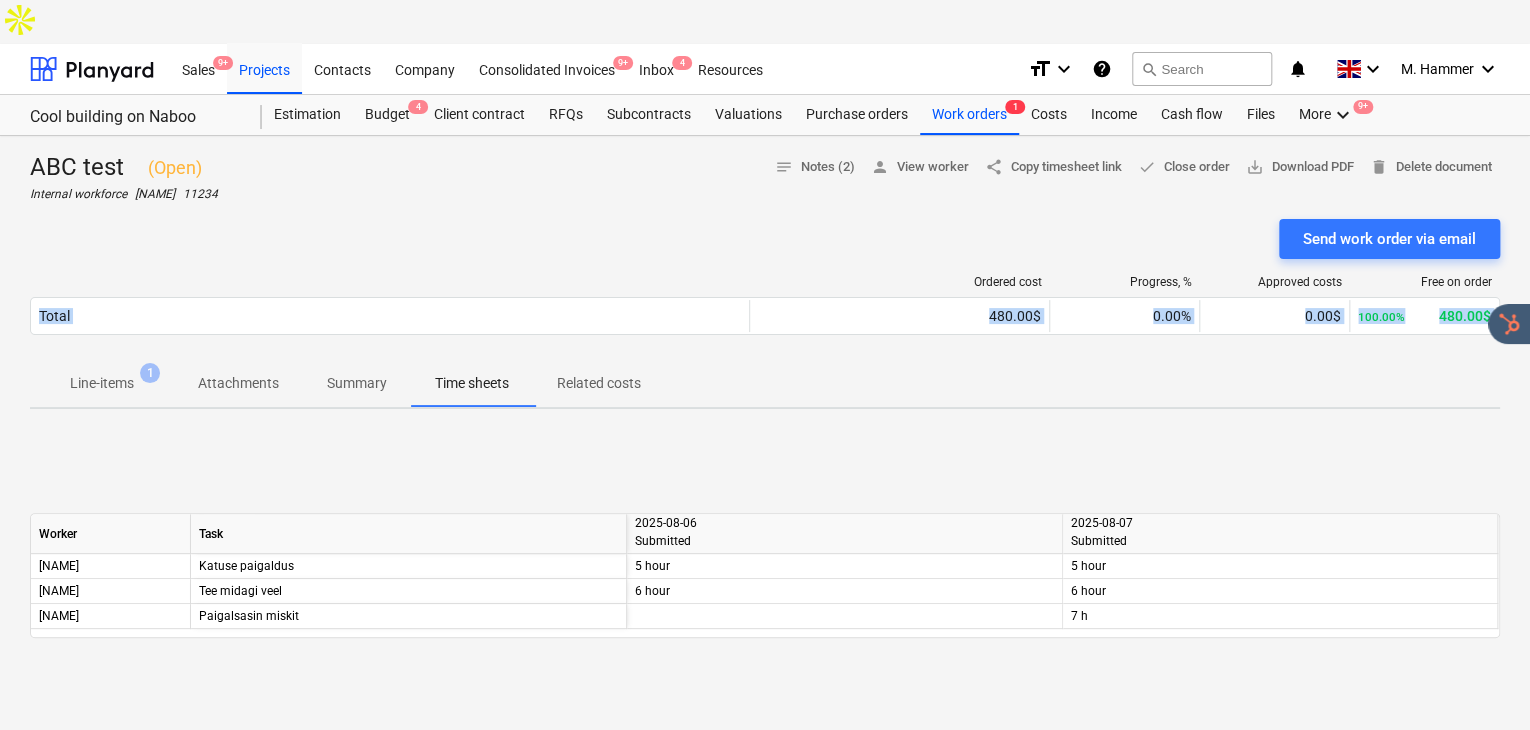 click on "Worker Task [YEAR]-[MONTH]-[DAY]   Submitted [YEAR]-[MONTH]-[DAY]   Submitted [NAME] Katuse paigaldus 5   hour 5   hour [NAME] Tee midagi veel 6   hour 6   hour [NAME] Paigalsasin miskit 7   h" at bounding box center [765, 575] 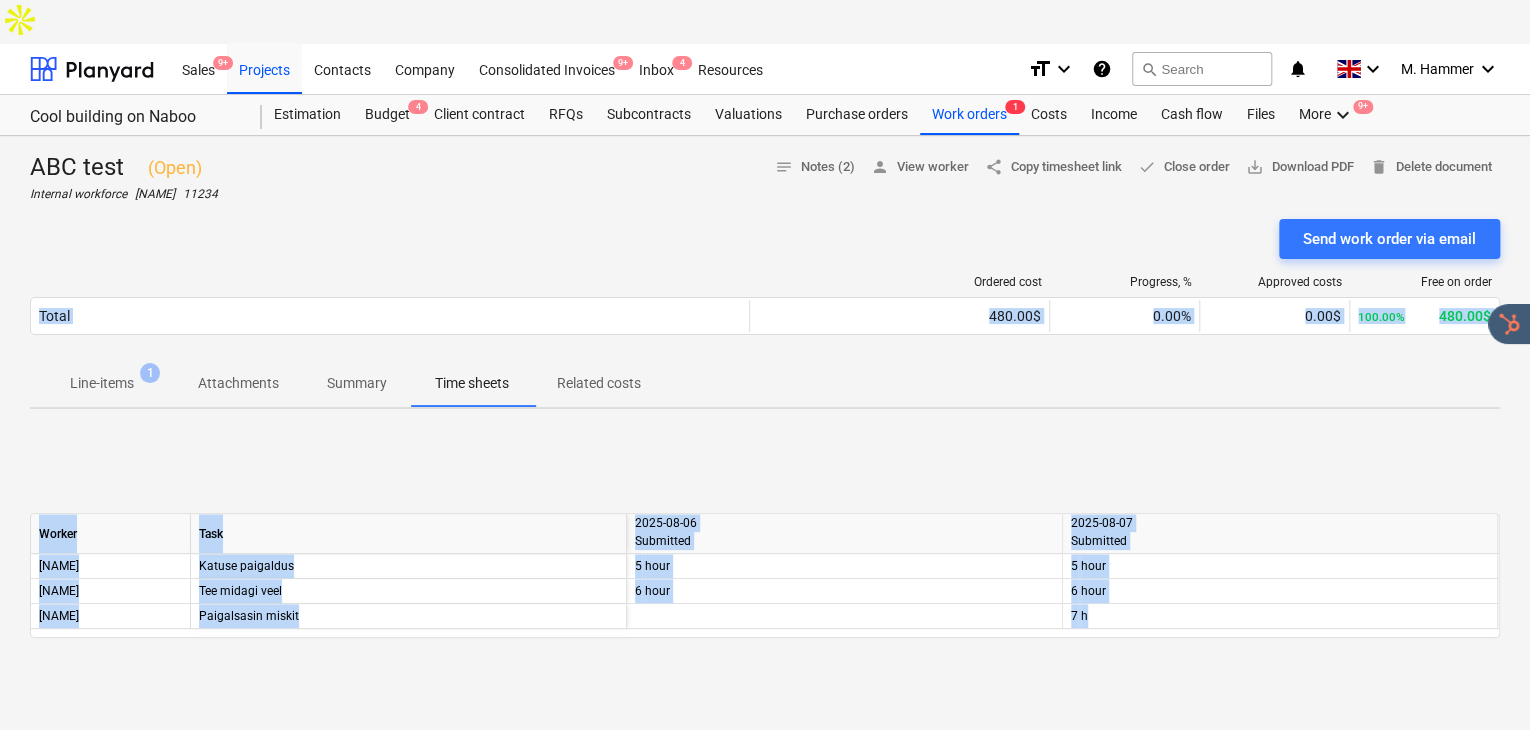 drag, startPoint x: 1190, startPoint y: 566, endPoint x: 1317, endPoint y: 157, distance: 428.26395 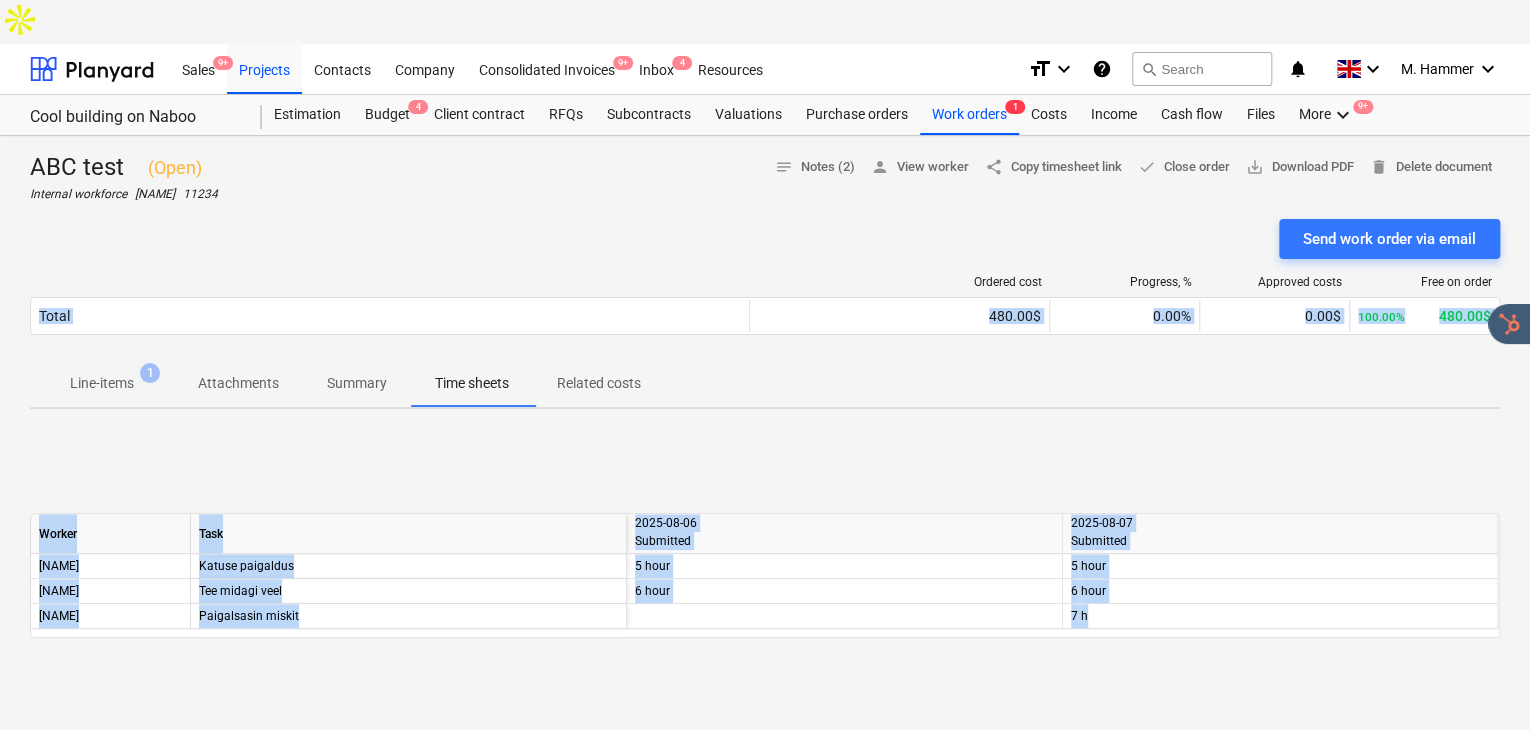 click on "Worker Task [YEAR]-[MONTH]-[DAY]   Submitted [YEAR]-[MONTH]-[DAY]   Submitted [NAME] Katuse paigaldus 5   hour 5   hour [NAME] Tee midagi veel 6   hour 6   hour [NAME] Paigalsasin miskit 7   h" at bounding box center (765, 575) 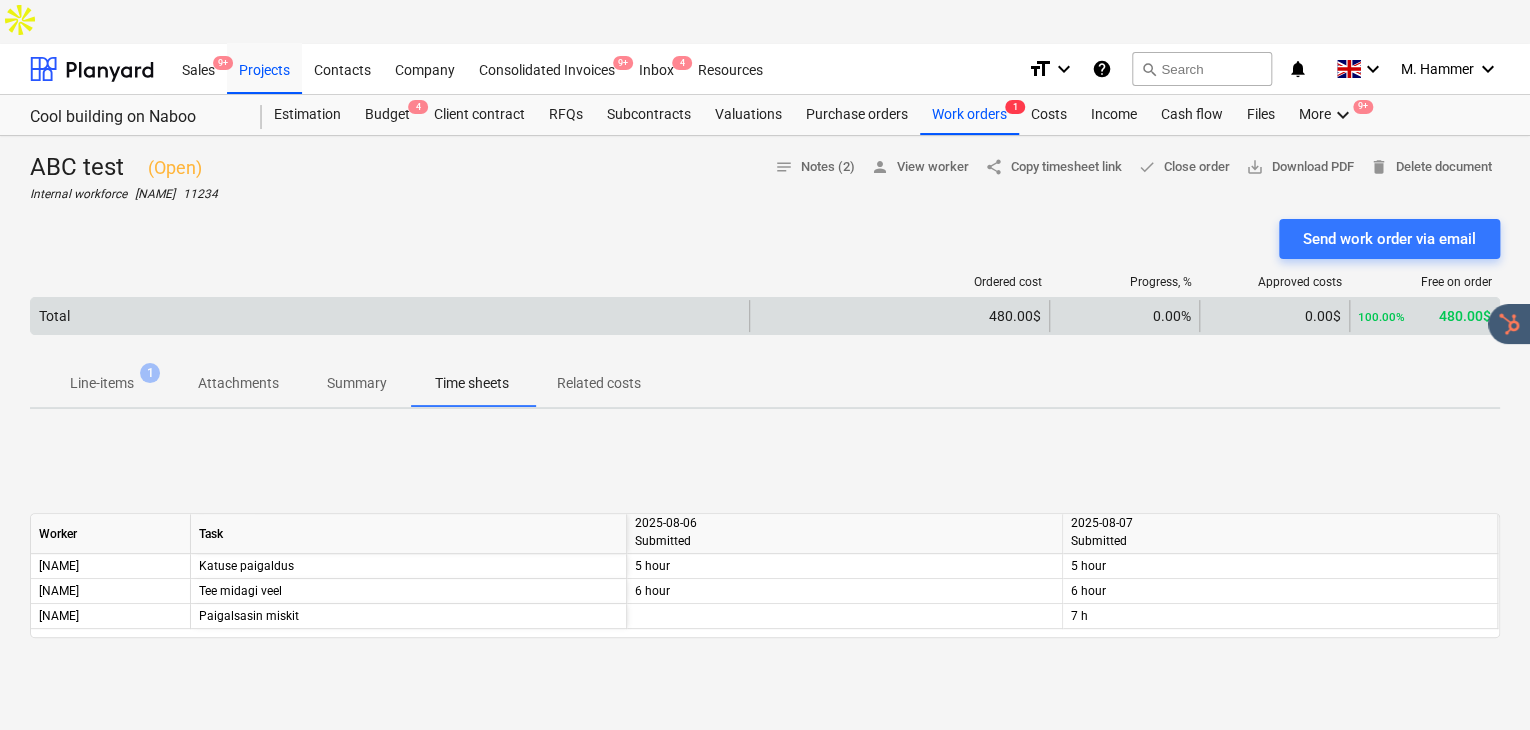 click on "480.00$" at bounding box center (899, 316) 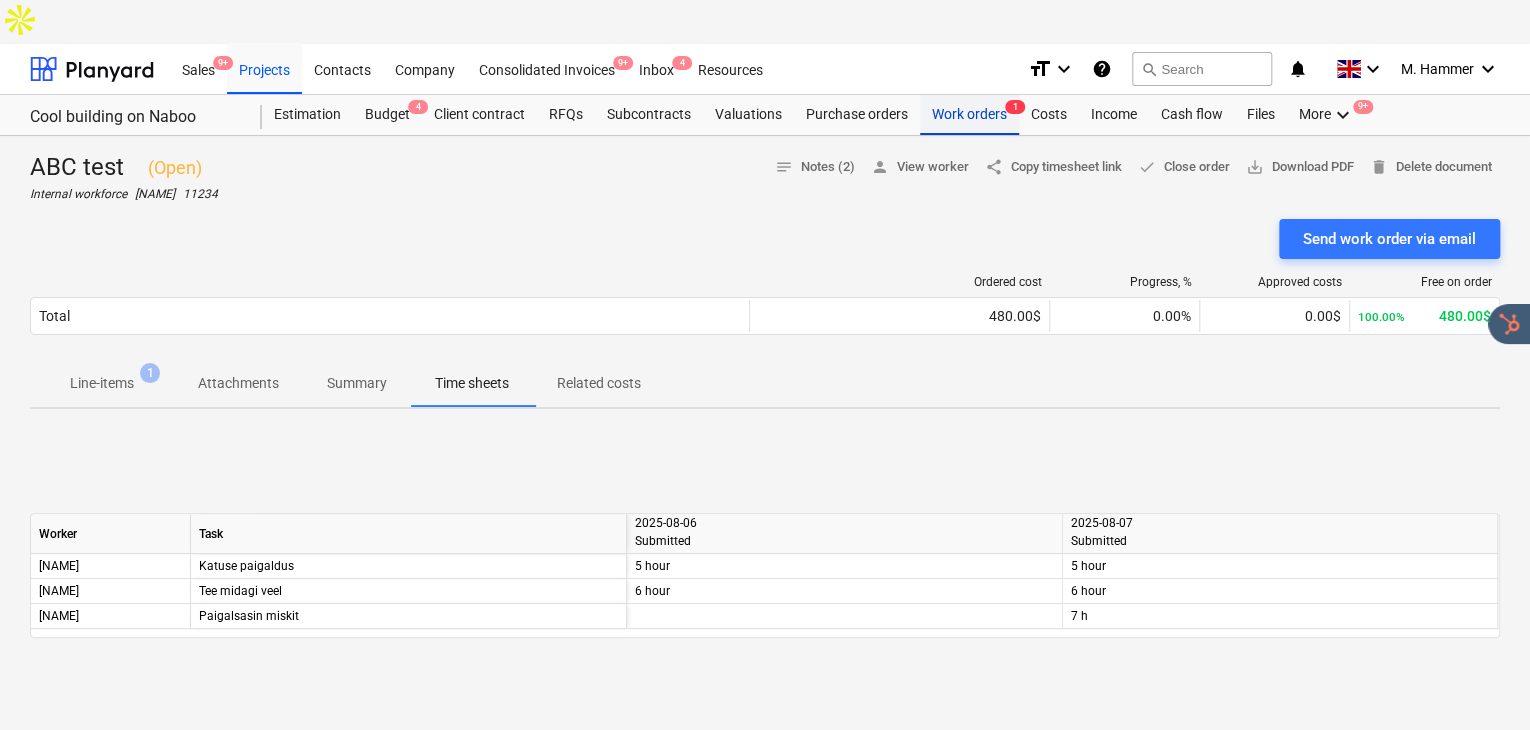click on "Work orders 1" at bounding box center [969, 115] 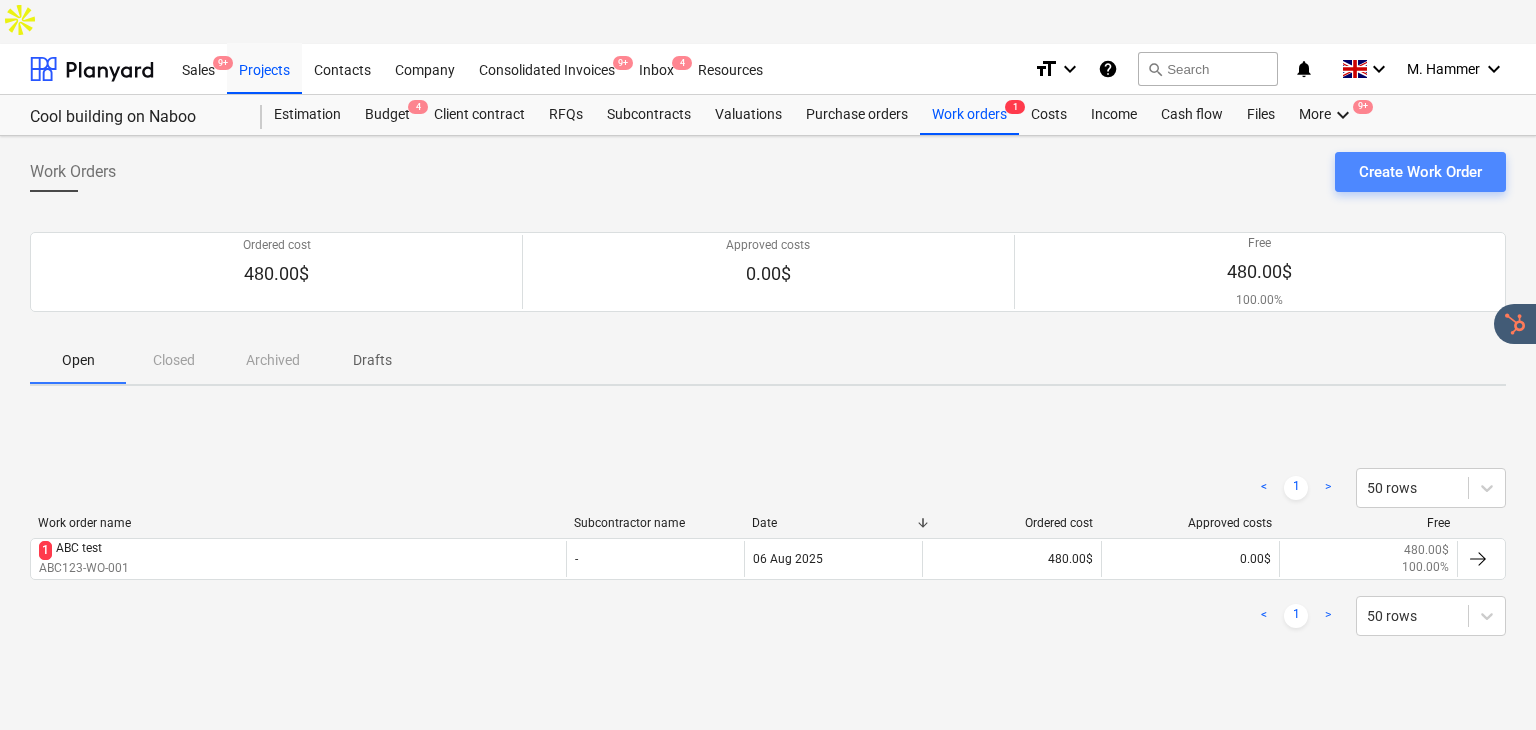click on "Create Work Order" at bounding box center (1420, 172) 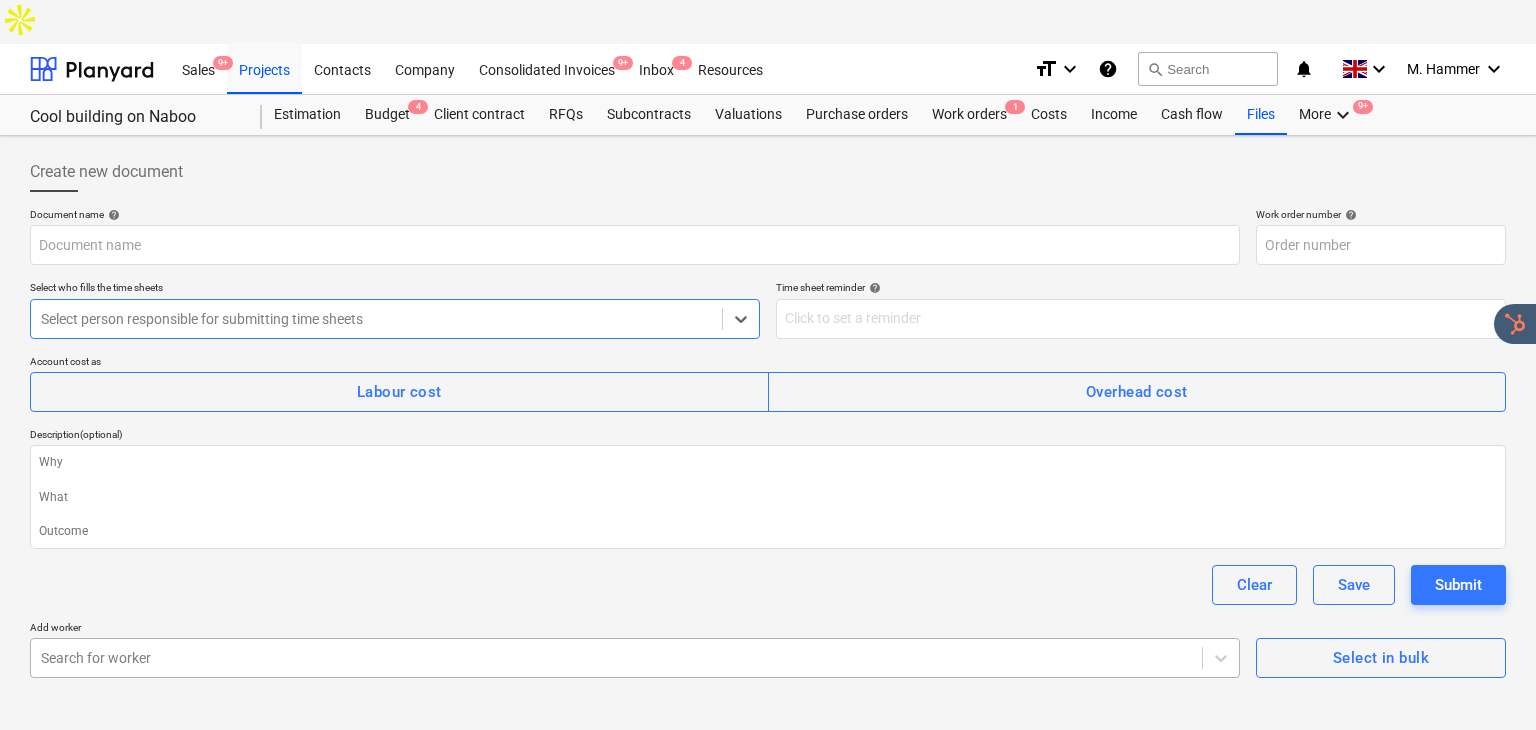 type on "x" 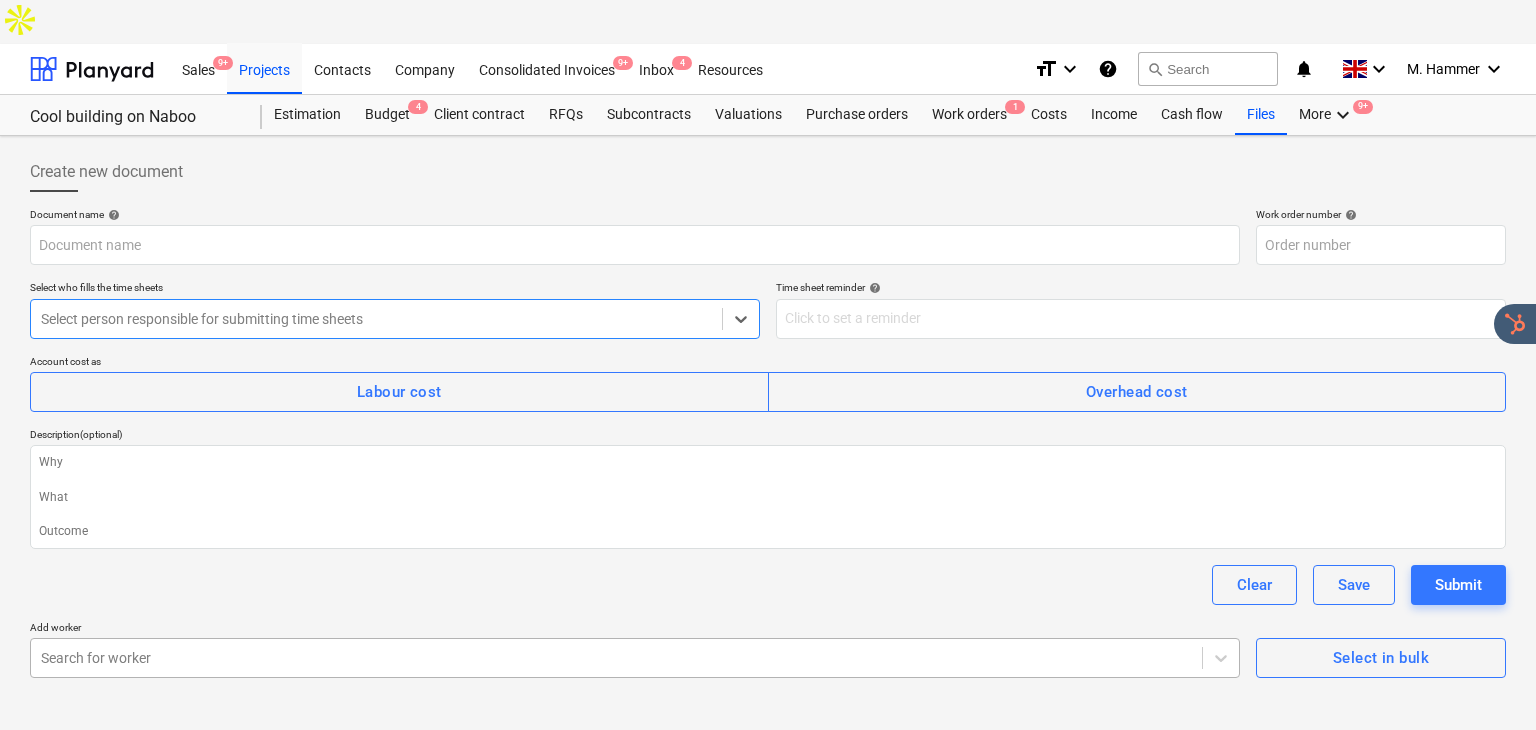 type on "[CODE]" 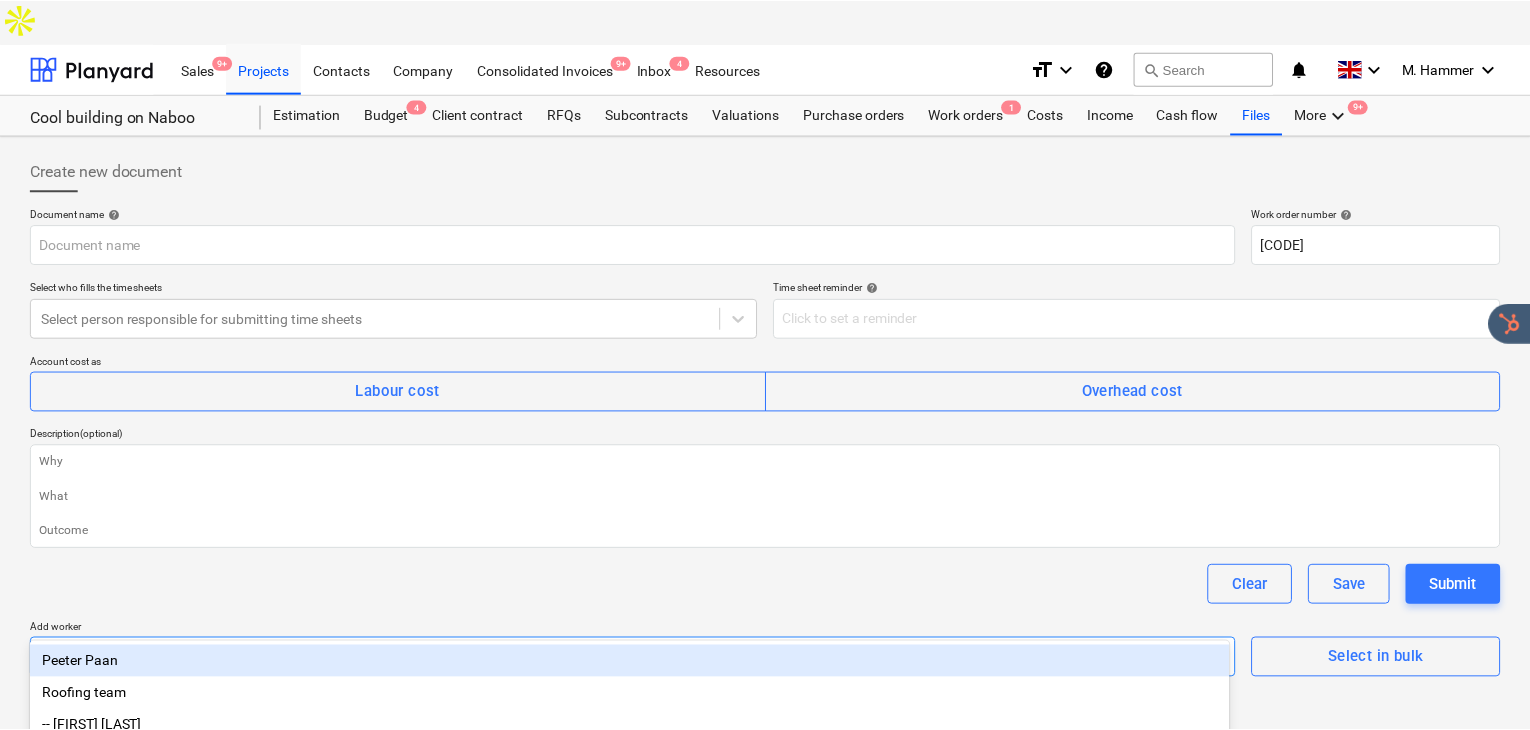 scroll, scrollTop: 18, scrollLeft: 0, axis: vertical 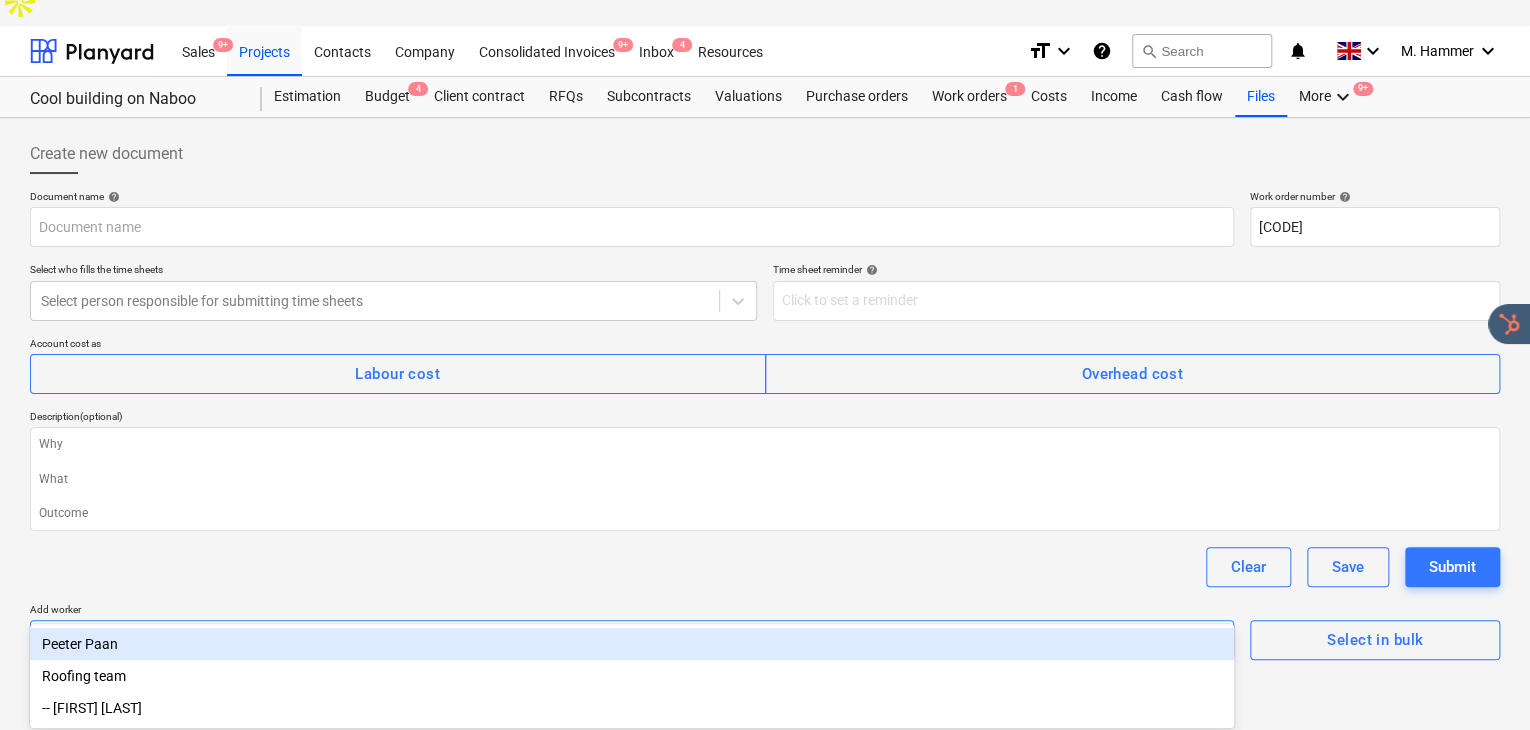click on "Search for worker" at bounding box center (613, 640) 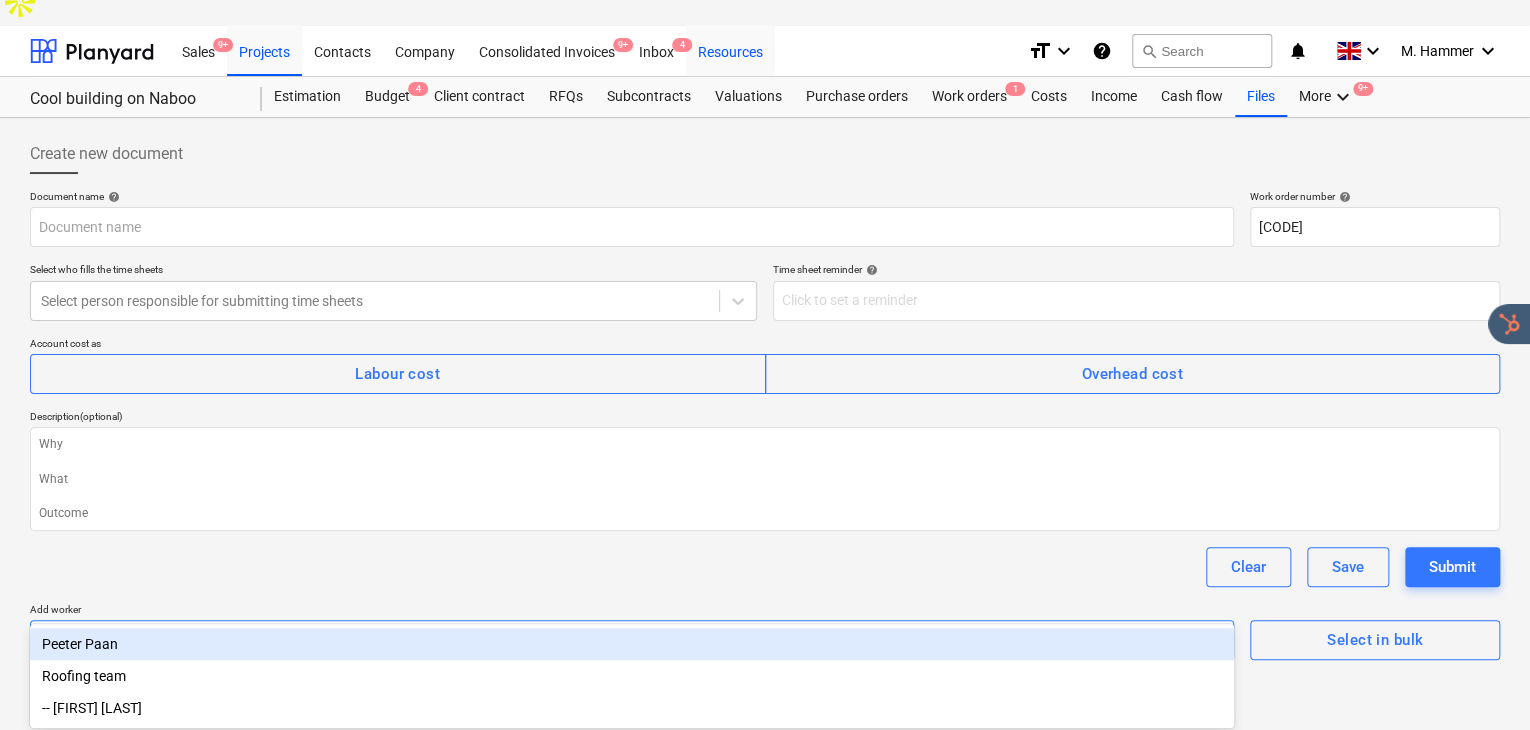 type on "x" 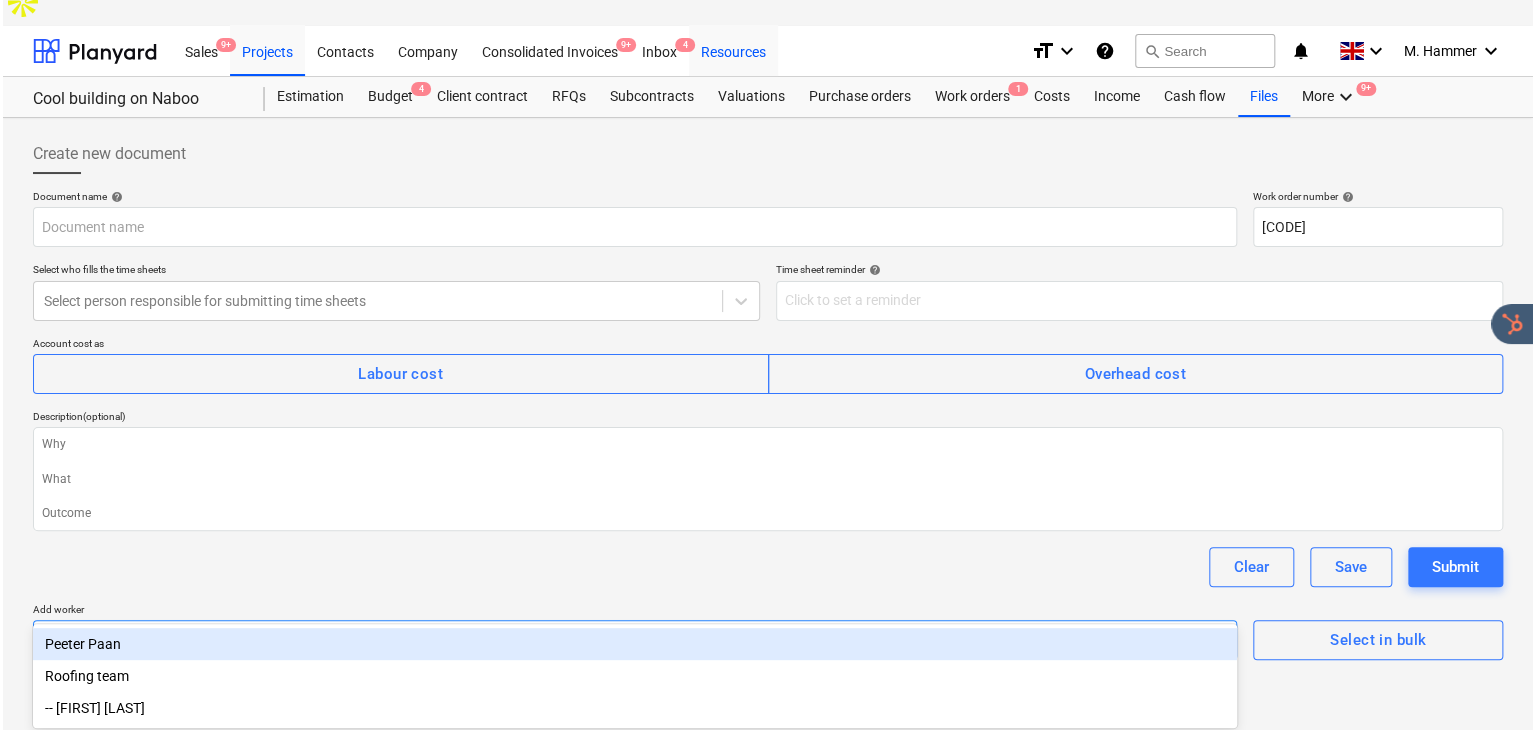 scroll, scrollTop: 0, scrollLeft: 0, axis: both 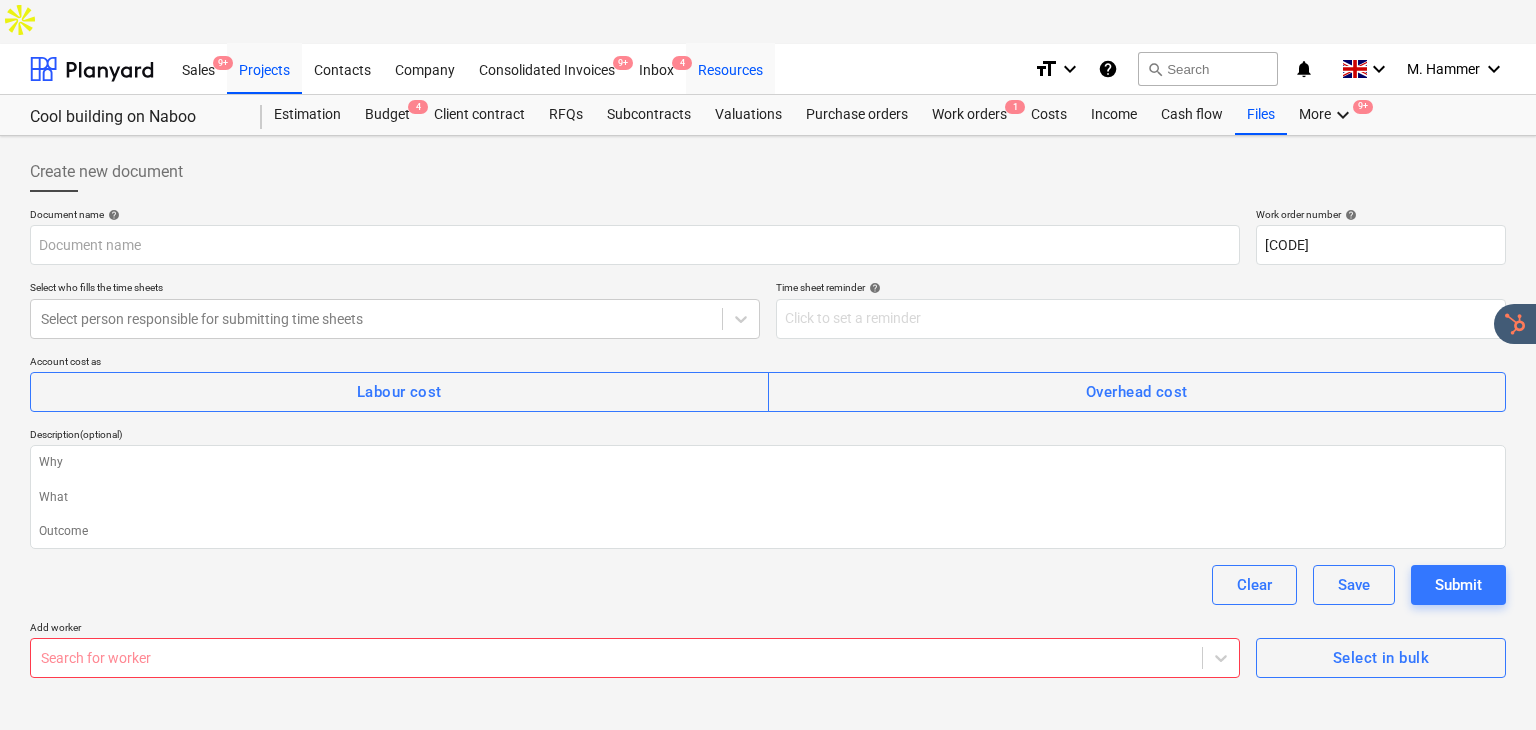 click on "Resources" at bounding box center (730, 68) 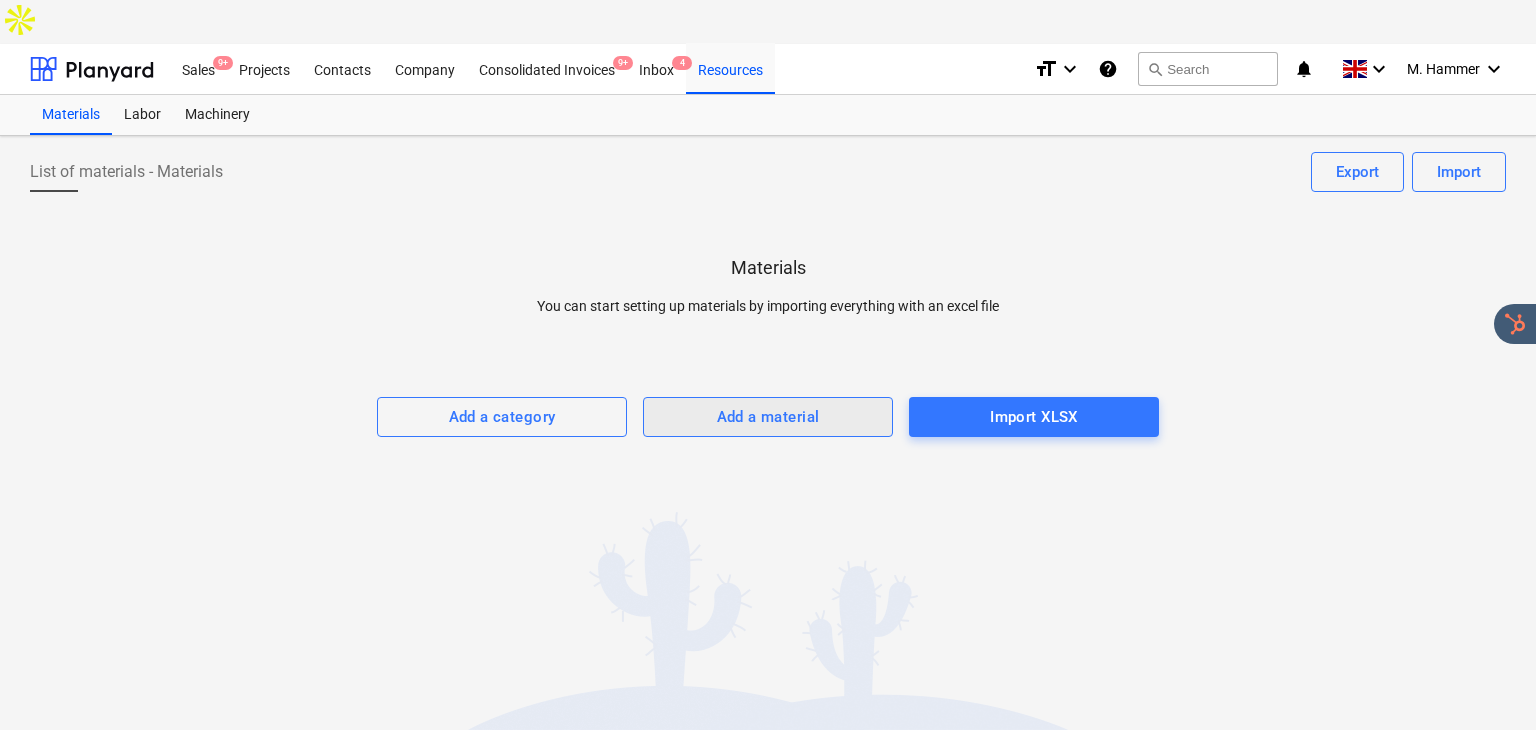 click on "Add a material" at bounding box center (768, 417) 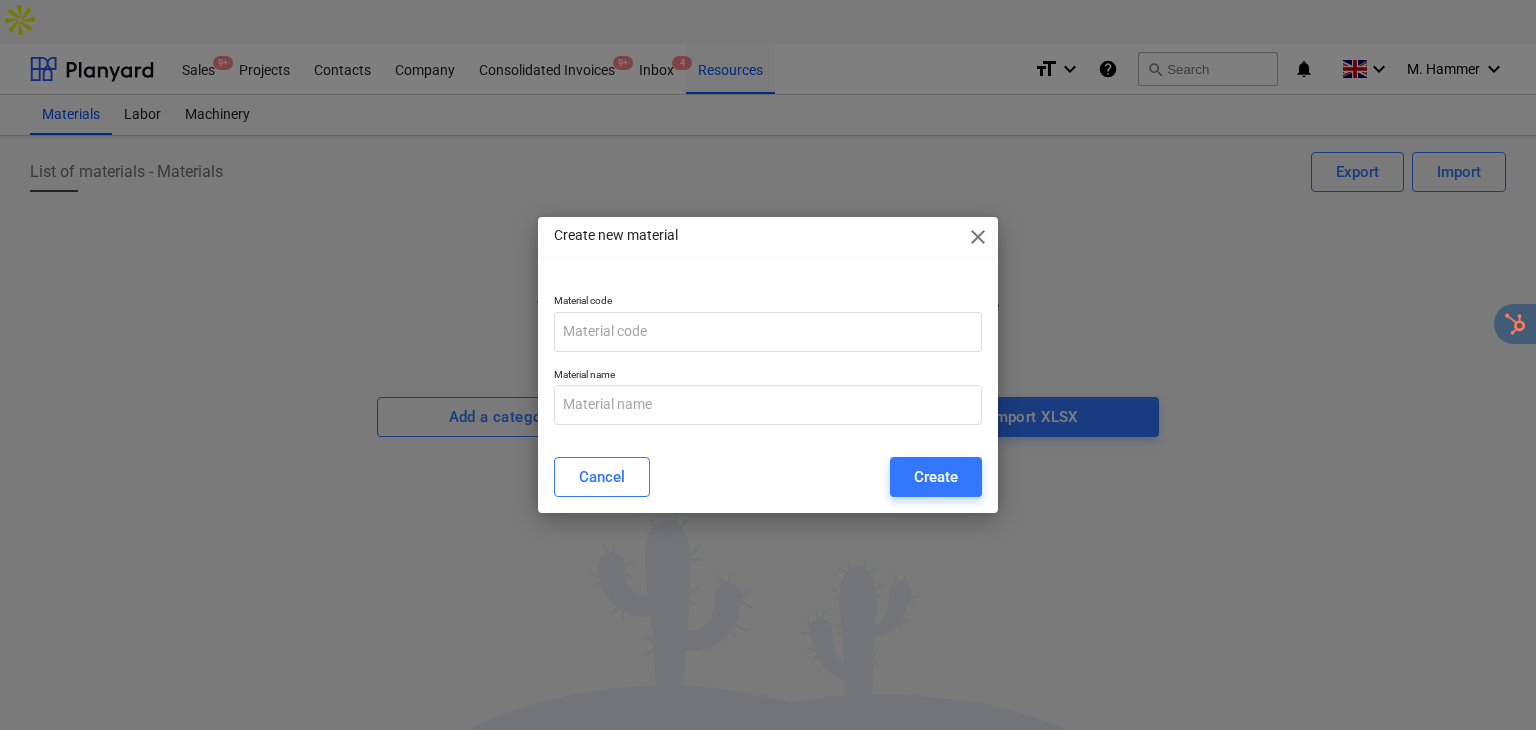 click on "Material code Material name" at bounding box center [768, 359] 